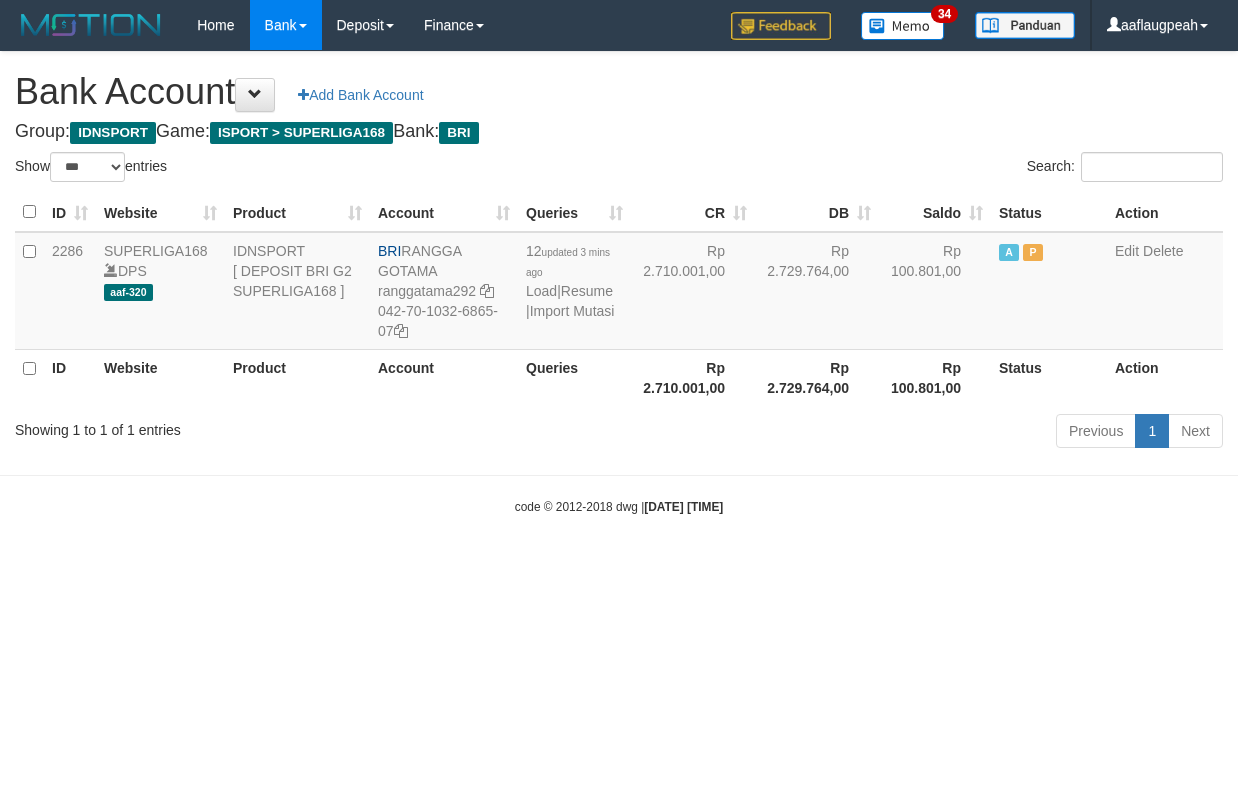 select on "***" 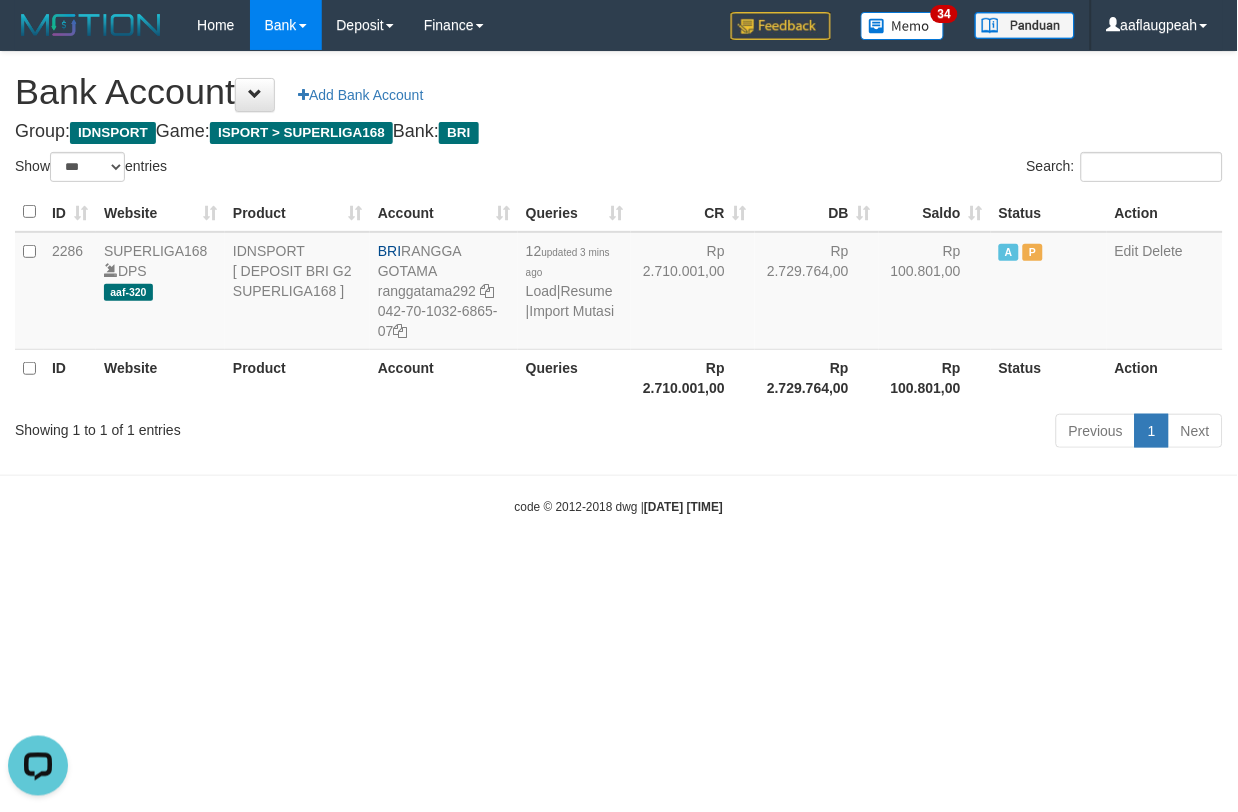 scroll, scrollTop: 0, scrollLeft: 0, axis: both 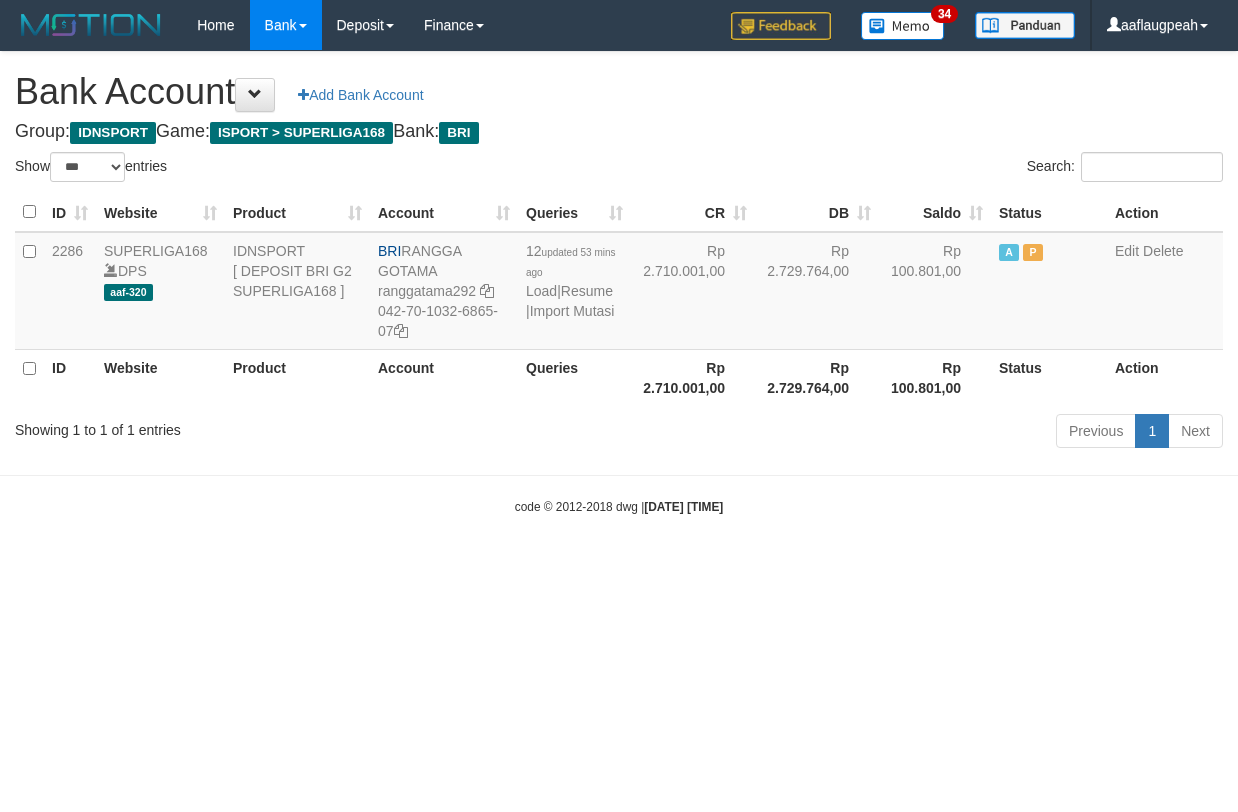 select on "***" 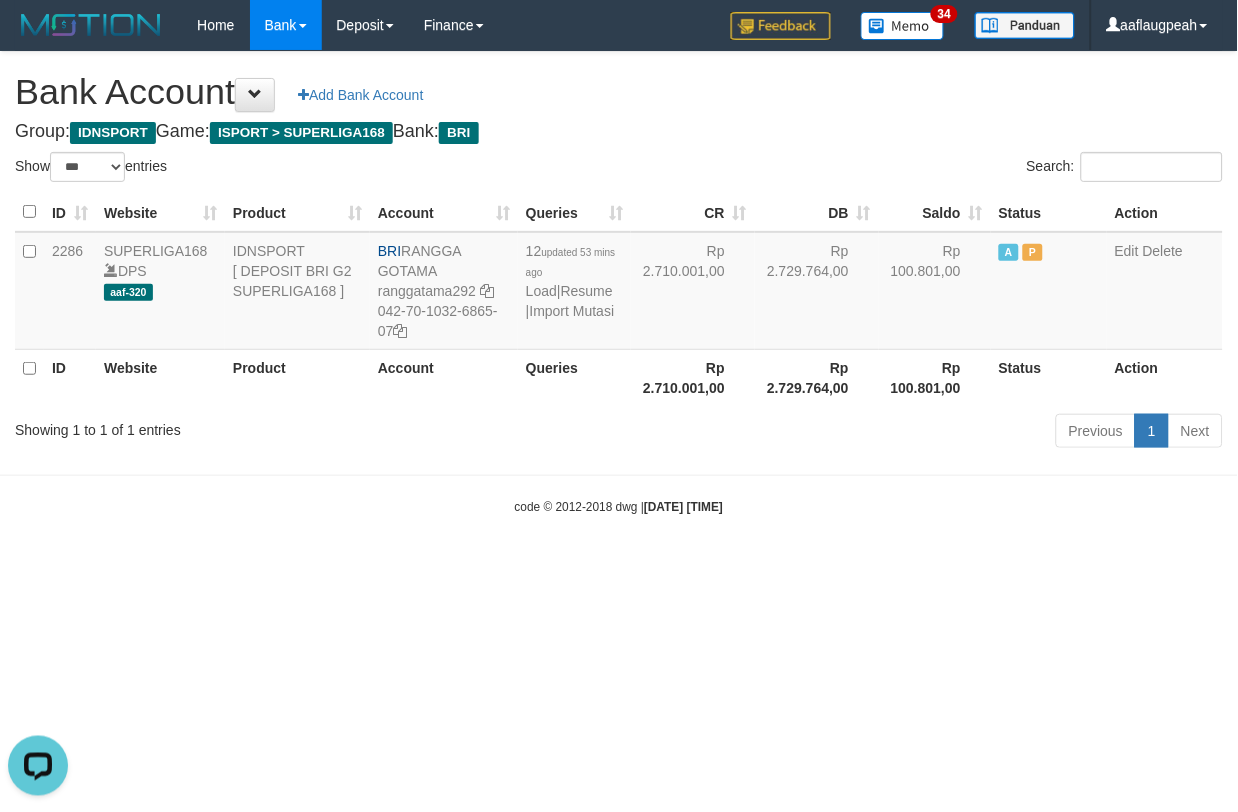 scroll, scrollTop: 0, scrollLeft: 0, axis: both 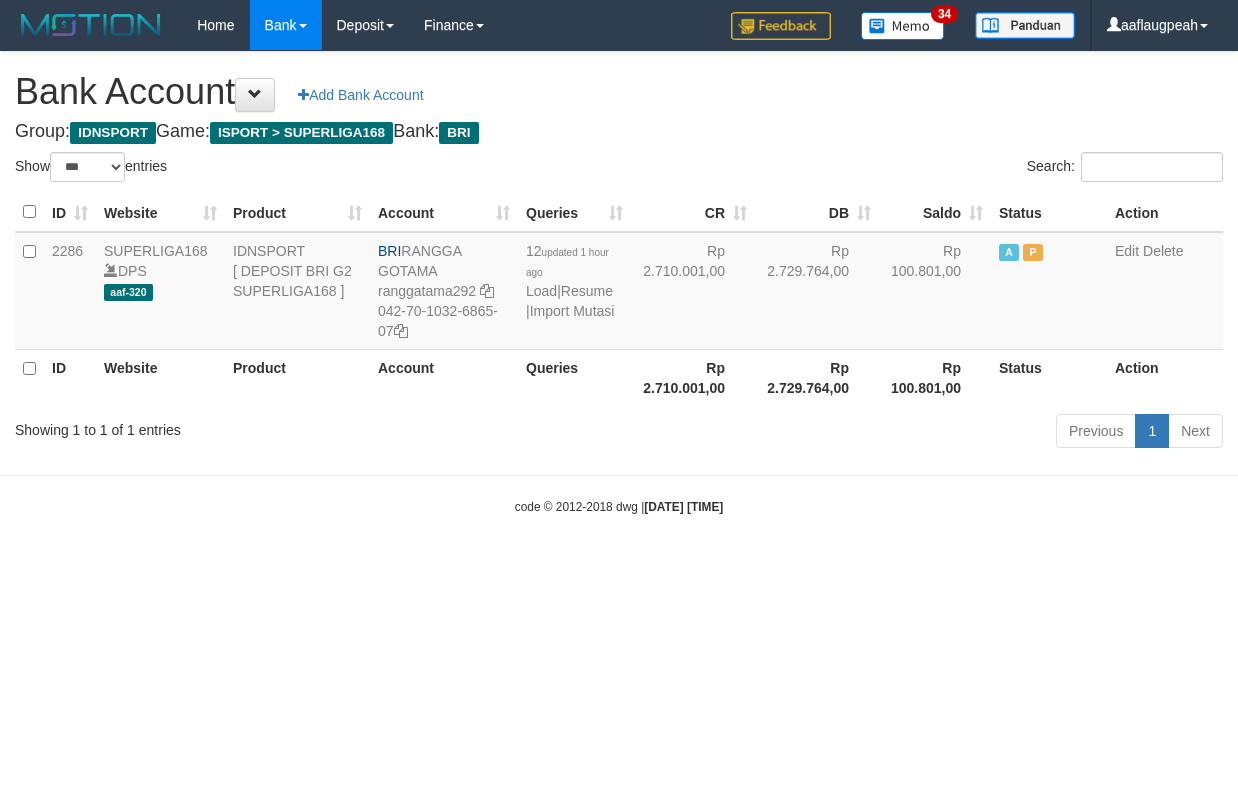 select on "***" 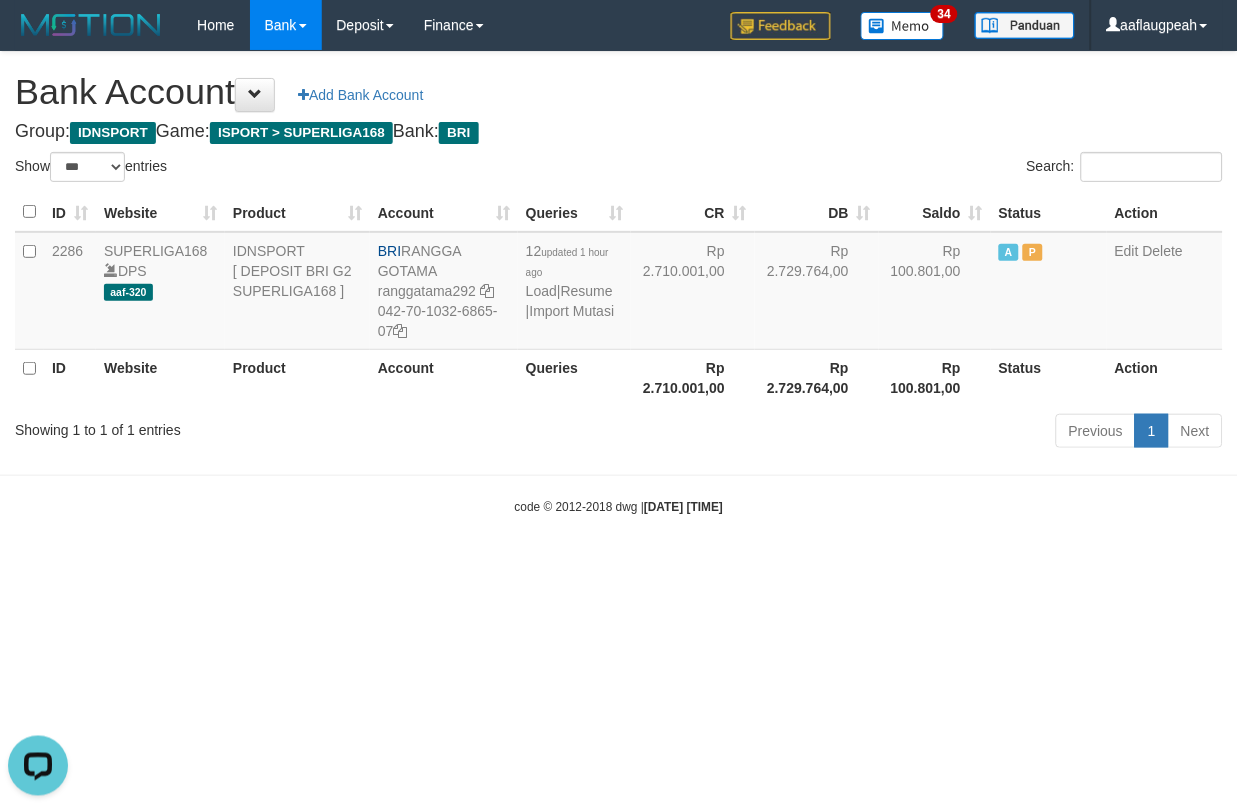 scroll, scrollTop: 0, scrollLeft: 0, axis: both 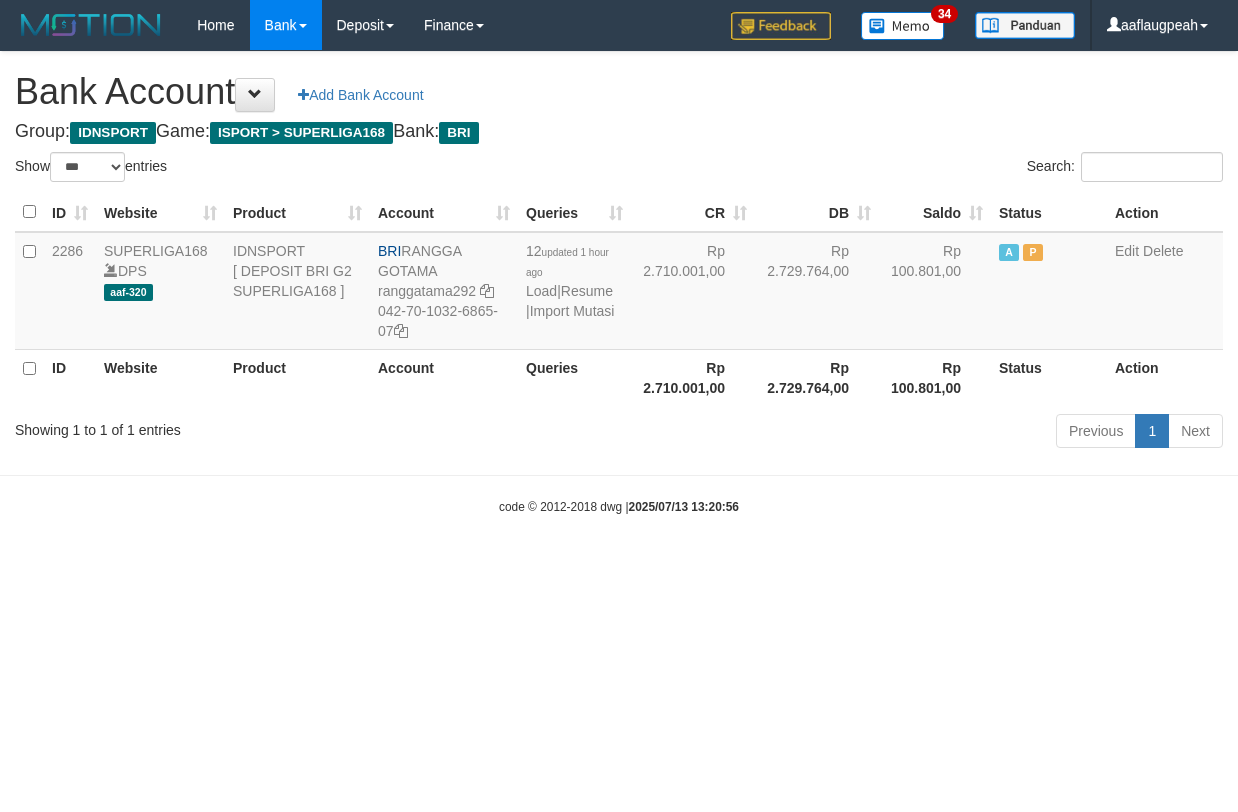 select on "***" 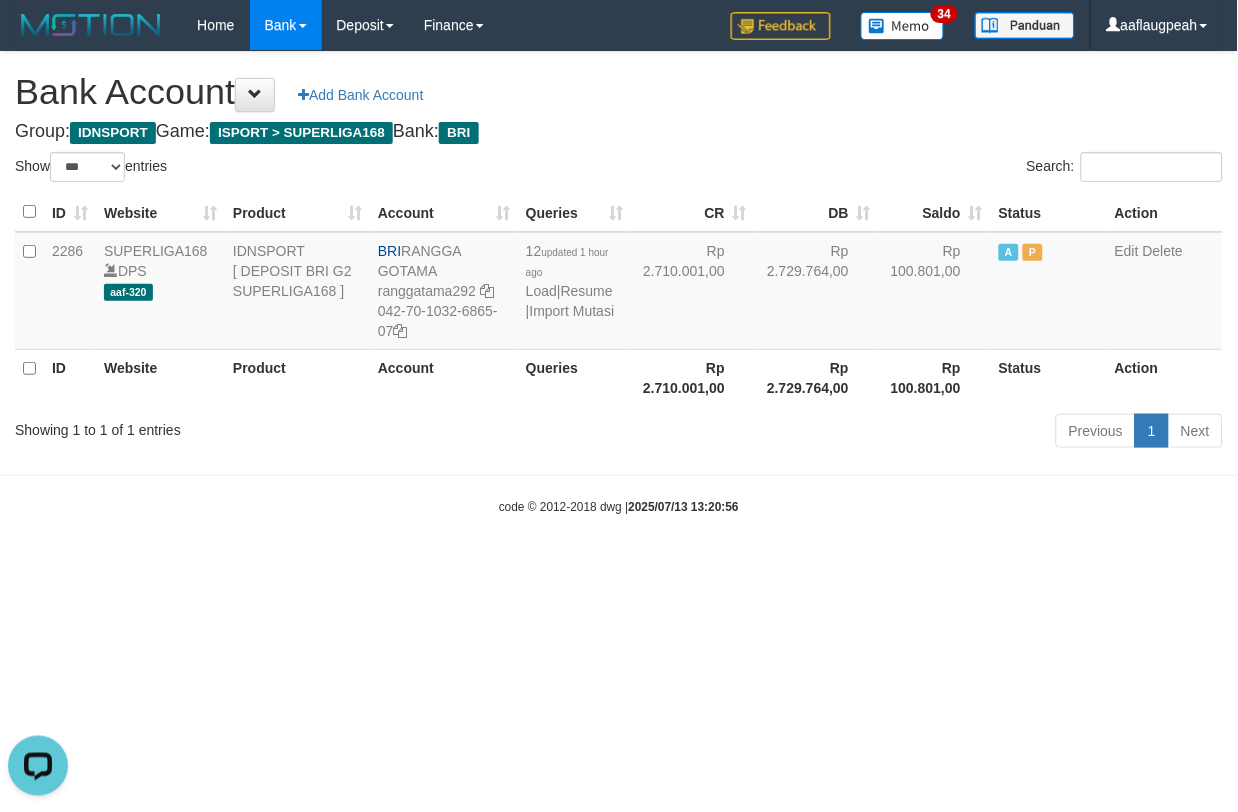 scroll, scrollTop: 0, scrollLeft: 0, axis: both 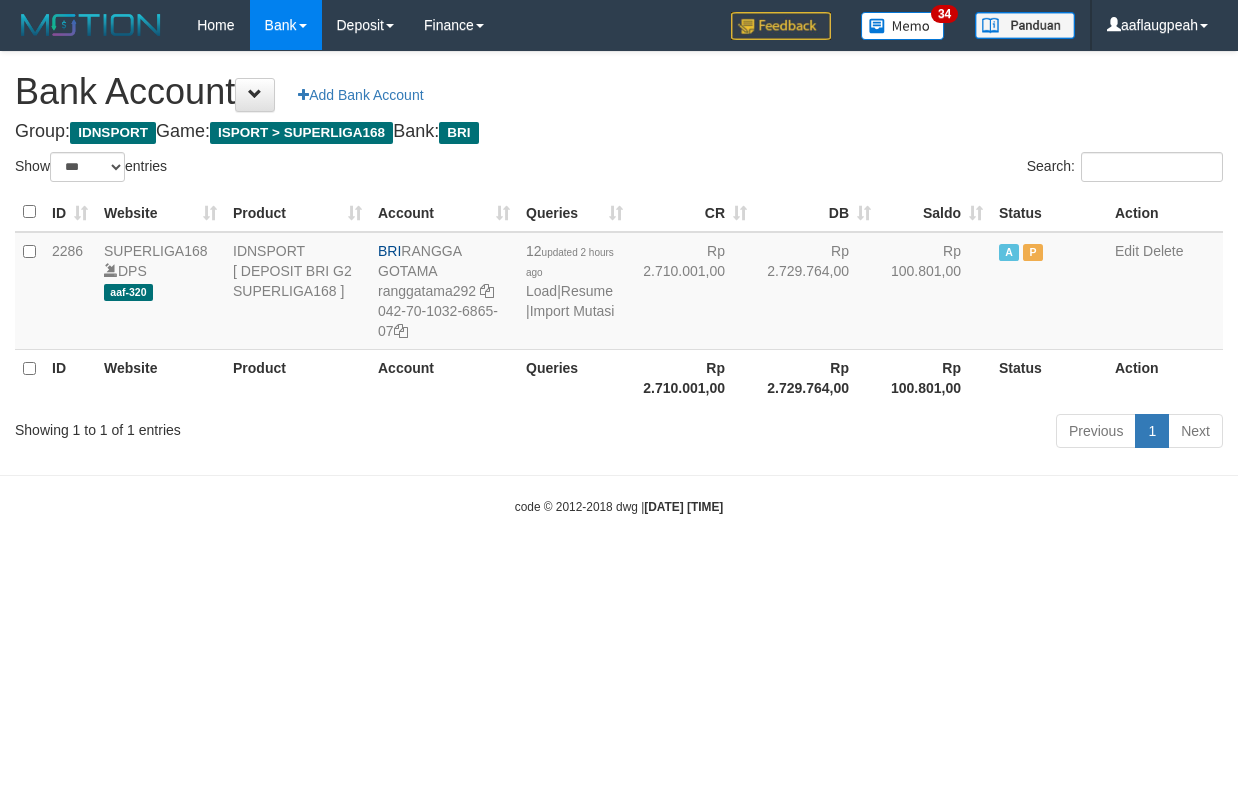select on "***" 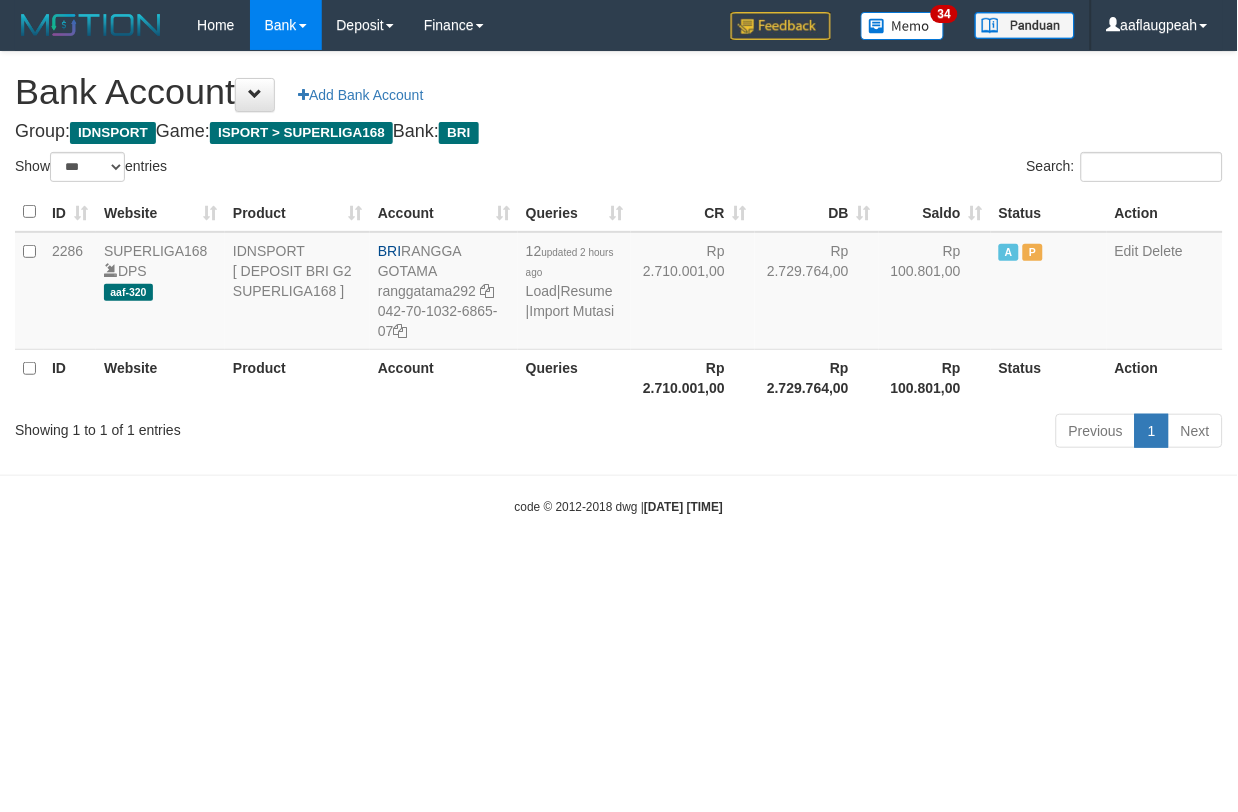 drag, startPoint x: 860, startPoint y: 636, endPoint x: 1226, endPoint y: 688, distance: 369.67554 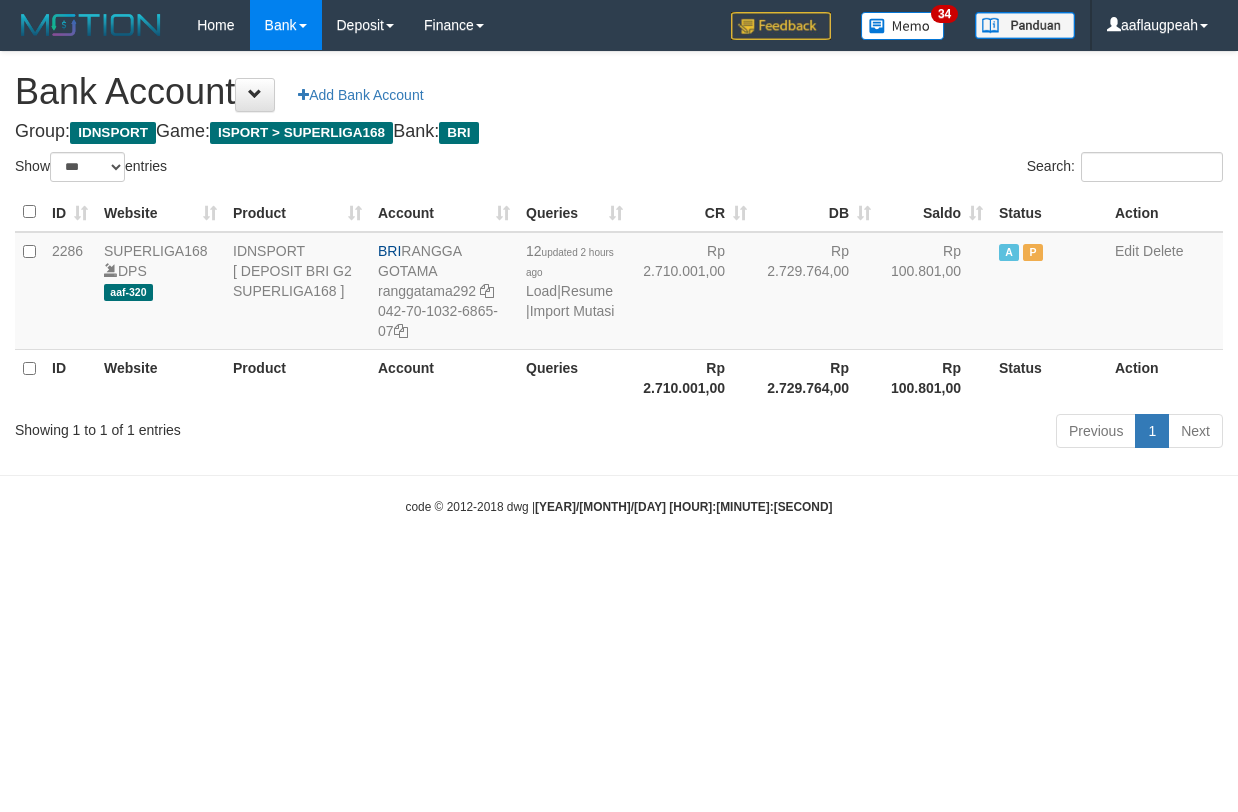 select on "***" 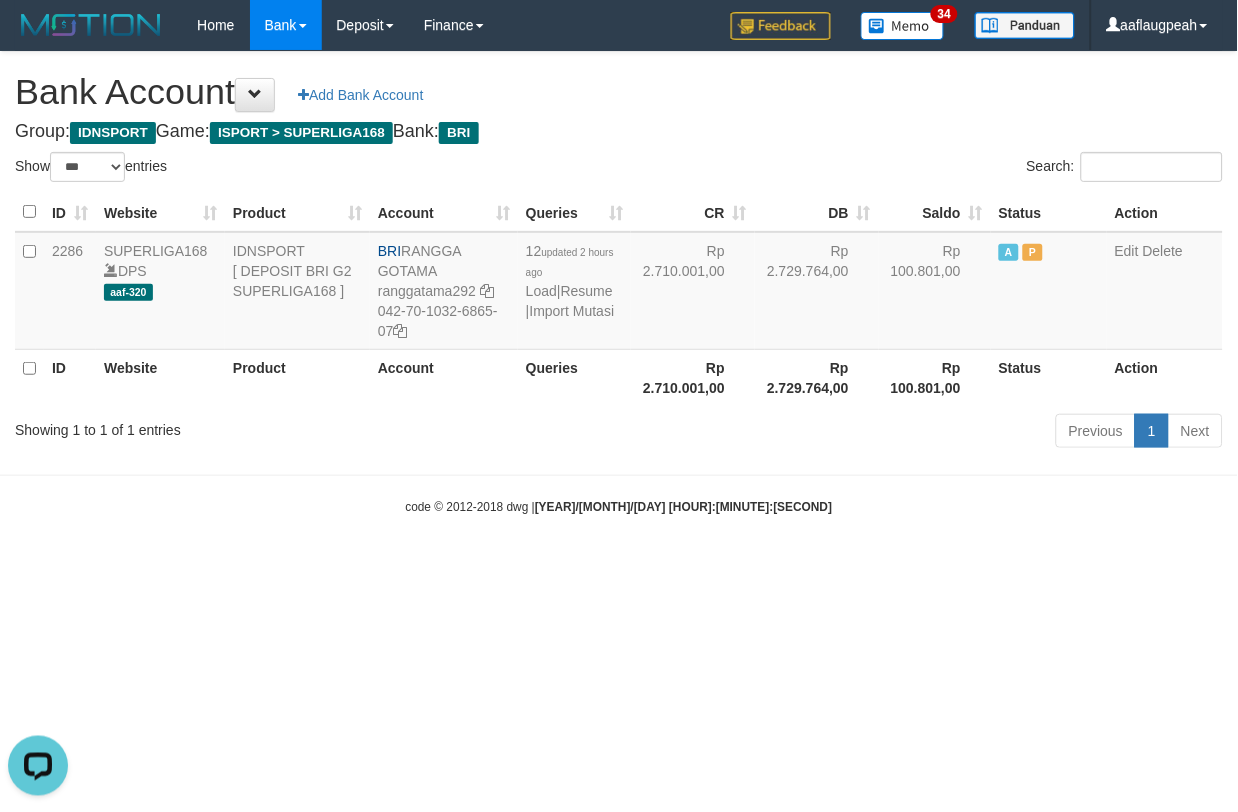 scroll, scrollTop: 0, scrollLeft: 0, axis: both 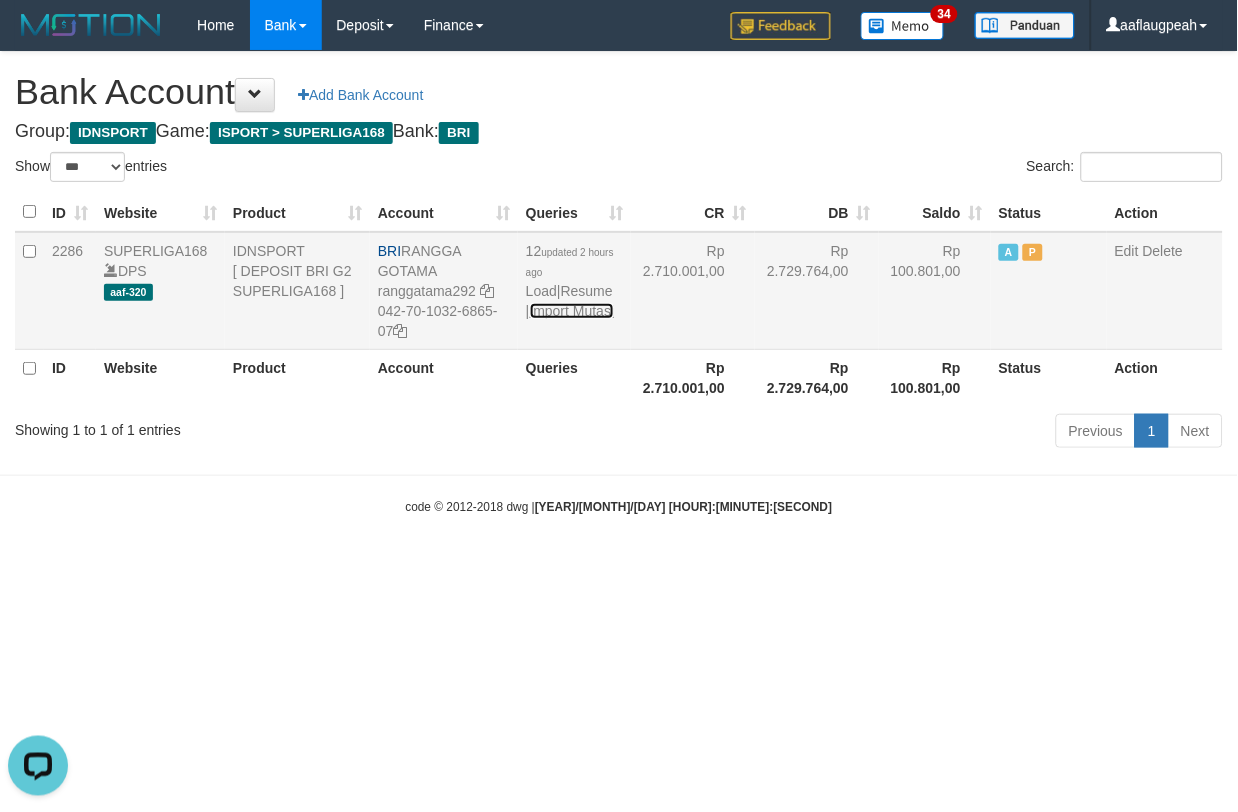 click on "Import Mutasi" at bounding box center [572, 311] 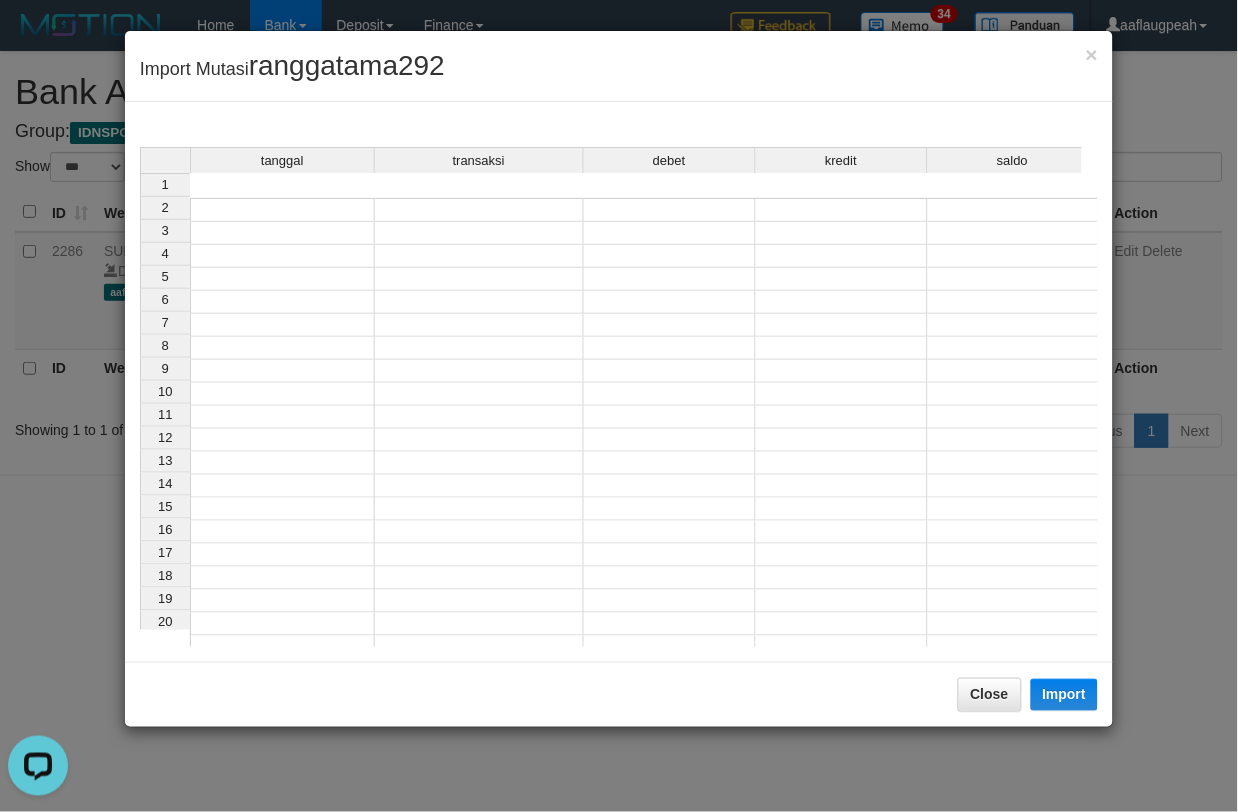 click on "tanggal transaksi debet kredit saldo 1 2 3 4 5 6 7 8 9 10 11 12 13 14 15 16 17 18 19 20 21" at bounding box center (619, 427) 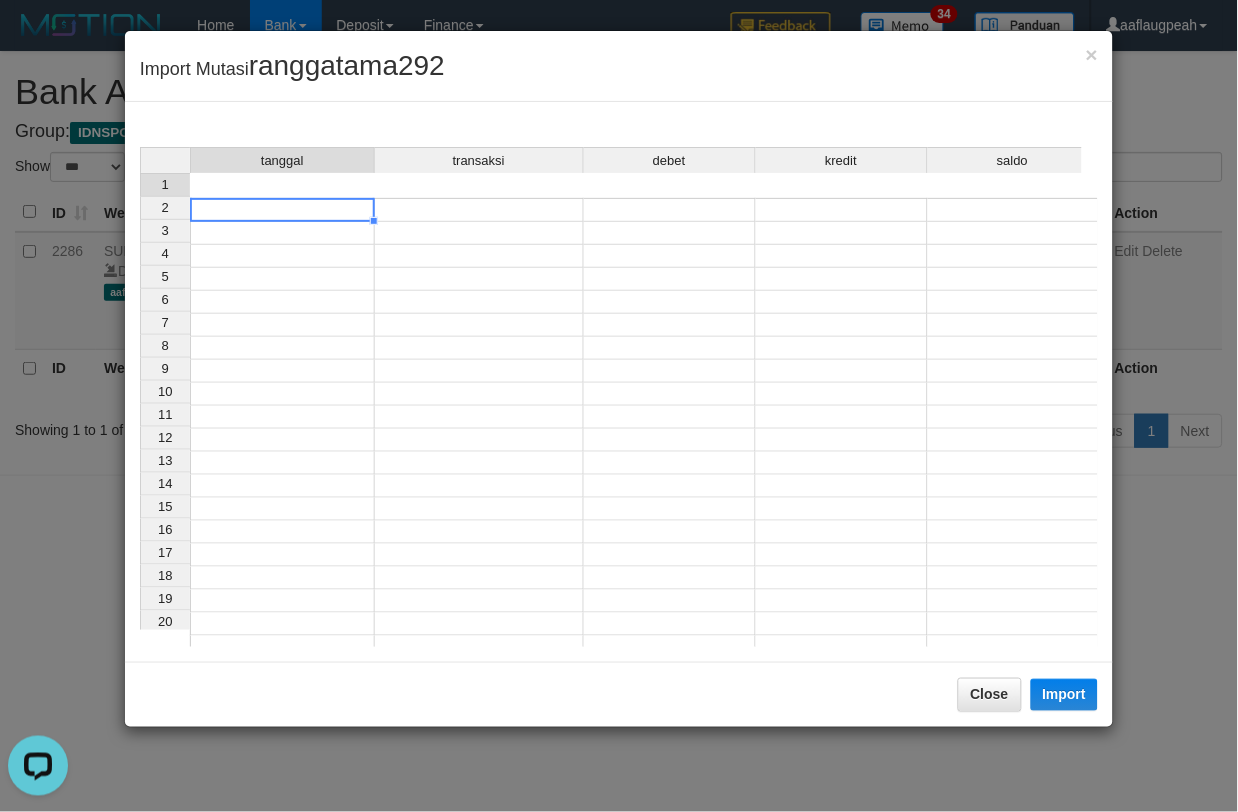 click at bounding box center (282, 210) 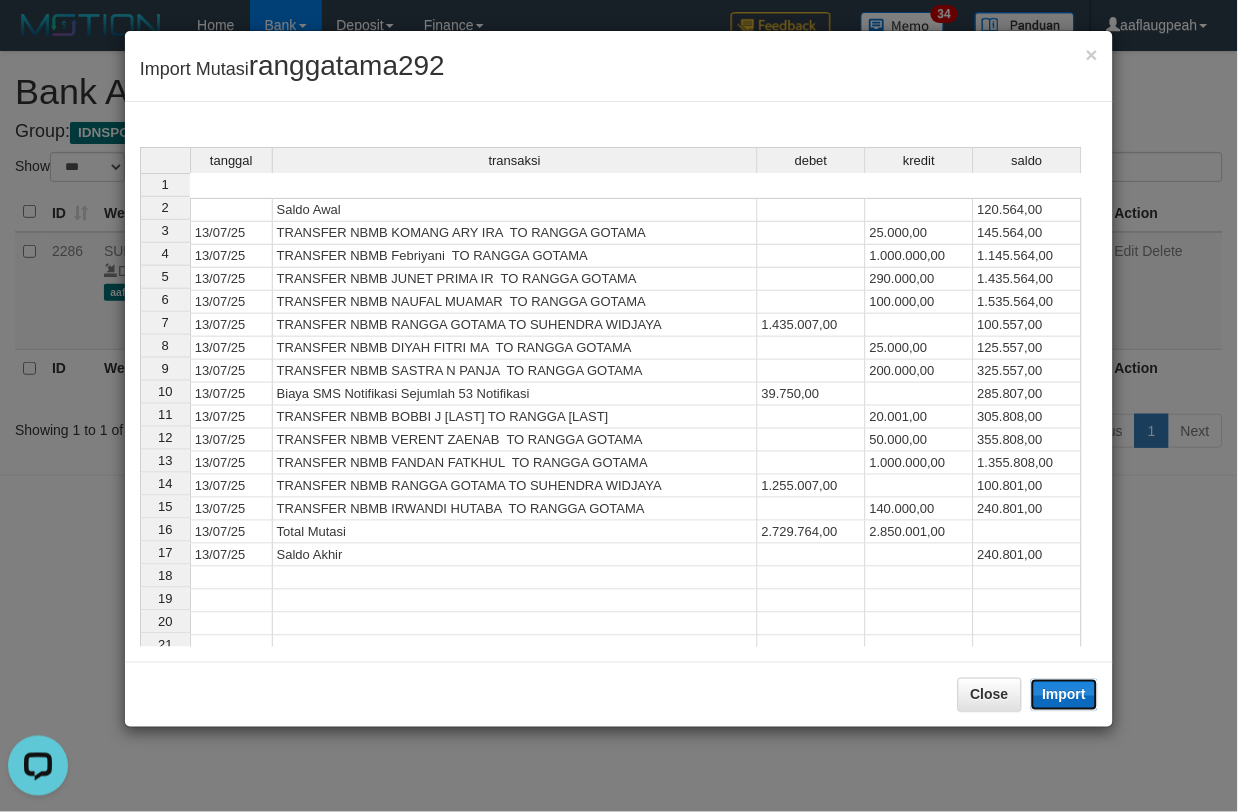 click on "Import" at bounding box center [1065, 695] 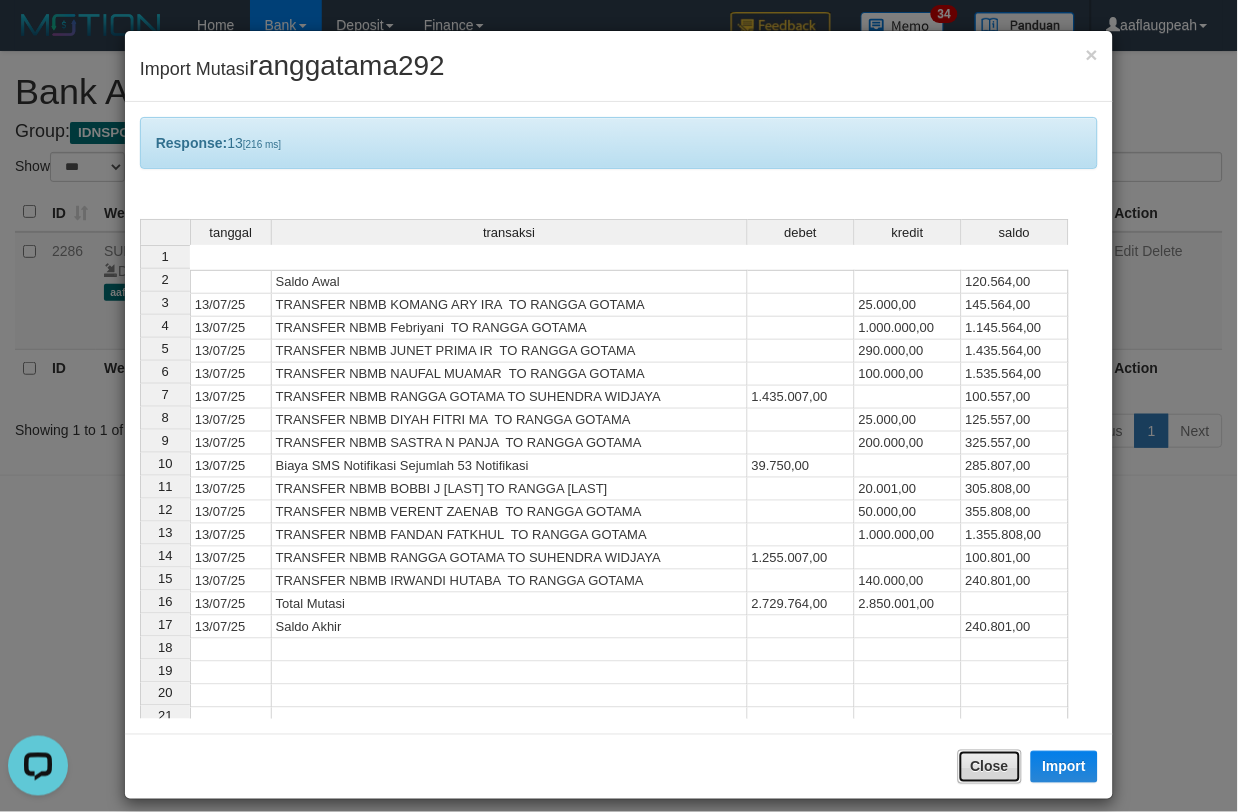 click on "Close" at bounding box center [990, 767] 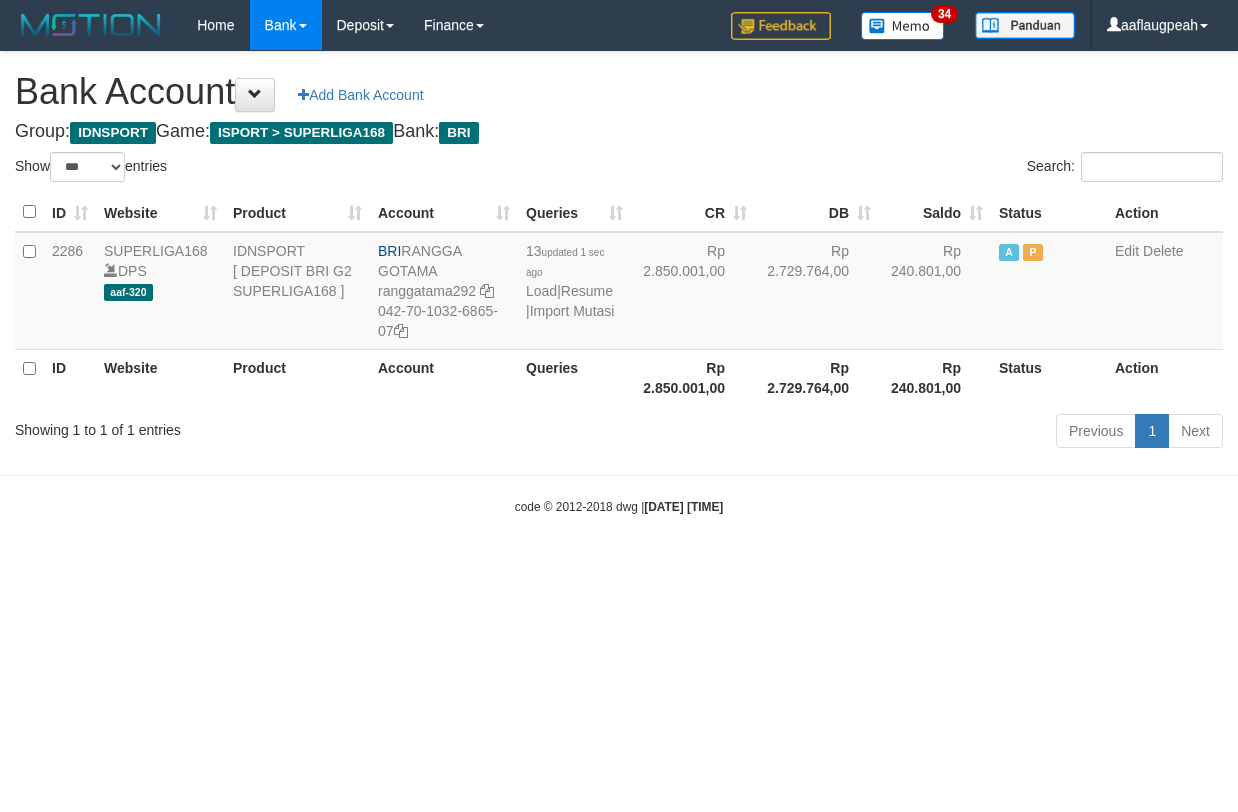 select on "***" 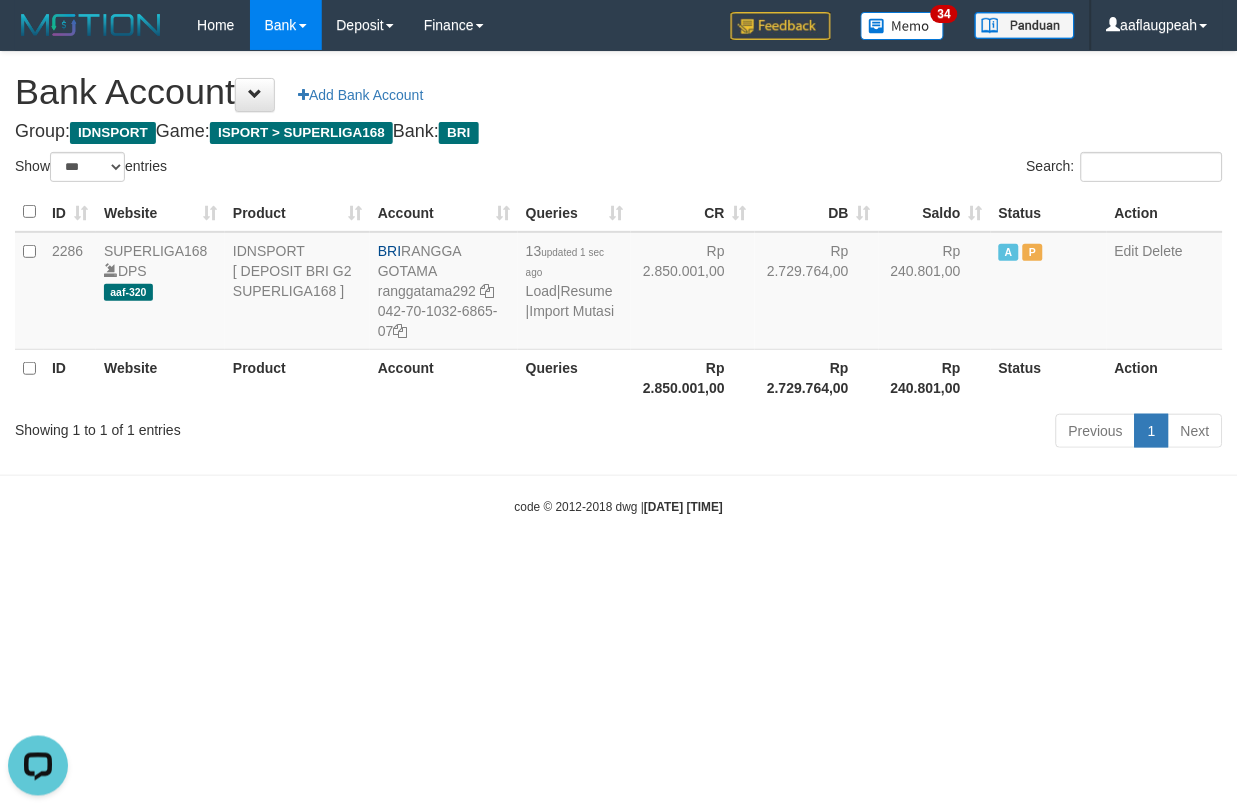 scroll, scrollTop: 0, scrollLeft: 0, axis: both 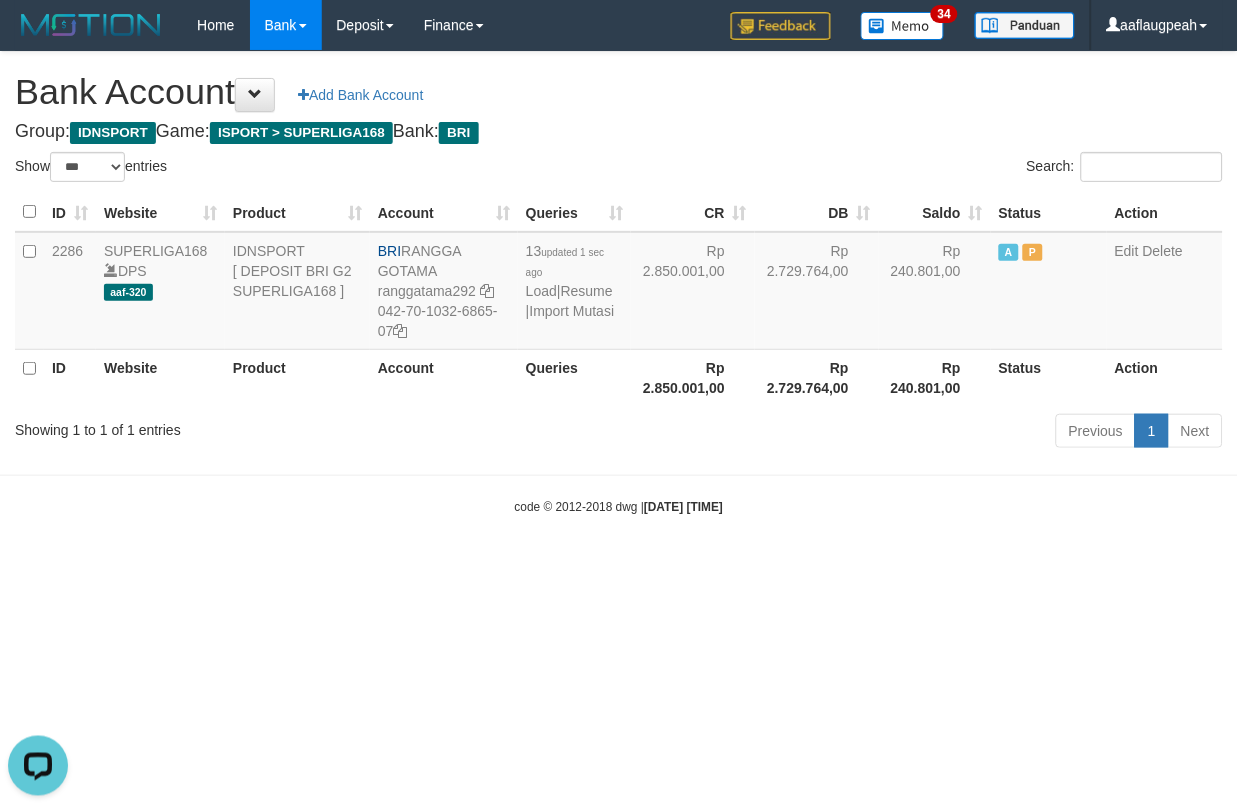 click on "Toggle navigation
Home
Bank
Account List
Load
By Website
Group
[ISPORT]													SUPERLIGA168
By Load Group (DPS)" at bounding box center [619, 283] 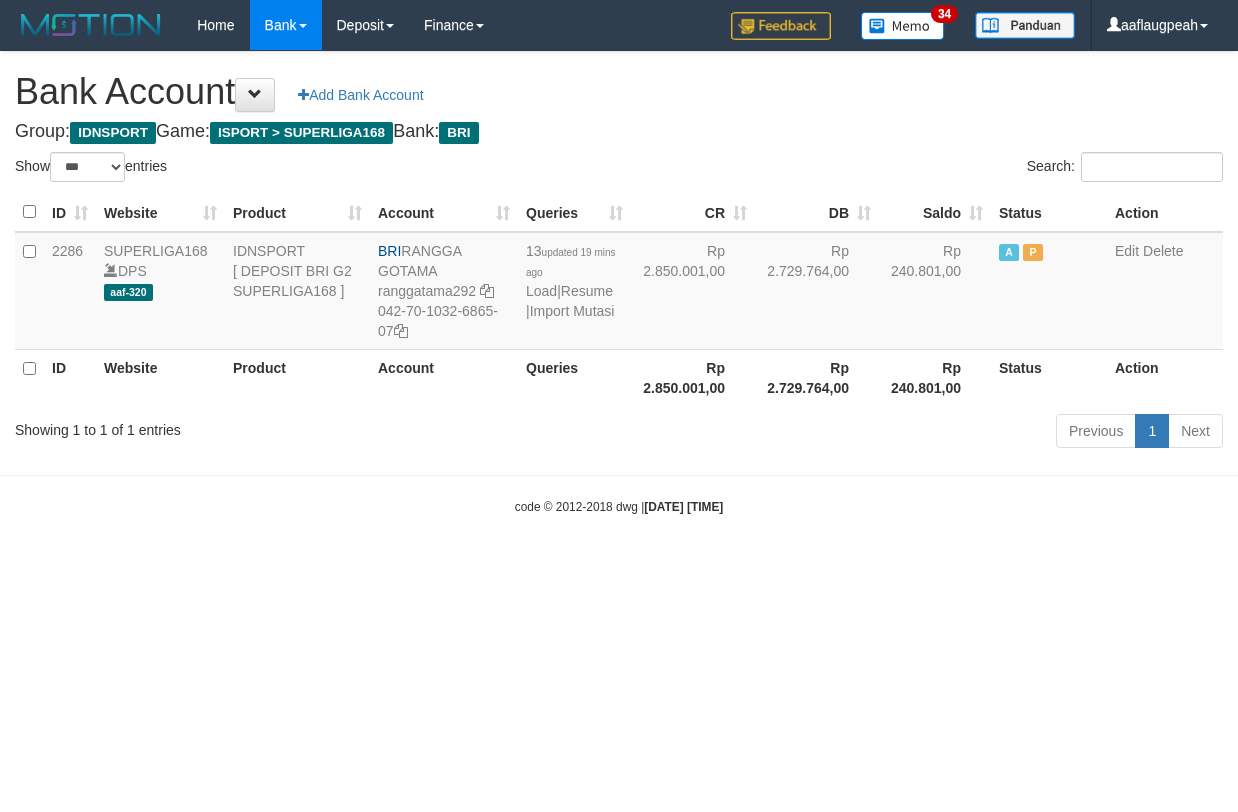 select on "***" 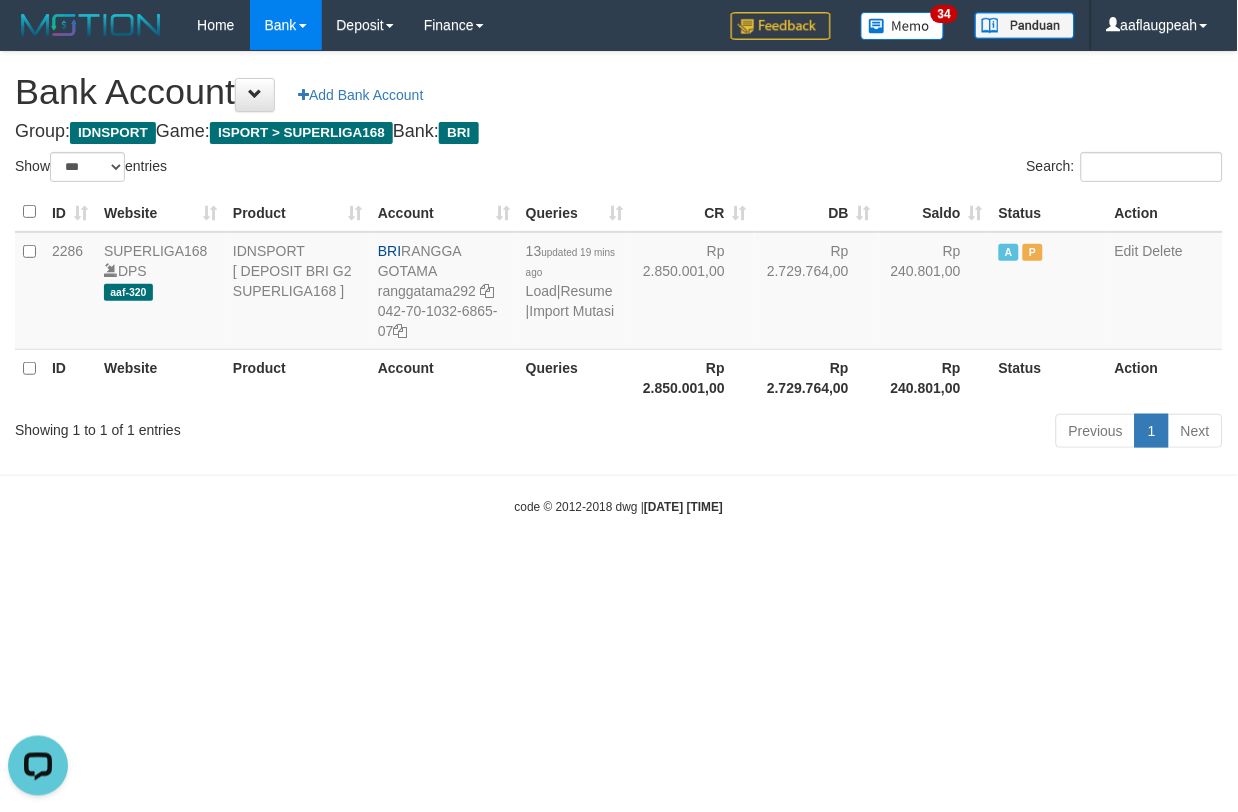 scroll, scrollTop: 0, scrollLeft: 0, axis: both 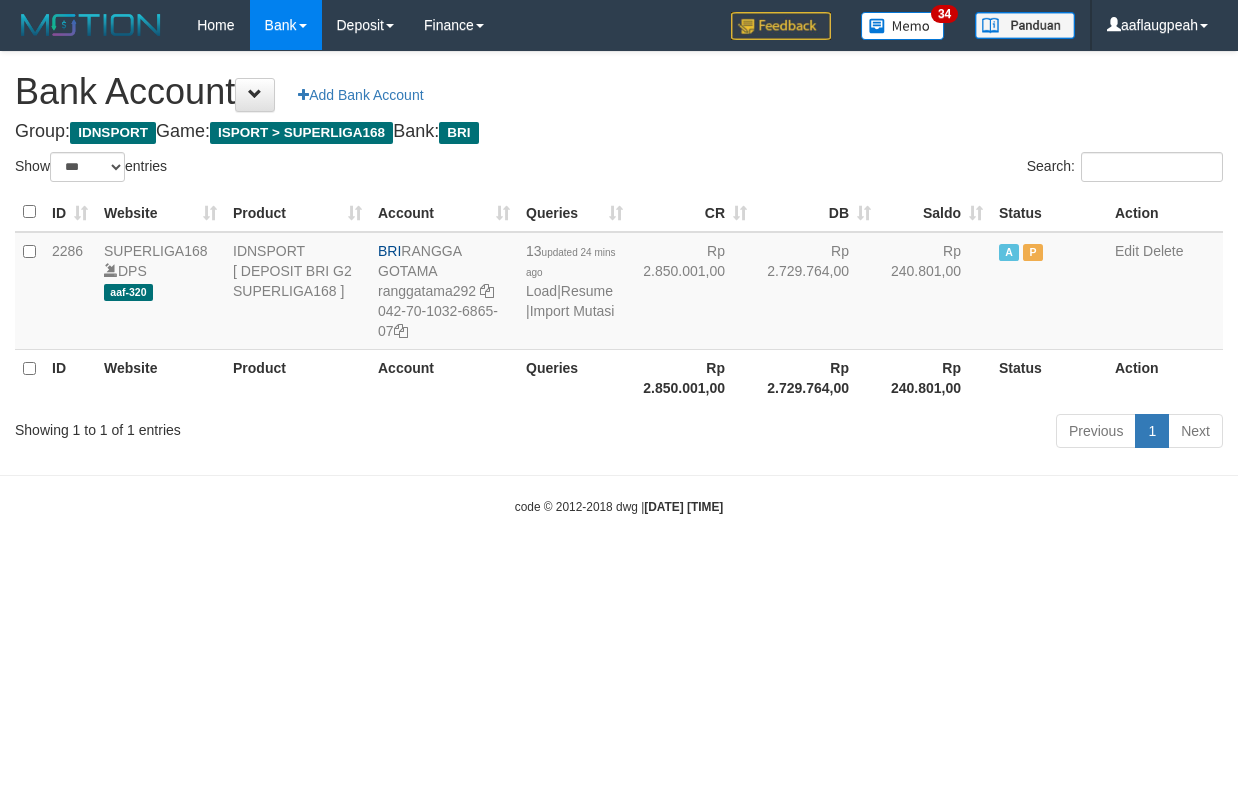 select on "***" 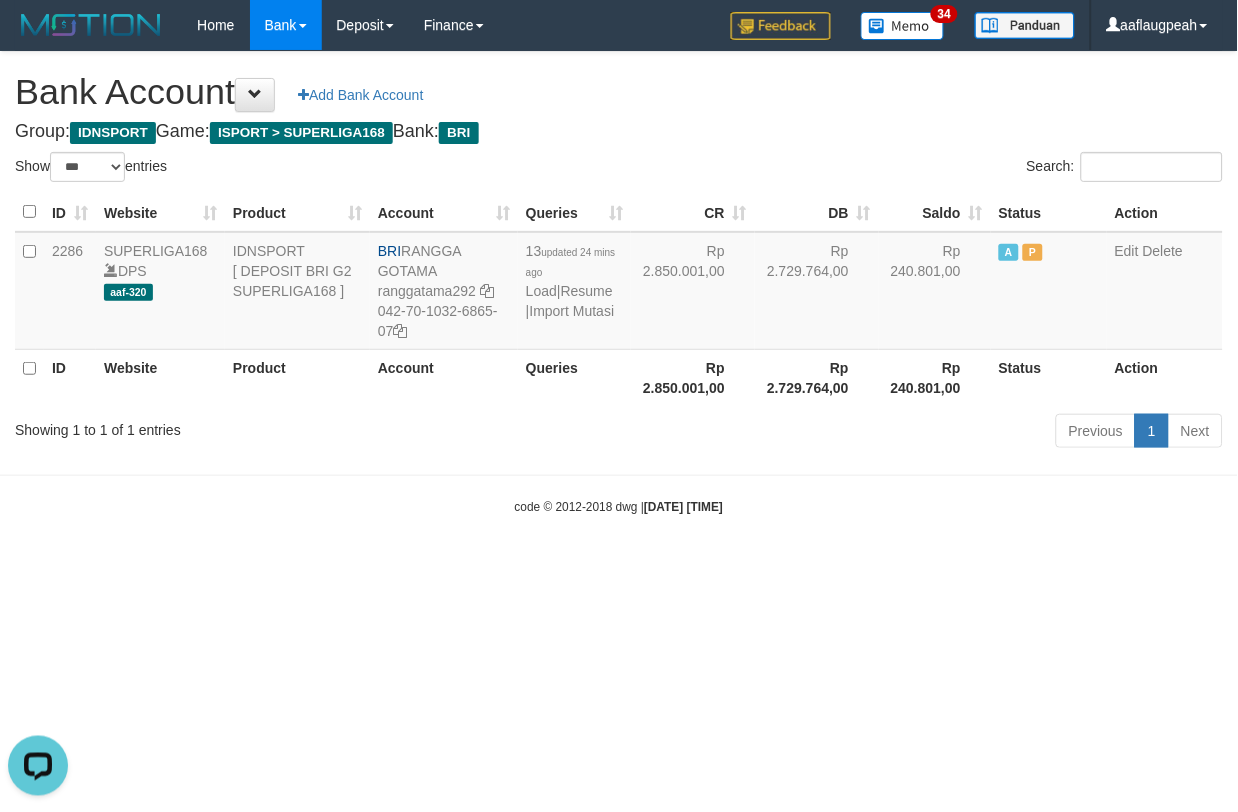 scroll, scrollTop: 0, scrollLeft: 0, axis: both 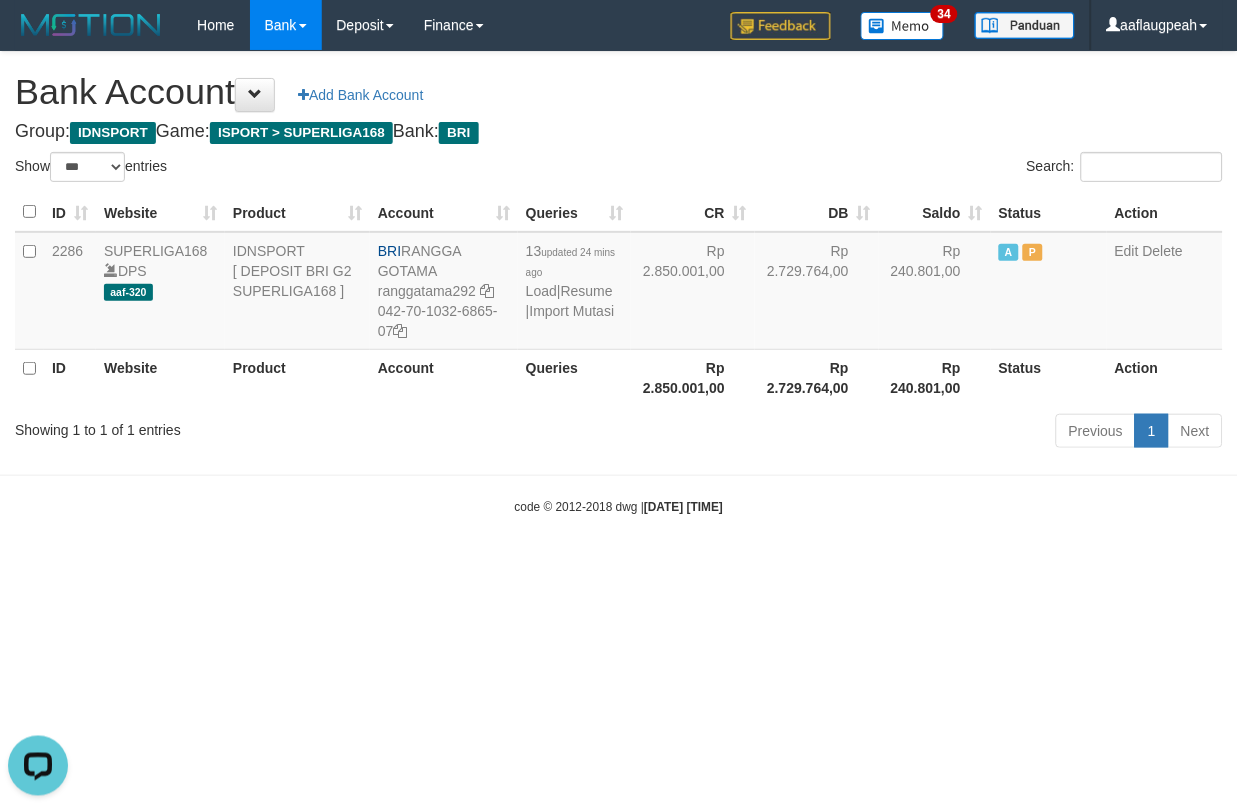 click on "Toggle navigation
Home
Bank
Account List
Load
By Website
Group
[ISPORT]													SUPERLIGA168
By Load Group (DPS)
34" at bounding box center [619, 283] 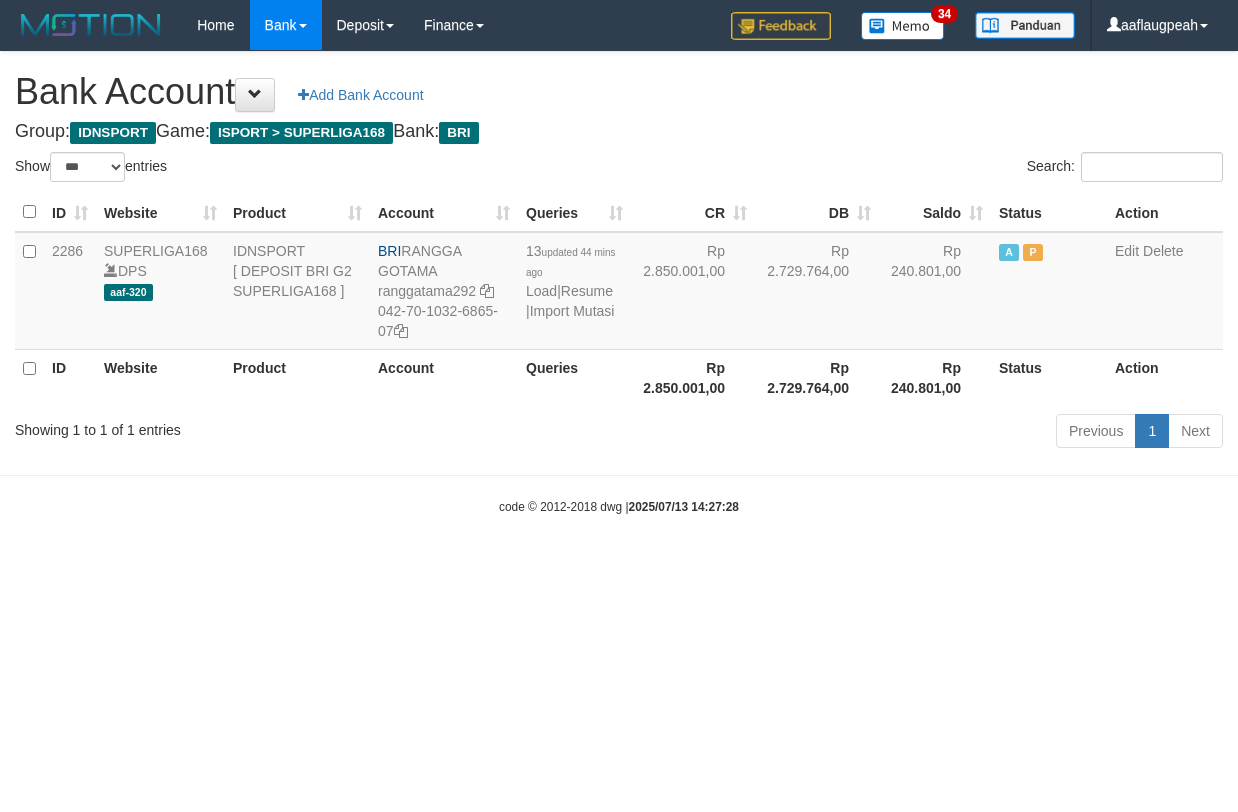 select on "***" 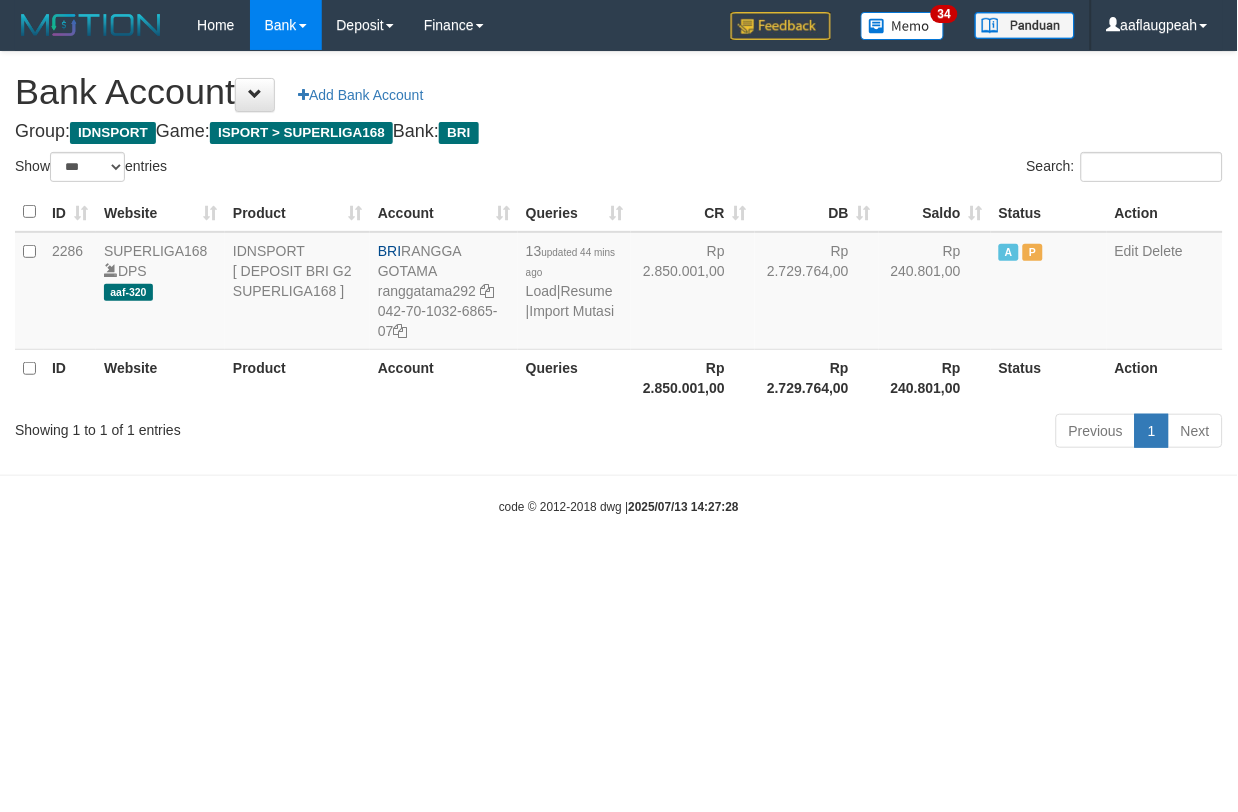 click on "Toggle navigation
Home
Bank
Account List
Load
By Website
Group
[ISPORT]													SUPERLIGA168
By Load Group (DPS)" at bounding box center (619, 283) 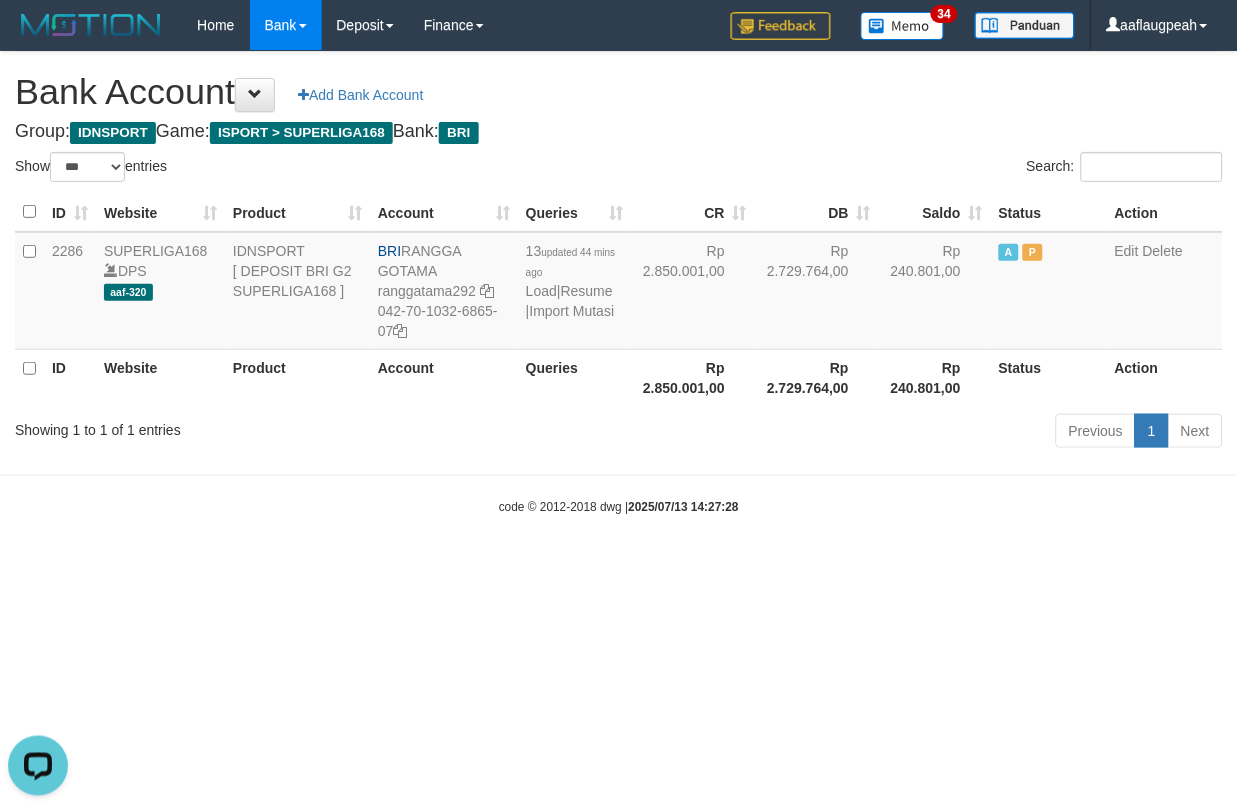 scroll, scrollTop: 0, scrollLeft: 0, axis: both 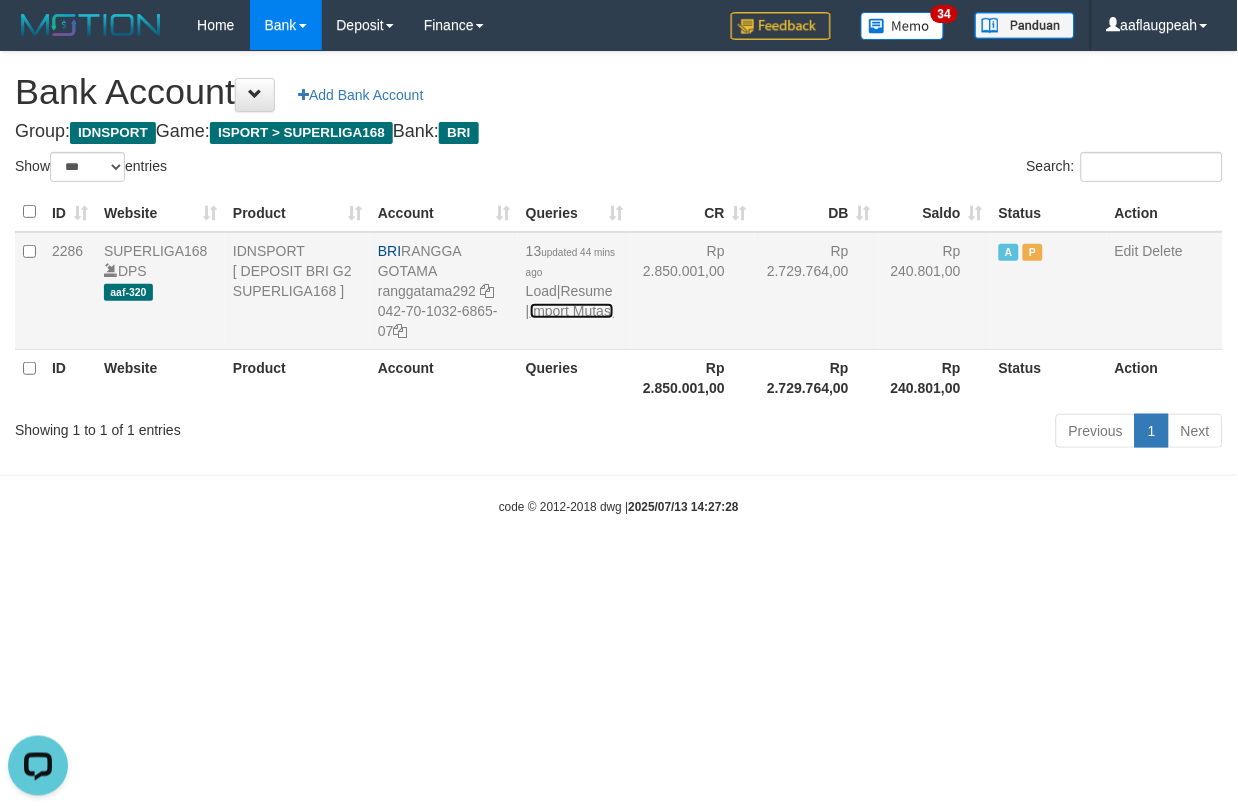 click on "Import Mutasi" at bounding box center [572, 311] 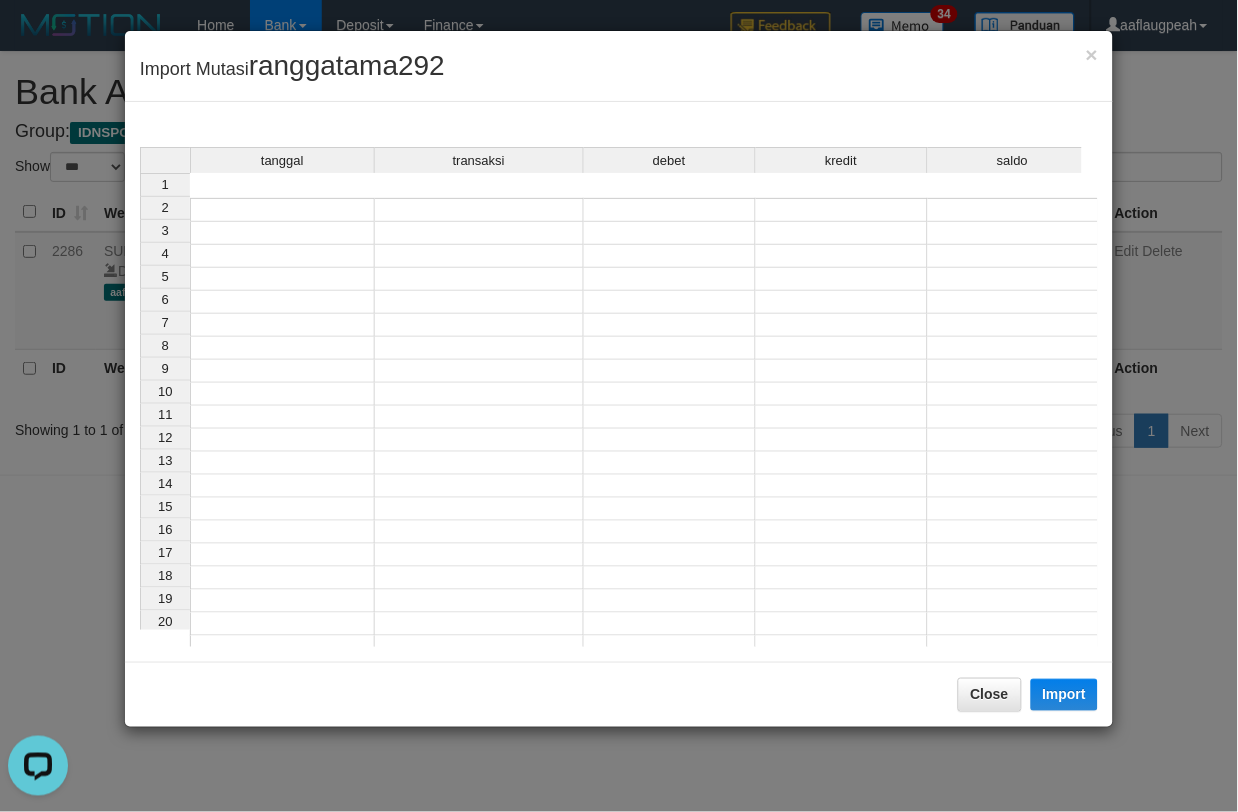 click on "tanggal transaksi debet kredit saldo 1 2 3 4 5 6 7 8 9 10 11 12 13 14 15 16 17 18 19 20 21" at bounding box center (619, 427) 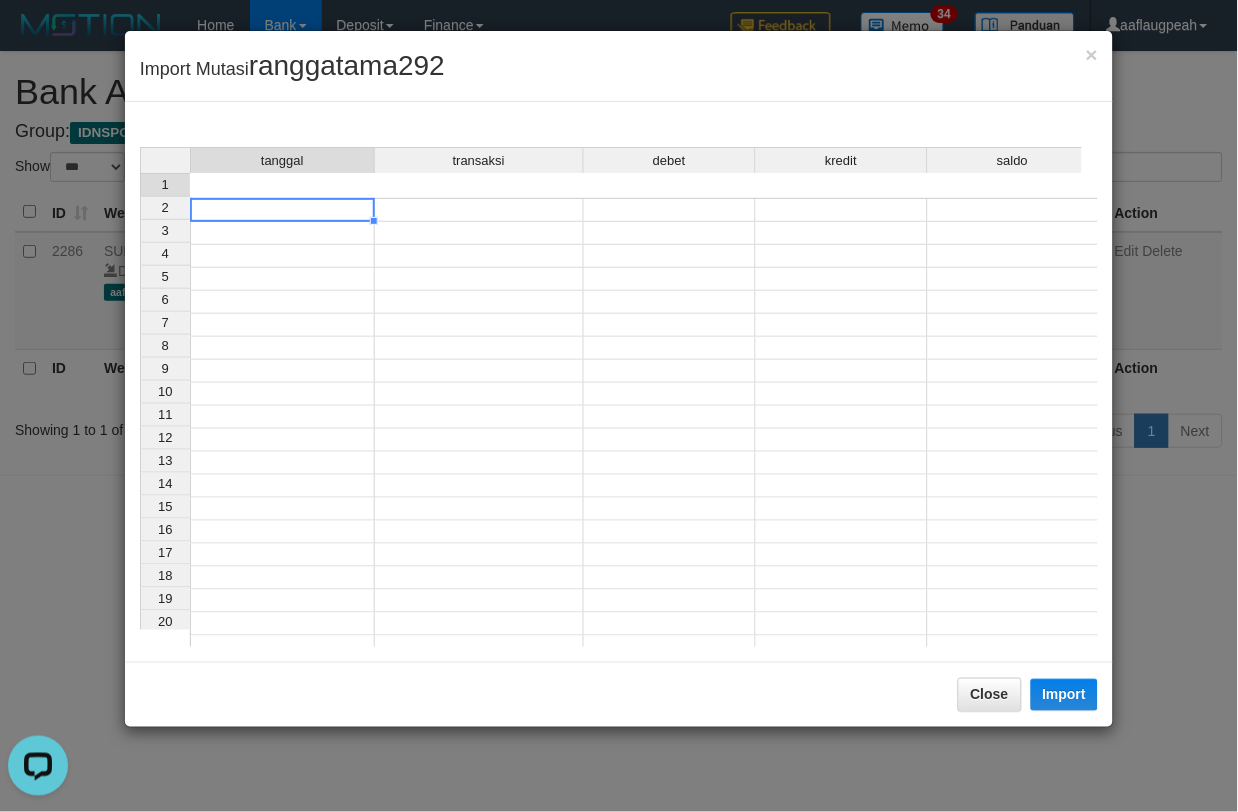click at bounding box center (282, 210) 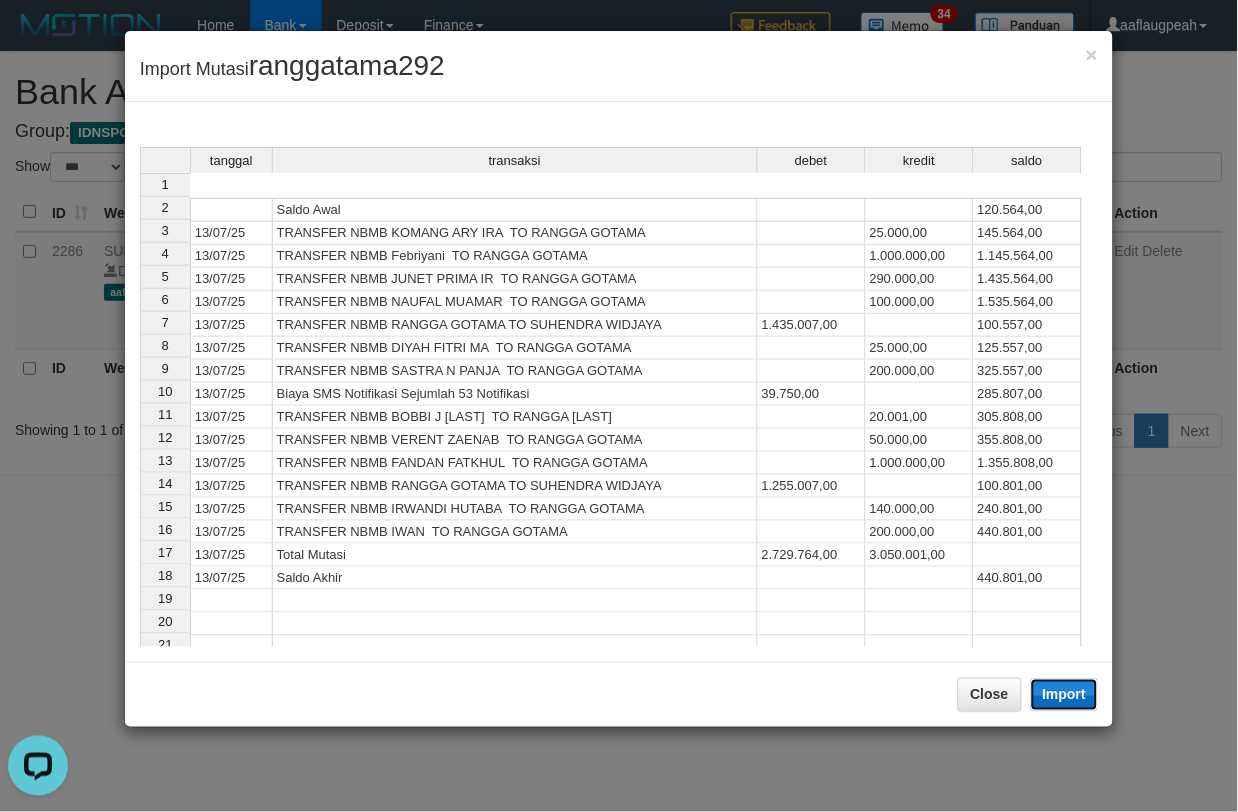 drag, startPoint x: 1074, startPoint y: 693, endPoint x: 1234, endPoint y: 715, distance: 161.50542 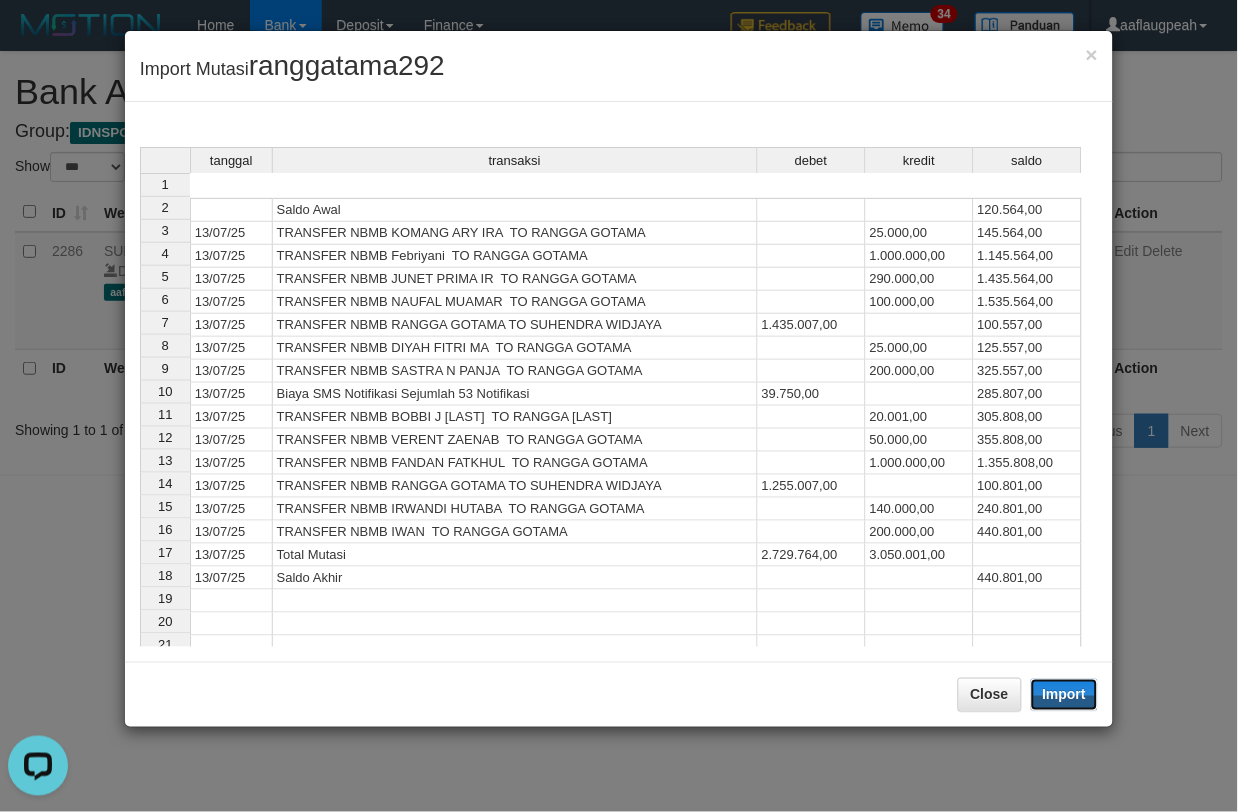 click on "Import" at bounding box center [1065, 695] 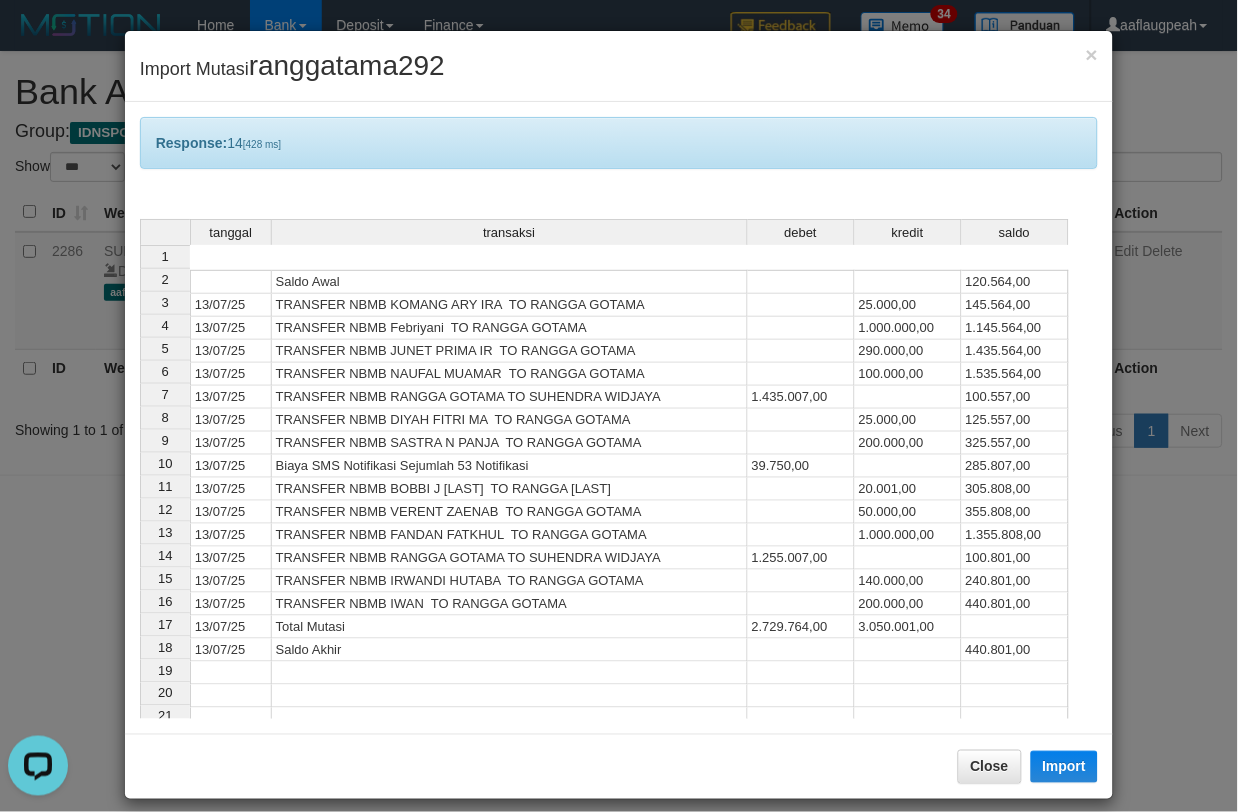 drag, startPoint x: 1146, startPoint y: 628, endPoint x: 1148, endPoint y: 640, distance: 12.165525 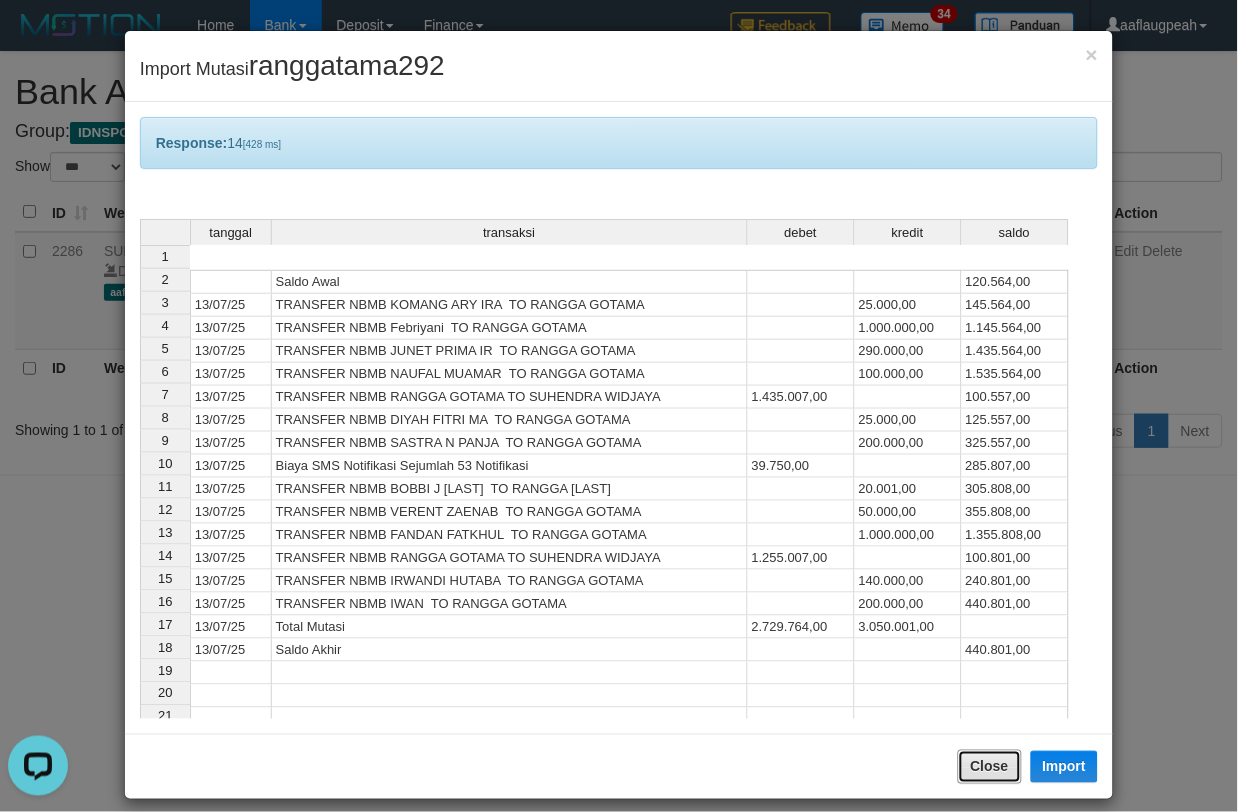 click on "Close" at bounding box center [990, 767] 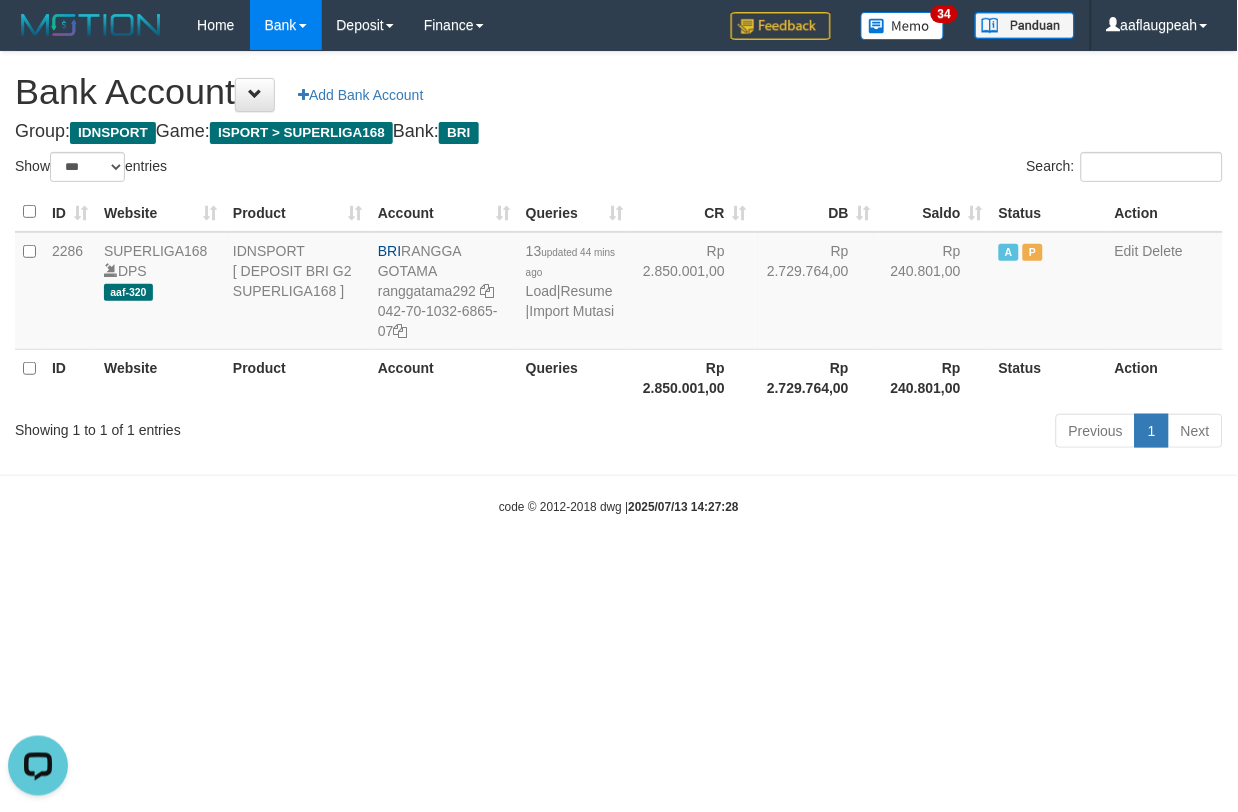 drag, startPoint x: 846, startPoint y: 688, endPoint x: 1236, endPoint y: 651, distance: 391.7512 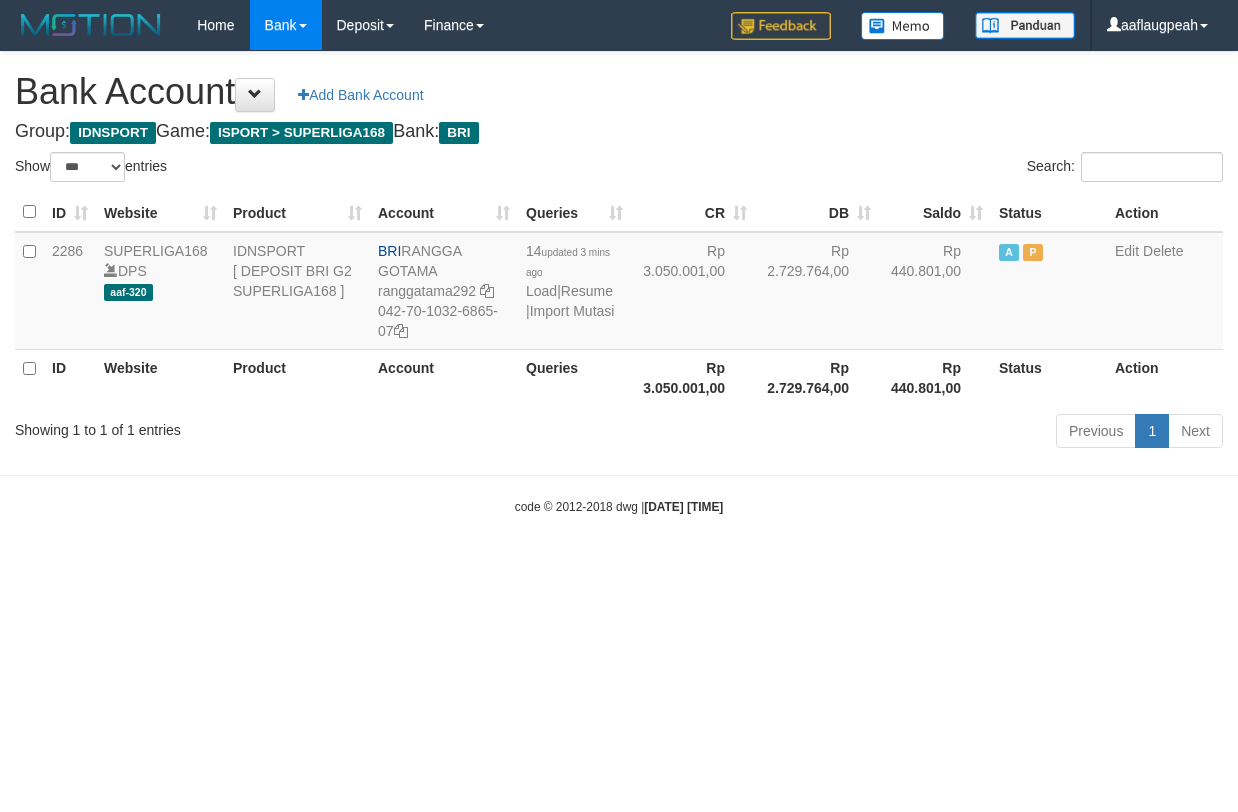 select on "***" 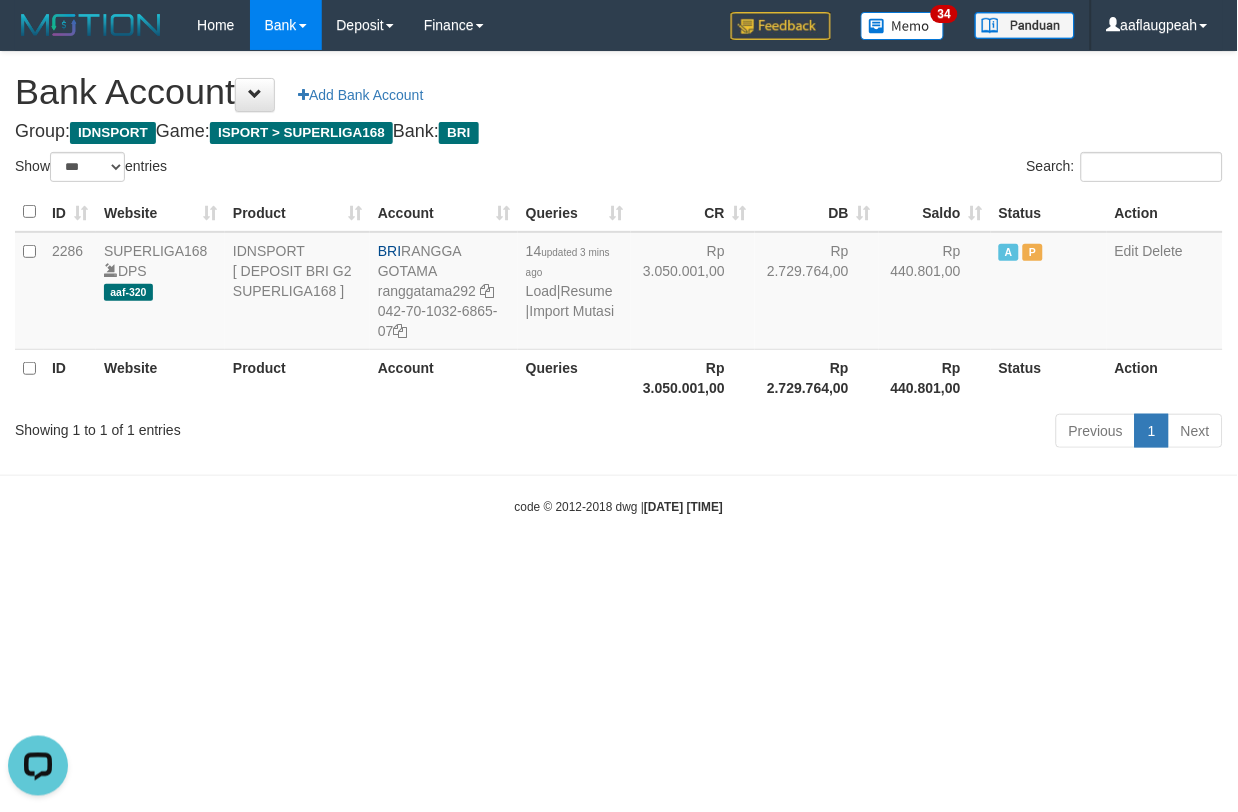 scroll, scrollTop: 0, scrollLeft: 0, axis: both 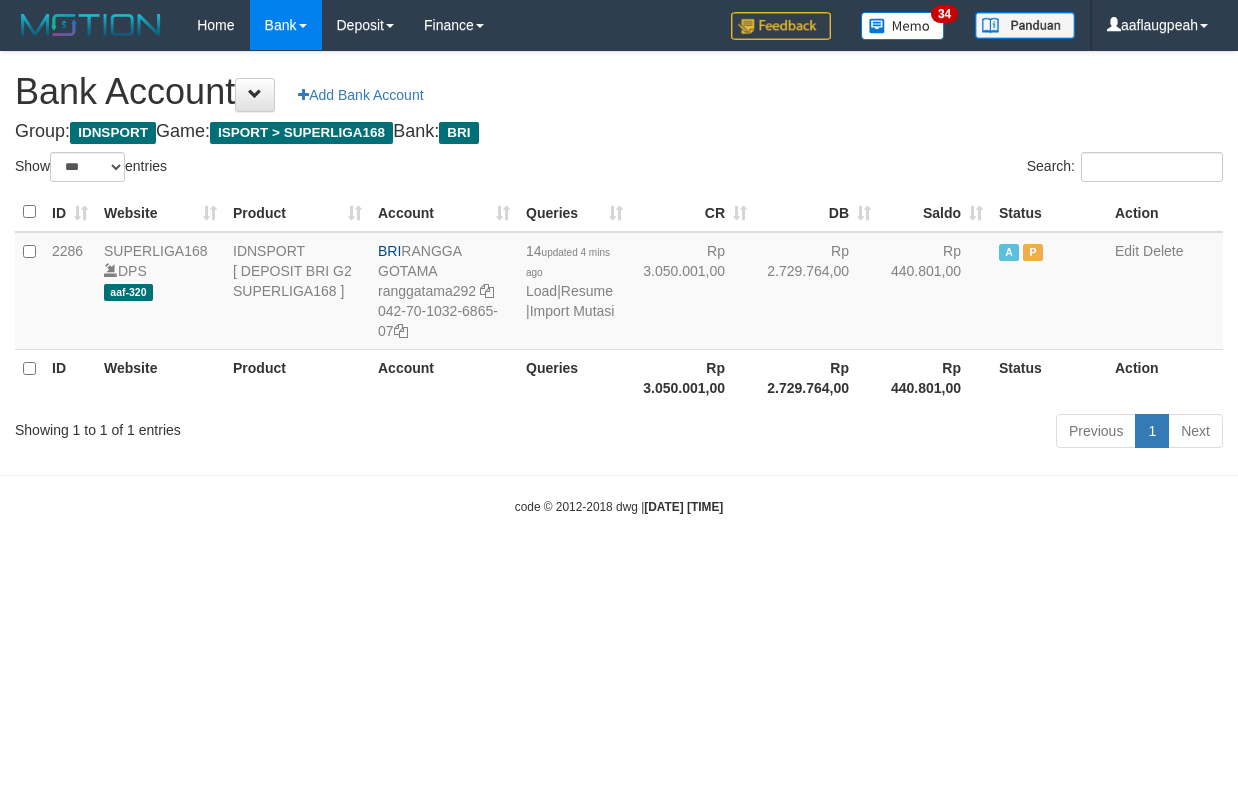 select on "***" 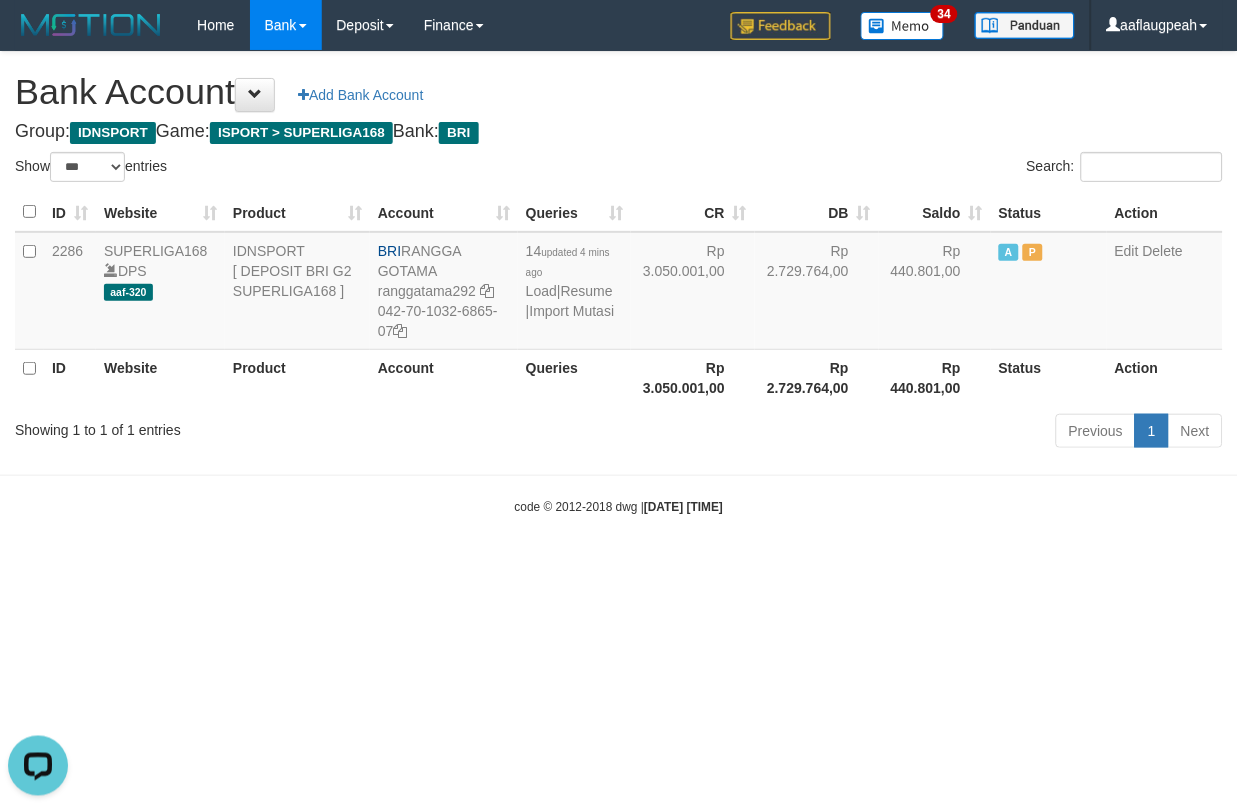 scroll, scrollTop: 0, scrollLeft: 0, axis: both 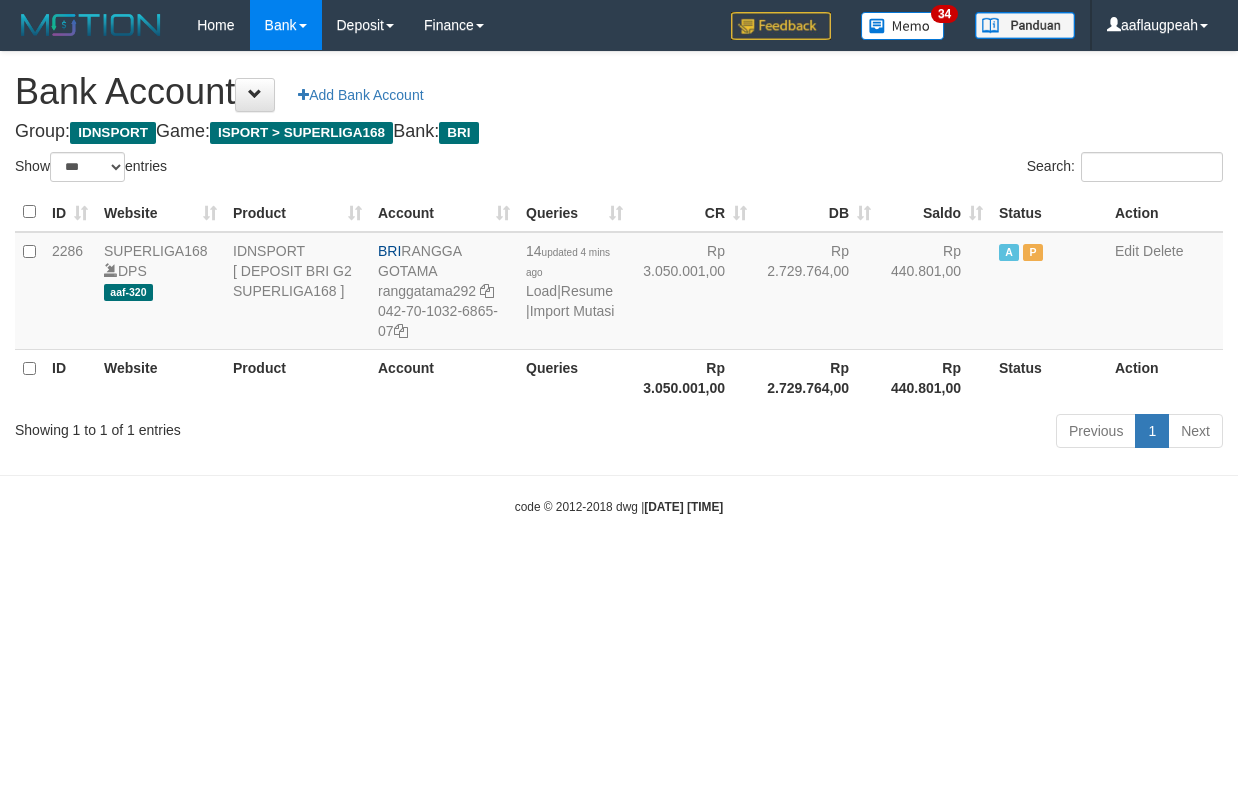 select on "***" 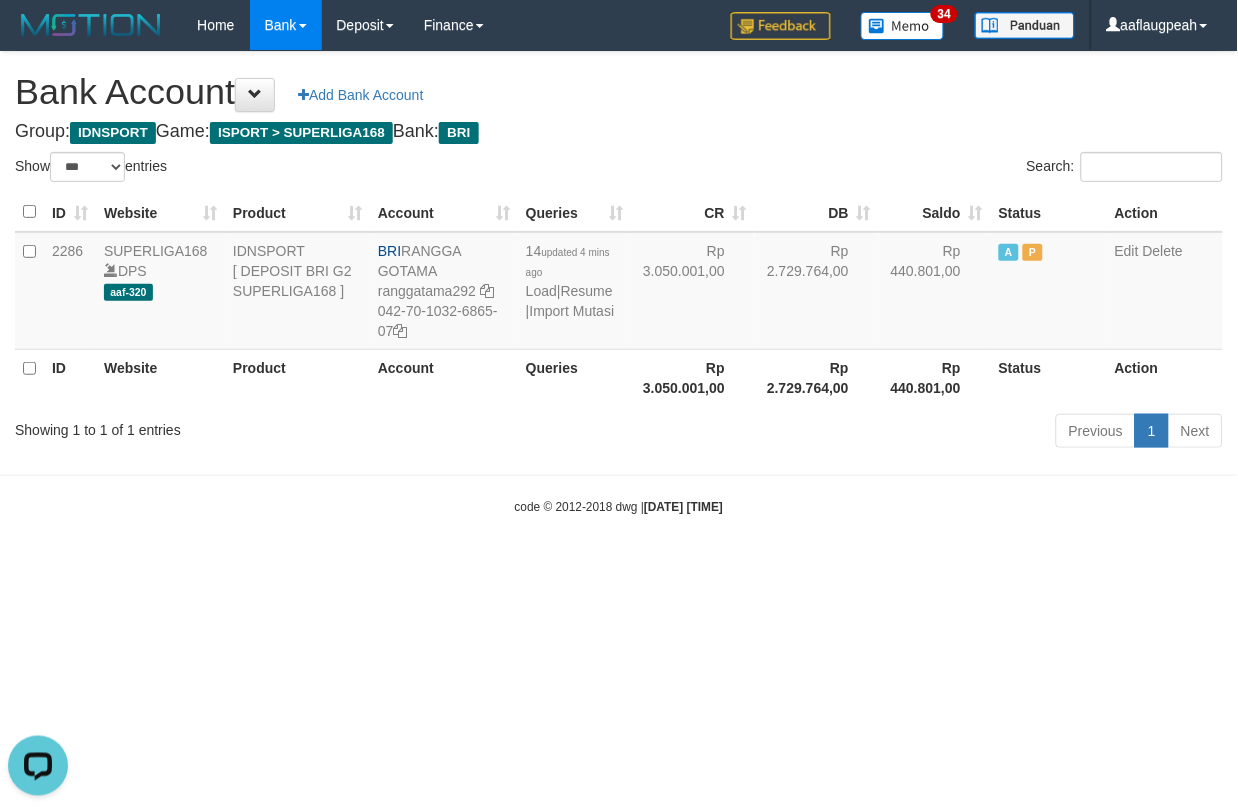 scroll, scrollTop: 0, scrollLeft: 0, axis: both 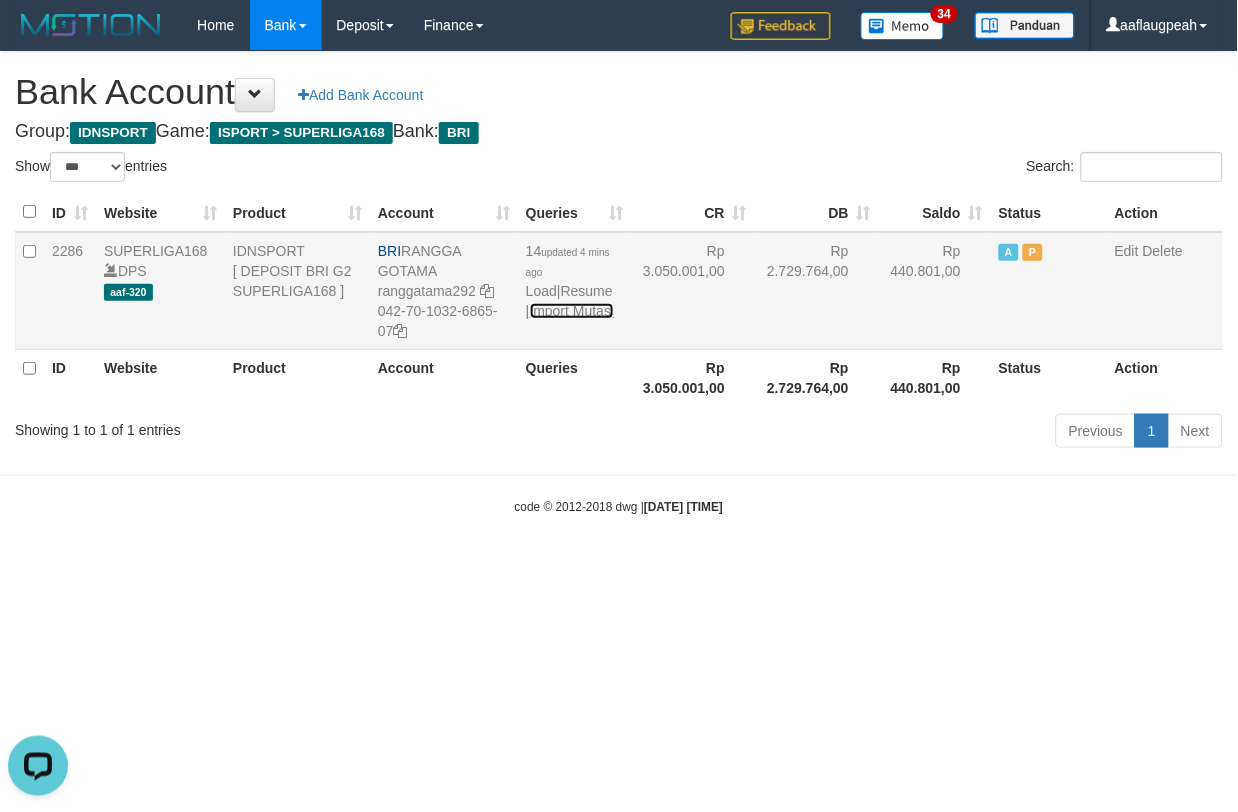 click on "Import Mutasi" at bounding box center (572, 311) 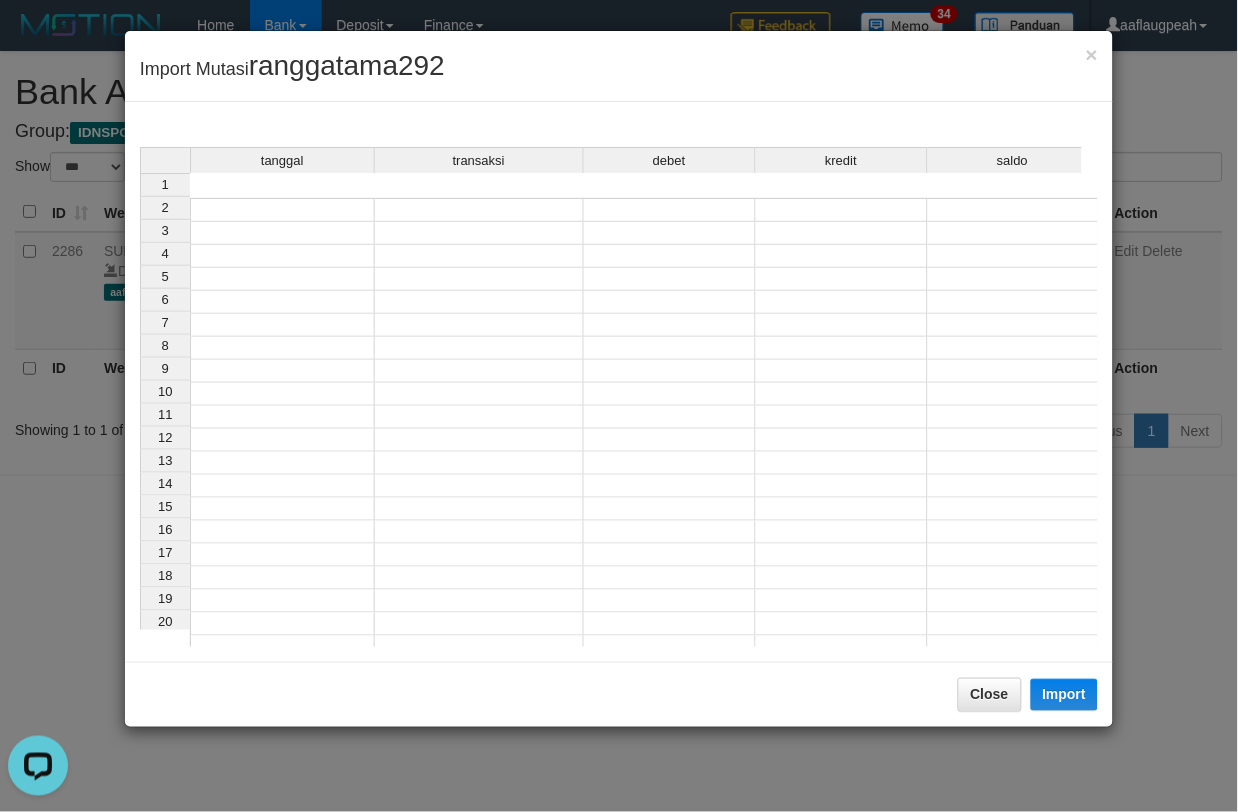 drag, startPoint x: 266, startPoint y: 181, endPoint x: 275, endPoint y: 194, distance: 15.811388 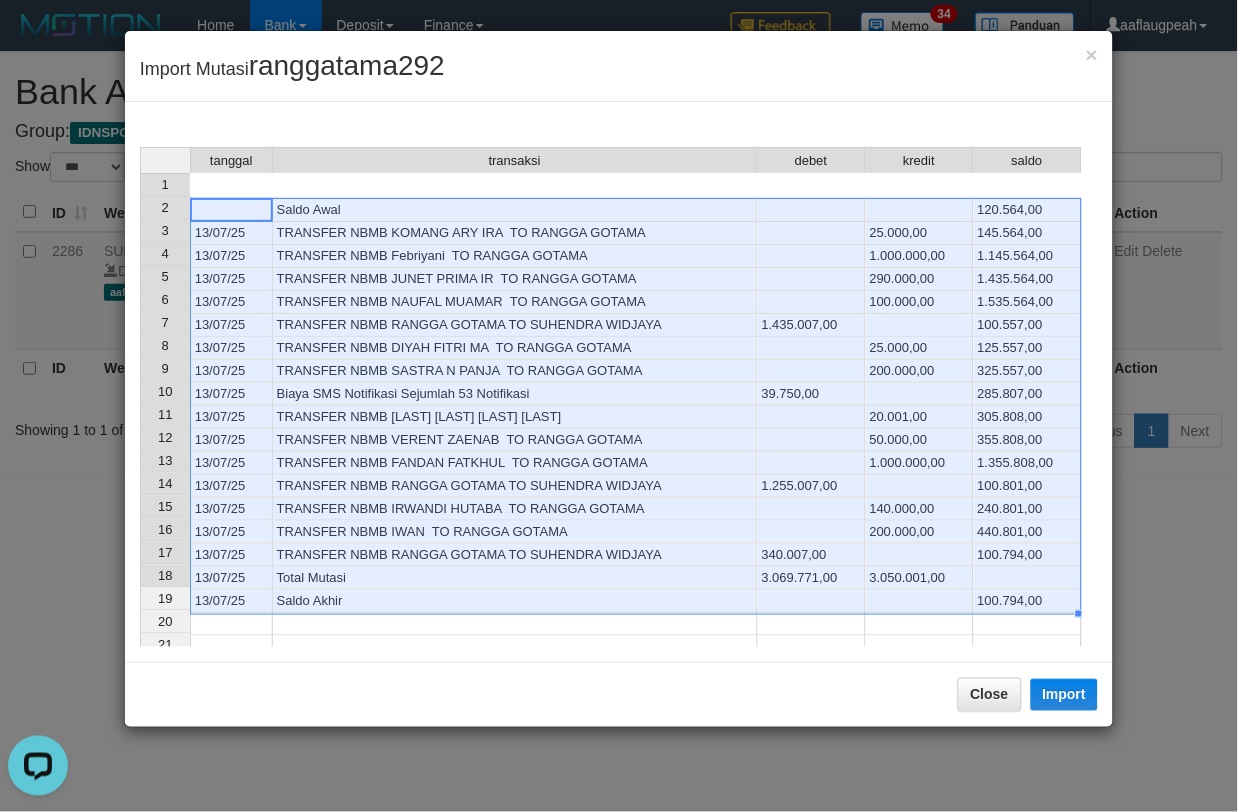 scroll, scrollTop: 6, scrollLeft: 0, axis: vertical 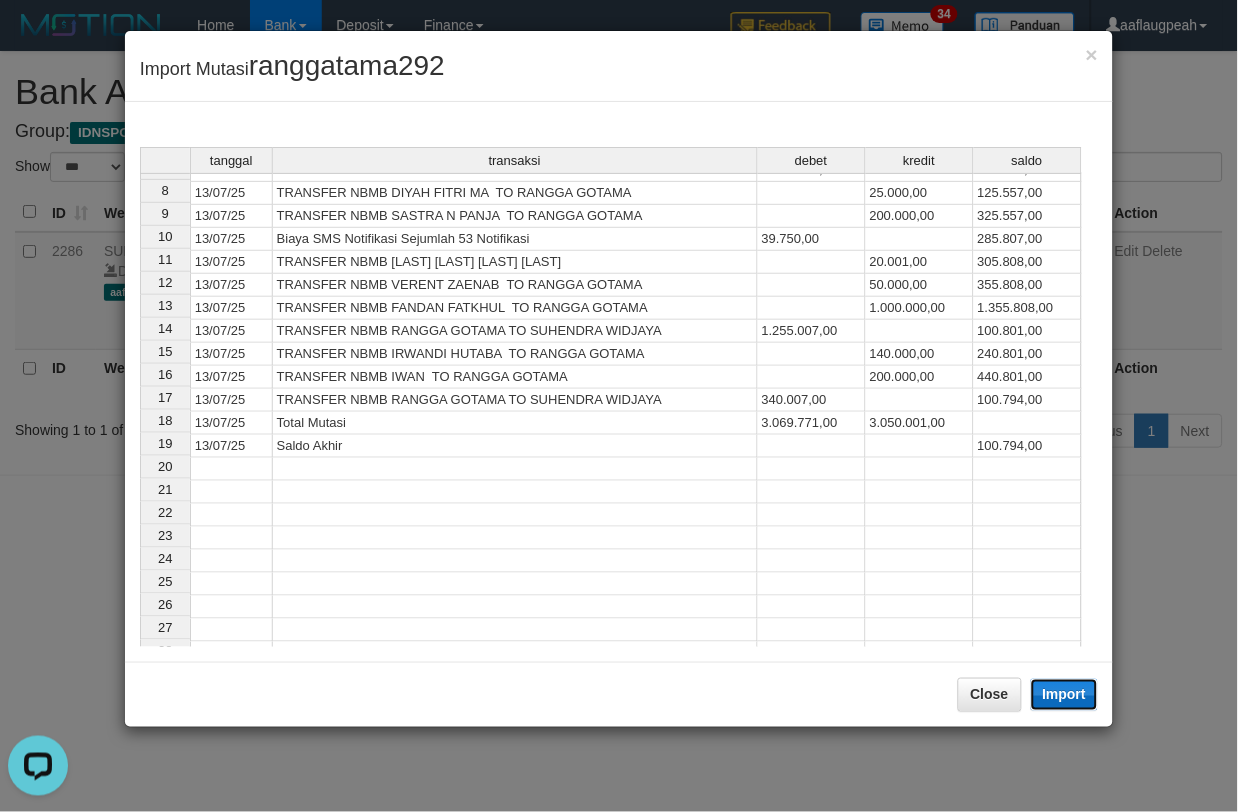 click on "Import" at bounding box center (1065, 695) 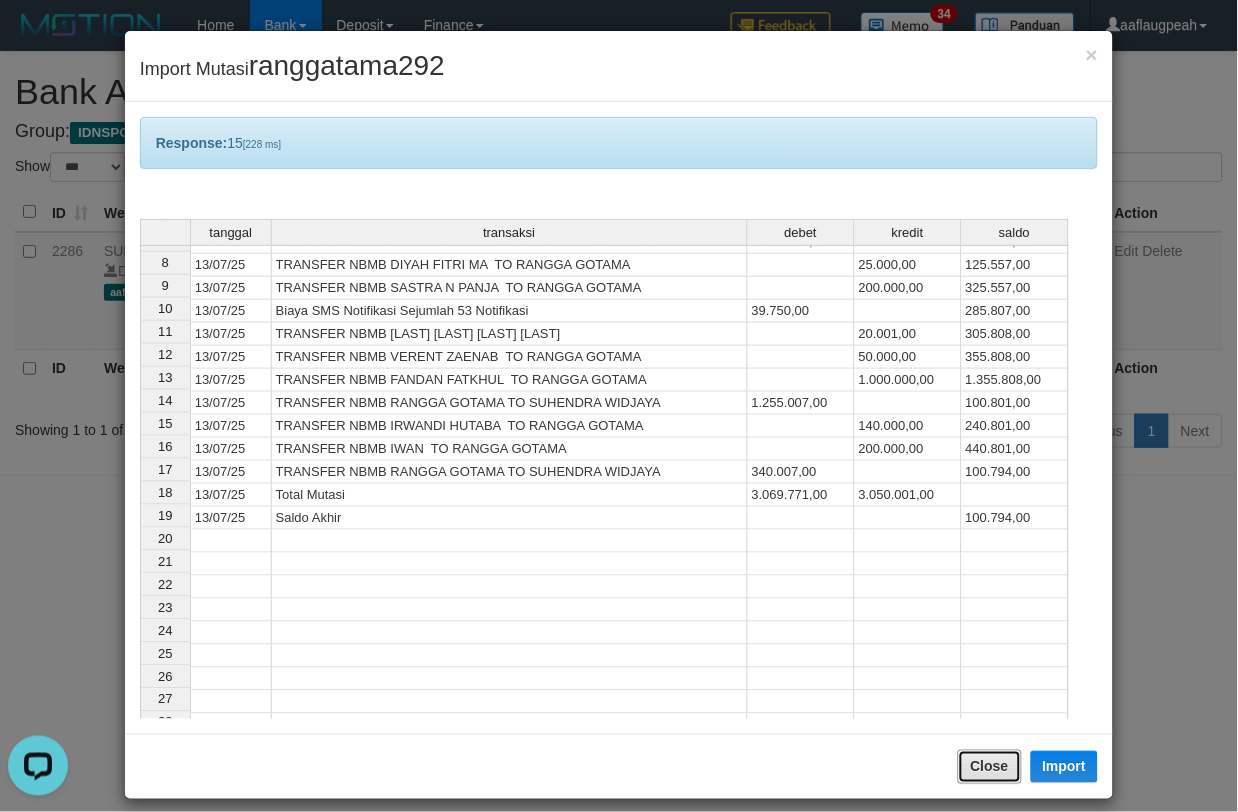 click on "Close" at bounding box center (990, 767) 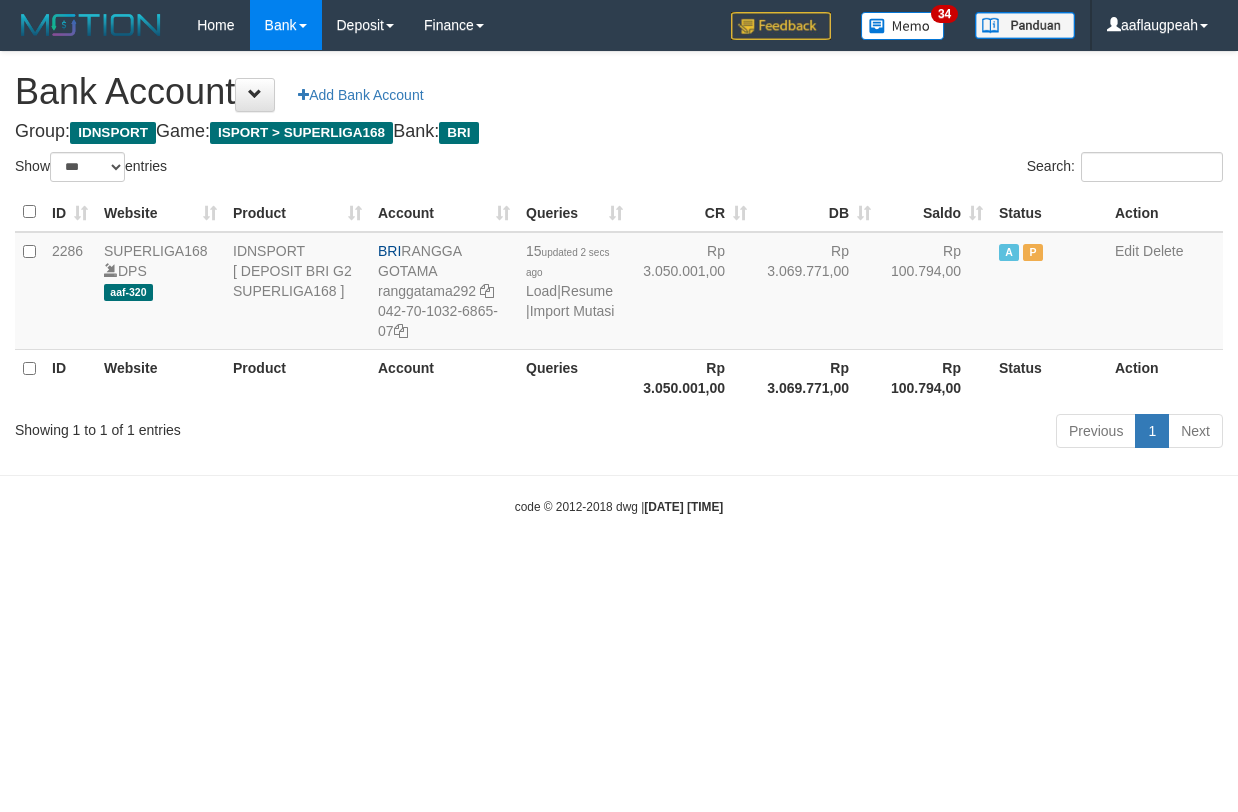 select on "***" 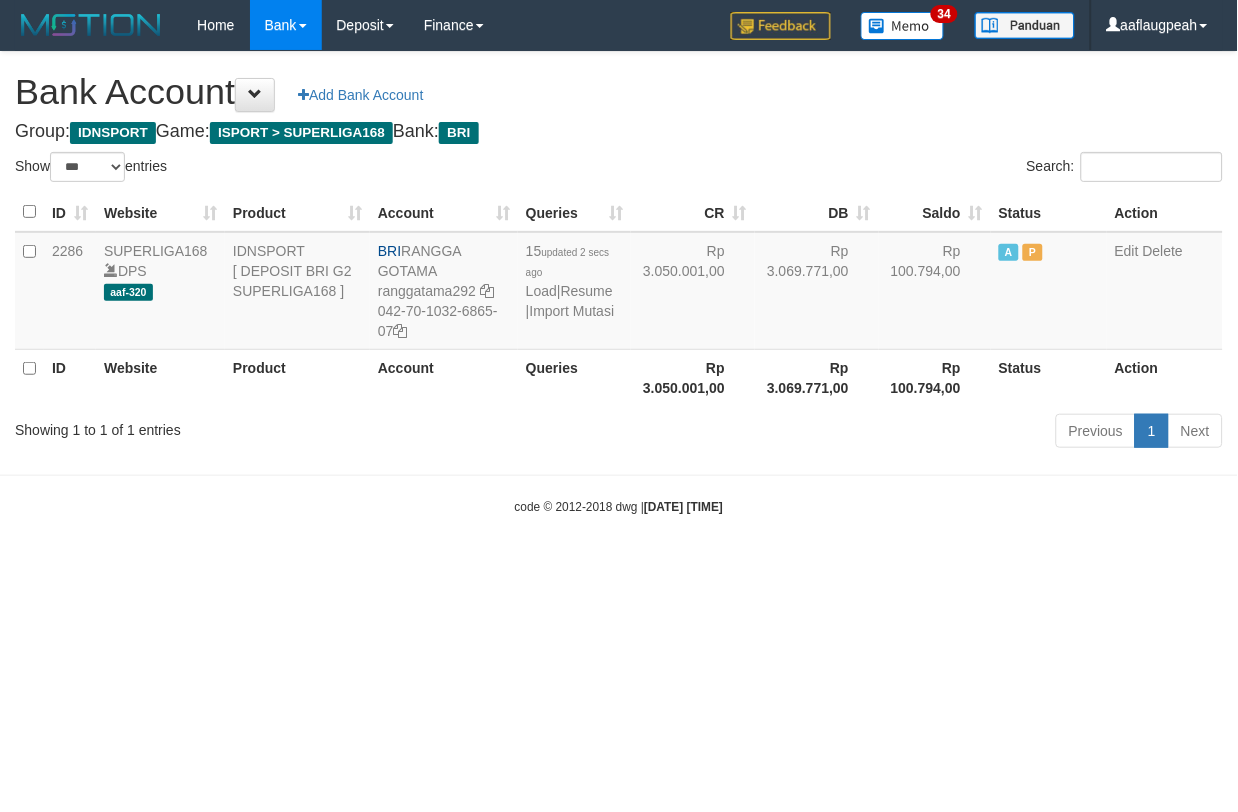 click on "Toggle navigation
Home
Bank
Account List
Load
By Website
Group
[ISPORT]													SUPERLIGA168
By Load Group (DPS)" at bounding box center [619, 283] 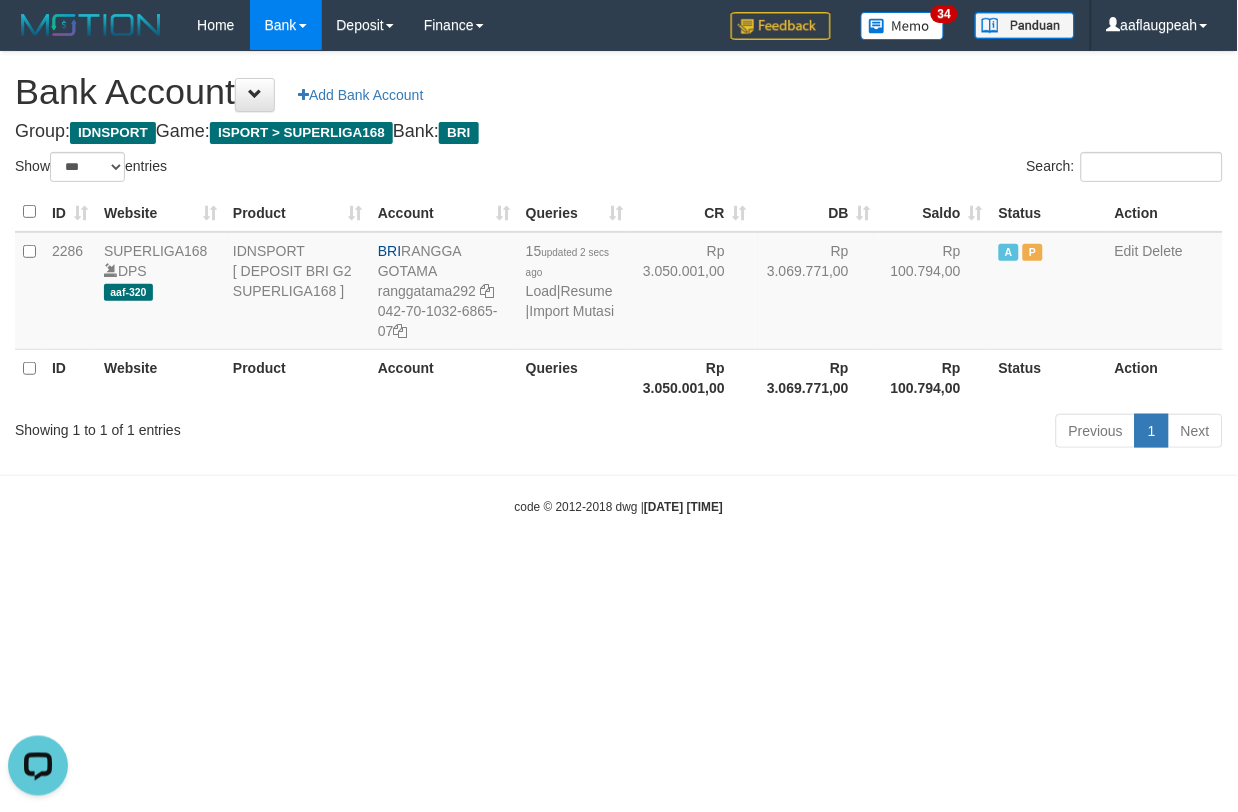 scroll, scrollTop: 0, scrollLeft: 0, axis: both 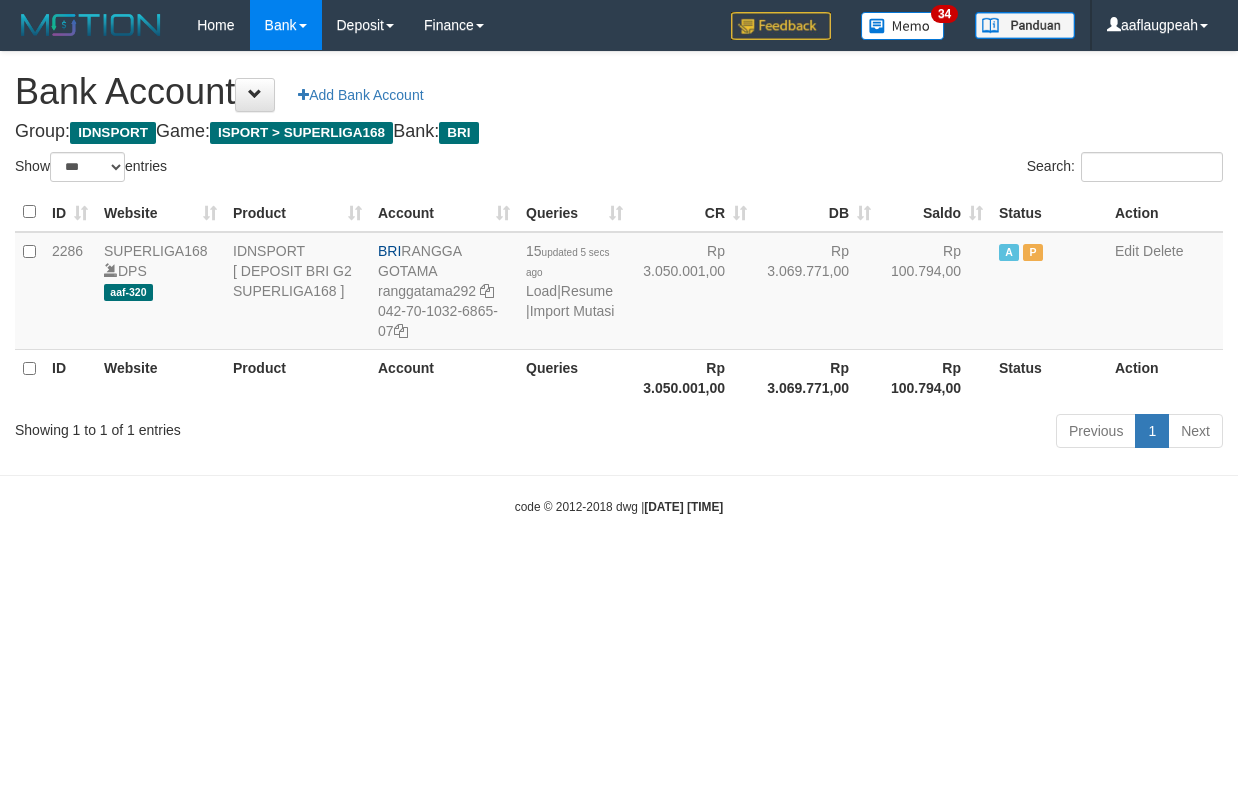 select on "***" 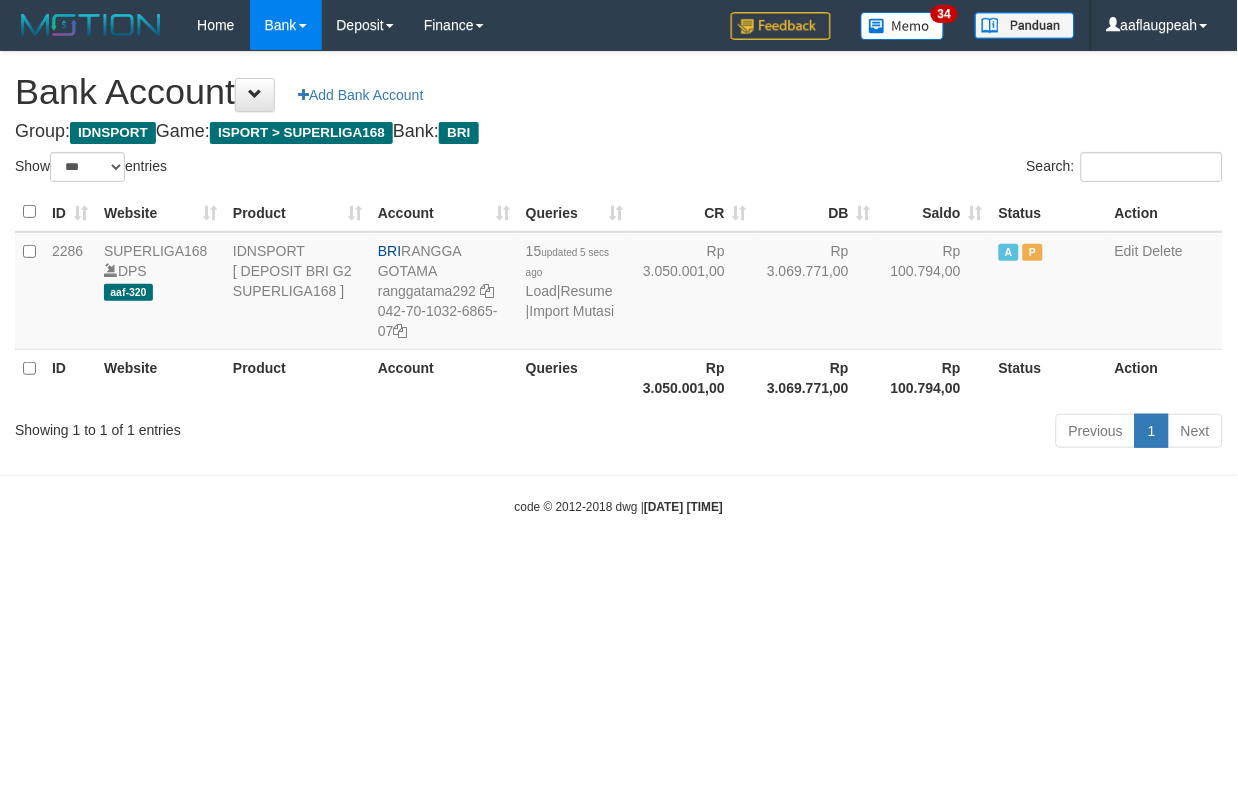 drag, startPoint x: 498, startPoint y: 634, endPoint x: 611, endPoint y: 618, distance: 114.12712 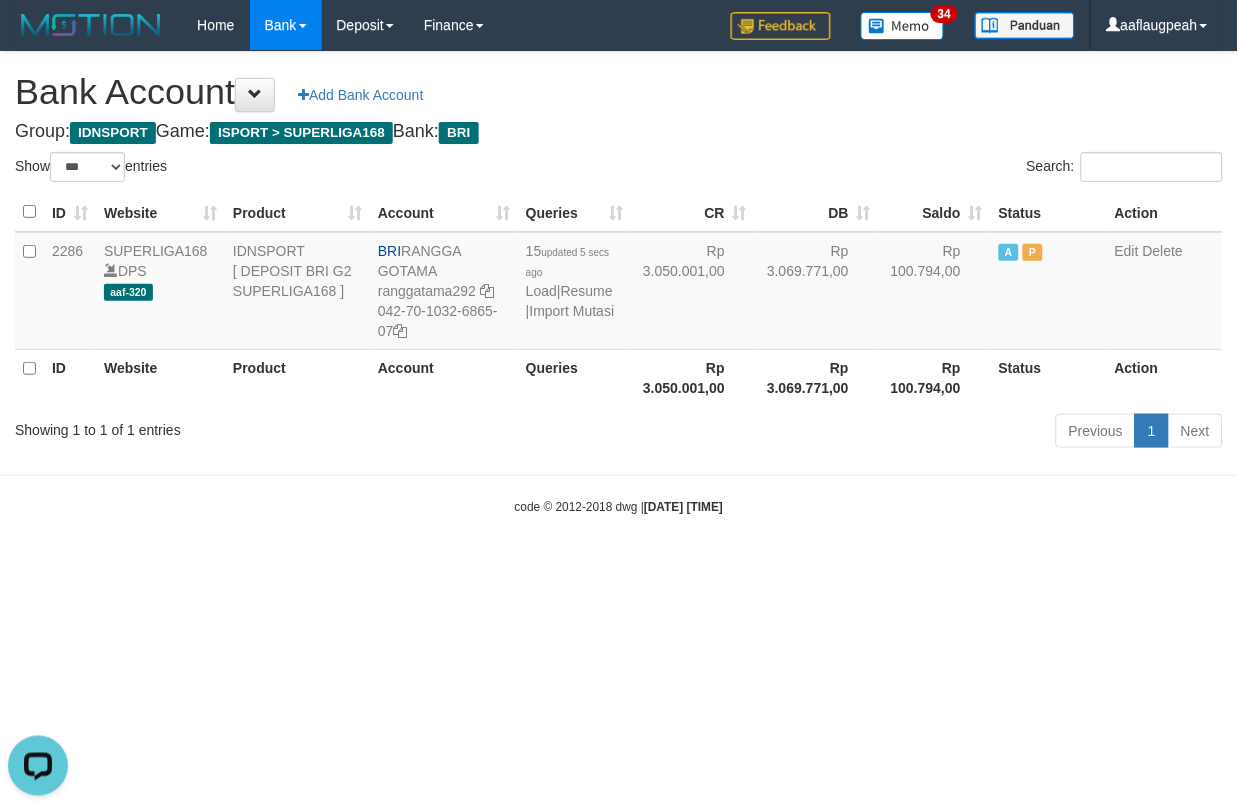 scroll, scrollTop: 0, scrollLeft: 0, axis: both 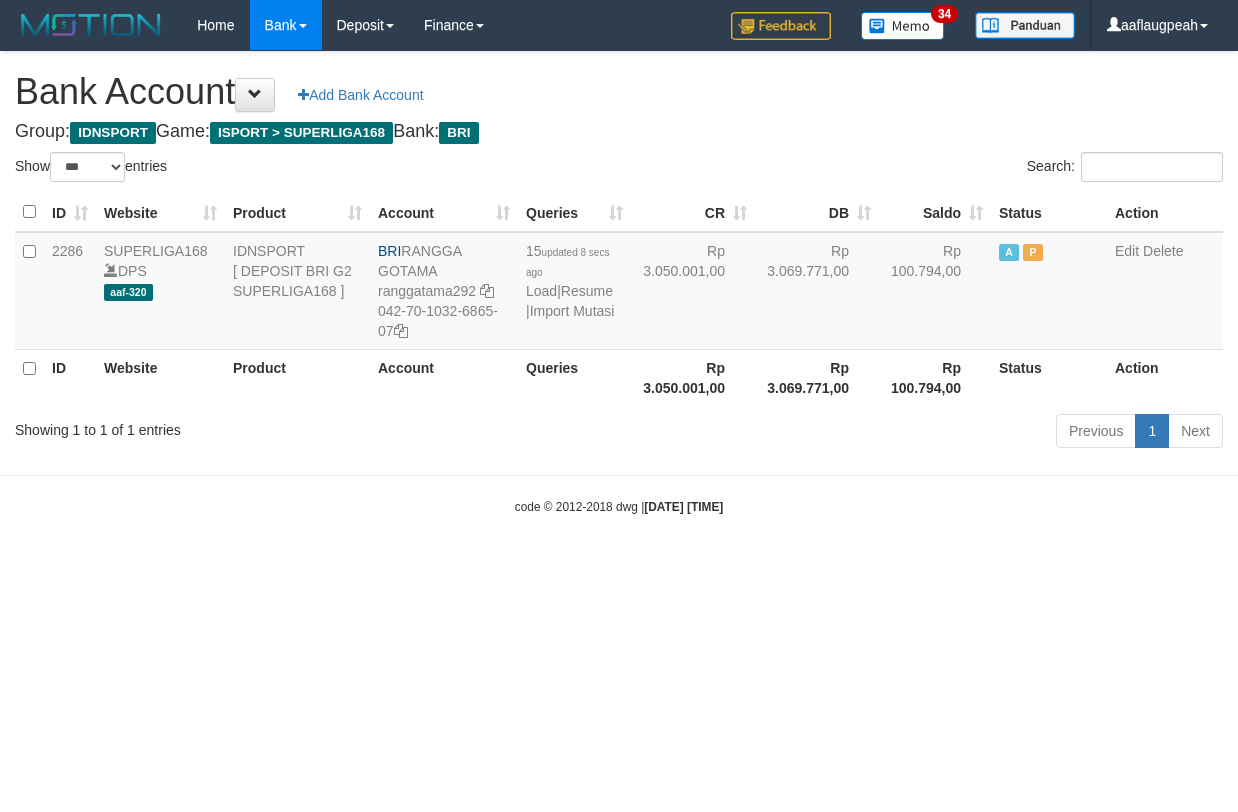 select on "***" 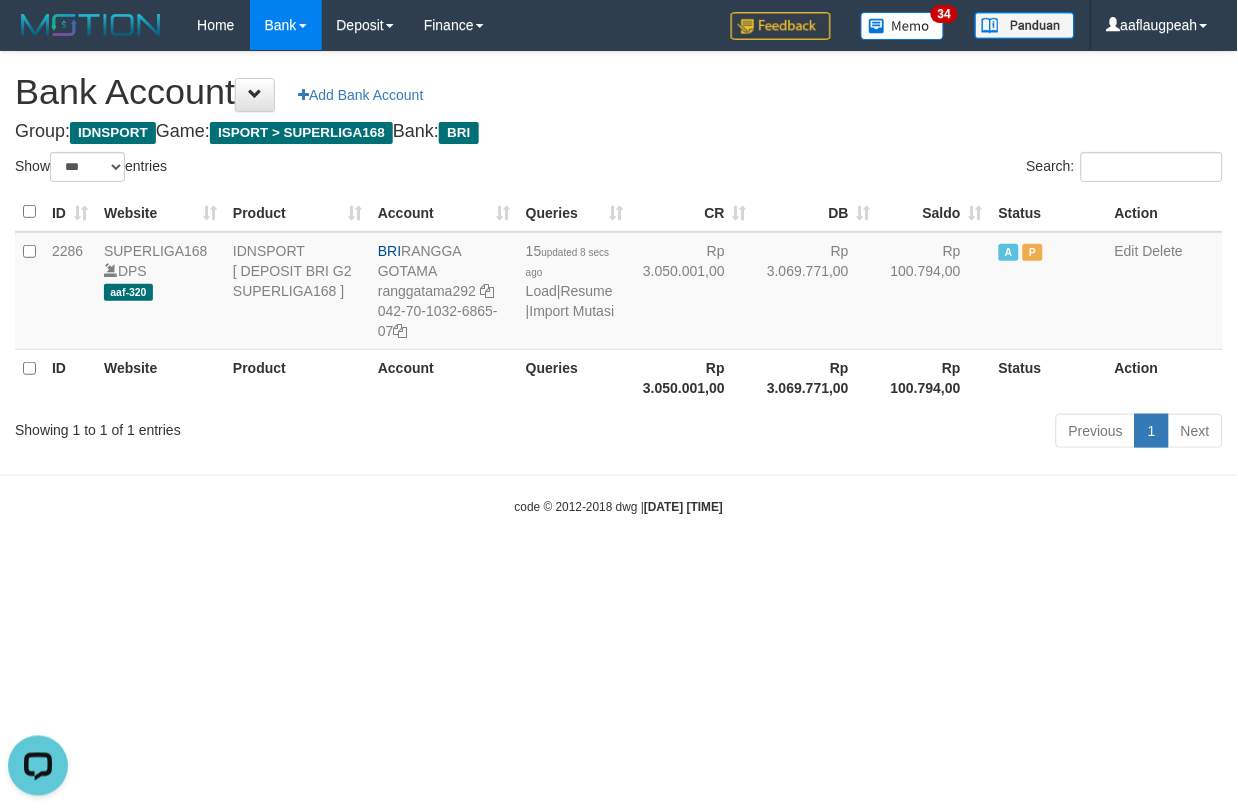 scroll, scrollTop: 0, scrollLeft: 0, axis: both 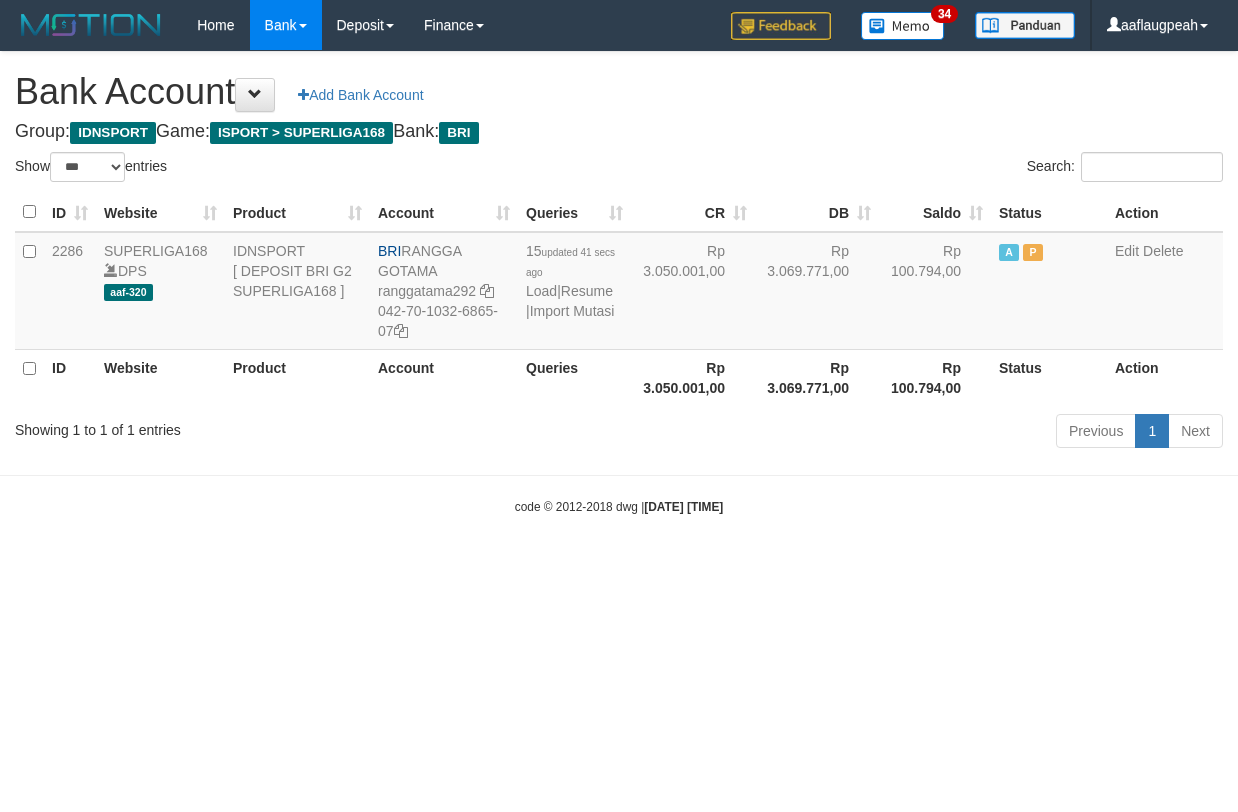 select on "***" 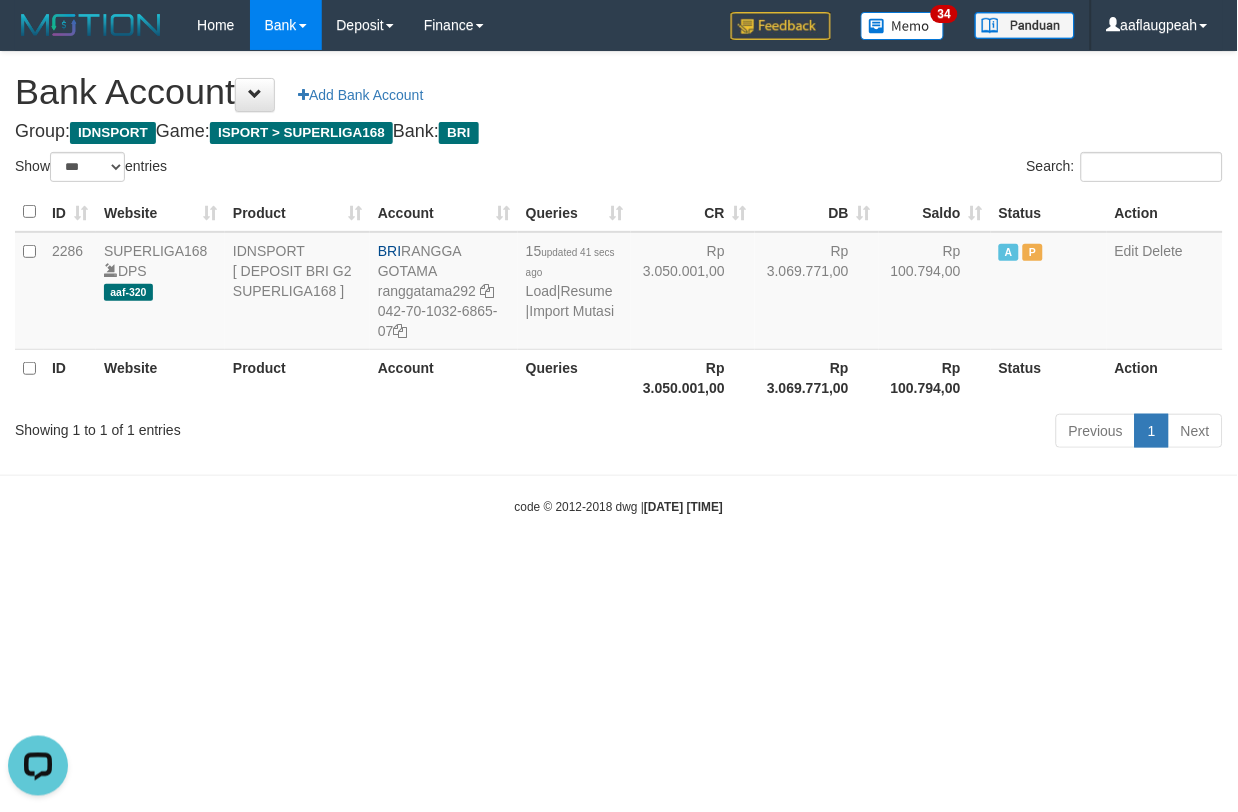 scroll, scrollTop: 0, scrollLeft: 0, axis: both 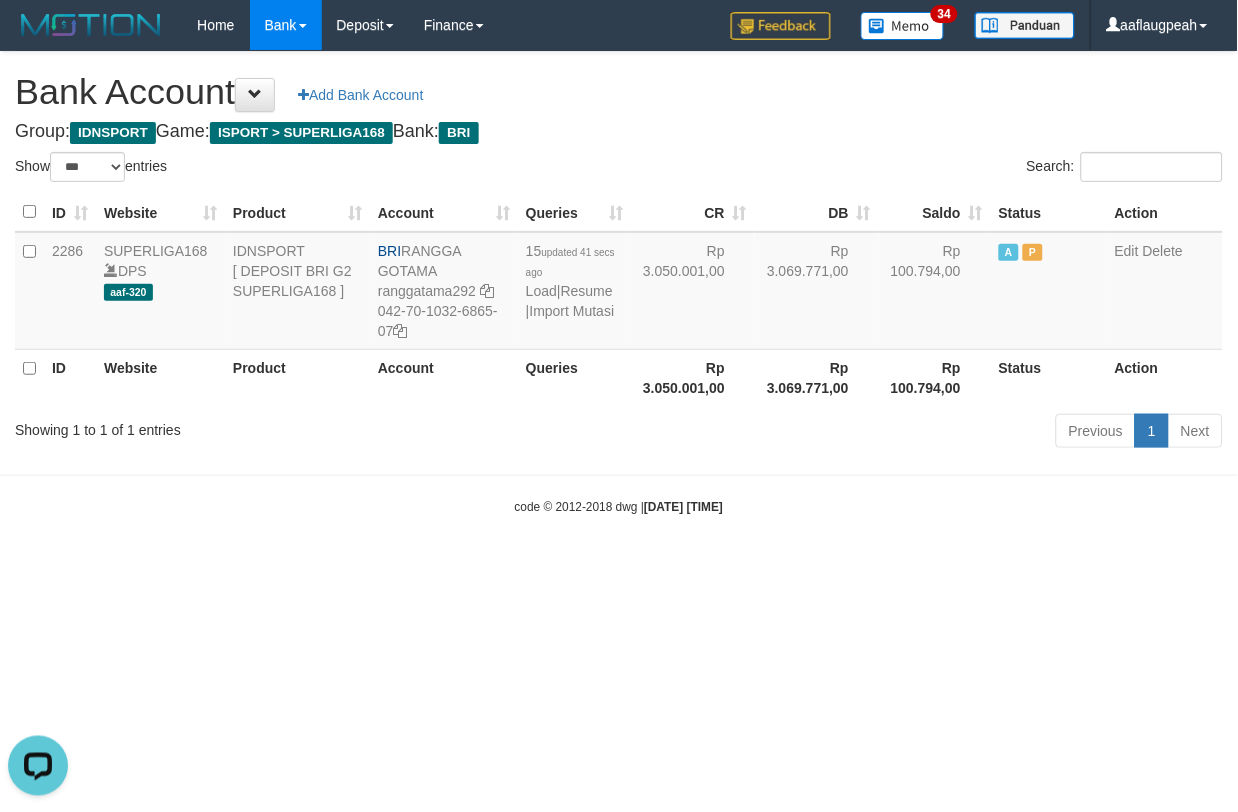 click on "Toggle navigation
Home
Bank
Account List
Load
By Website
Group
[ISPORT]													SUPERLIGA168
By Load Group (DPS)" at bounding box center [619, 283] 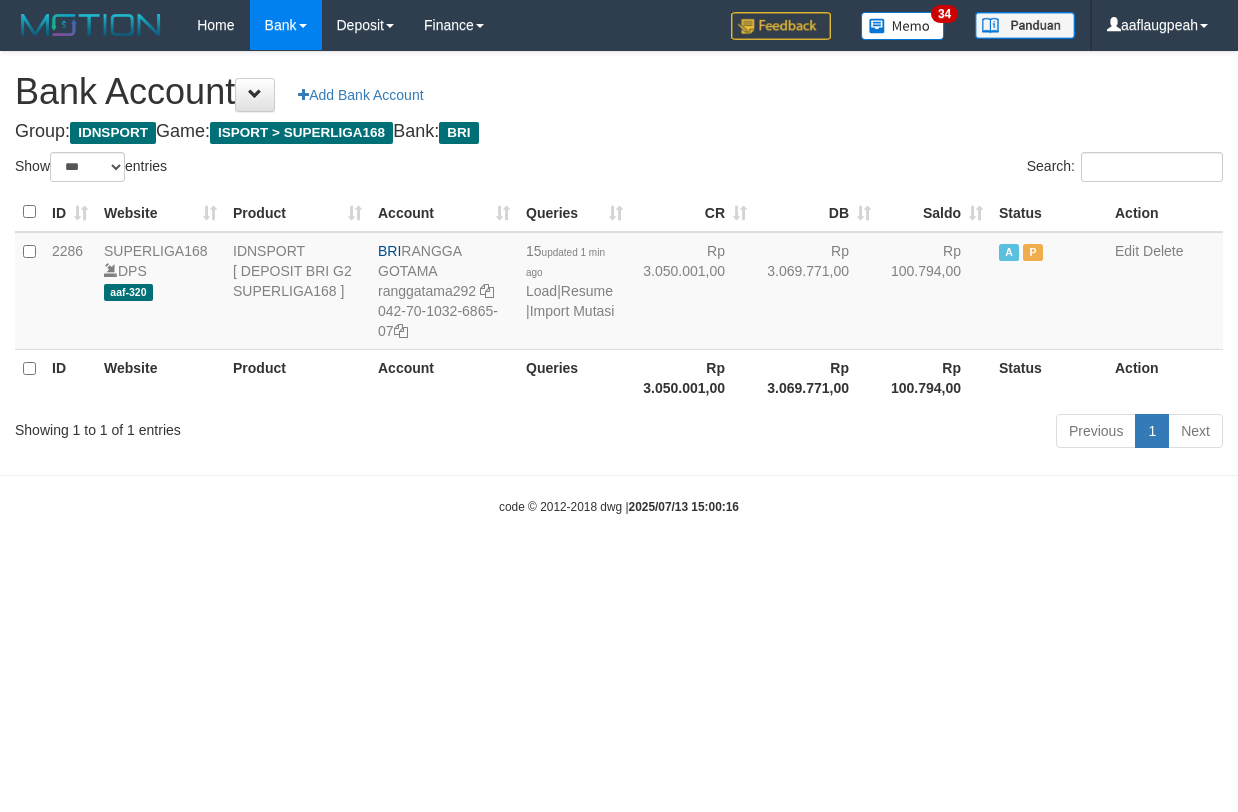select on "***" 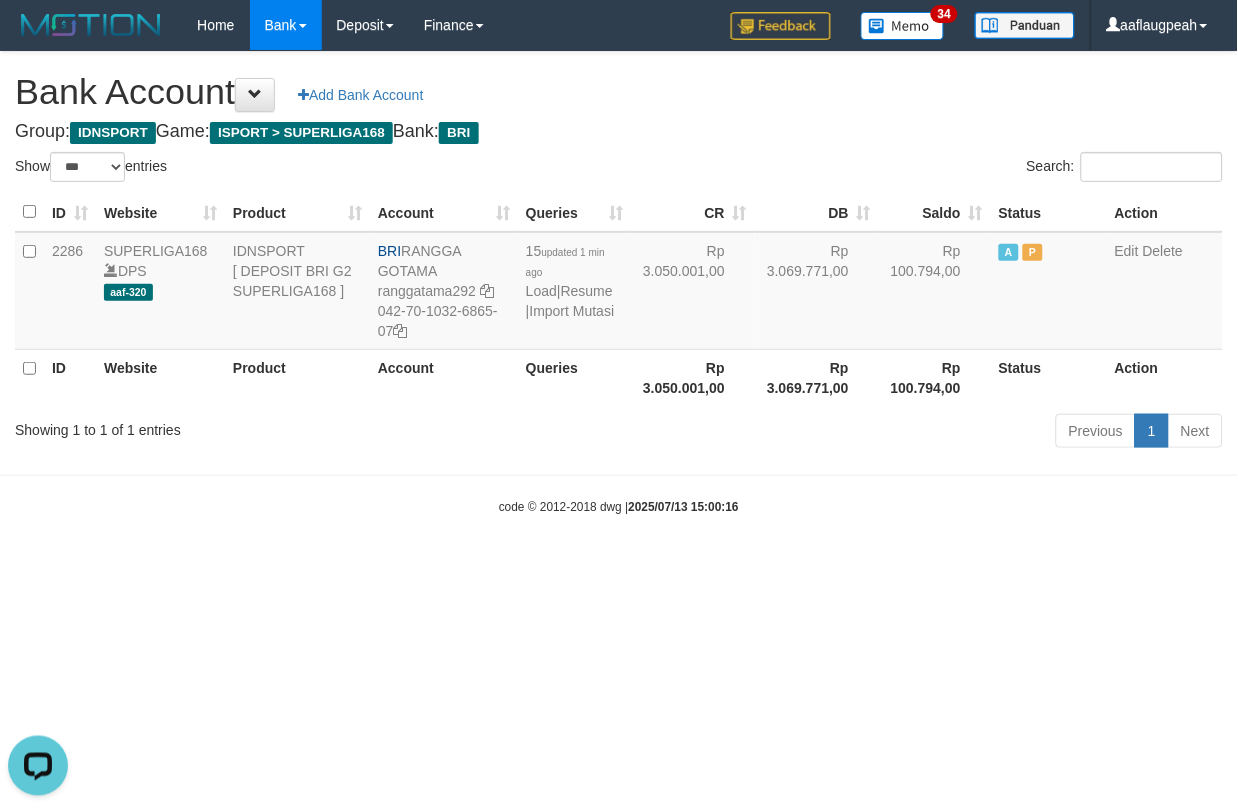 scroll, scrollTop: 0, scrollLeft: 0, axis: both 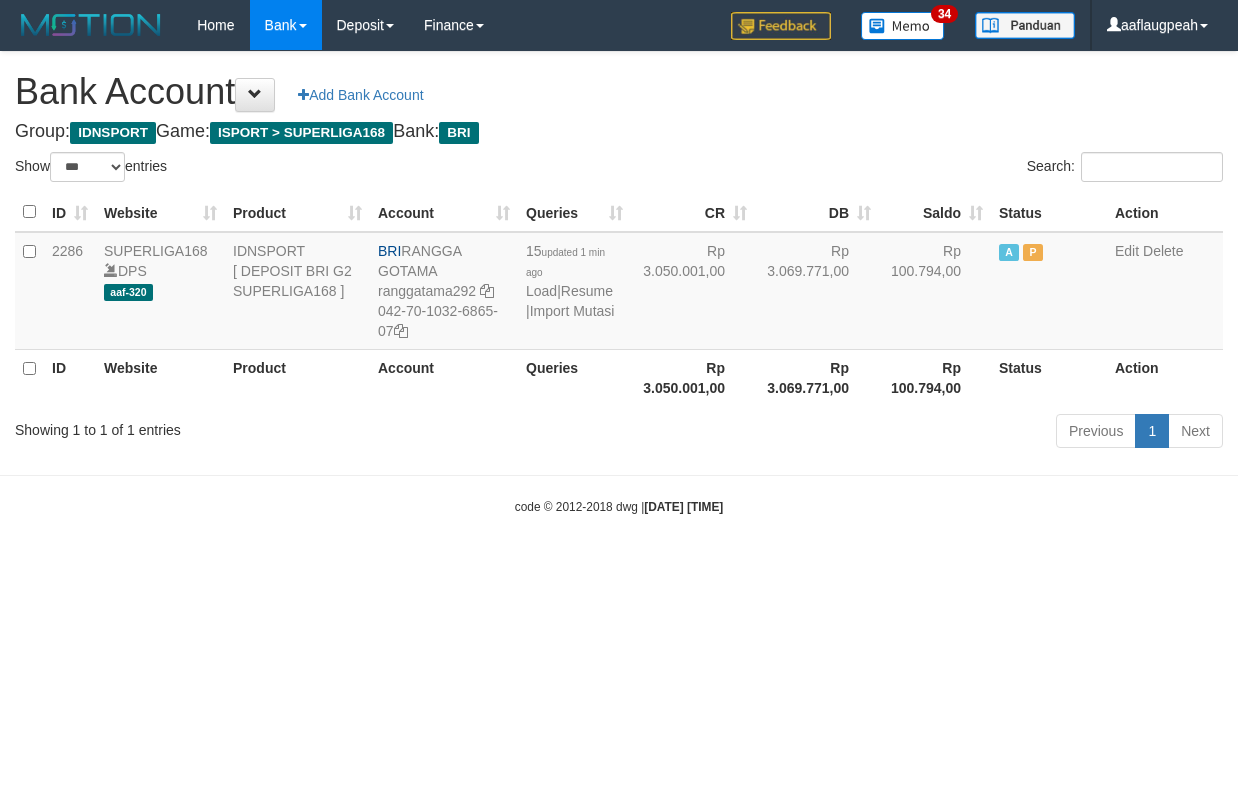 select on "***" 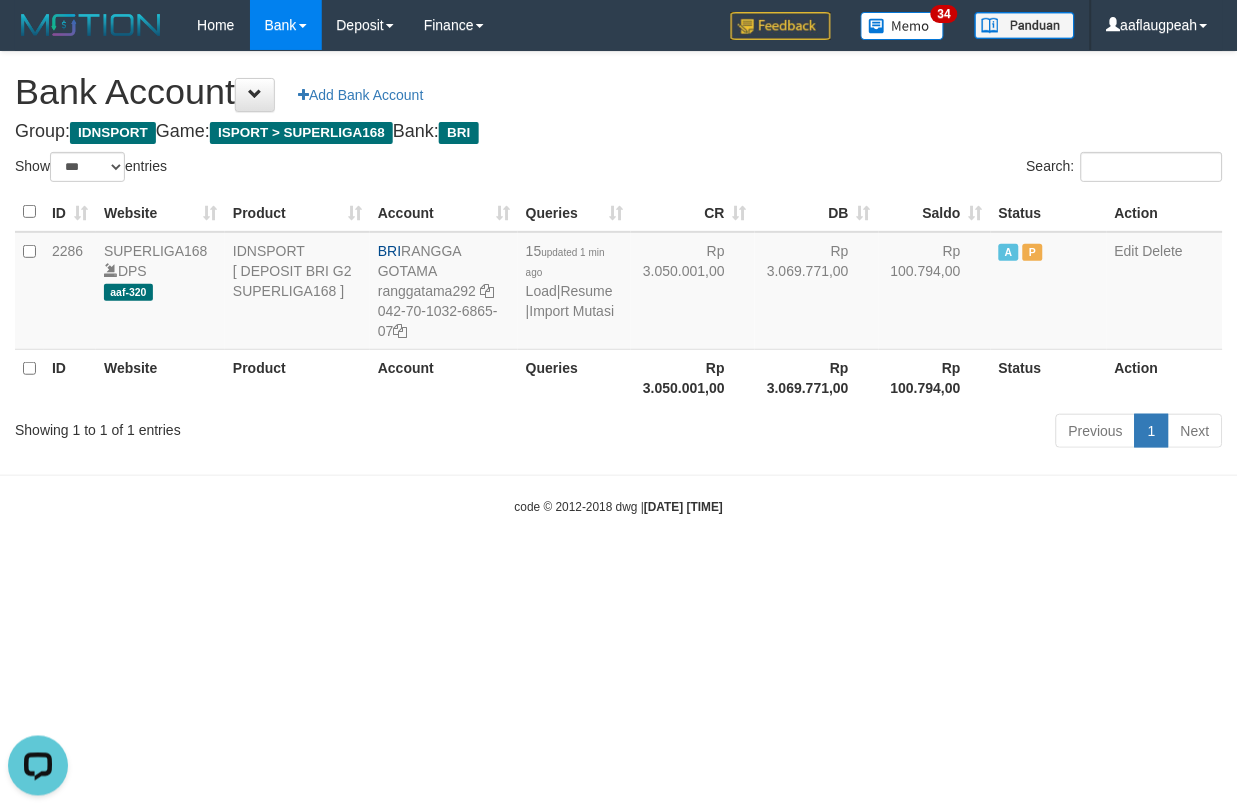 scroll, scrollTop: 0, scrollLeft: 0, axis: both 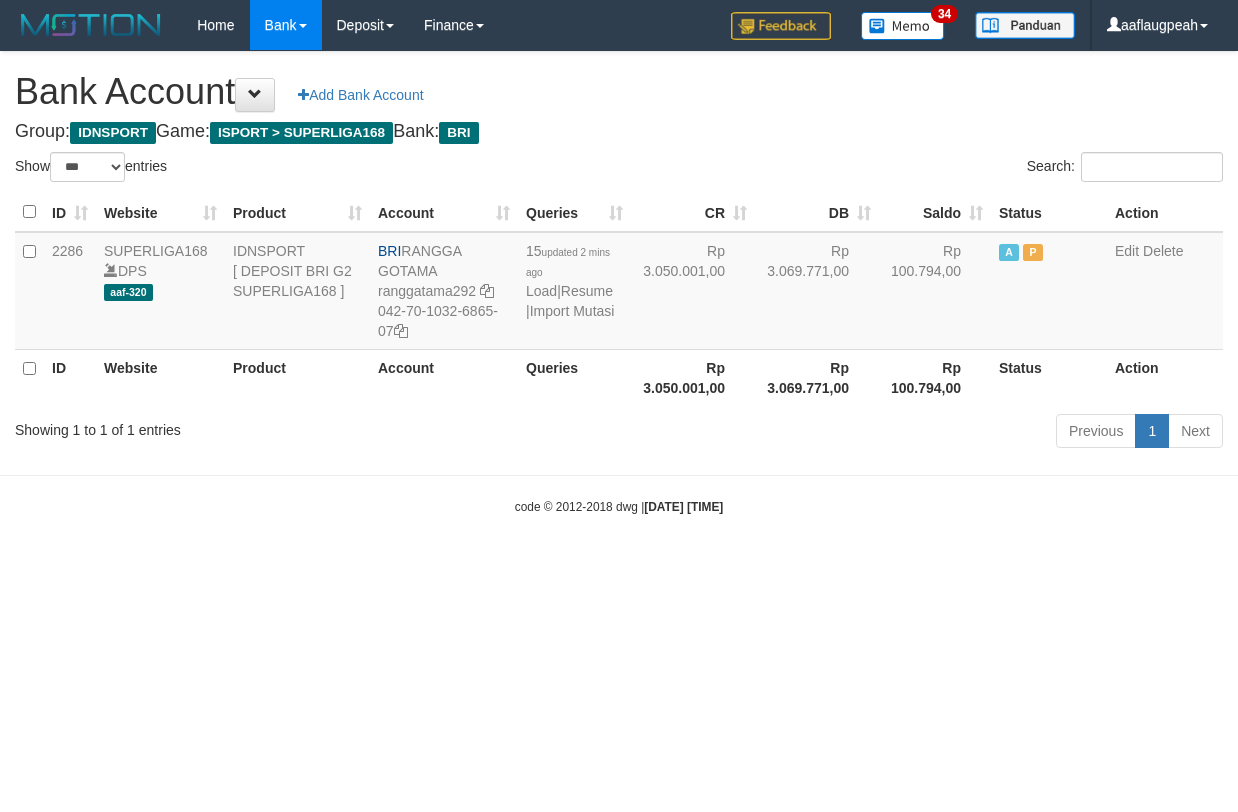 select on "***" 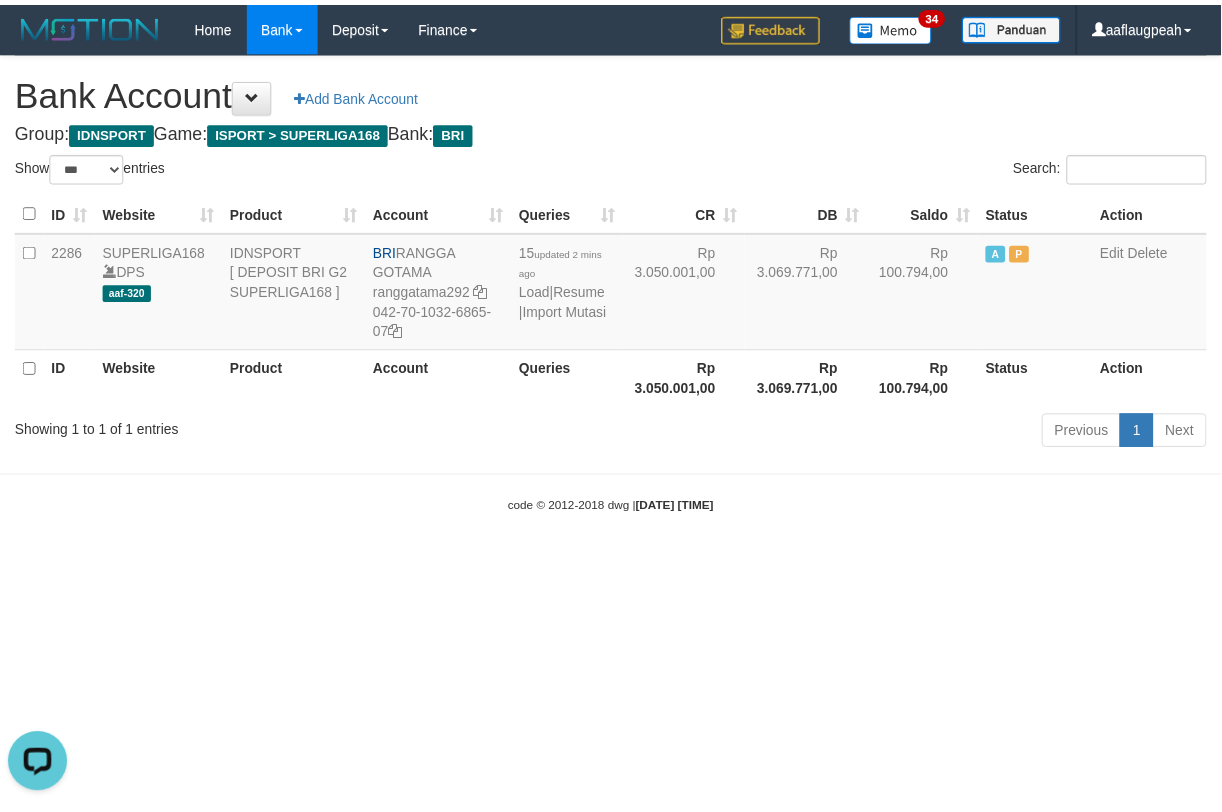 scroll, scrollTop: 0, scrollLeft: 0, axis: both 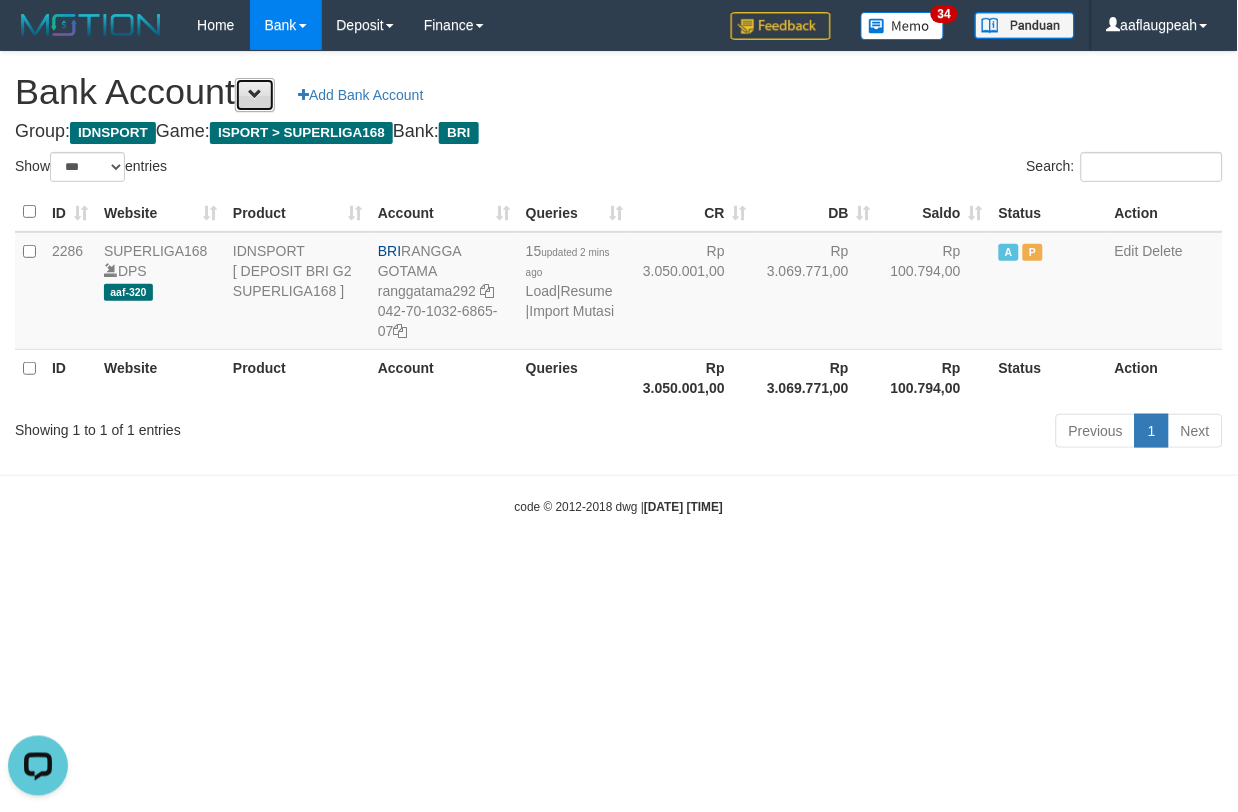 click at bounding box center (255, 95) 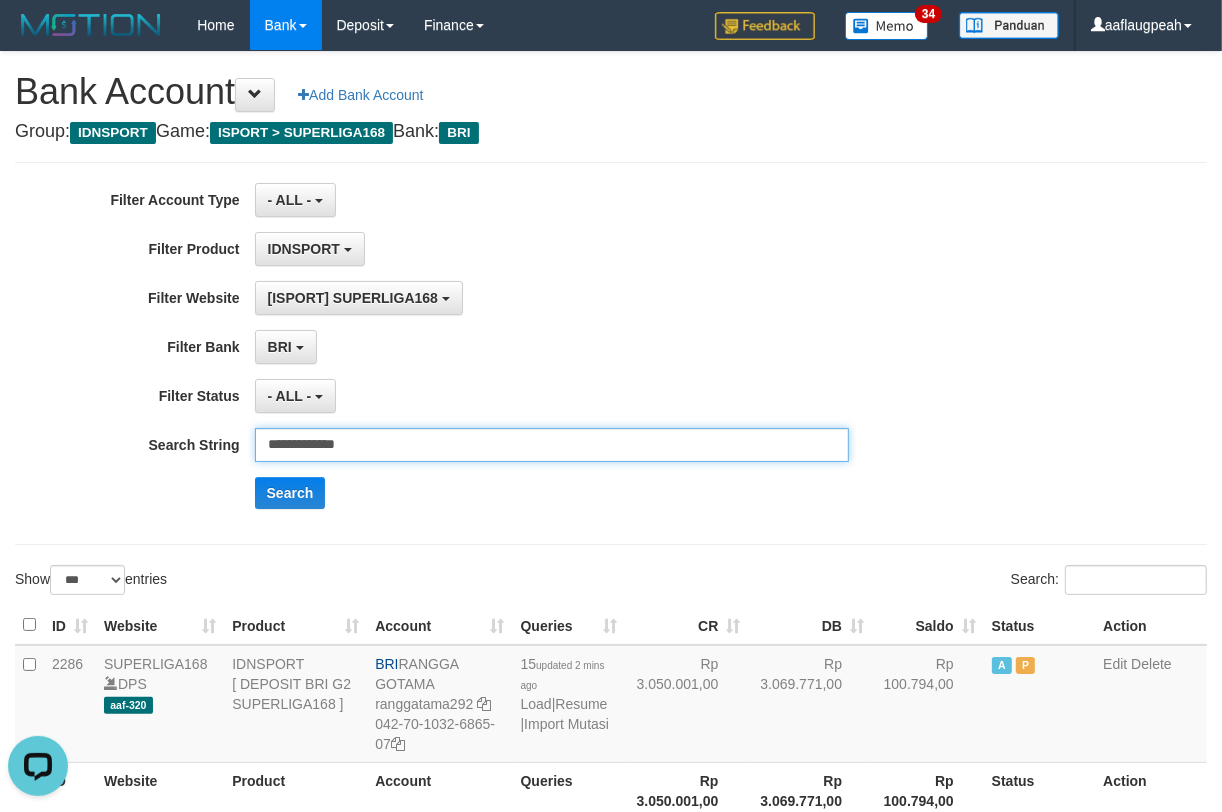 drag, startPoint x: 444, startPoint y: 440, endPoint x: 114, endPoint y: 467, distance: 331.1027 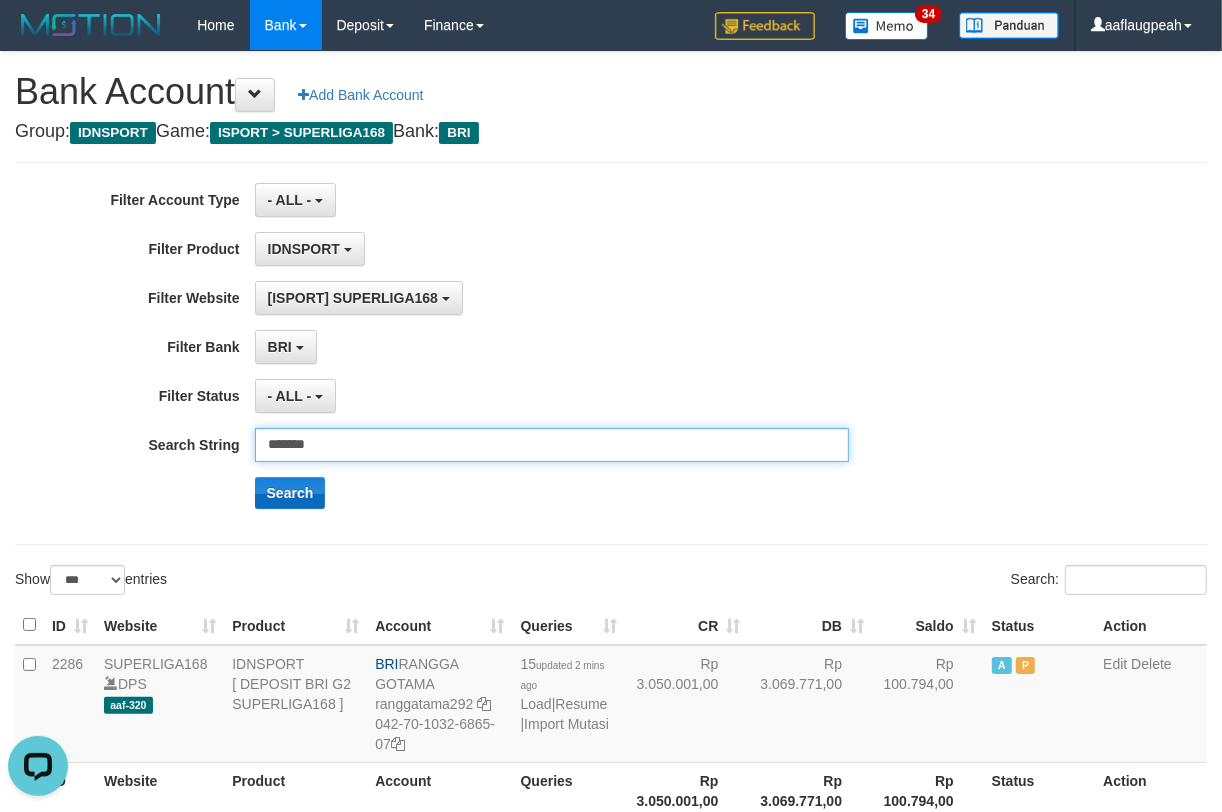 type on "*******" 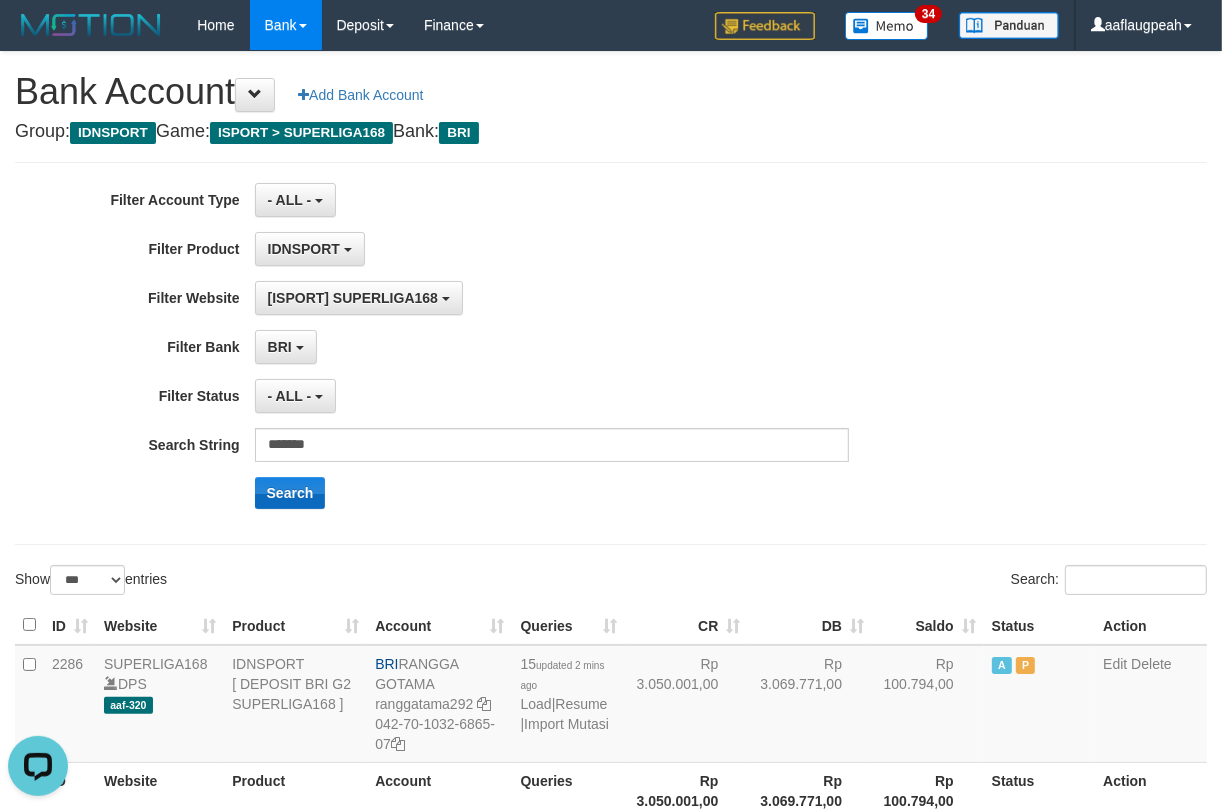 click on "Search" at bounding box center (637, 493) 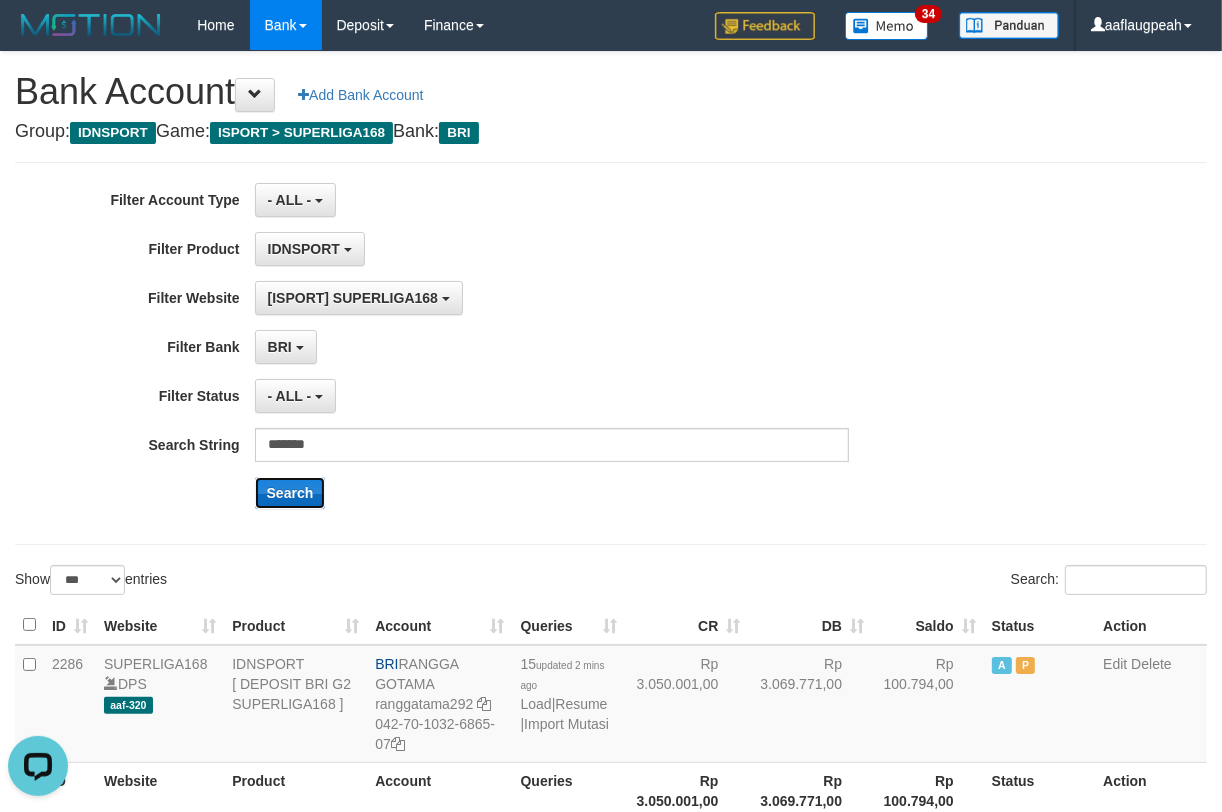 click on "Search" at bounding box center (290, 493) 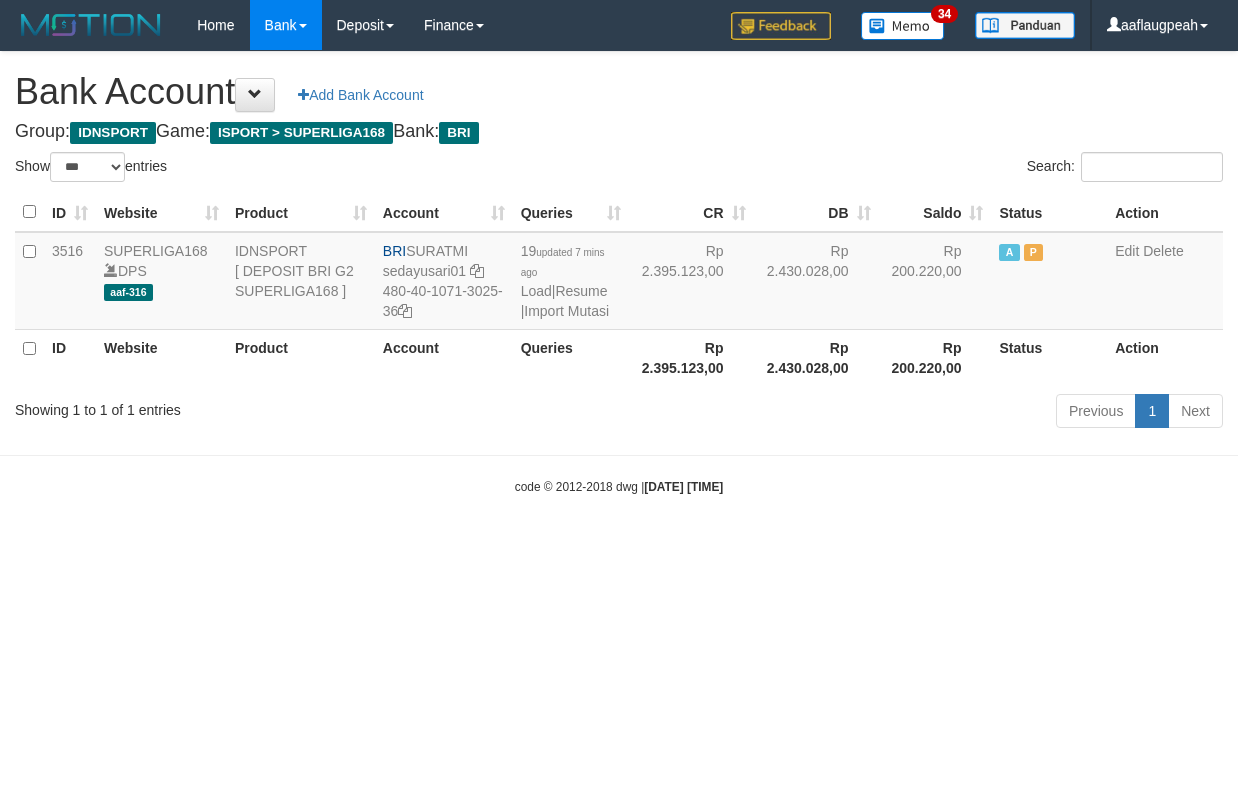 select on "***" 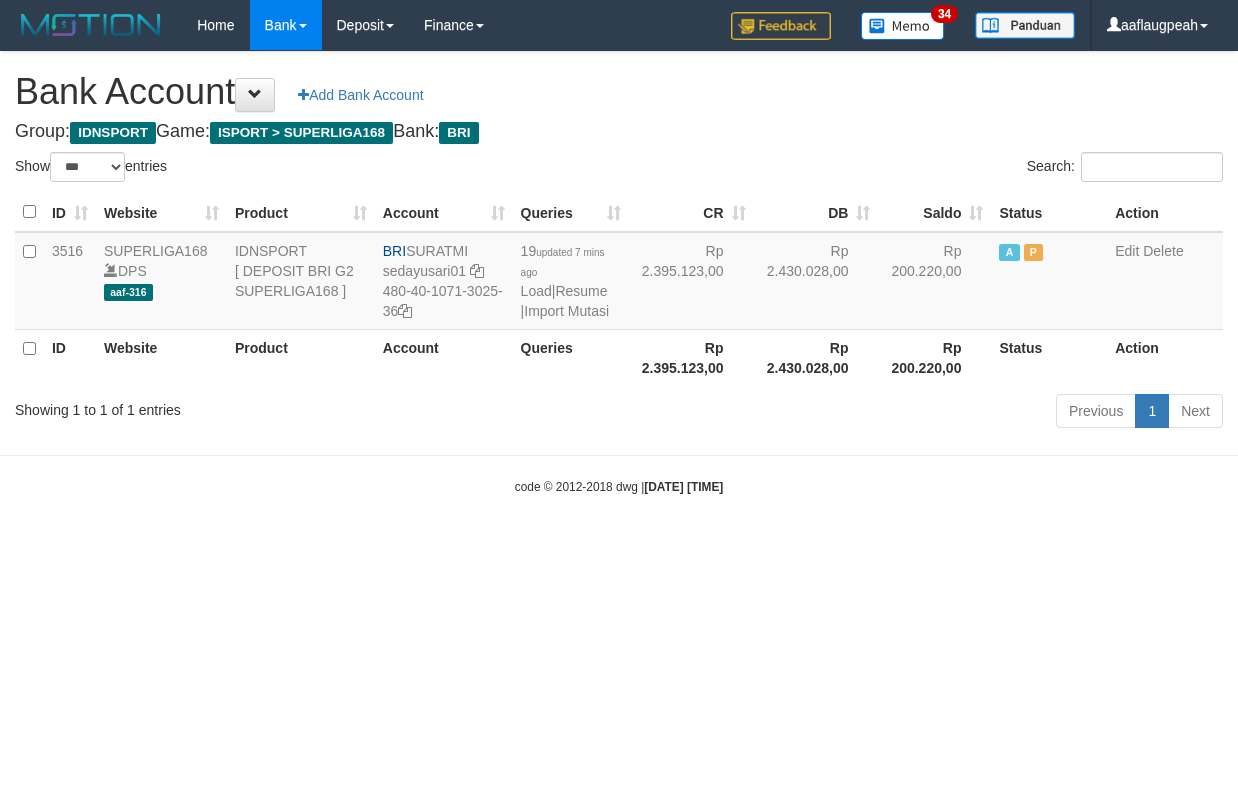 scroll, scrollTop: 0, scrollLeft: 0, axis: both 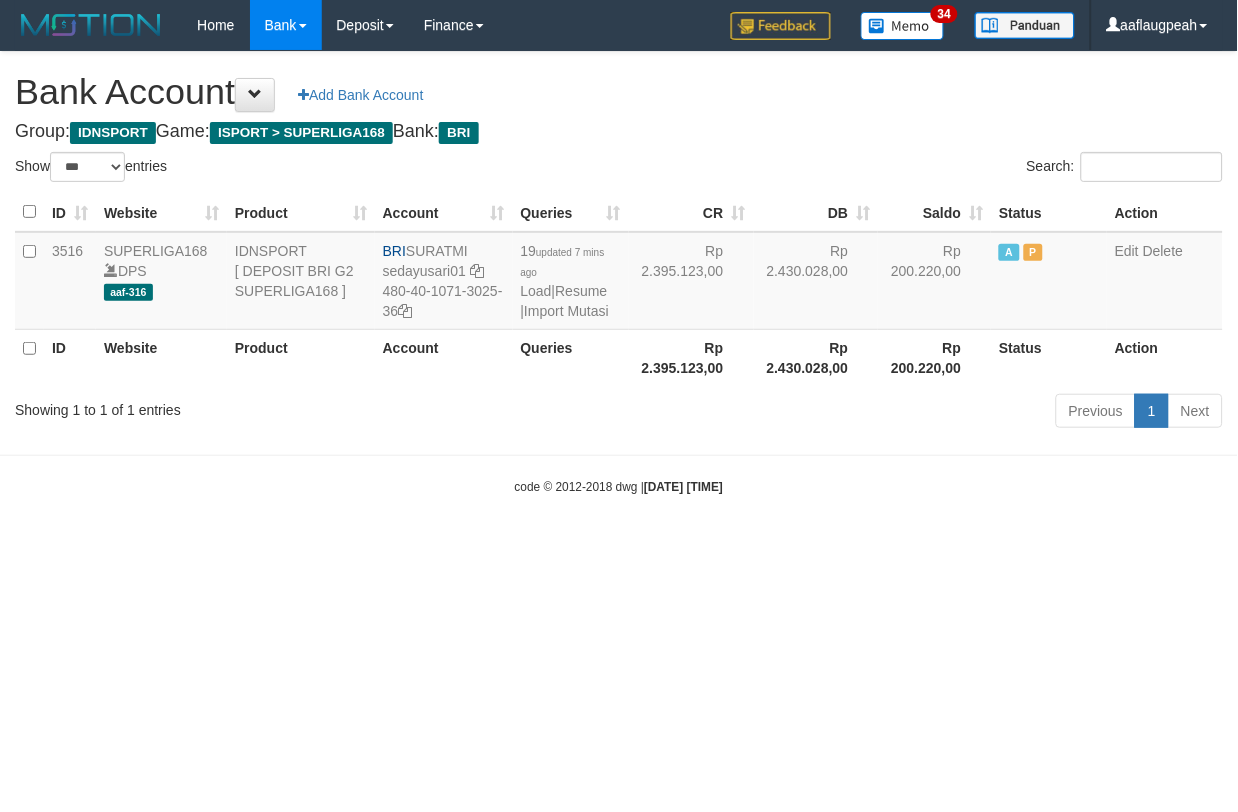 click on "Toggle navigation
Home
Bank
Account List
Load
By Website
Group
[ISPORT]													SUPERLIGA168
By Load Group (DPS)
34" at bounding box center [619, 273] 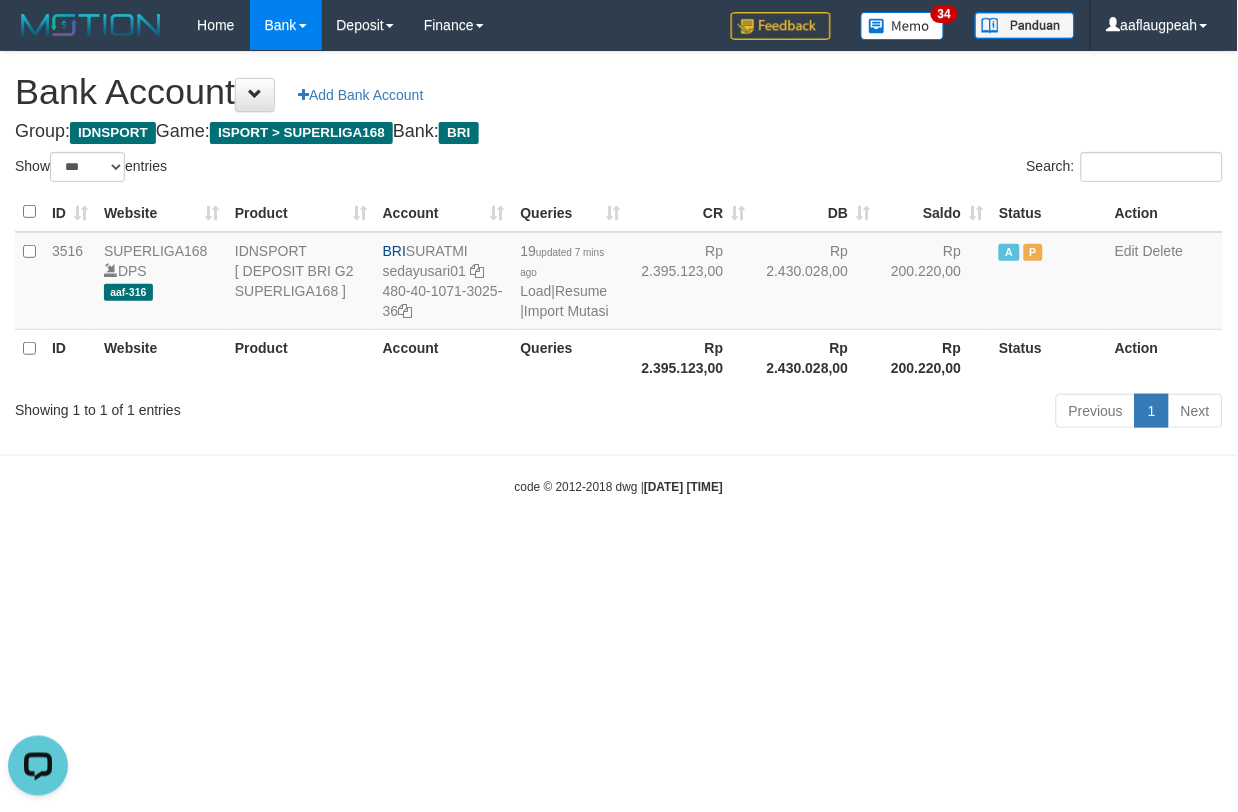 scroll, scrollTop: 0, scrollLeft: 0, axis: both 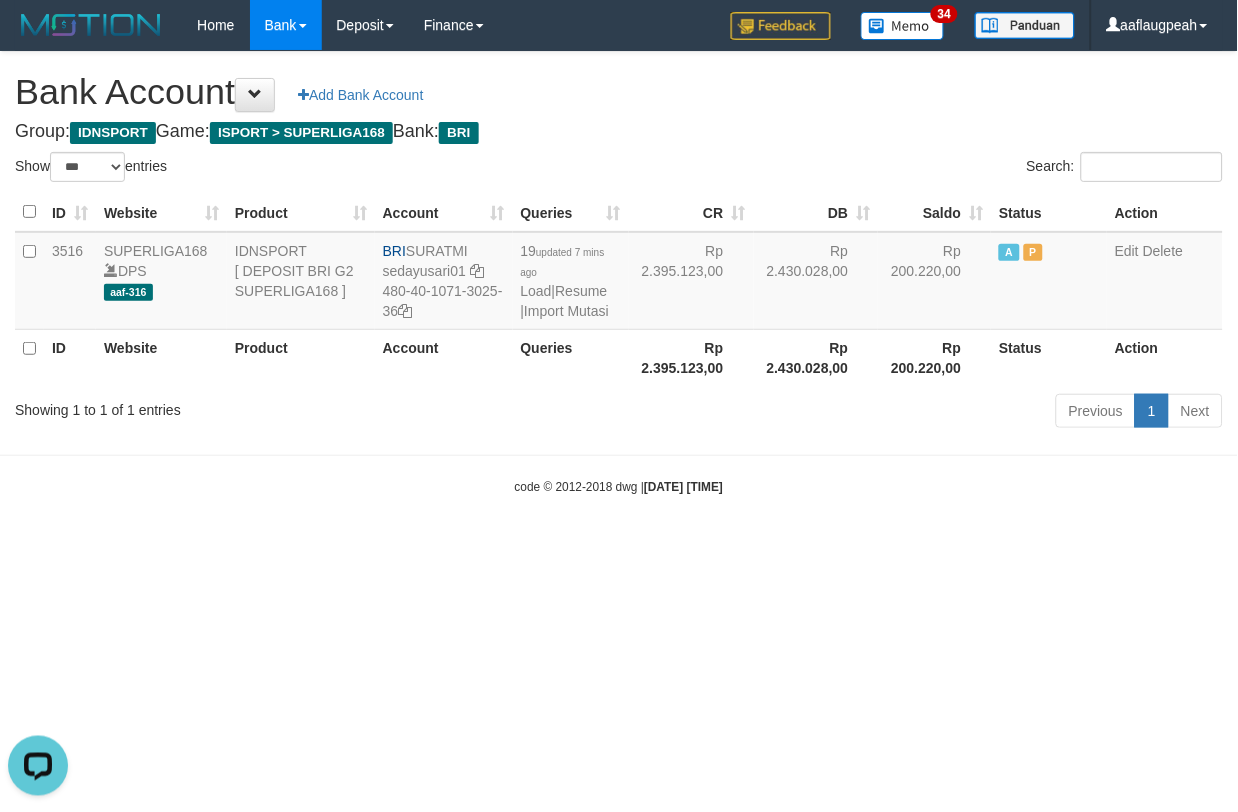 click on "Toggle navigation
Home
Bank
Account List
Load
By Website
Group
[ISPORT]													SUPERLIGA168
By Load Group (DPS)" at bounding box center (619, 273) 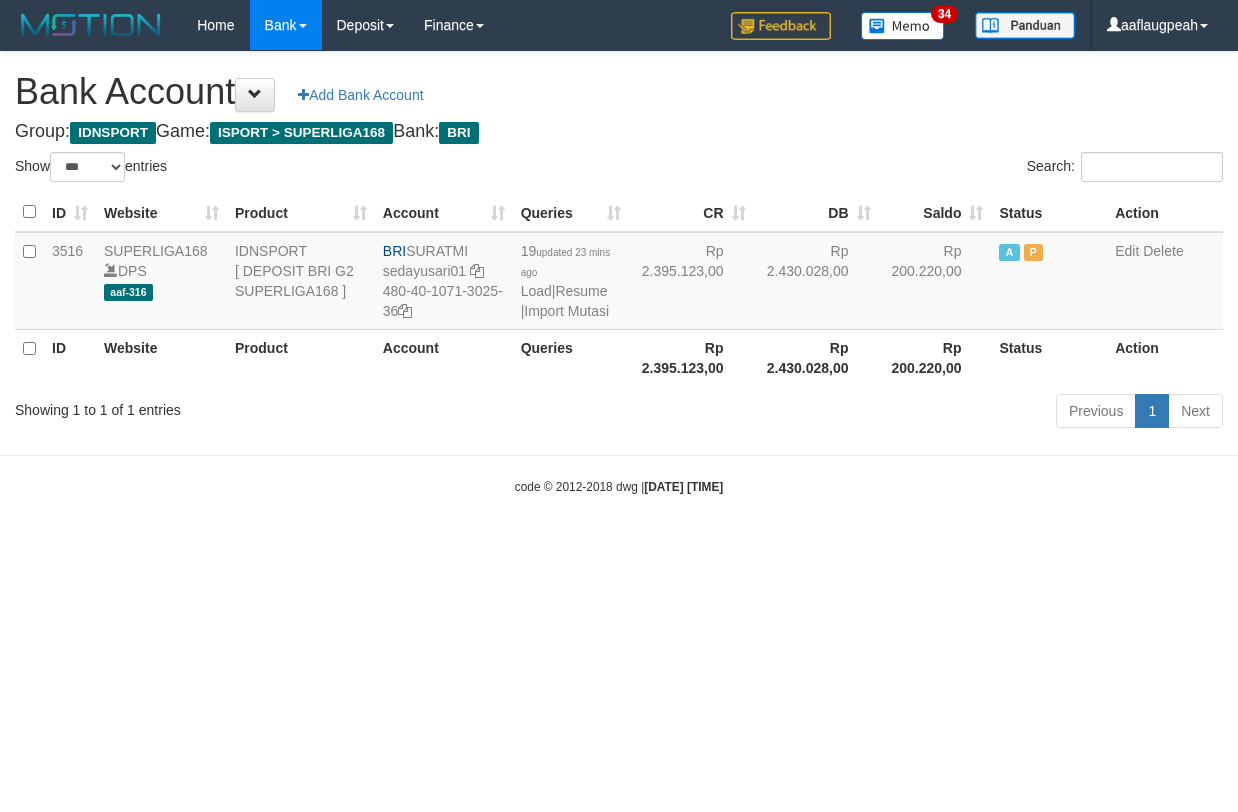select on "***" 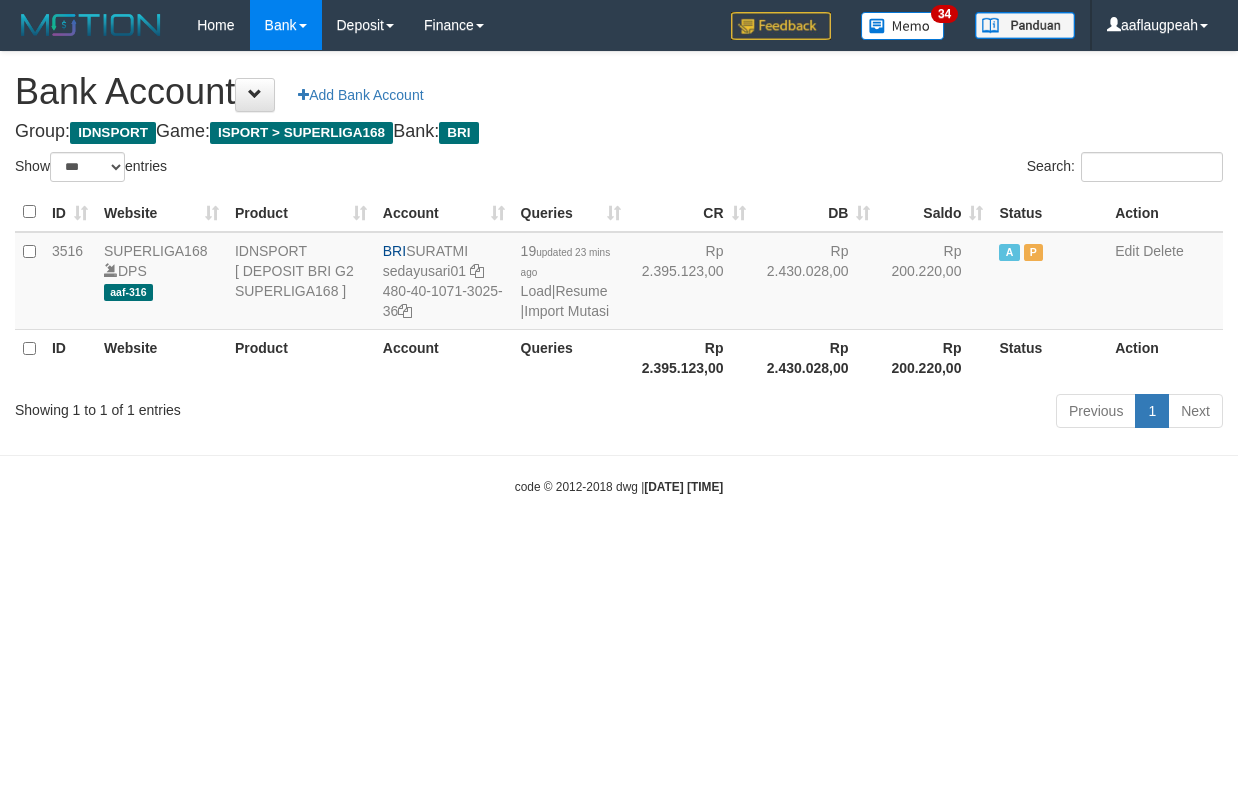 scroll, scrollTop: 0, scrollLeft: 0, axis: both 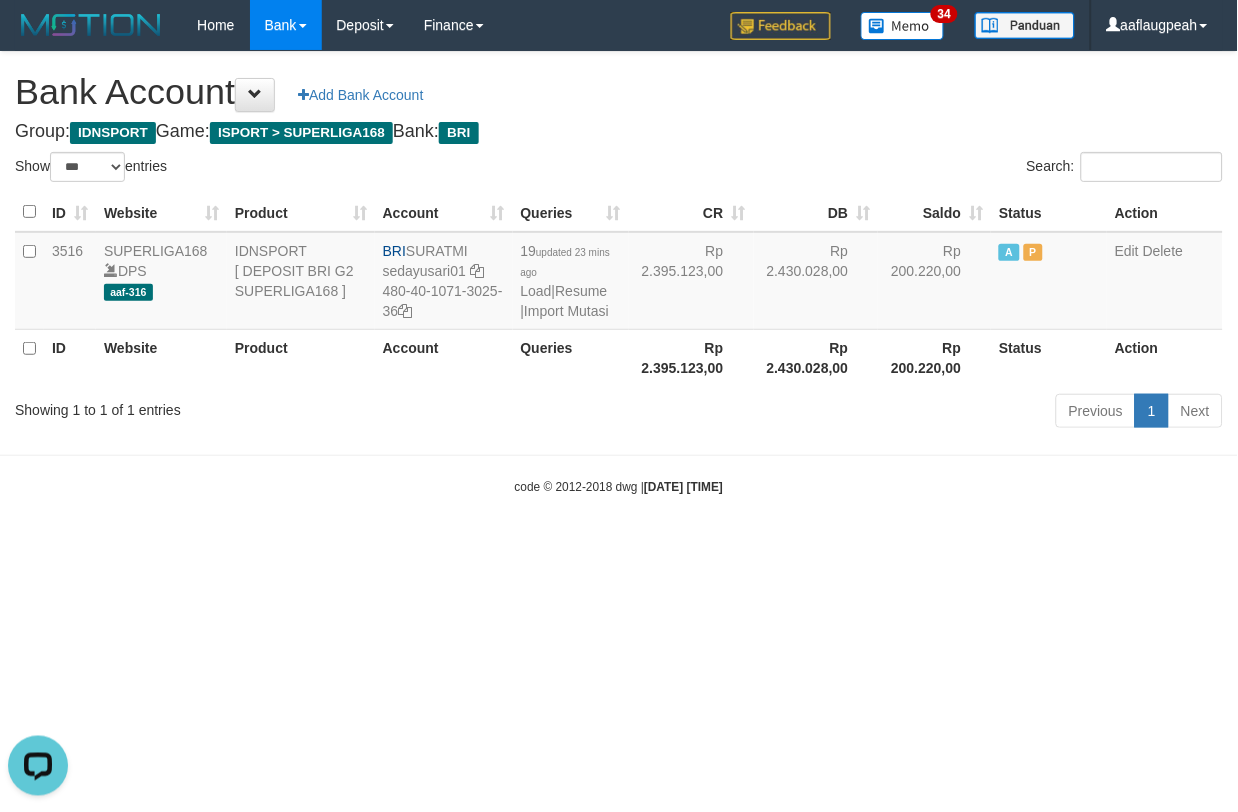 drag, startPoint x: 792, startPoint y: 603, endPoint x: 711, endPoint y: 457, distance: 166.96407 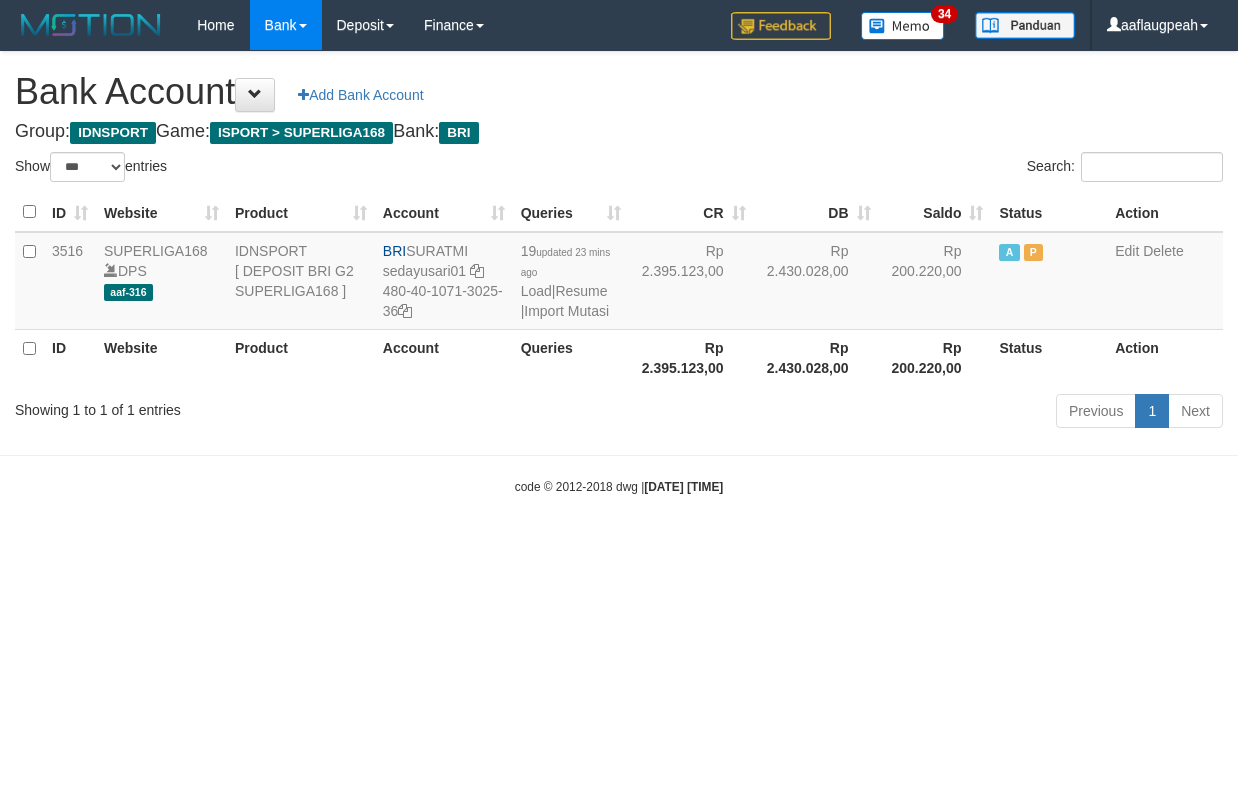 select on "***" 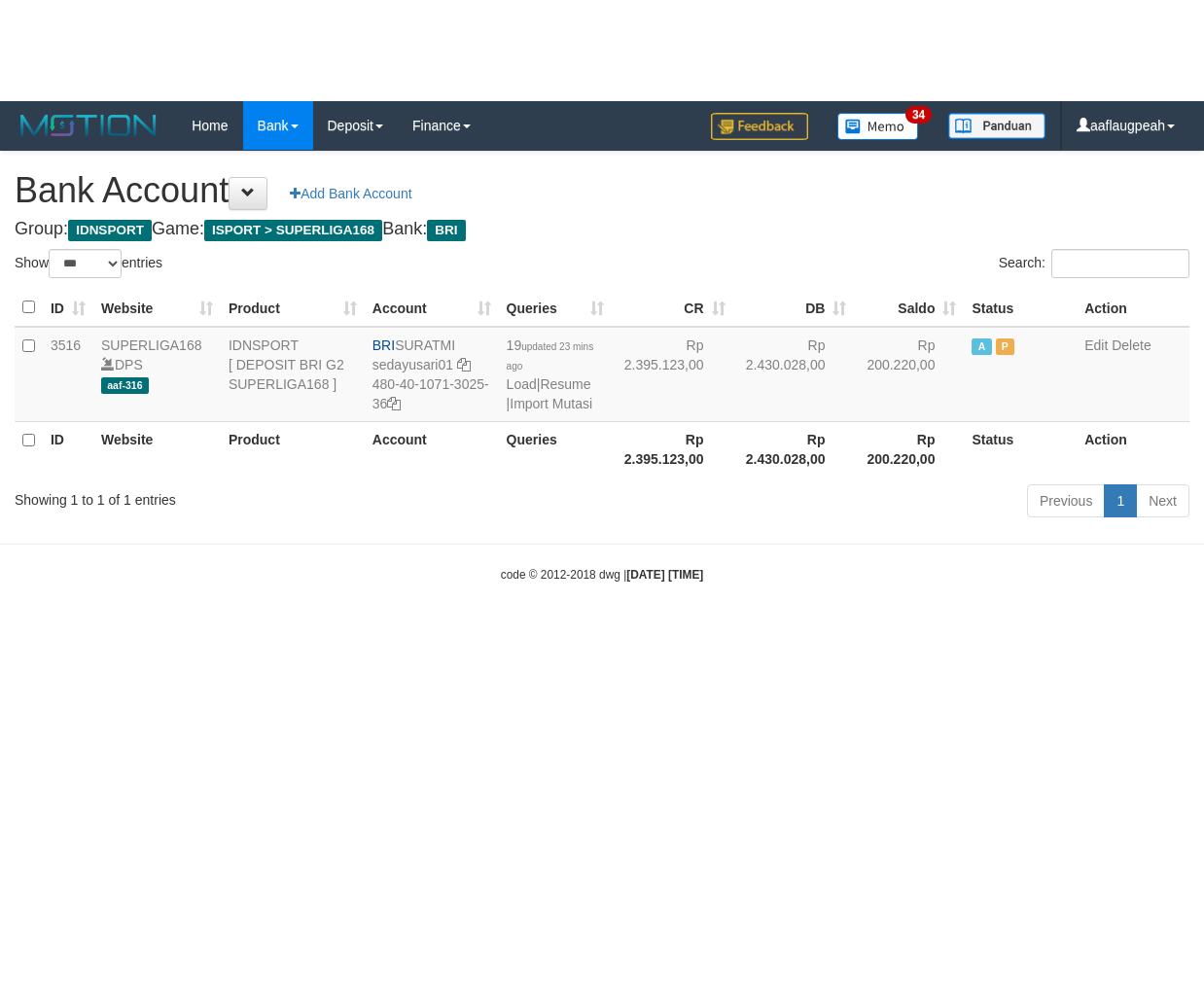 scroll, scrollTop: 0, scrollLeft: 0, axis: both 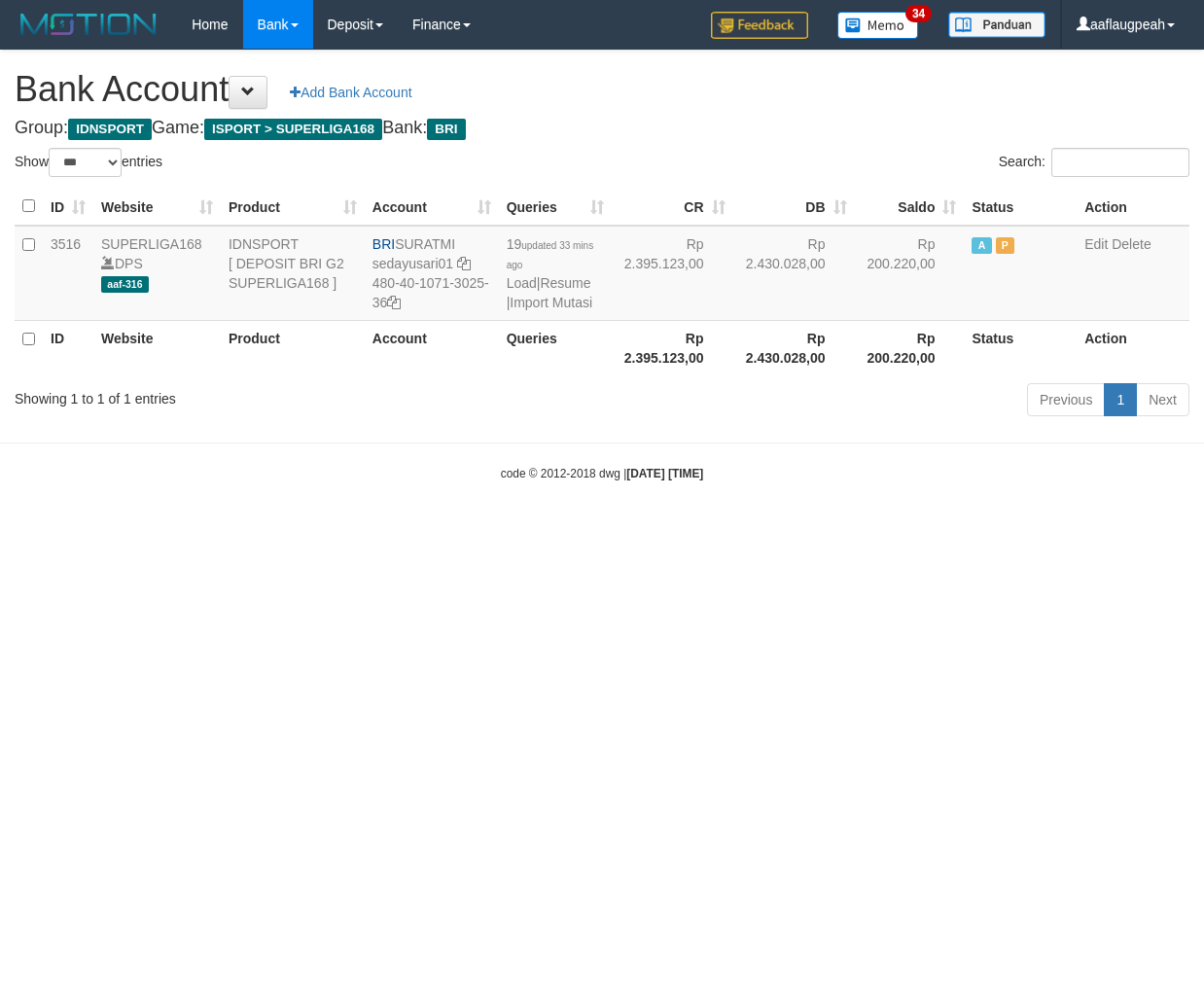 select on "***" 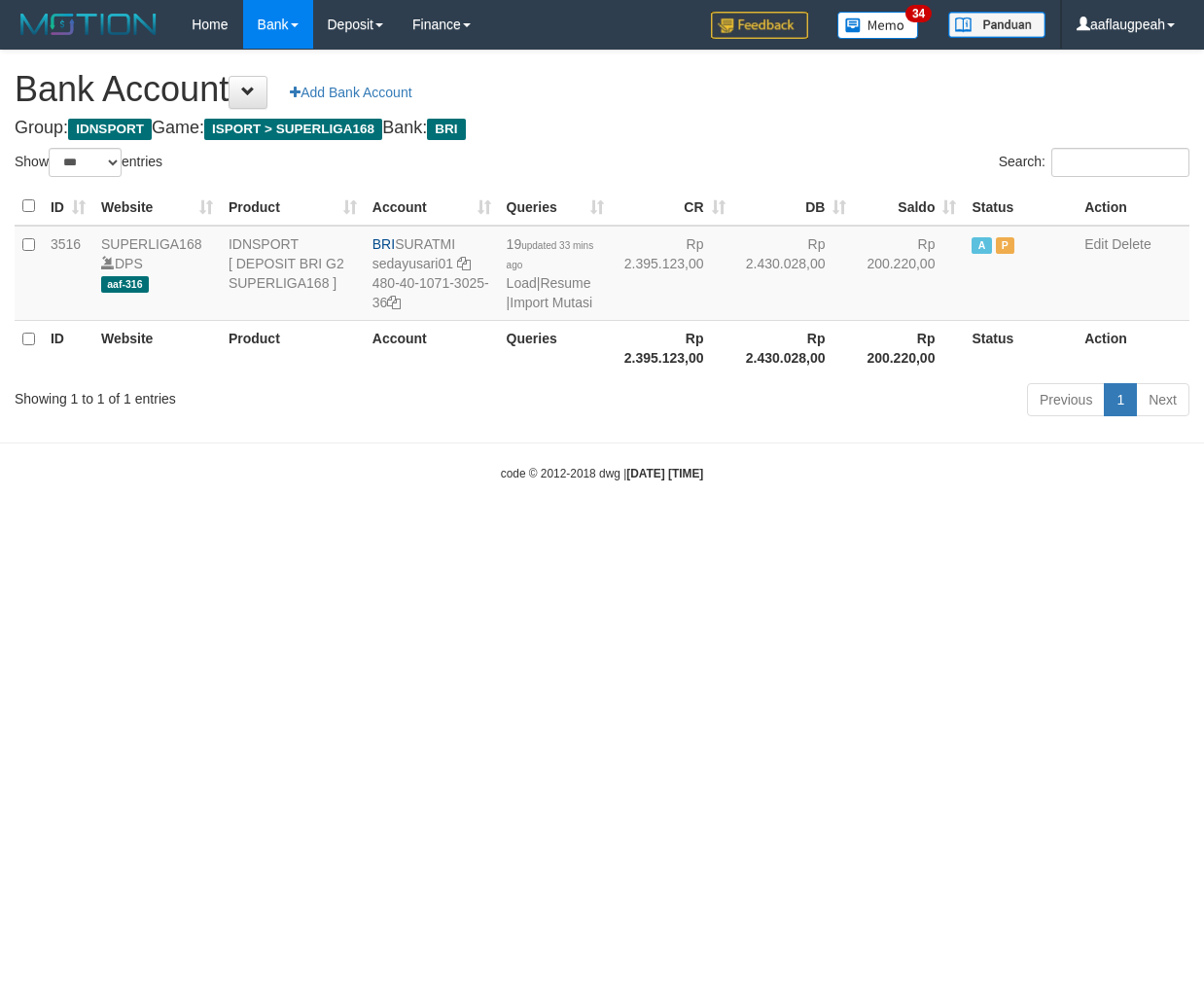 scroll, scrollTop: 0, scrollLeft: 0, axis: both 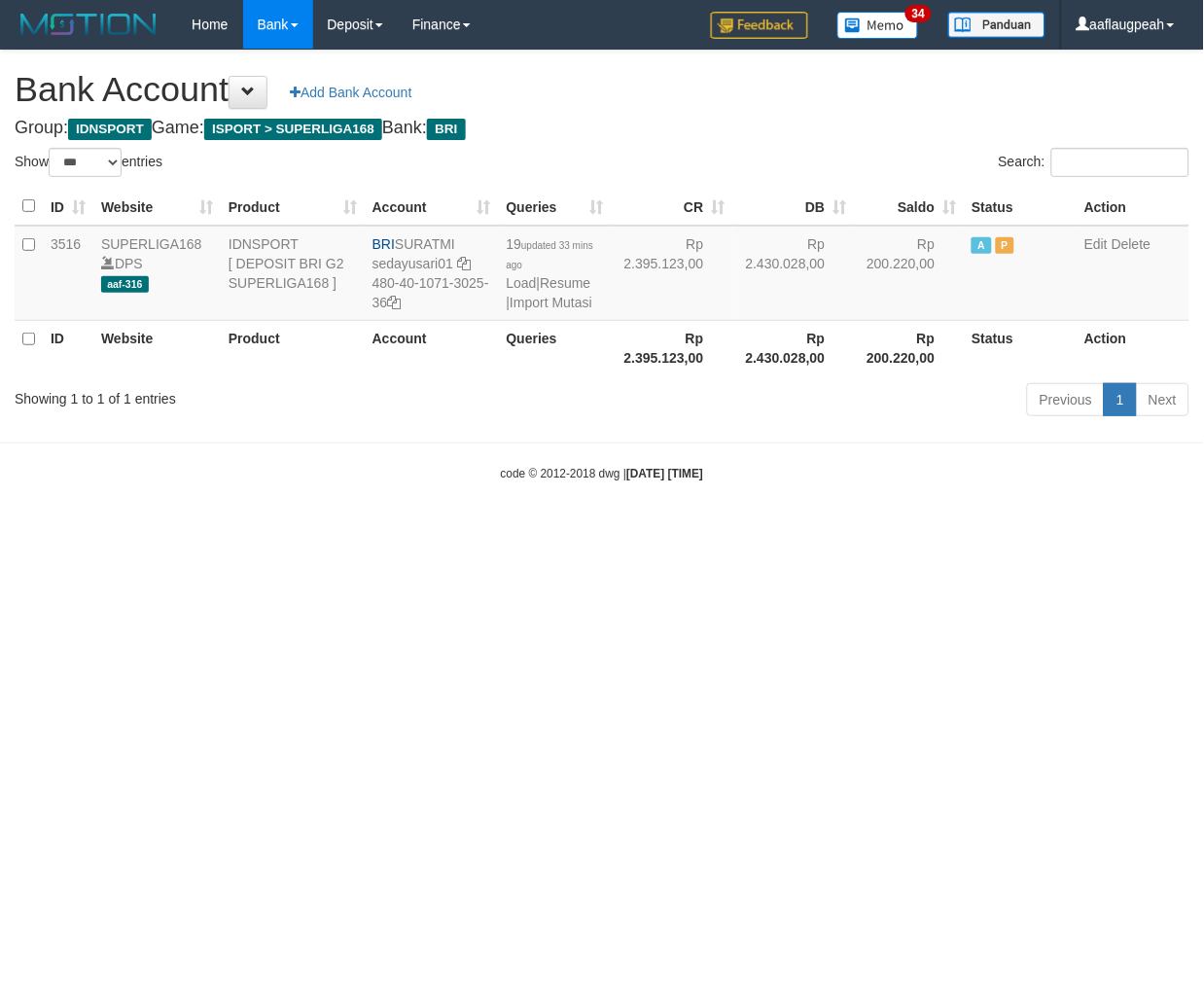 click on "Toggle navigation
Home
Bank
Account List
Load
By Website
Group
[ISPORT]													SUPERLIGA168
By Load Group (DPS)" at bounding box center (602, 266) 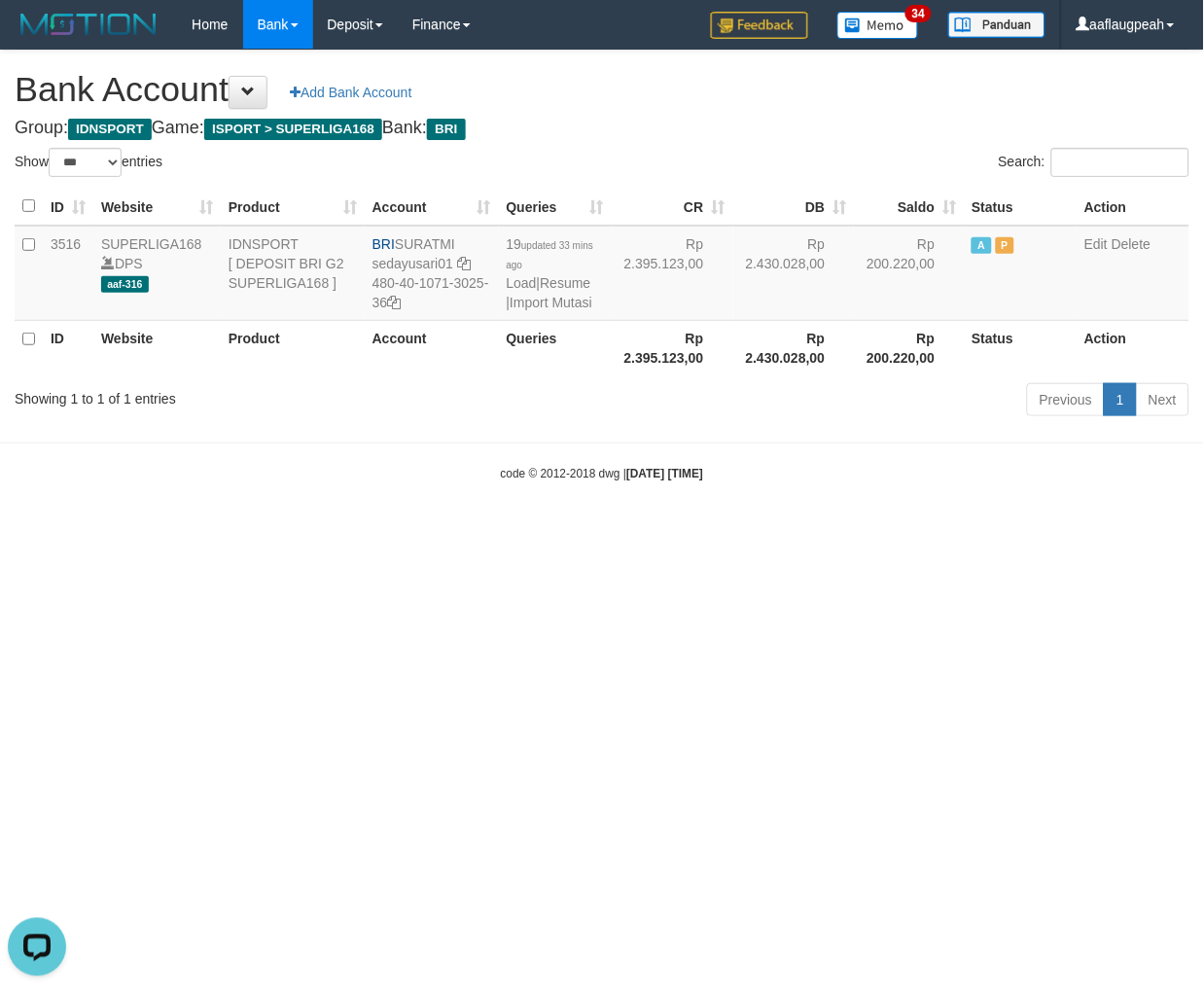 scroll, scrollTop: 0, scrollLeft: 0, axis: both 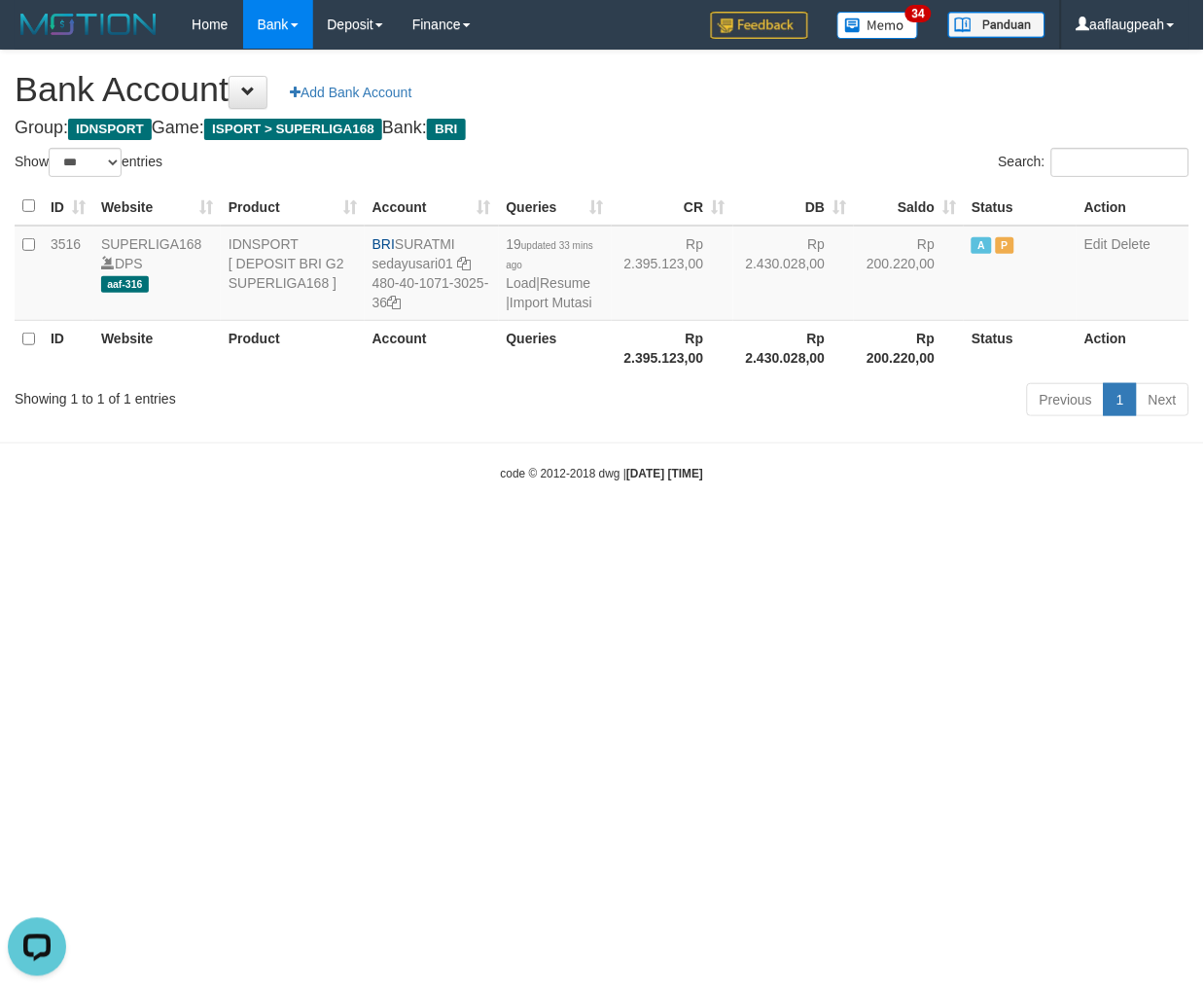click on "Toggle navigation
Home
Bank
Account List
Load
By Website
Group
[ISPORT]													SUPERLIGA168
By Load Group (DPS)" at bounding box center [602, 266] 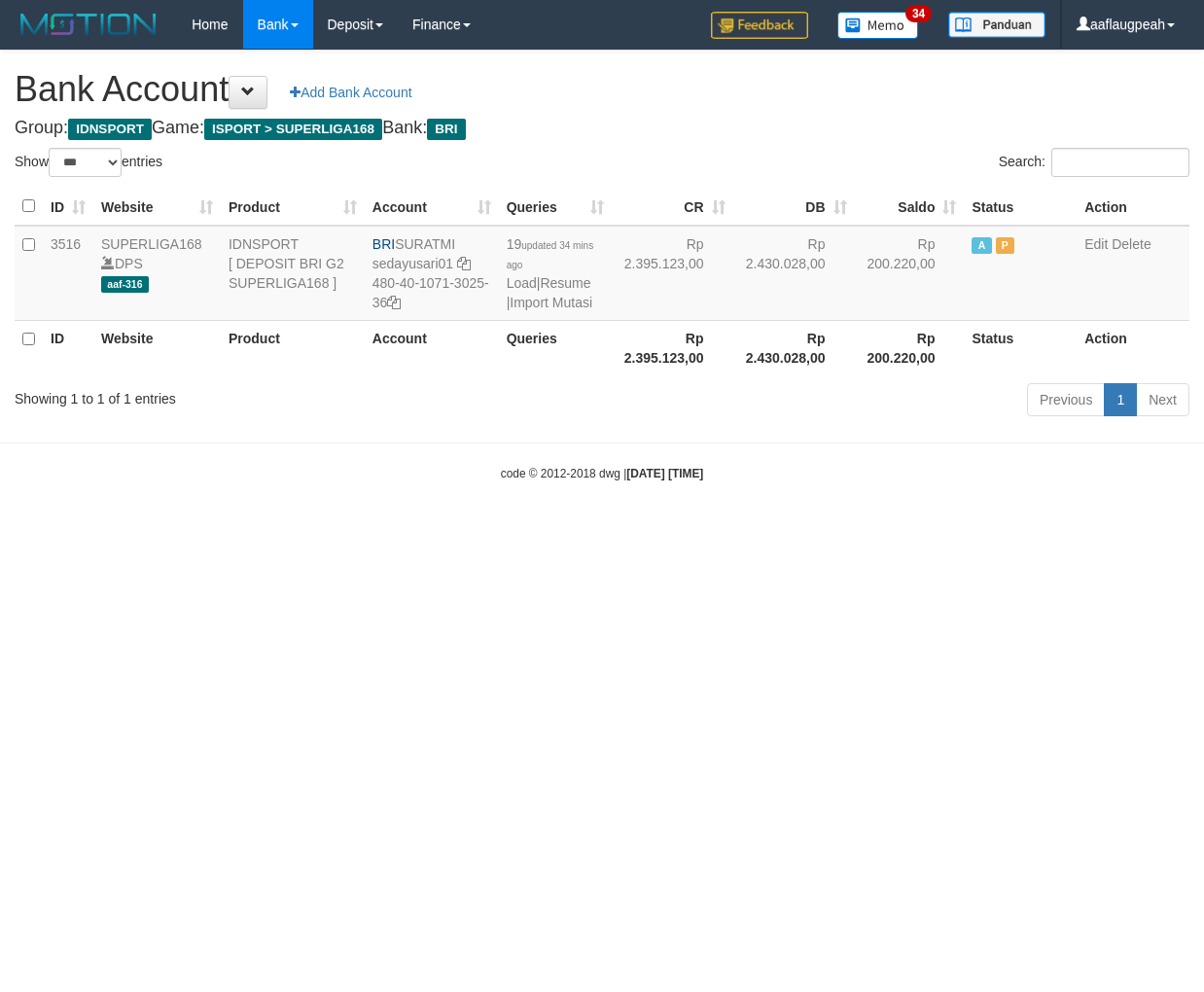 select on "***" 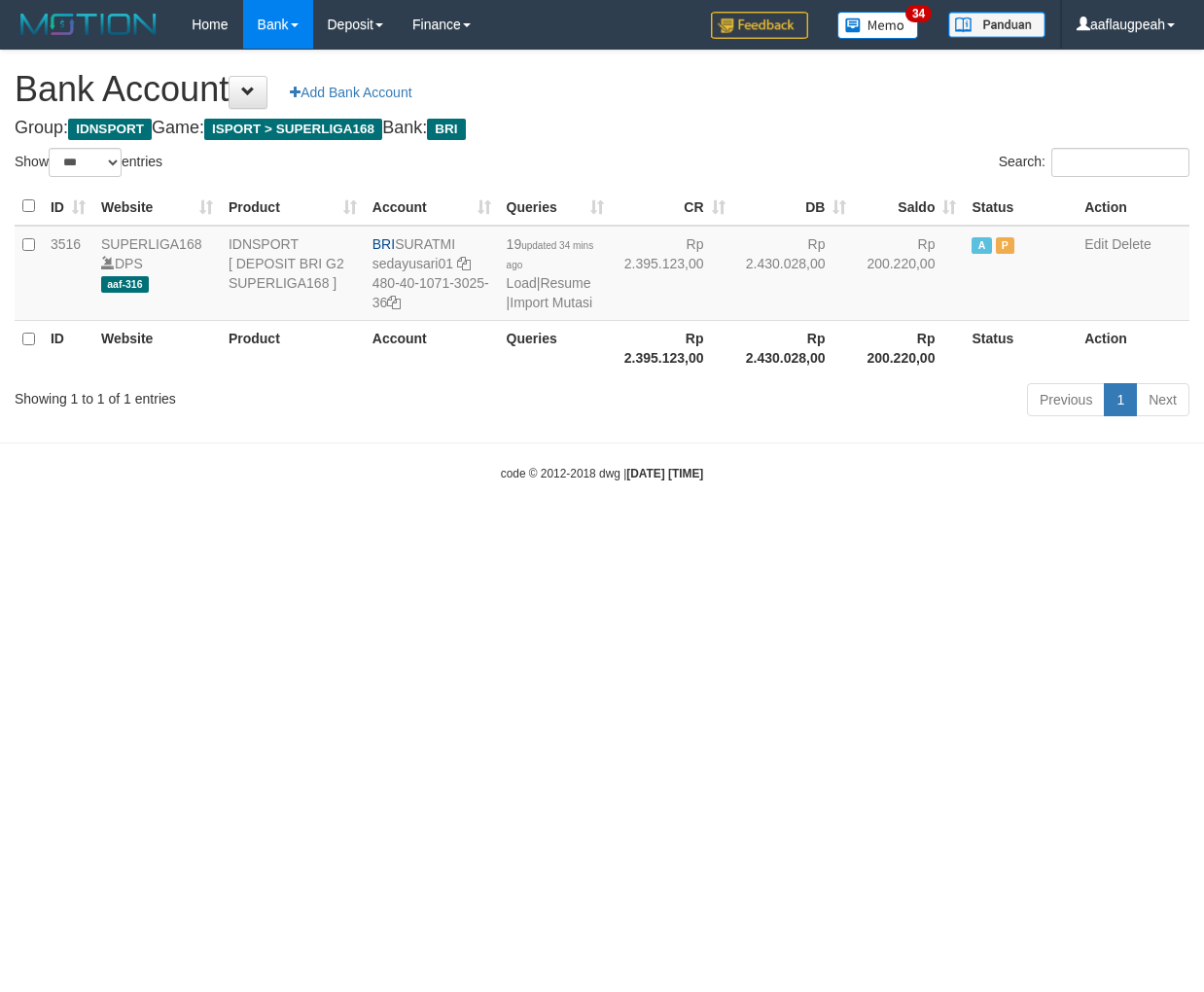 scroll, scrollTop: 0, scrollLeft: 0, axis: both 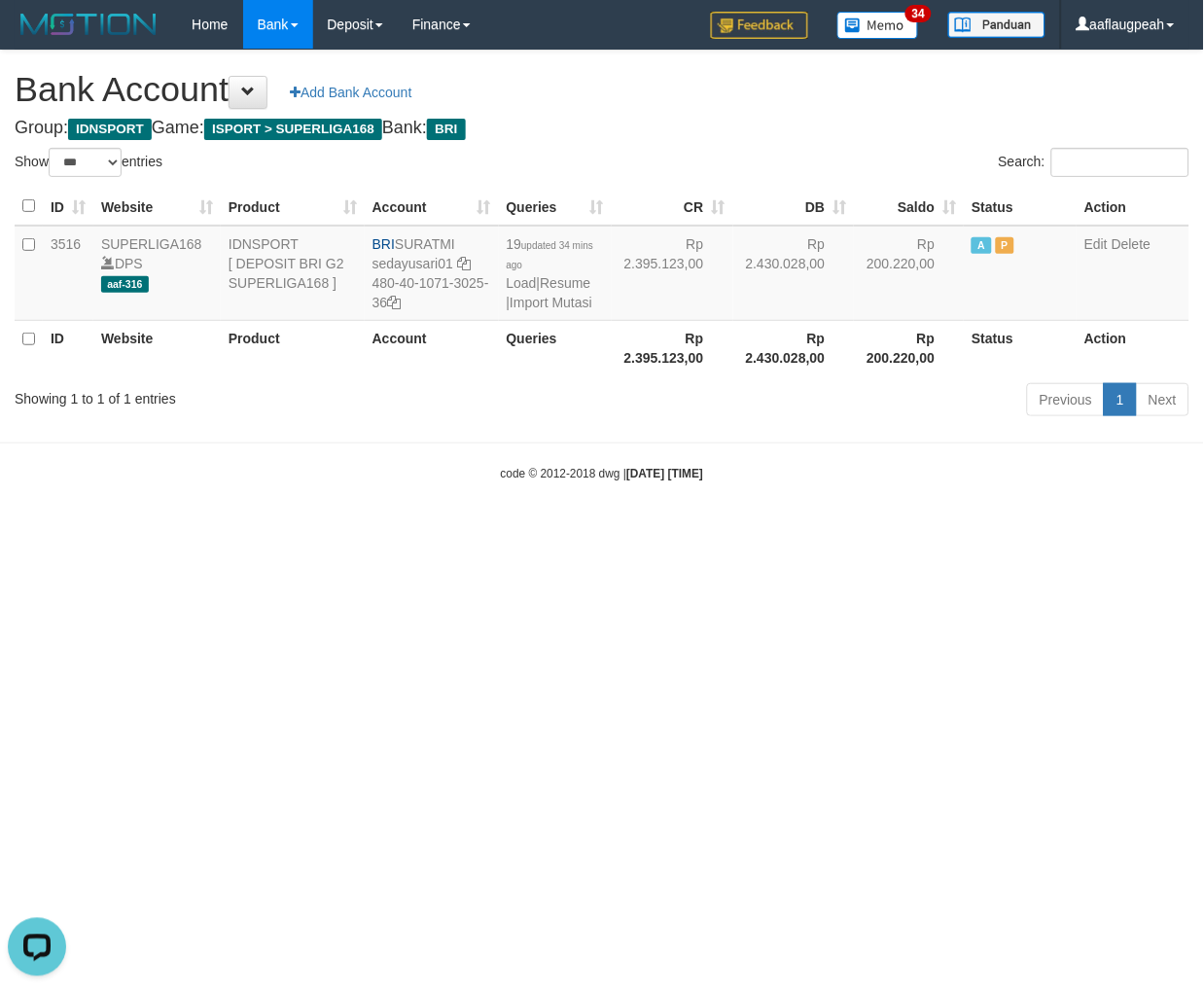 click on "Toggle navigation
Home
Bank
Account List
Load
By Website
Group
[ISPORT]													SUPERLIGA168
By Load Group (DPS)" at bounding box center (602, 266) 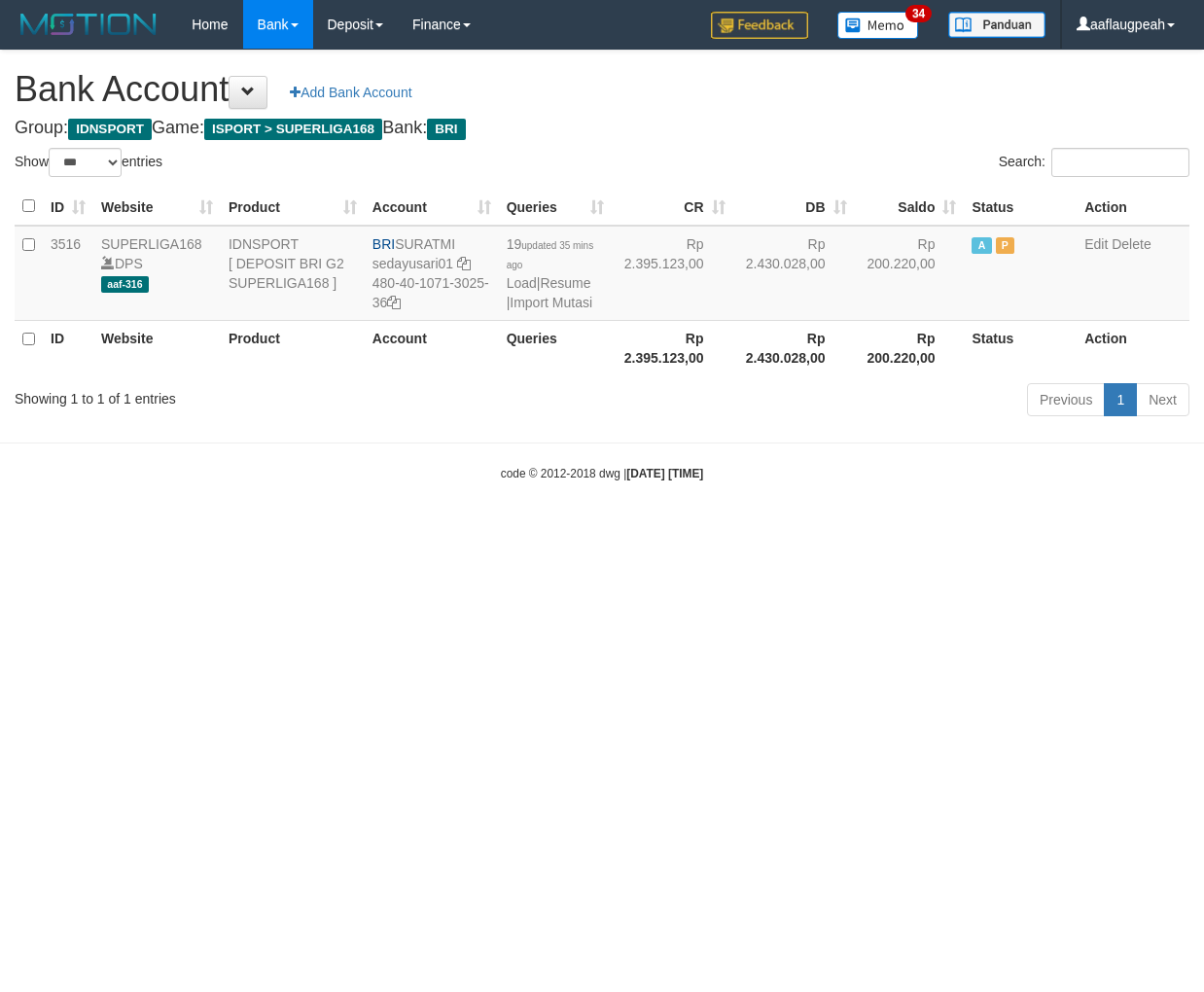 select on "***" 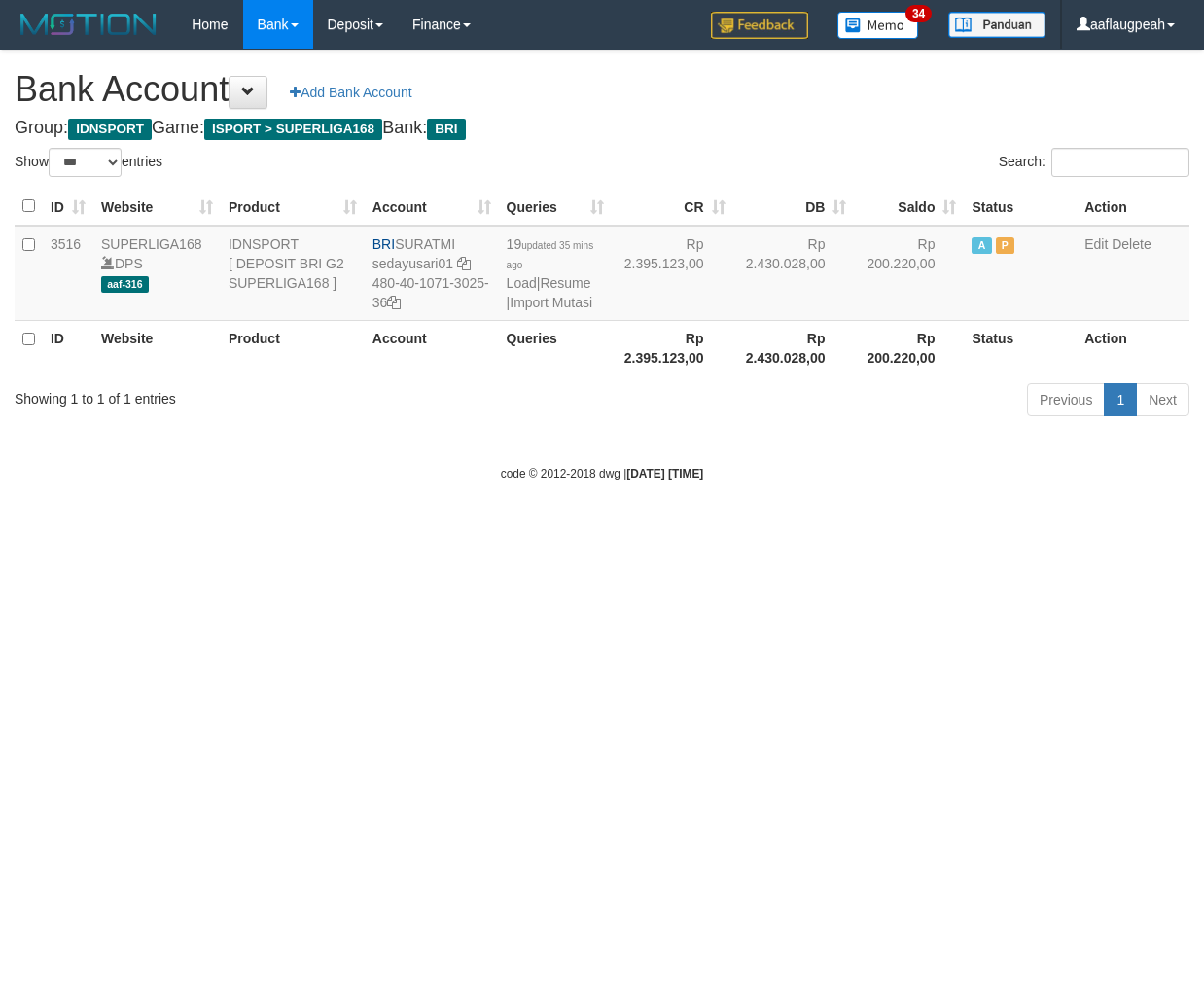 scroll, scrollTop: 0, scrollLeft: 0, axis: both 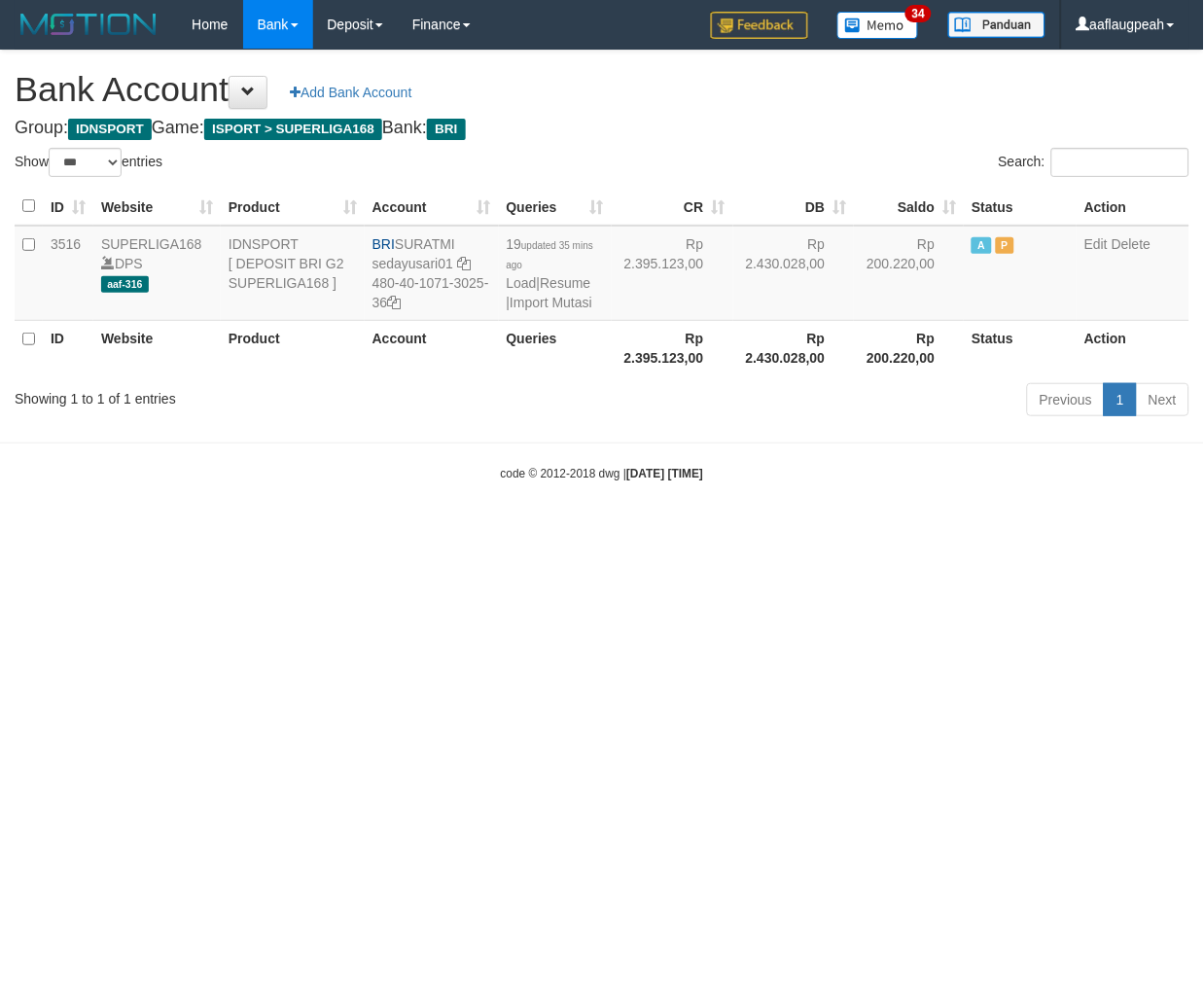 click on "Toggle navigation
Home
Bank
Account List
Load
By Website
Group
[ISPORT]													SUPERLIGA168
By Load Group (DPS)" at bounding box center [602, 266] 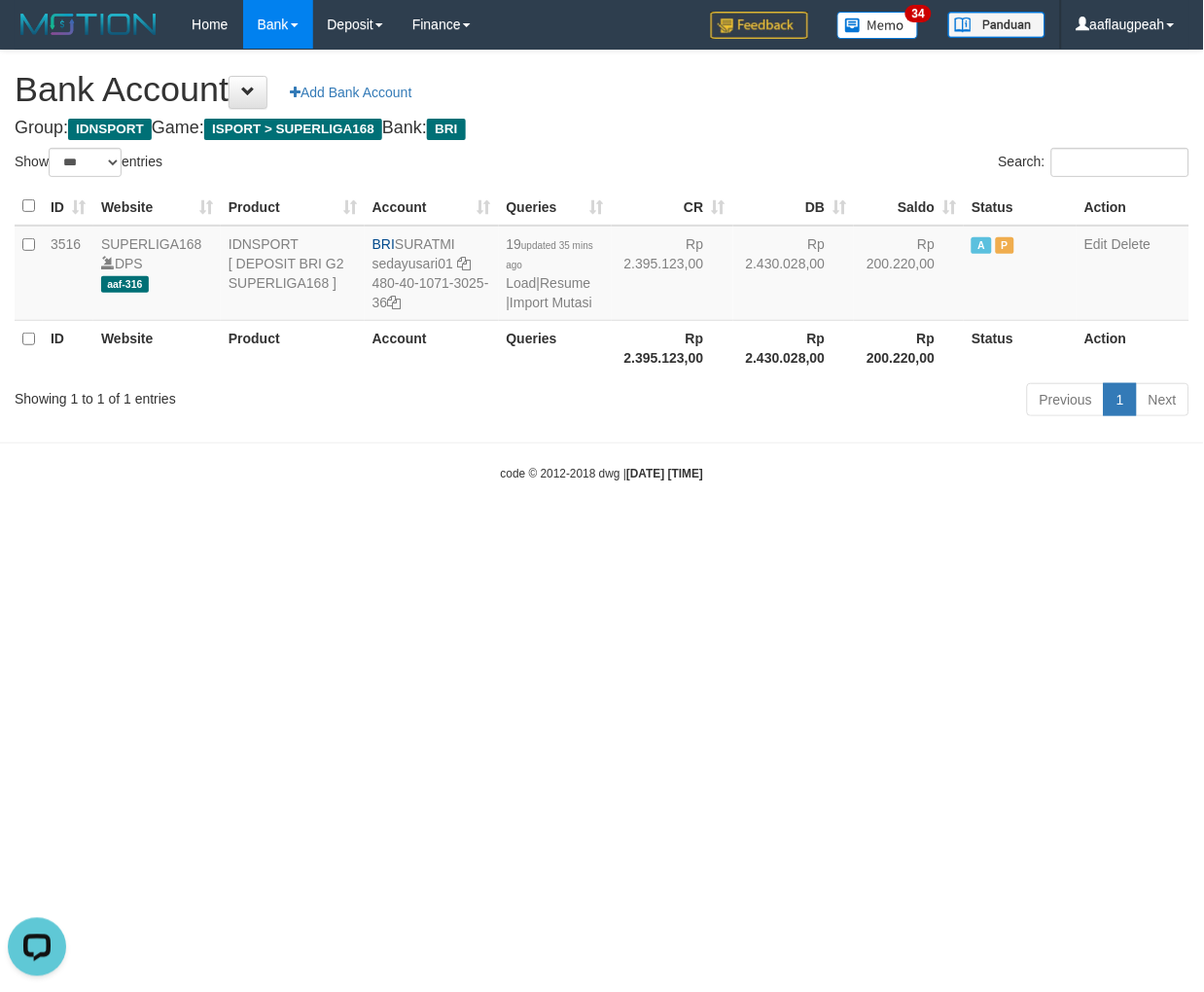 scroll, scrollTop: 0, scrollLeft: 0, axis: both 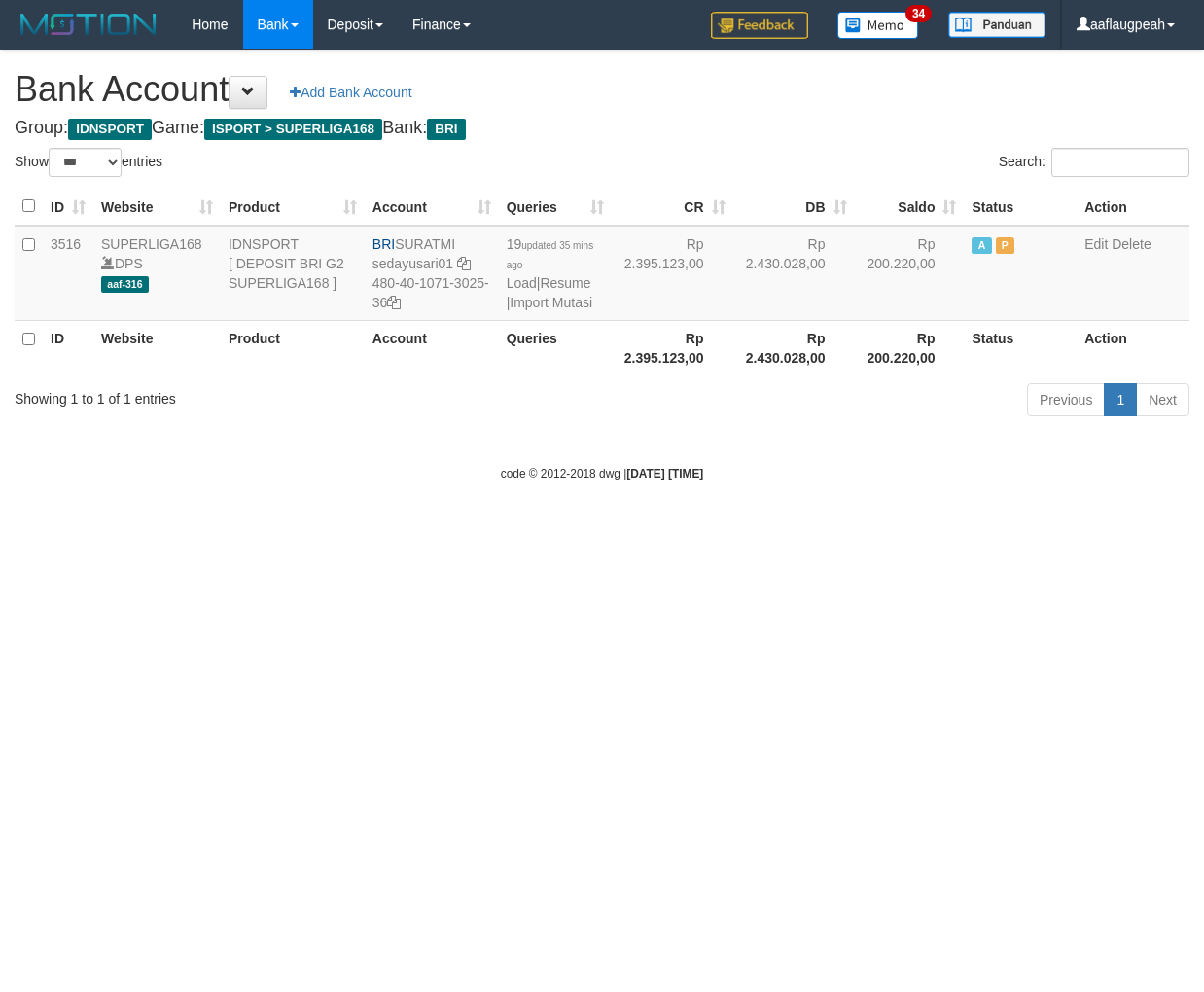 select on "***" 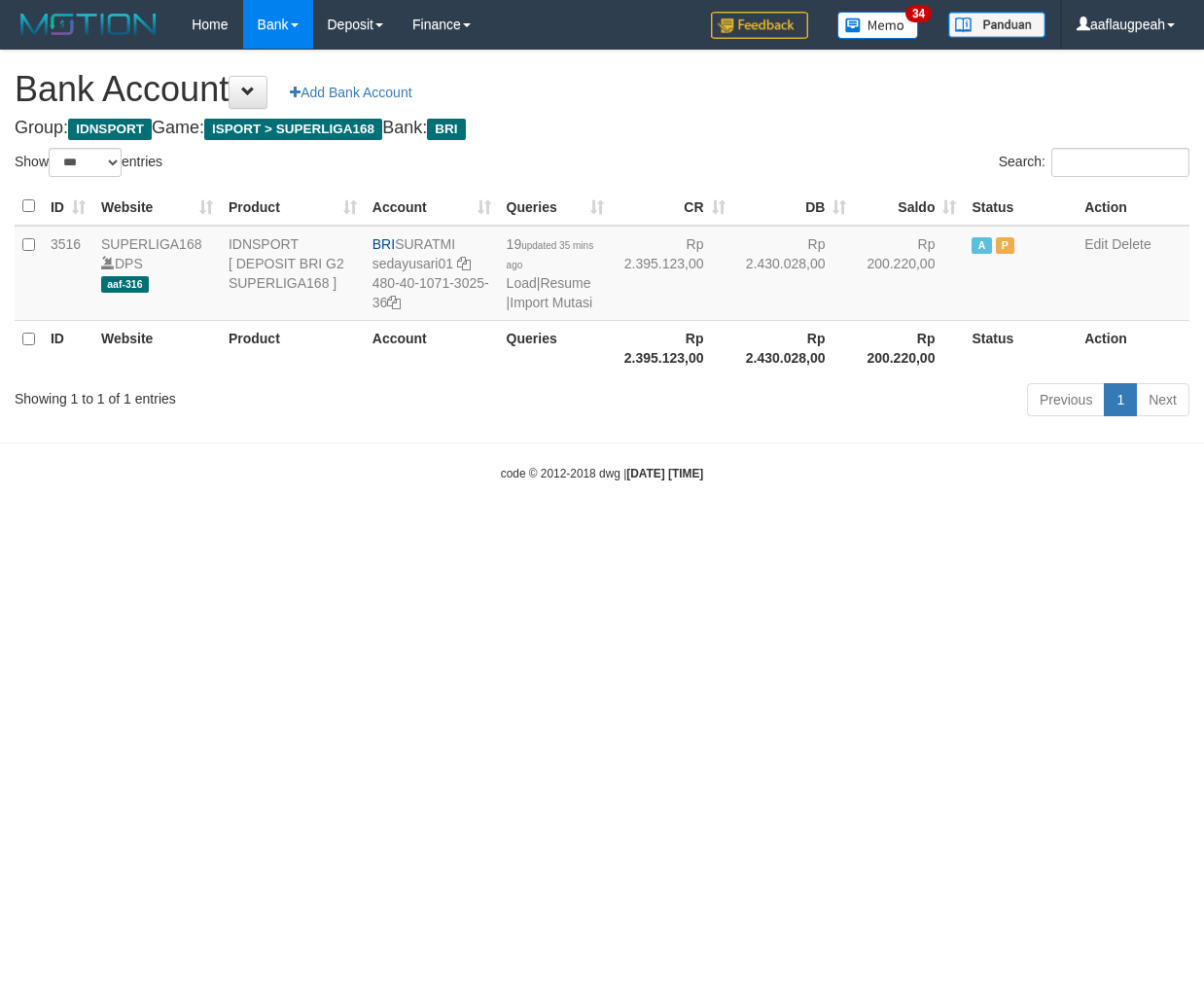 scroll, scrollTop: 0, scrollLeft: 0, axis: both 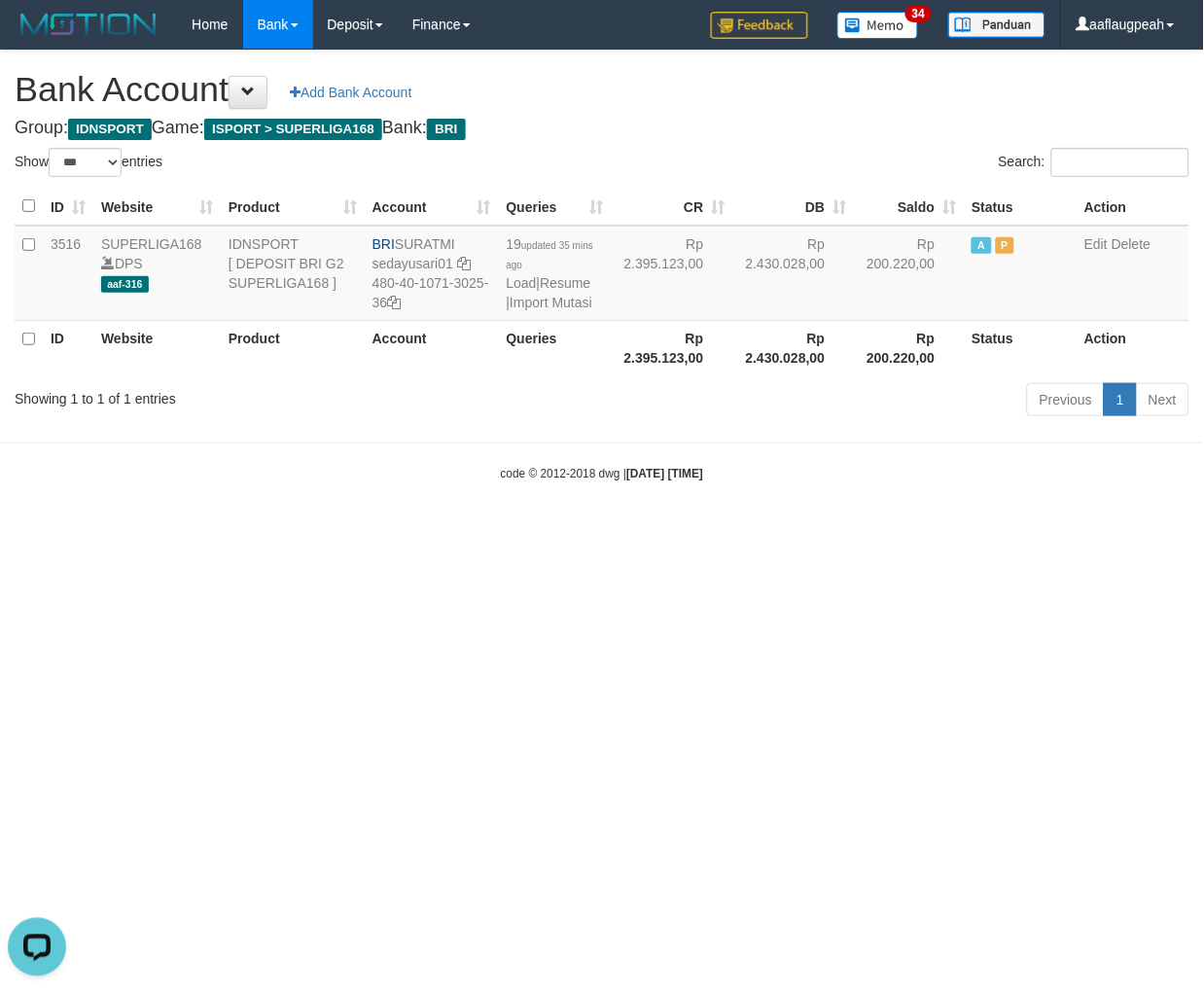 click on "Toggle navigation
Home
Bank
Account List
Load
By Website
Group
[ISPORT]													SUPERLIGA168
By Load Group (DPS)" at bounding box center [602, 266] 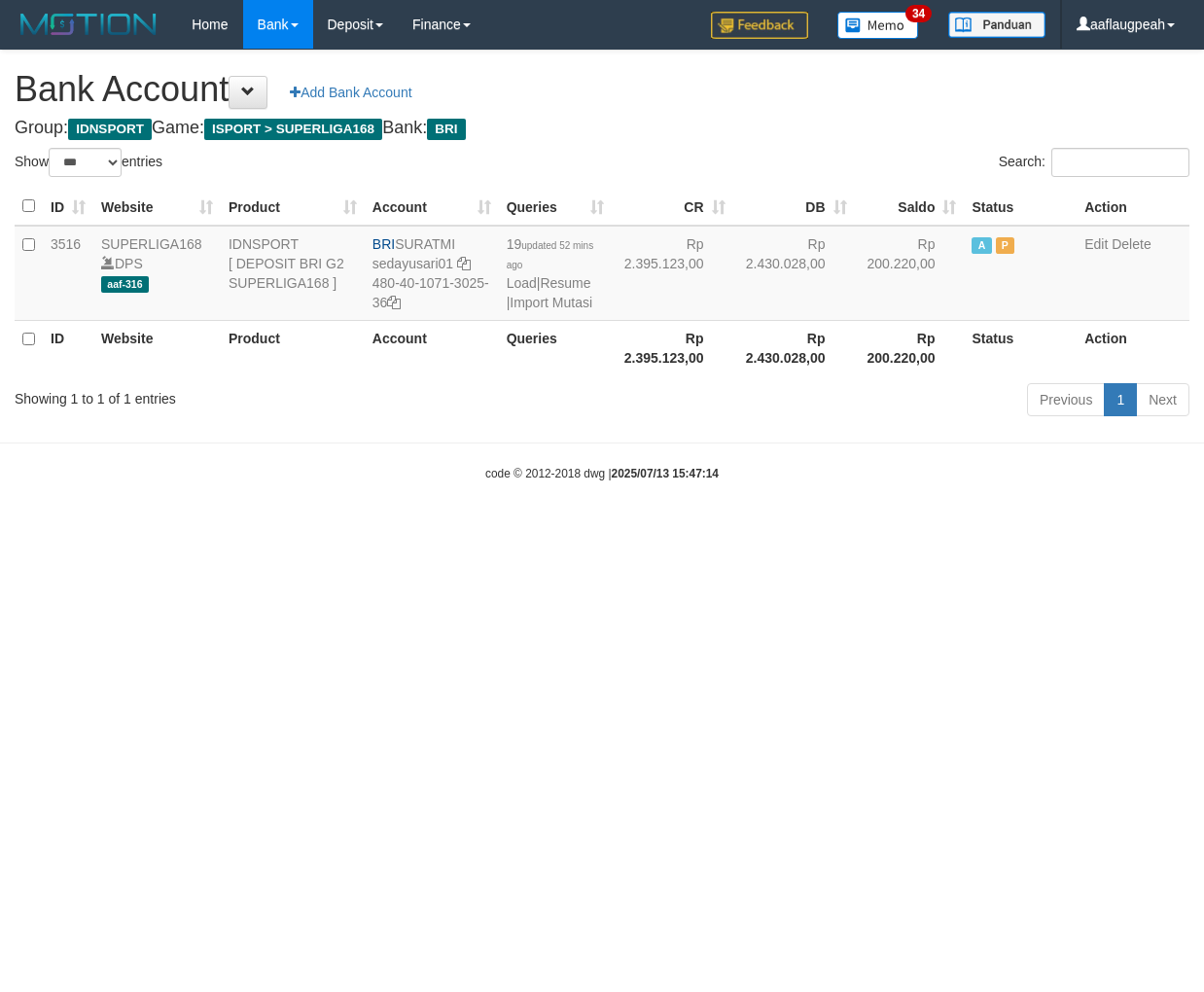 select on "***" 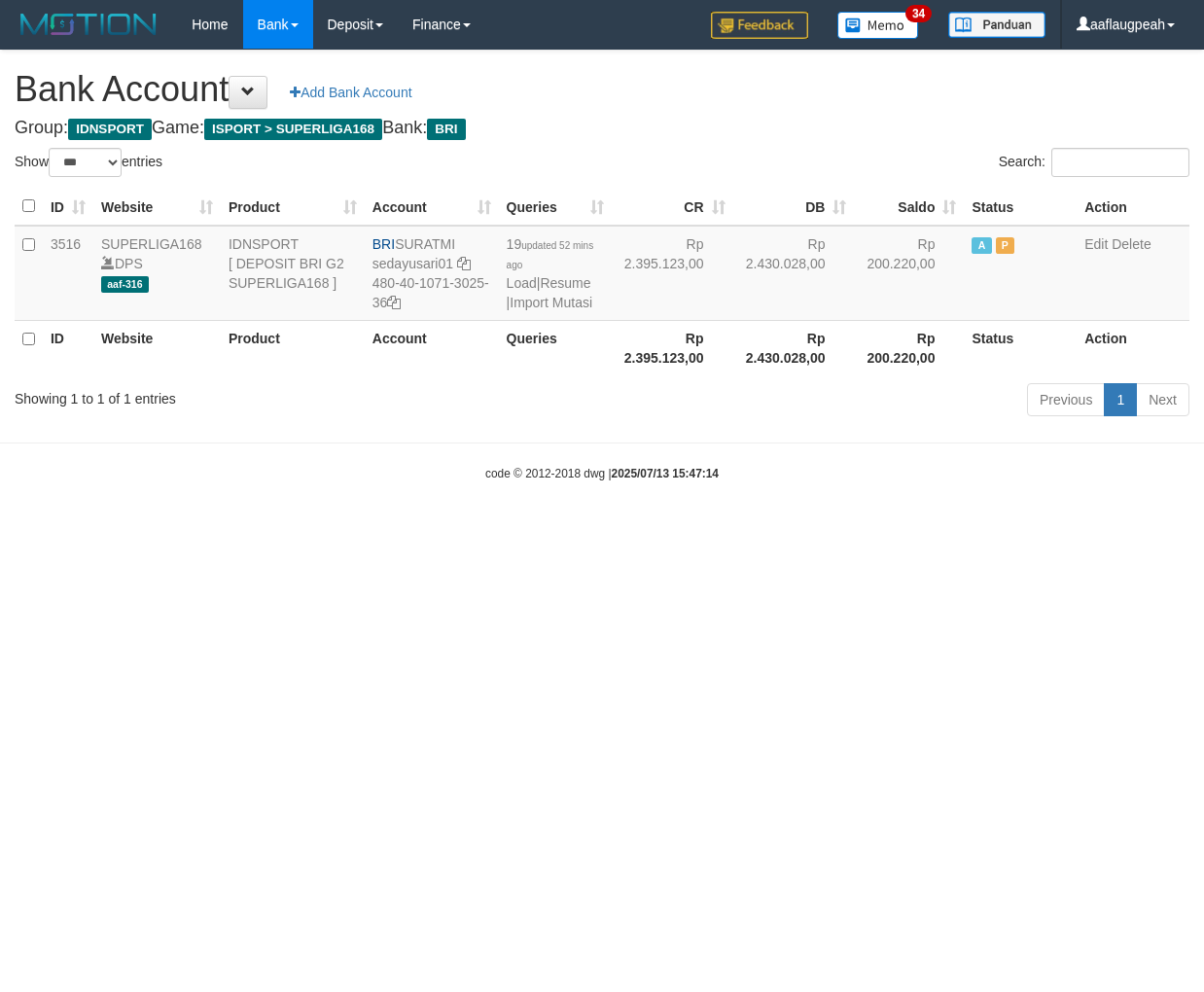 scroll, scrollTop: 0, scrollLeft: 0, axis: both 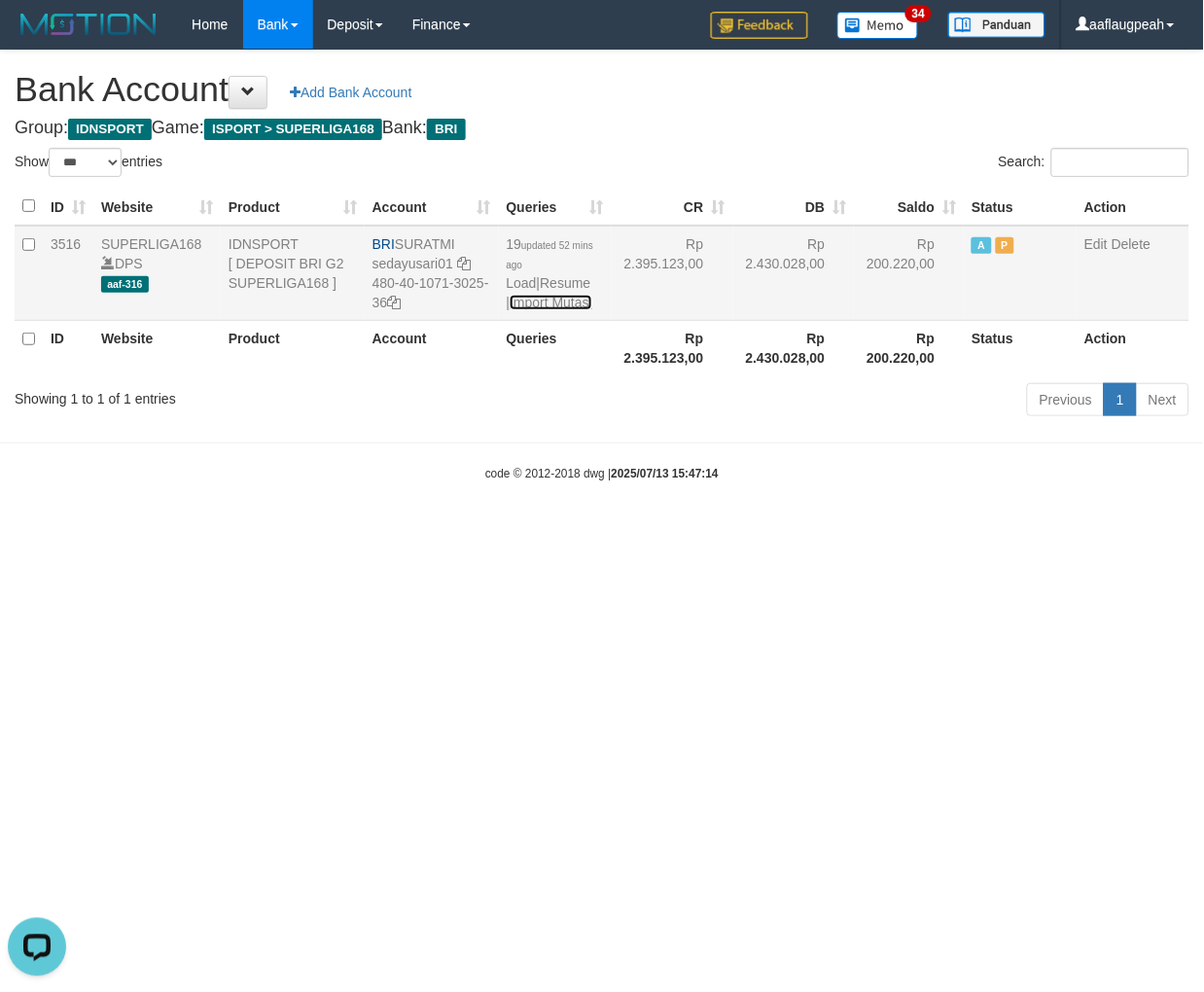 click on "Import Mutasi" at bounding box center (550, 302) 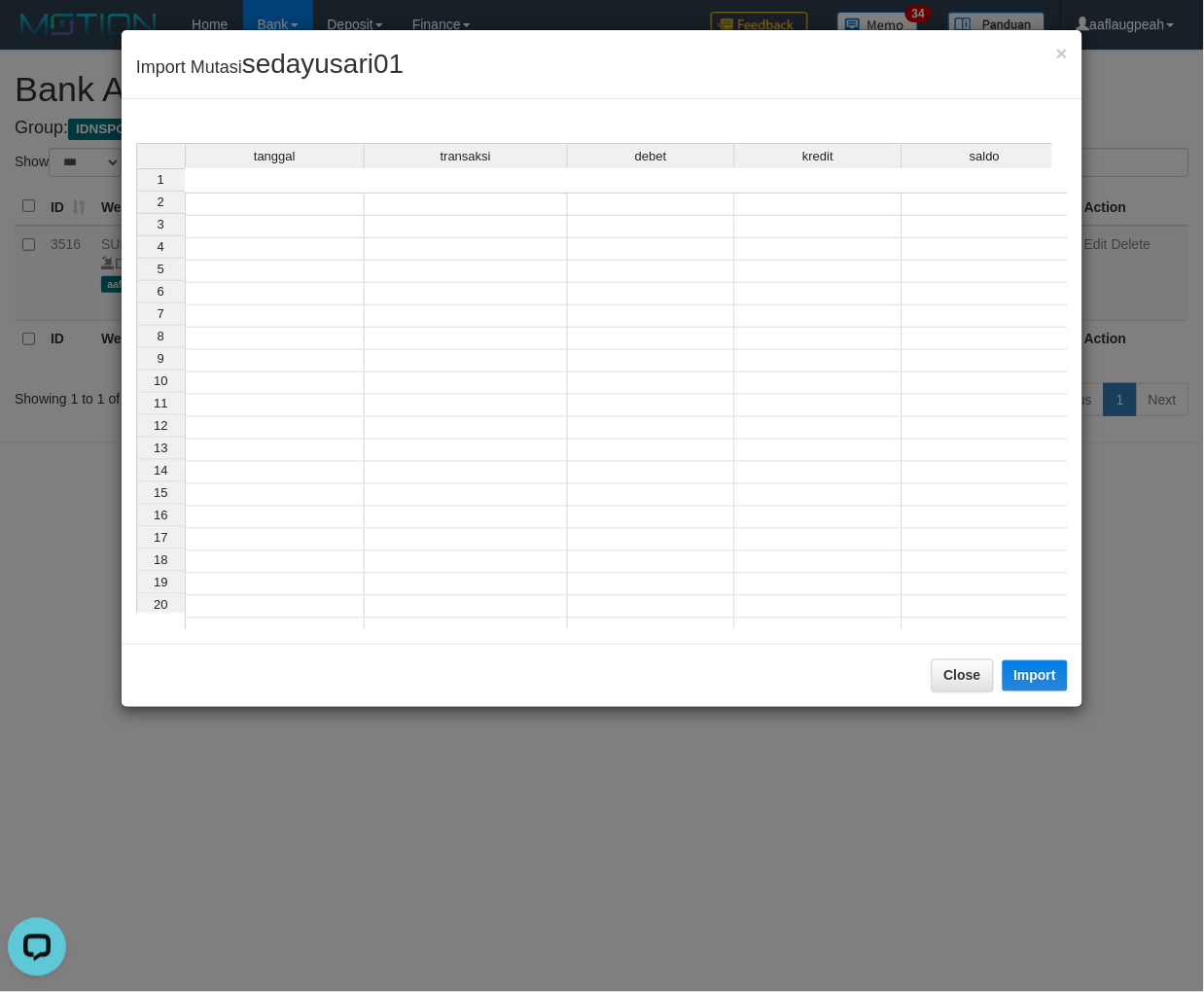 click on "tanggal transaksi debet kredit saldo 1 2 3 4 5 6 7 8 9 10 11 12 13 14 15 16 17 18 19 20 21" at bounding box center (602, 415) 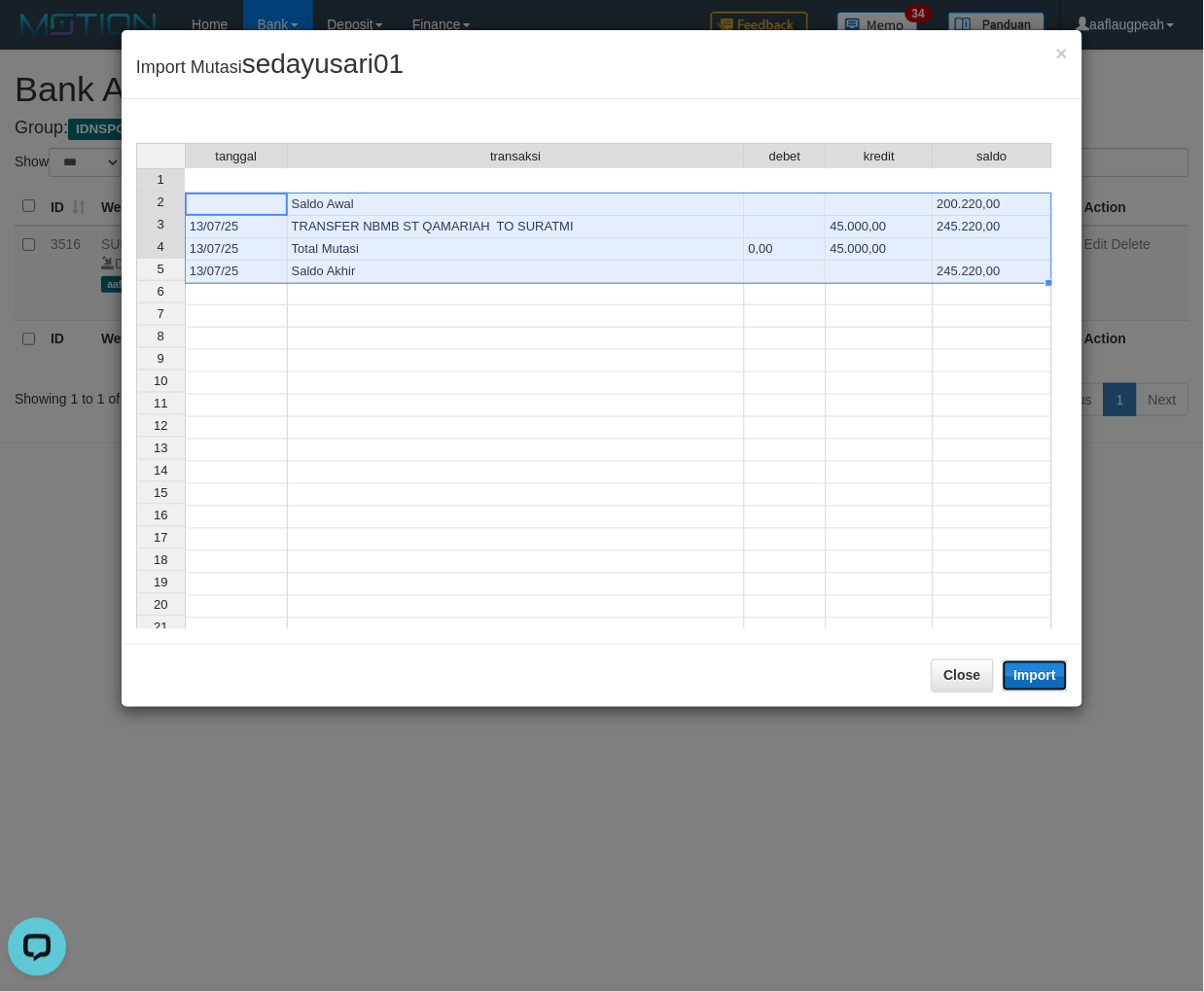 click on "Import" at bounding box center [1036, 676] 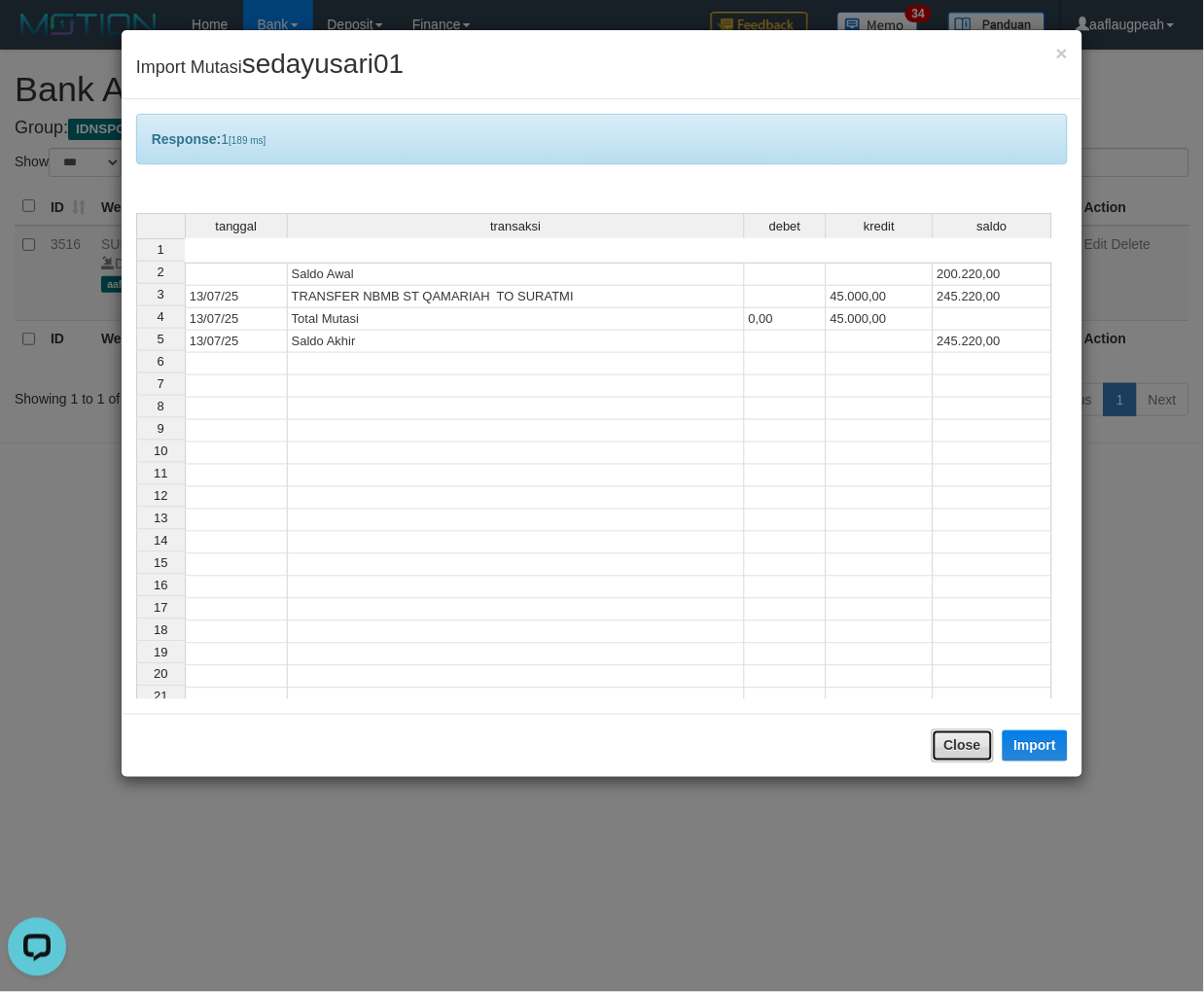 click on "Close" at bounding box center [963, 746] 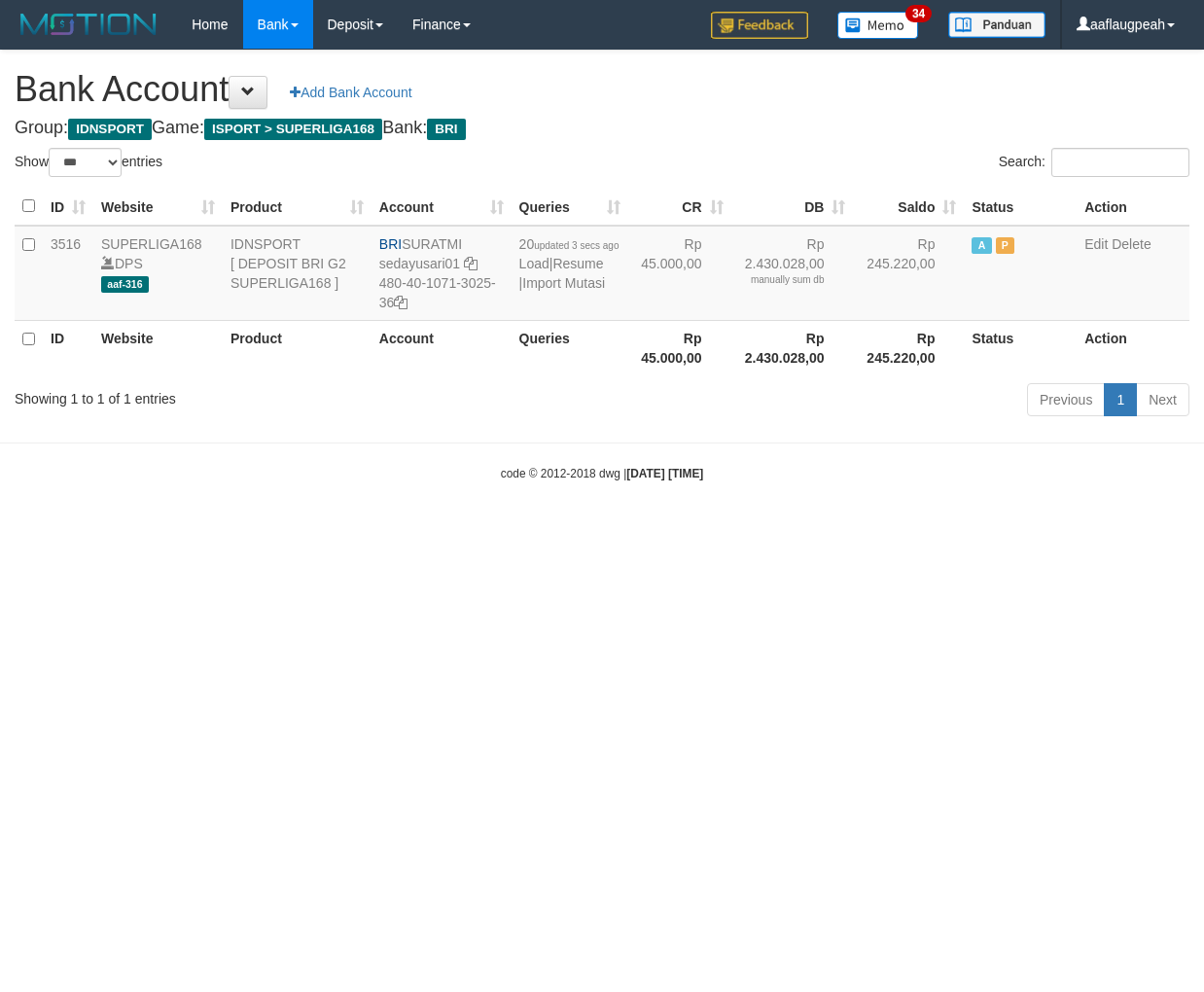 select on "***" 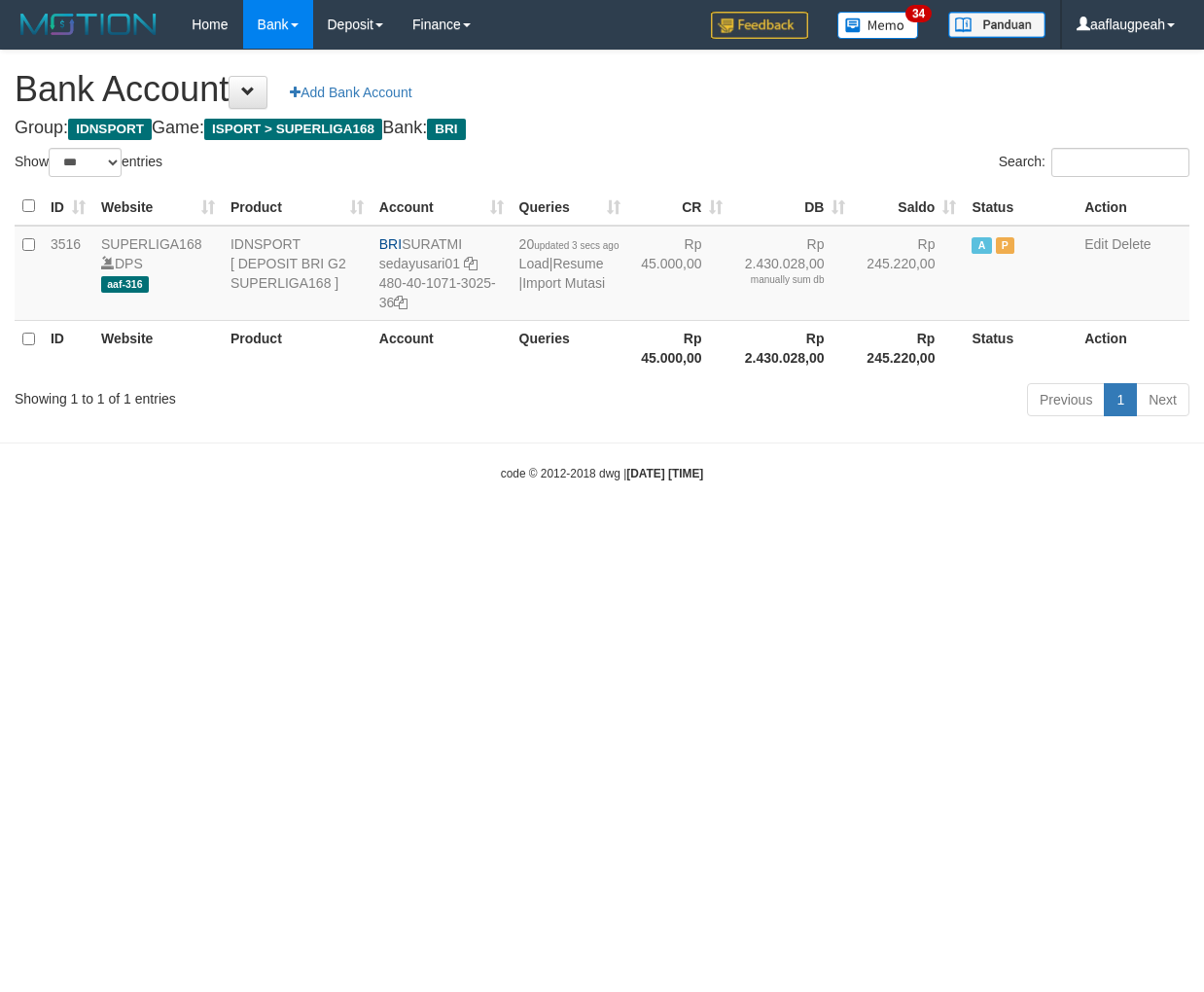scroll, scrollTop: 0, scrollLeft: 0, axis: both 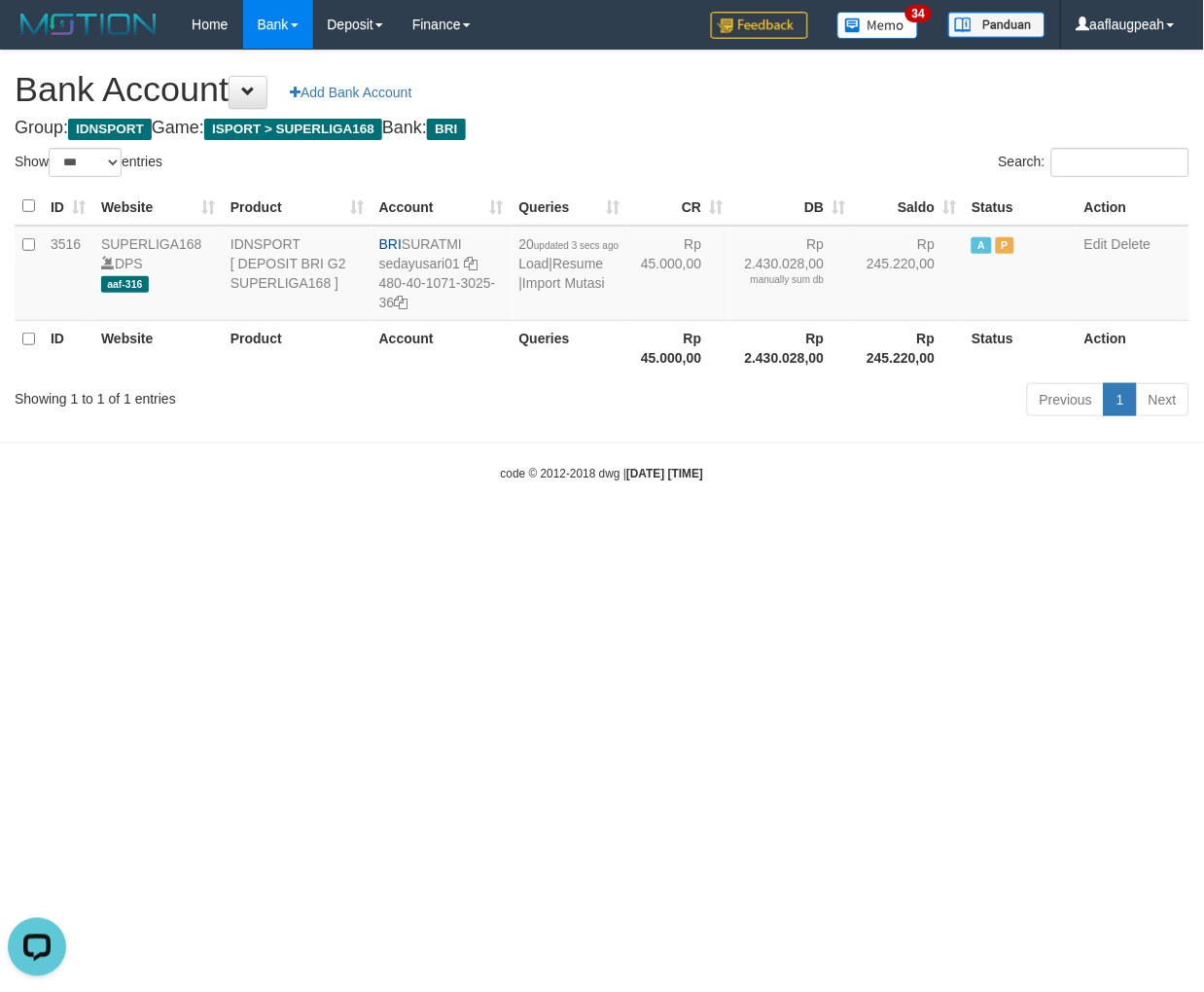 click on "Toggle navigation
Home
Bank
Account List
Load
By Website
Group
[ISPORT]													SUPERLIGA168
By Load Group (DPS)" at bounding box center [602, 266] 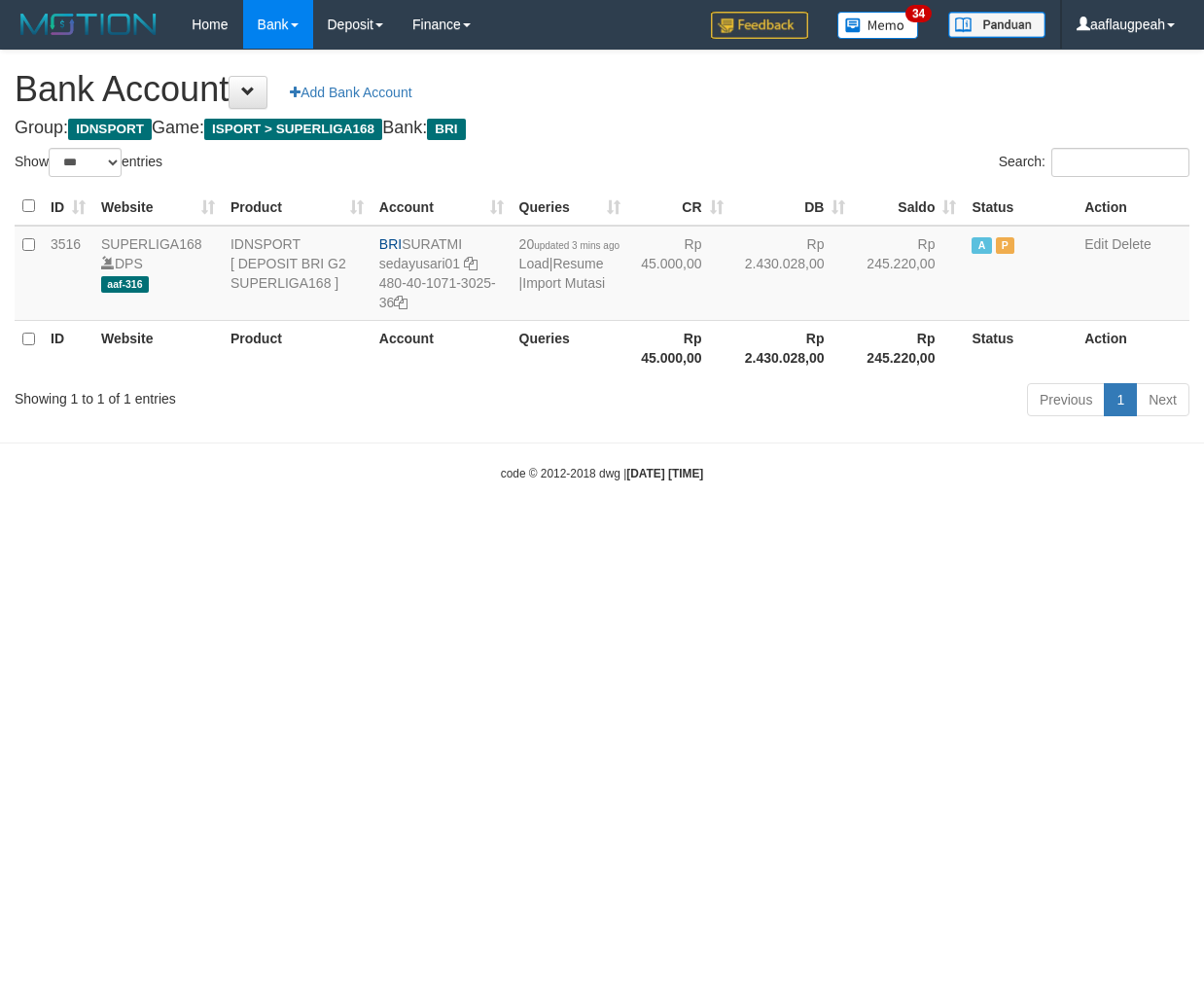 select on "***" 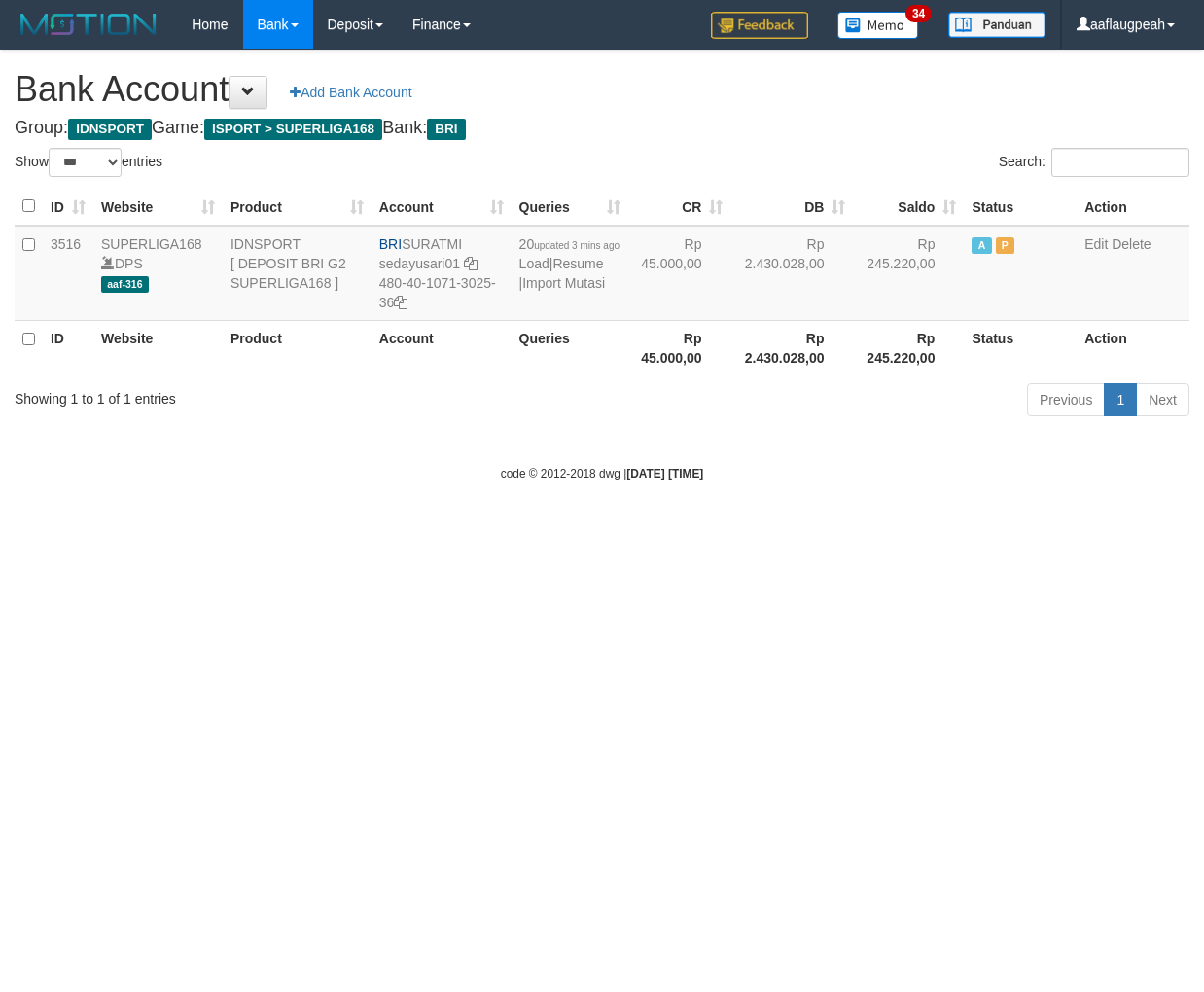 scroll, scrollTop: 0, scrollLeft: 0, axis: both 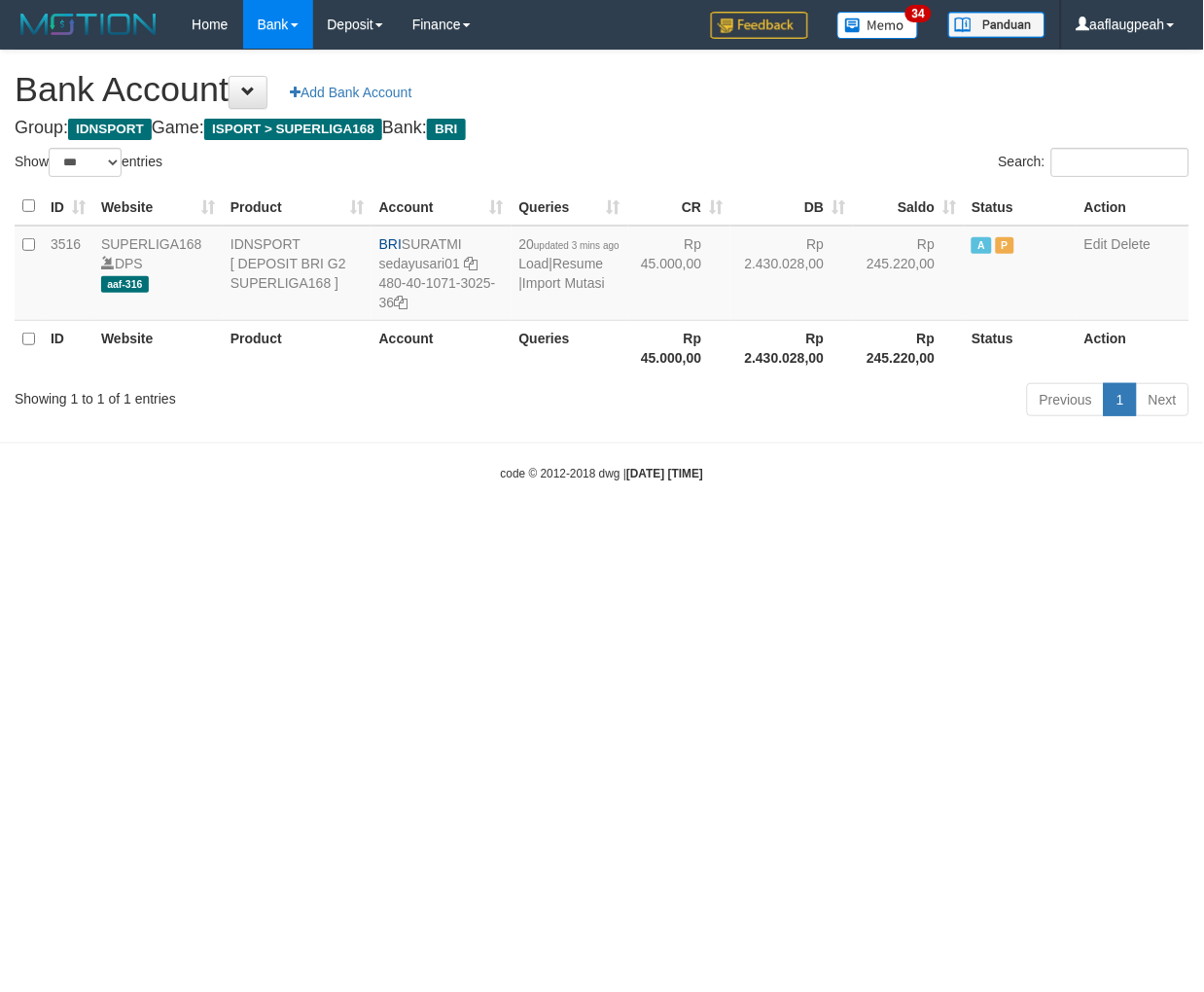 click on "Toggle navigation
Home
Bank
Account List
Load
By Website
Group
[ISPORT]													SUPERLIGA168
By Load Group (DPS)" at bounding box center (602, 266) 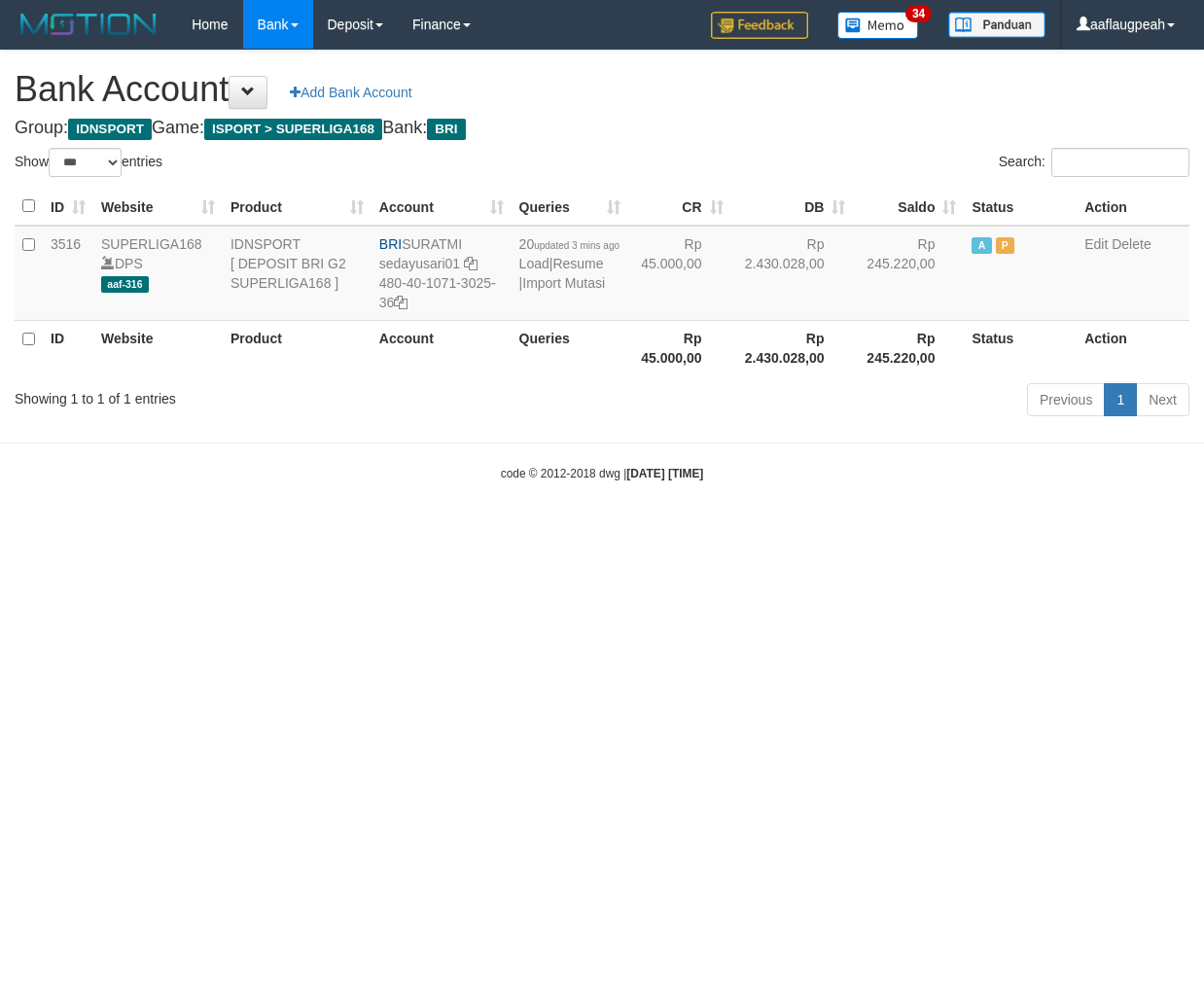 select on "***" 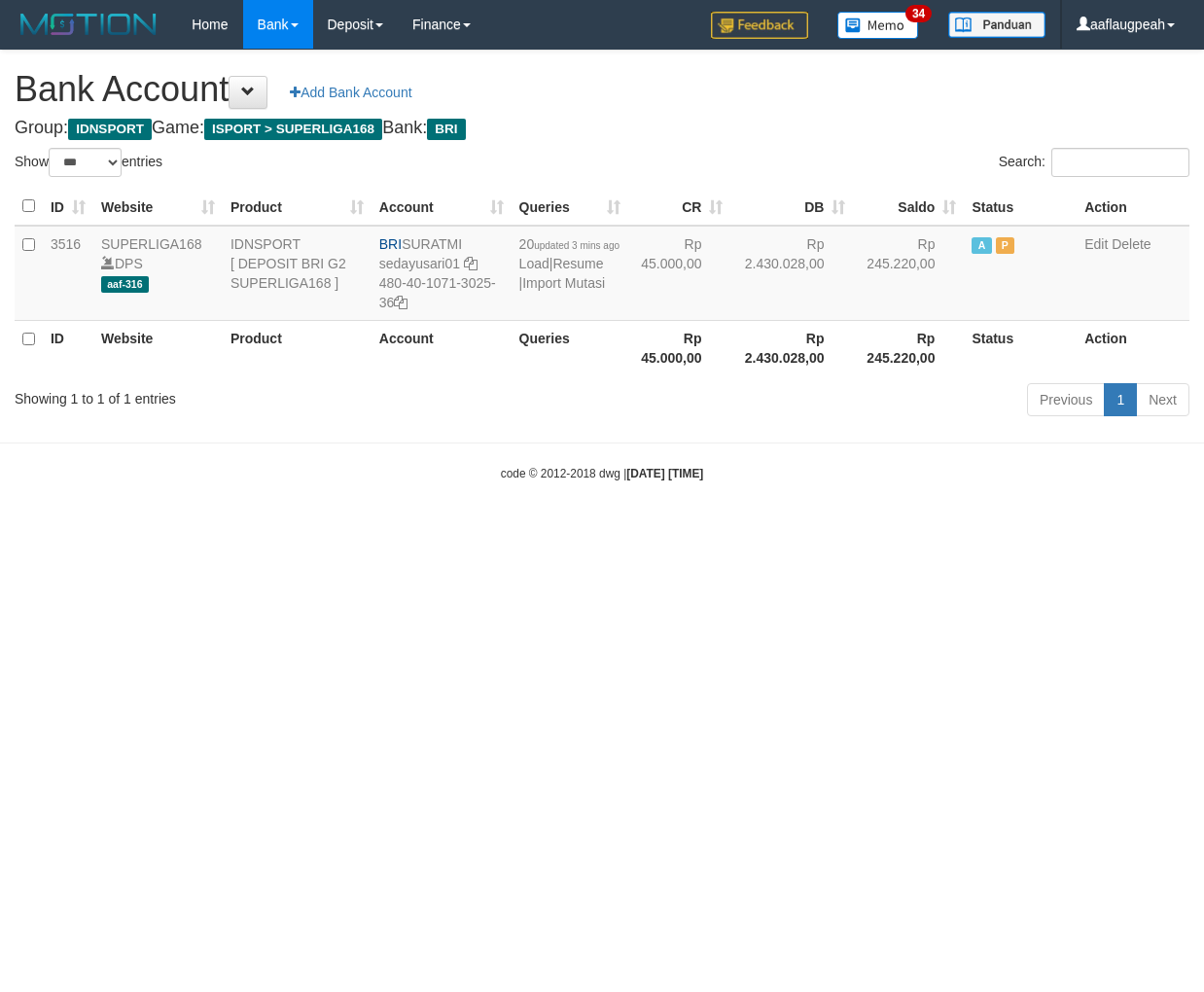 scroll, scrollTop: 0, scrollLeft: 0, axis: both 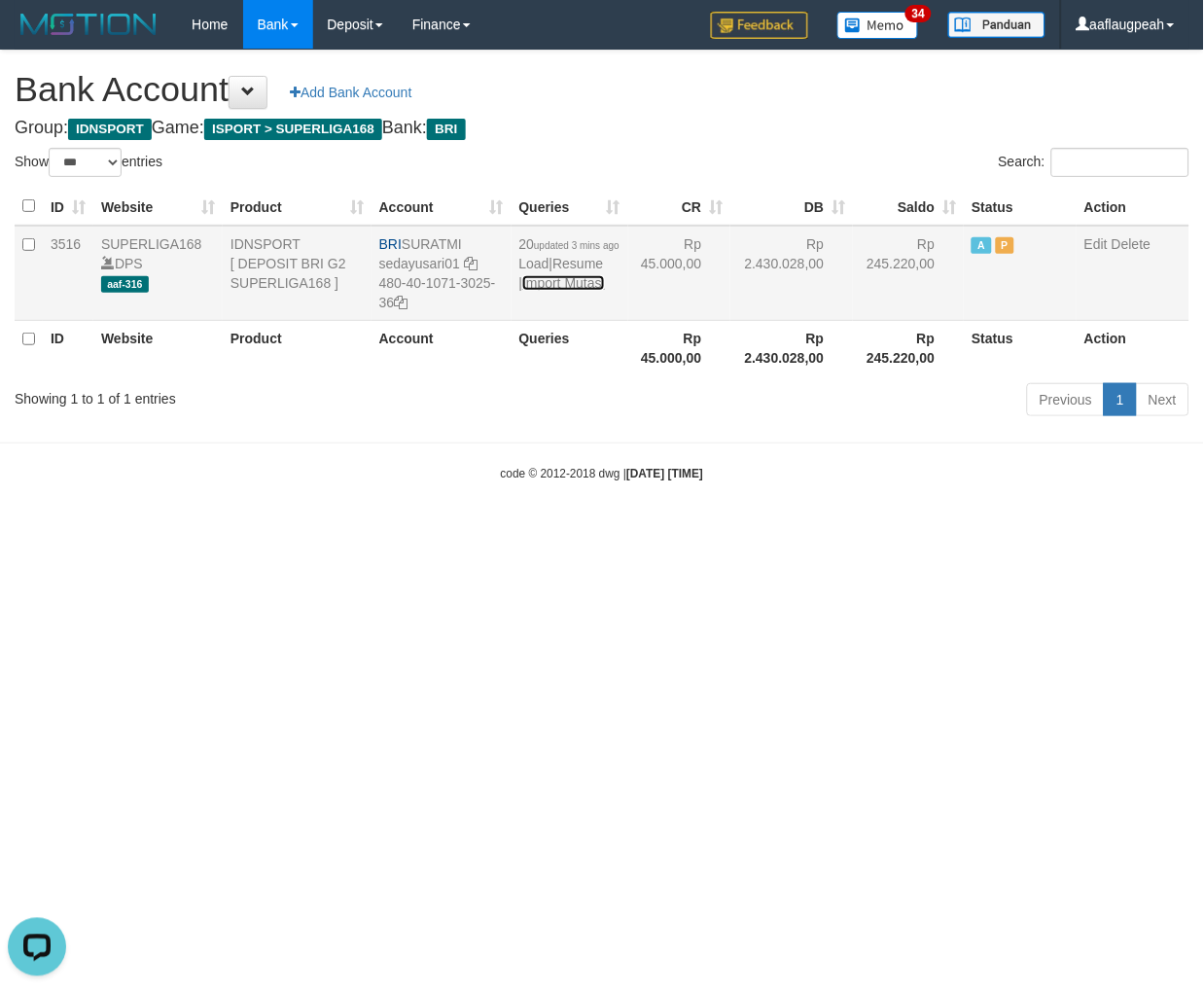 click on "Import Mutasi" at bounding box center [563, 283] 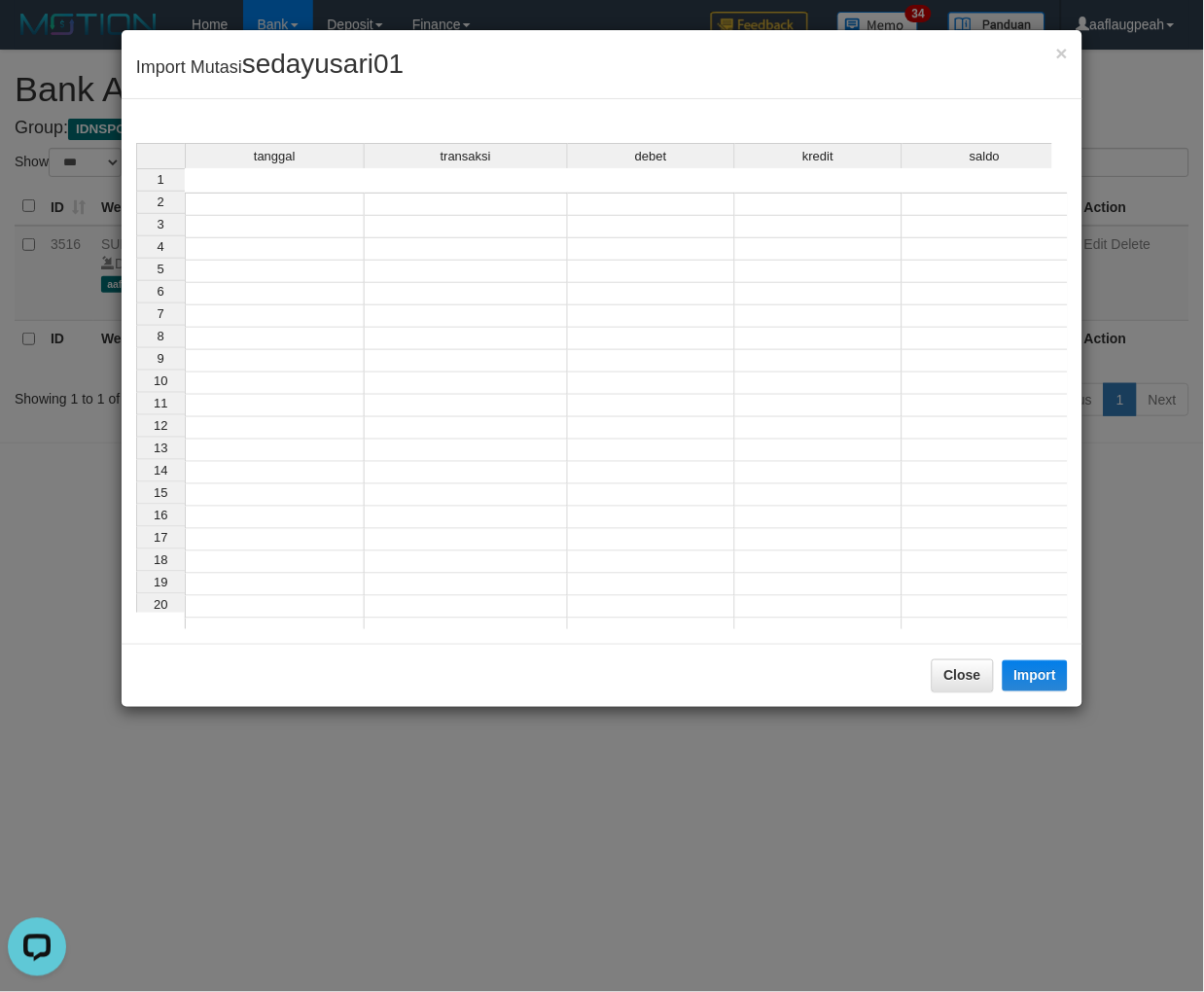 click on "tanggal transaksi debet kredit saldo 1 2 3 4 5 6 7 8 9 10 11 12 13 14 15 16 17 18 19 20 21" at bounding box center [602, 415] 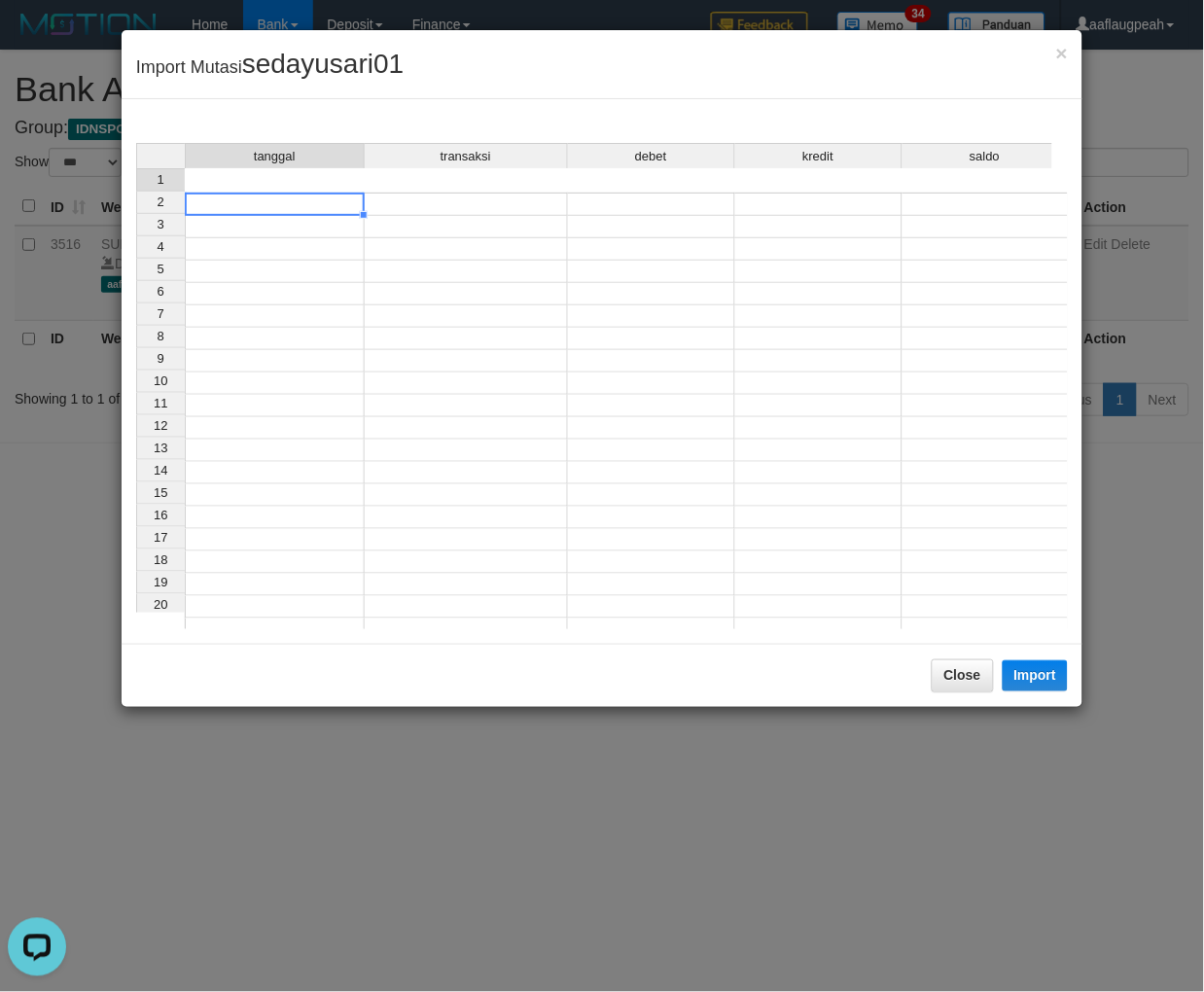 click at bounding box center (274, 204) 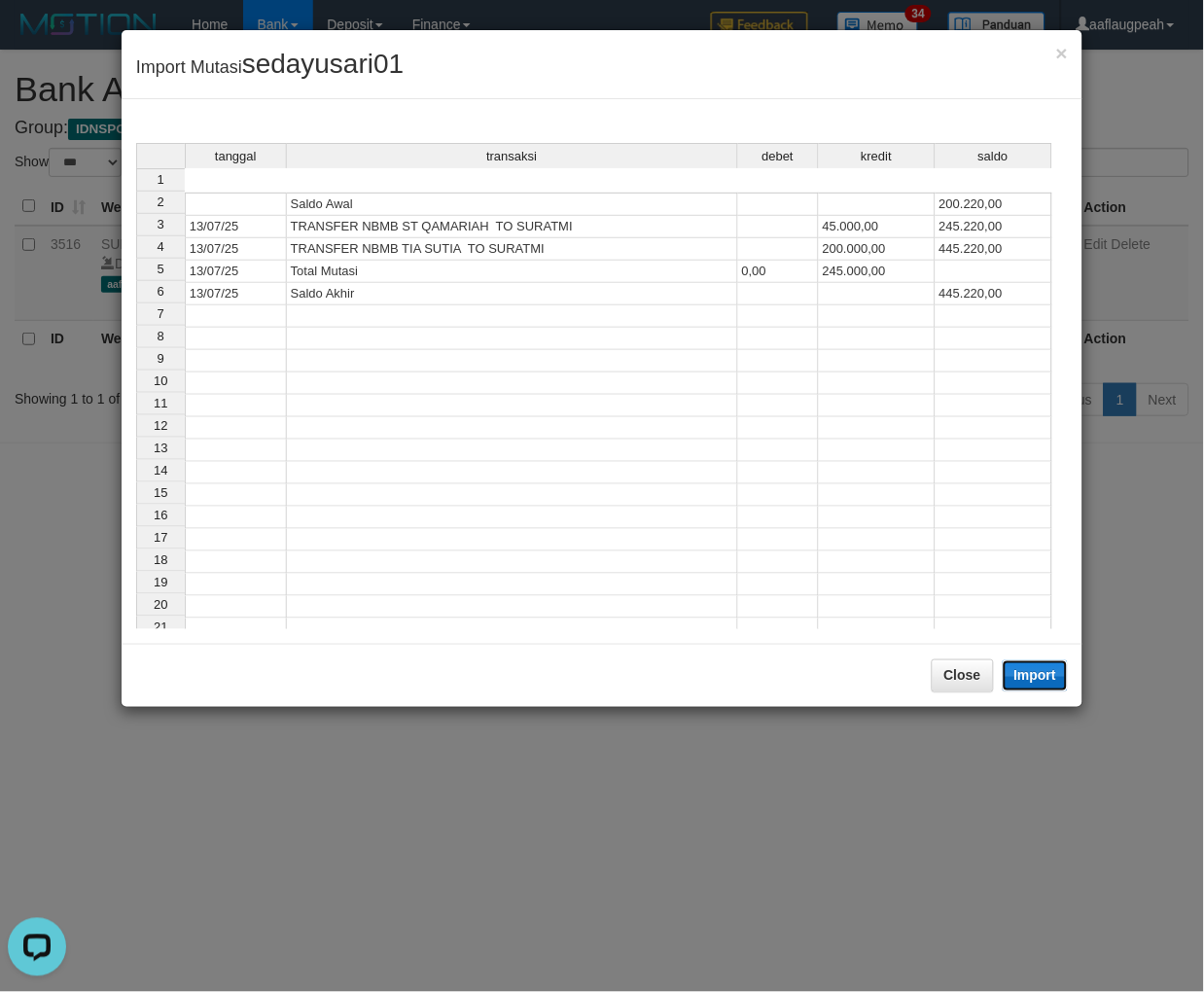 click on "Import" at bounding box center (1036, 676) 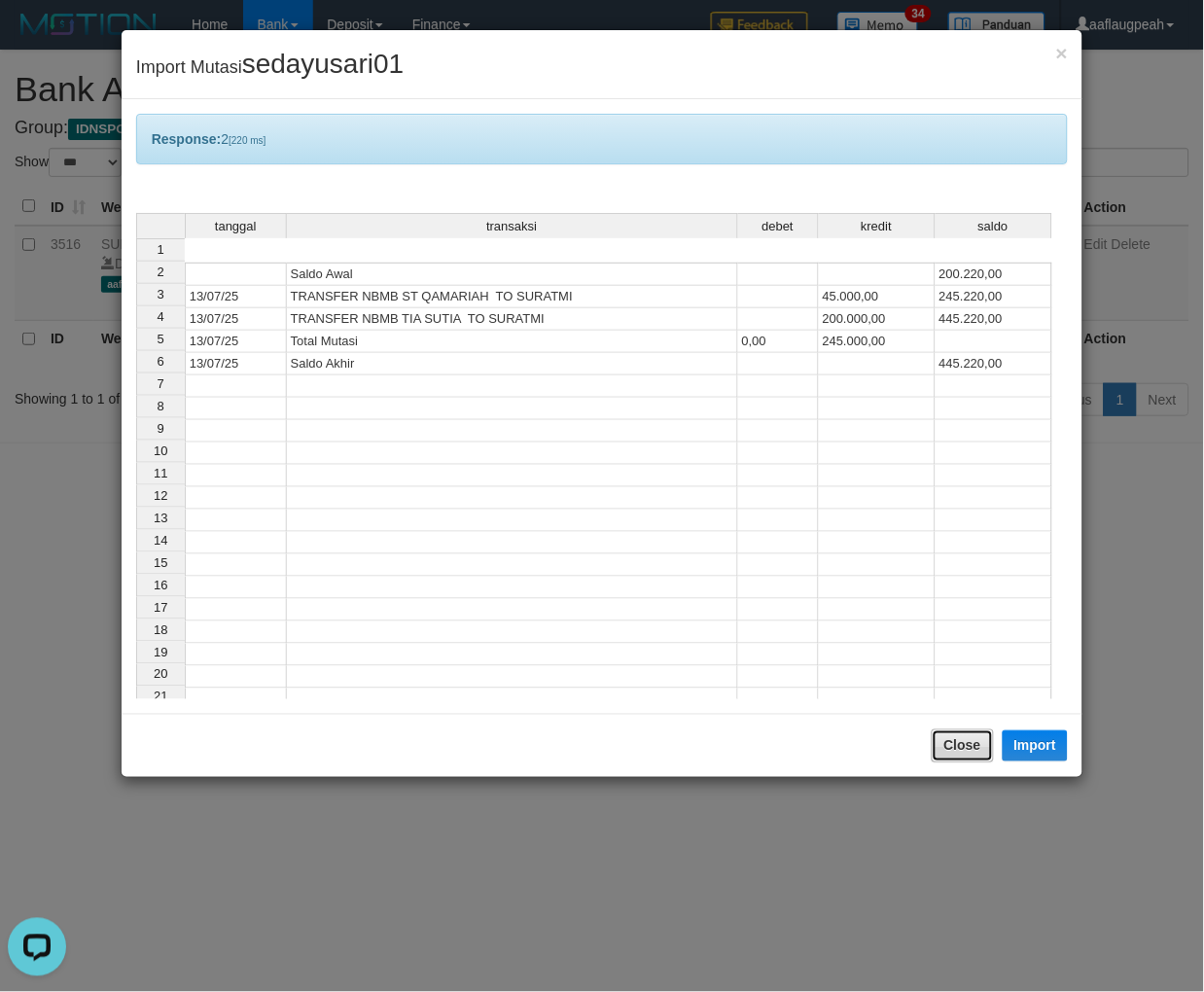 click on "Close" at bounding box center (963, 746) 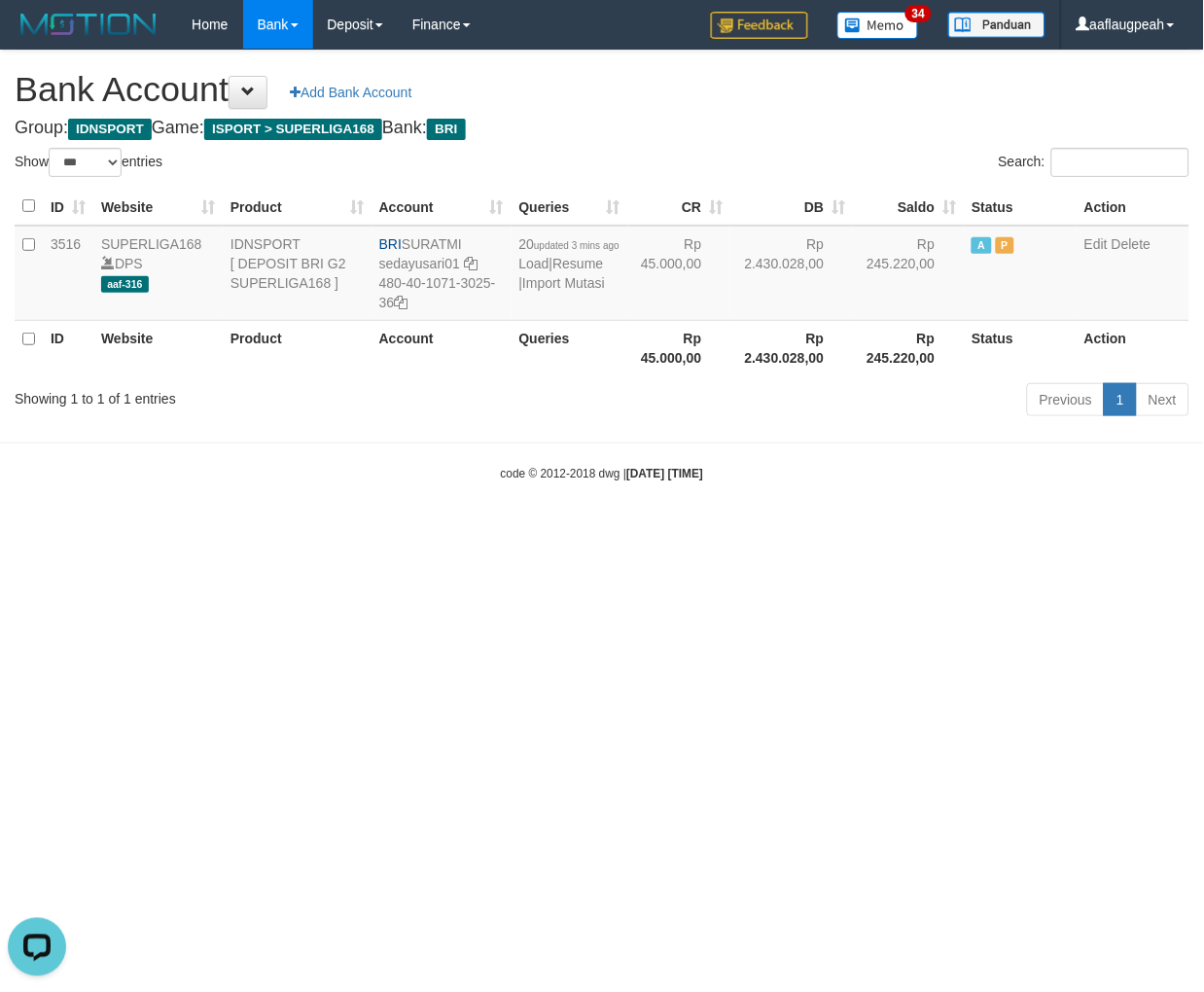 click on "Toggle navigation
Home
Bank
Account List
Load
By Website
Group
[ISPORT]													SUPERLIGA168
By Load Group (DPS)" at bounding box center (602, 266) 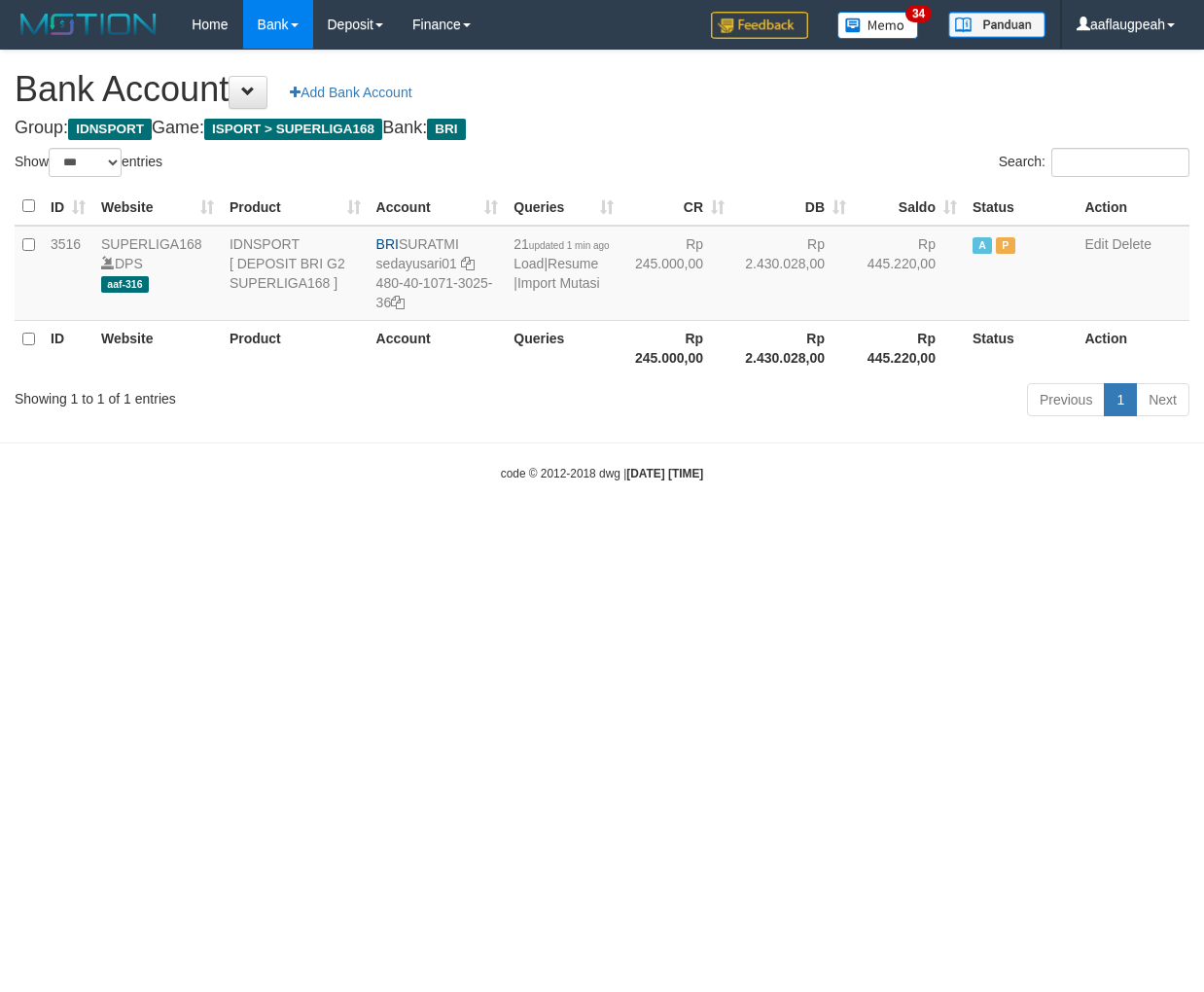 select on "***" 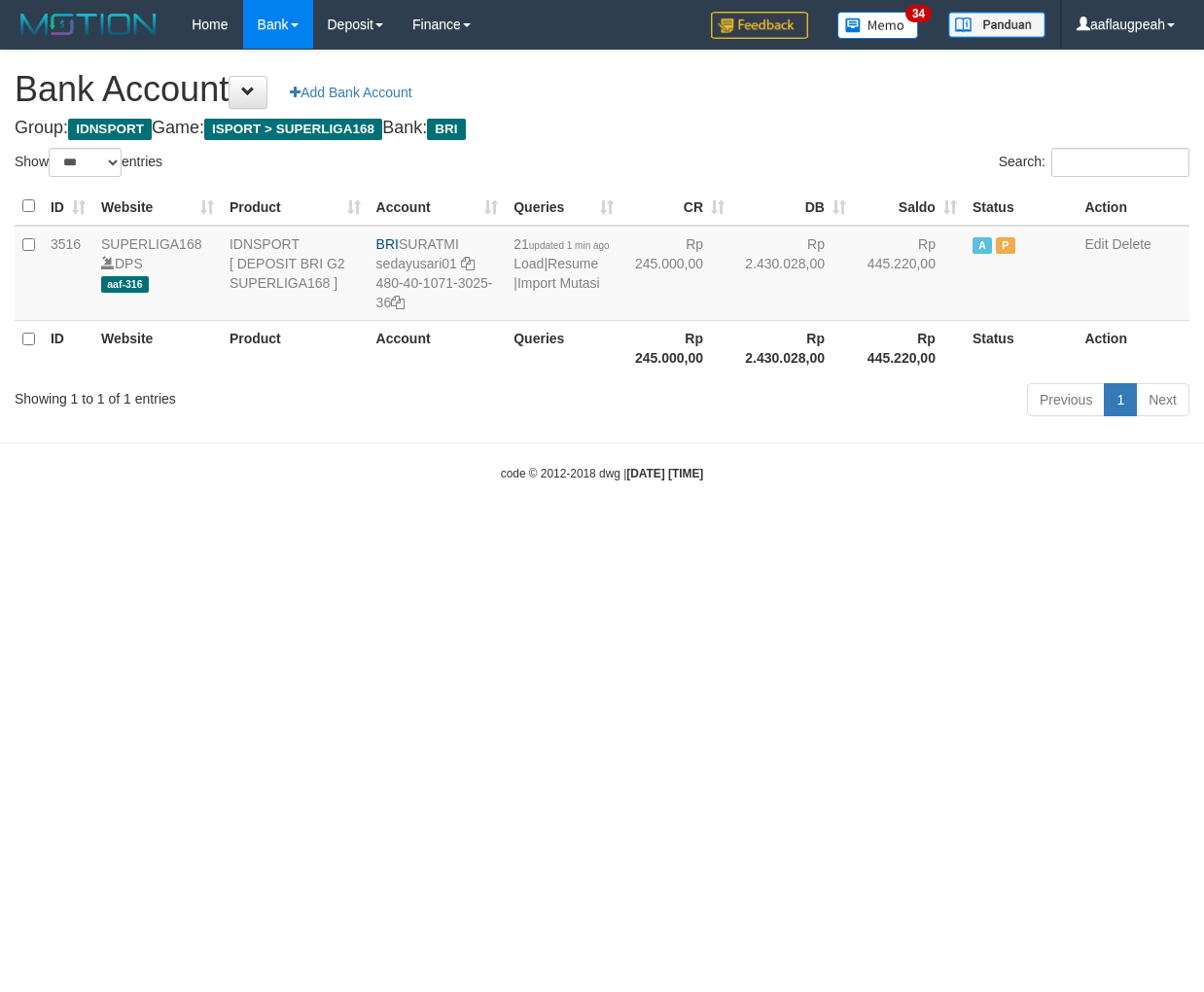 scroll, scrollTop: 0, scrollLeft: 0, axis: both 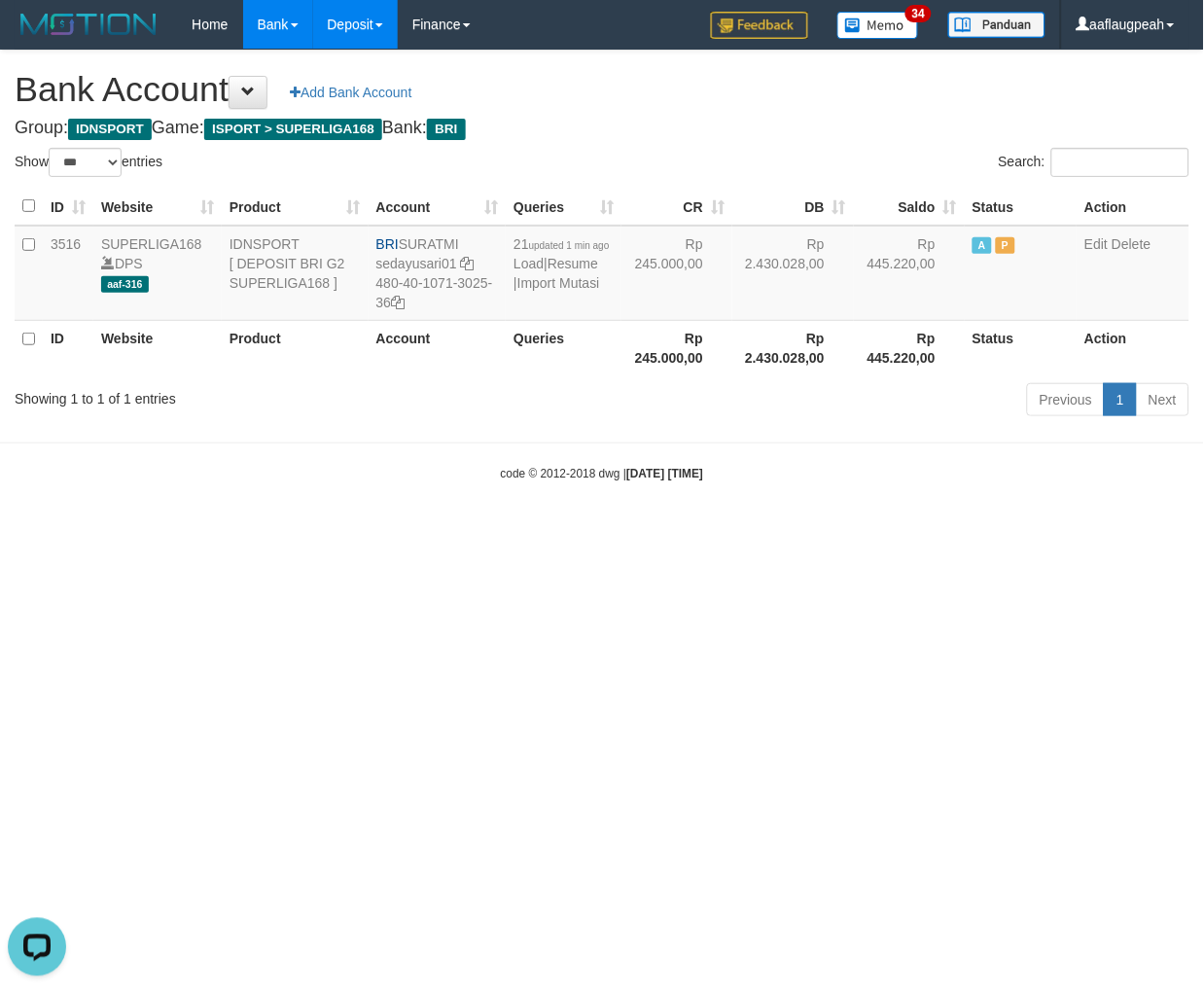 drag, startPoint x: 658, startPoint y: 650, endPoint x: 397, endPoint y: 3, distance: 697.6604 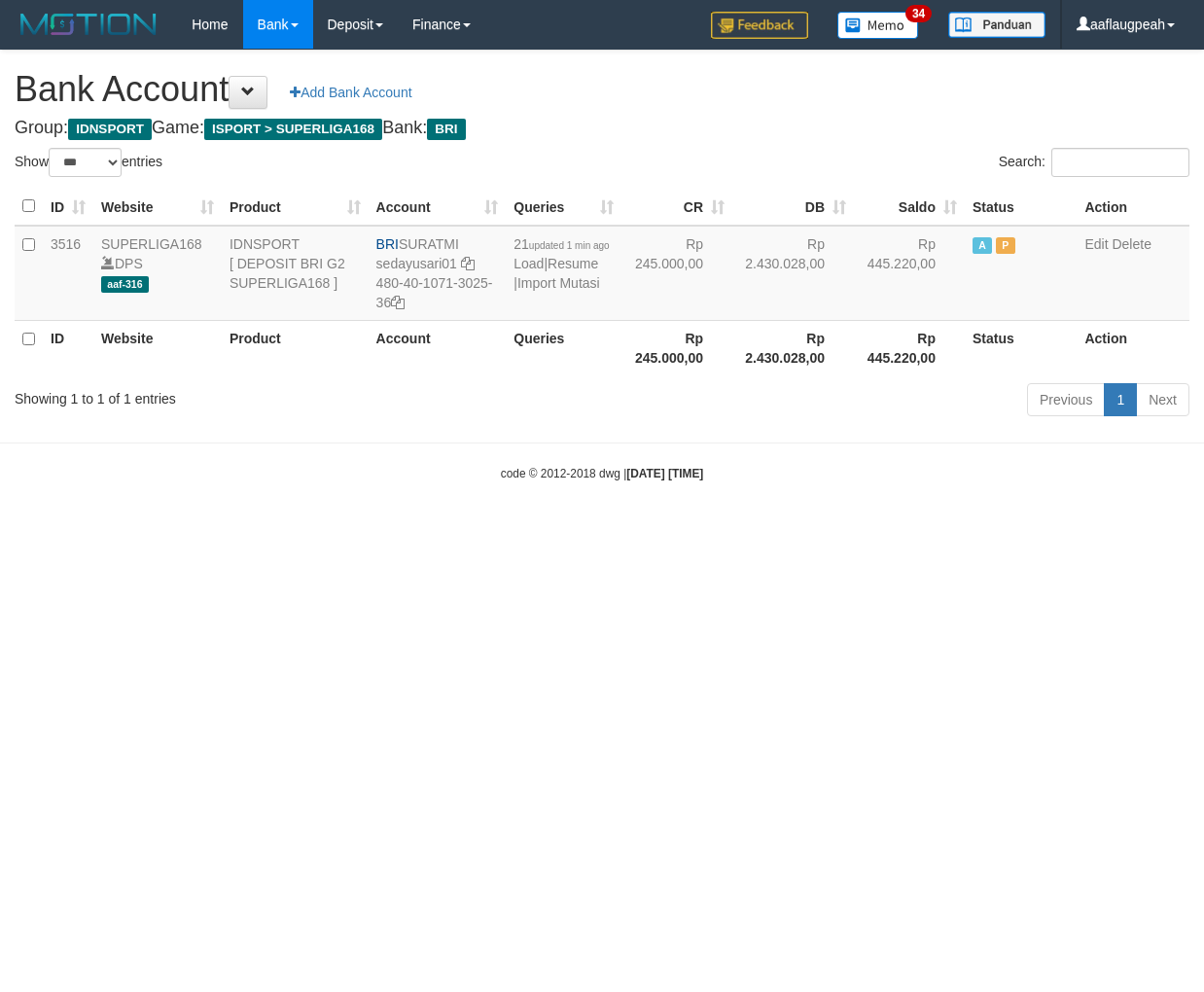 select on "***" 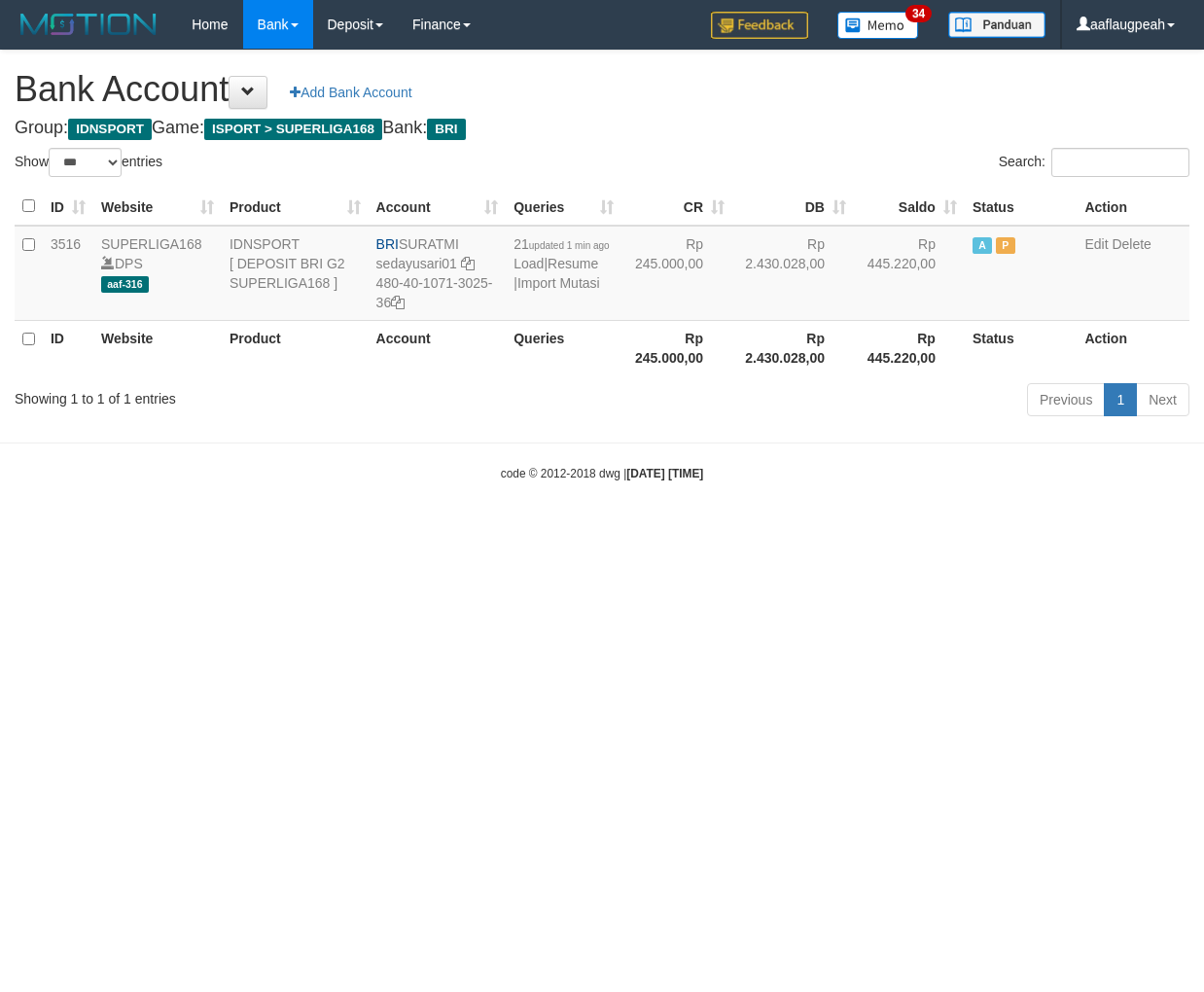 scroll, scrollTop: 0, scrollLeft: 0, axis: both 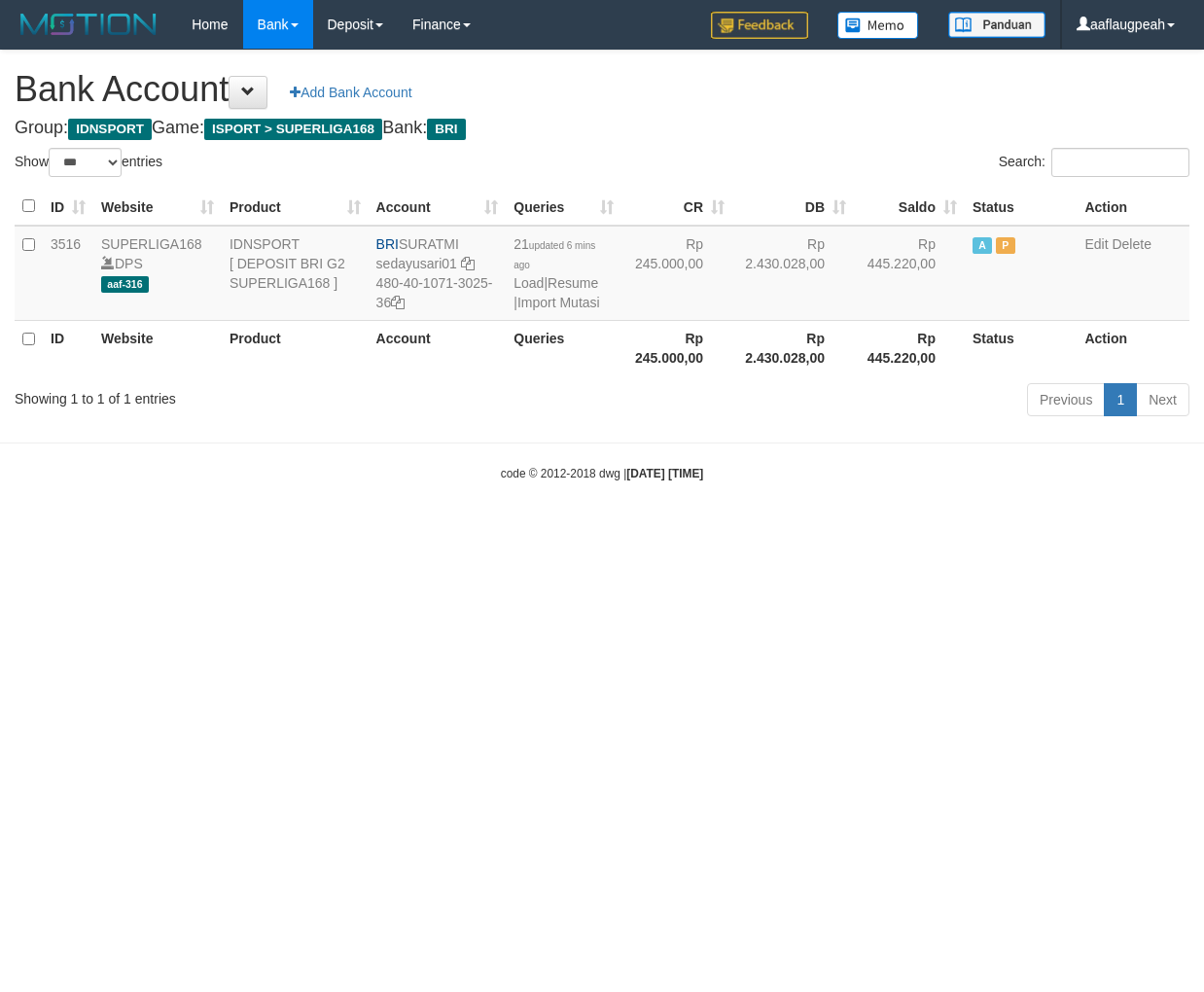select on "***" 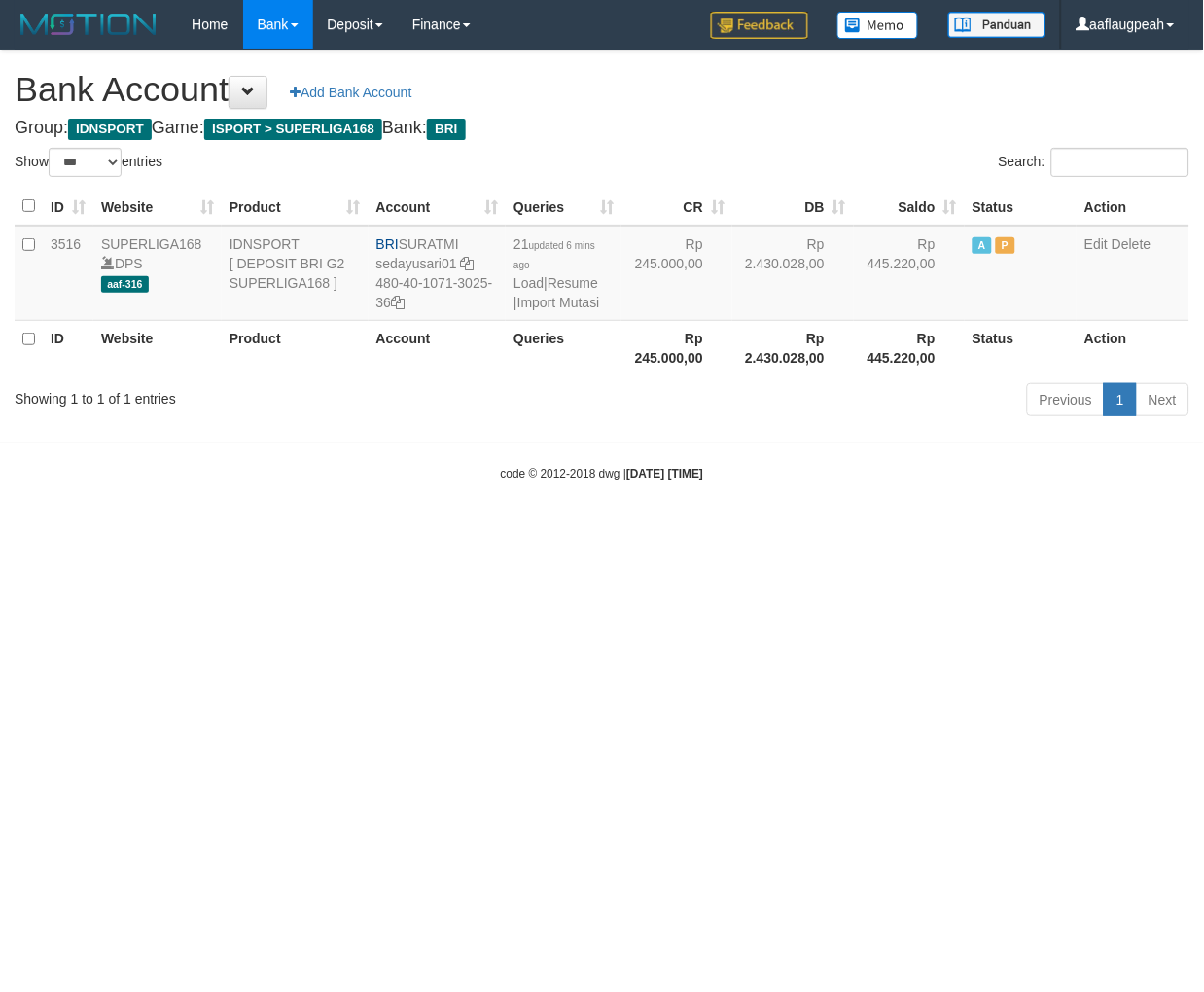 drag, startPoint x: 800, startPoint y: 743, endPoint x: 838, endPoint y: 746, distance: 38.118237 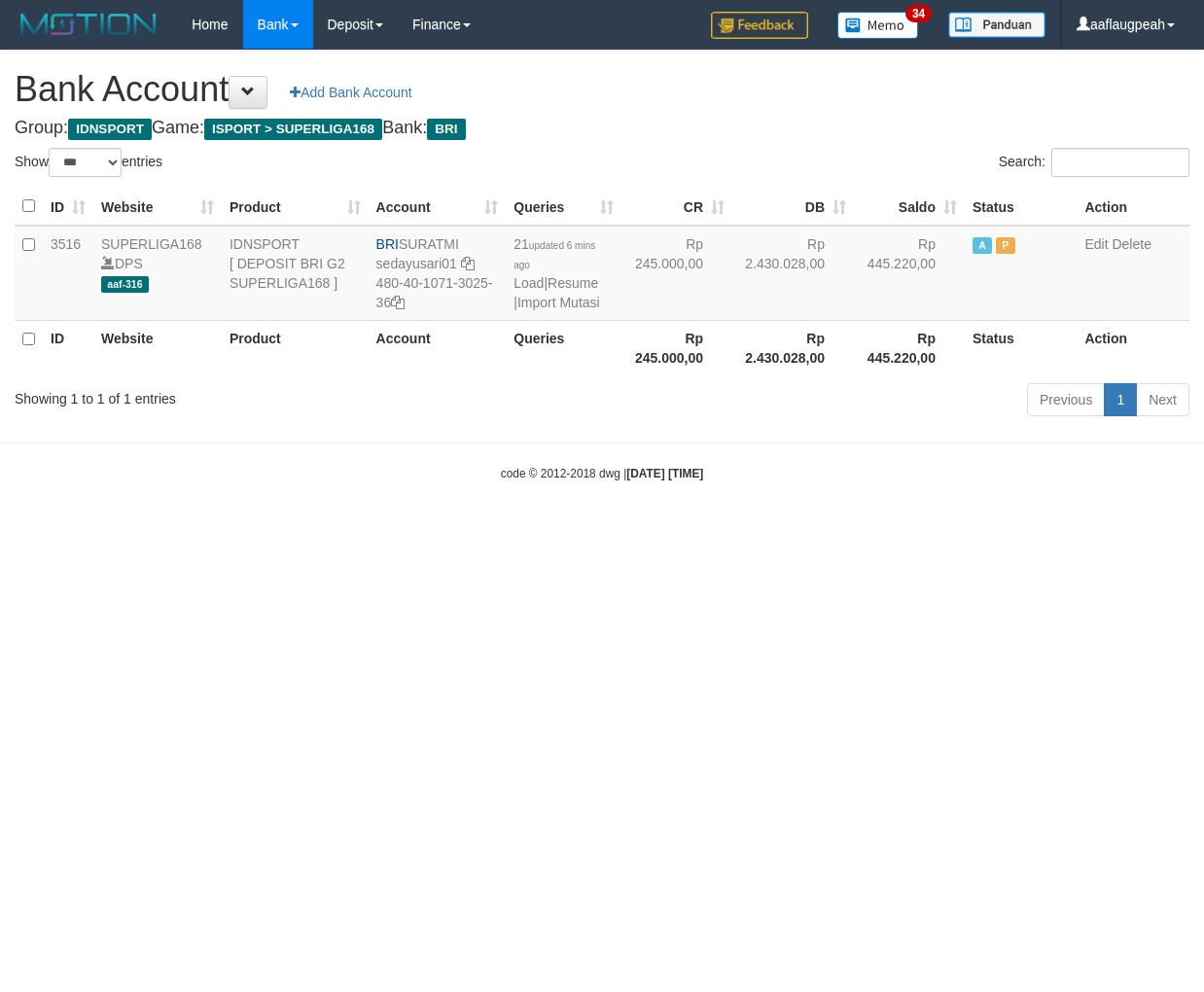 select on "***" 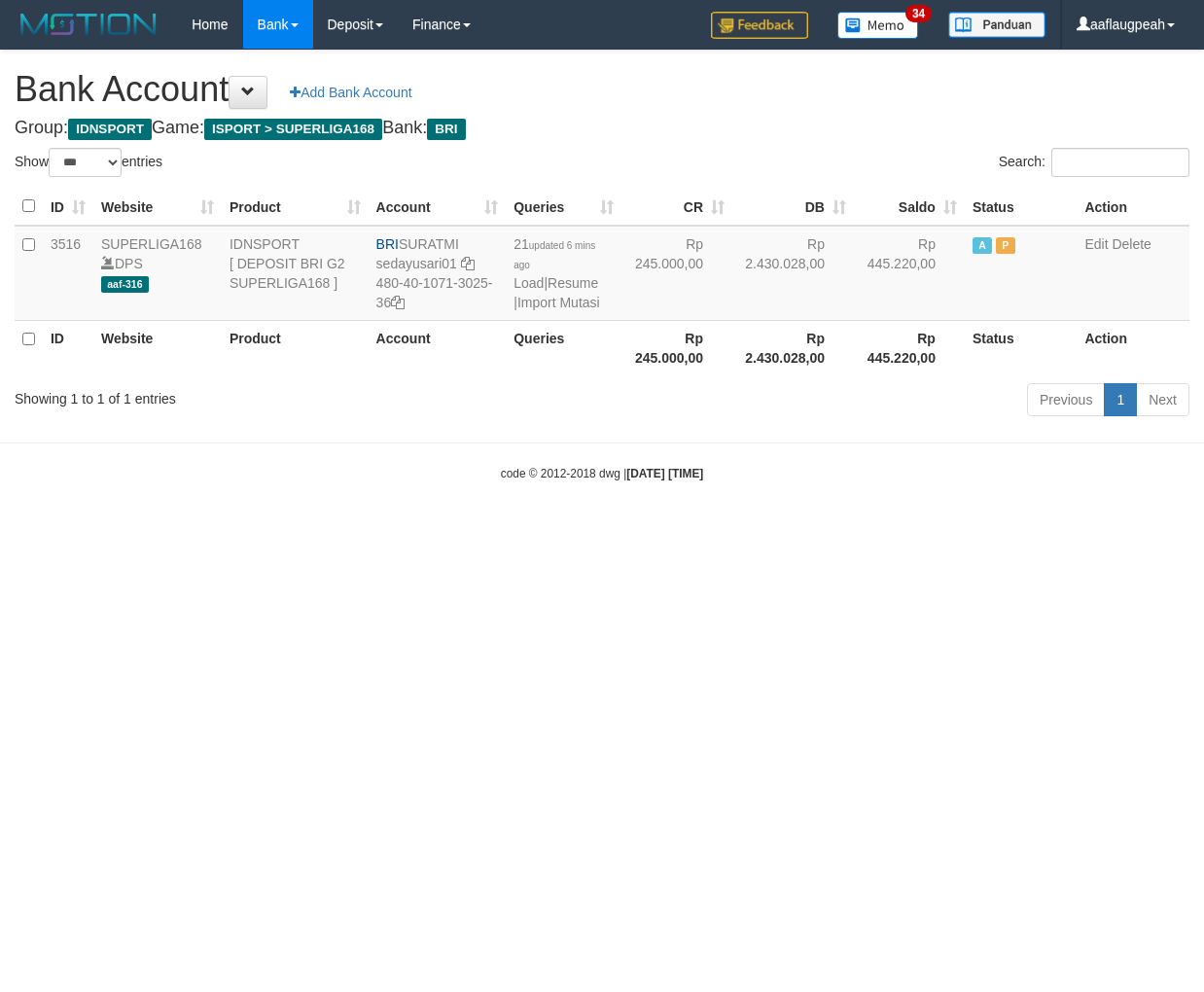 scroll, scrollTop: 0, scrollLeft: 0, axis: both 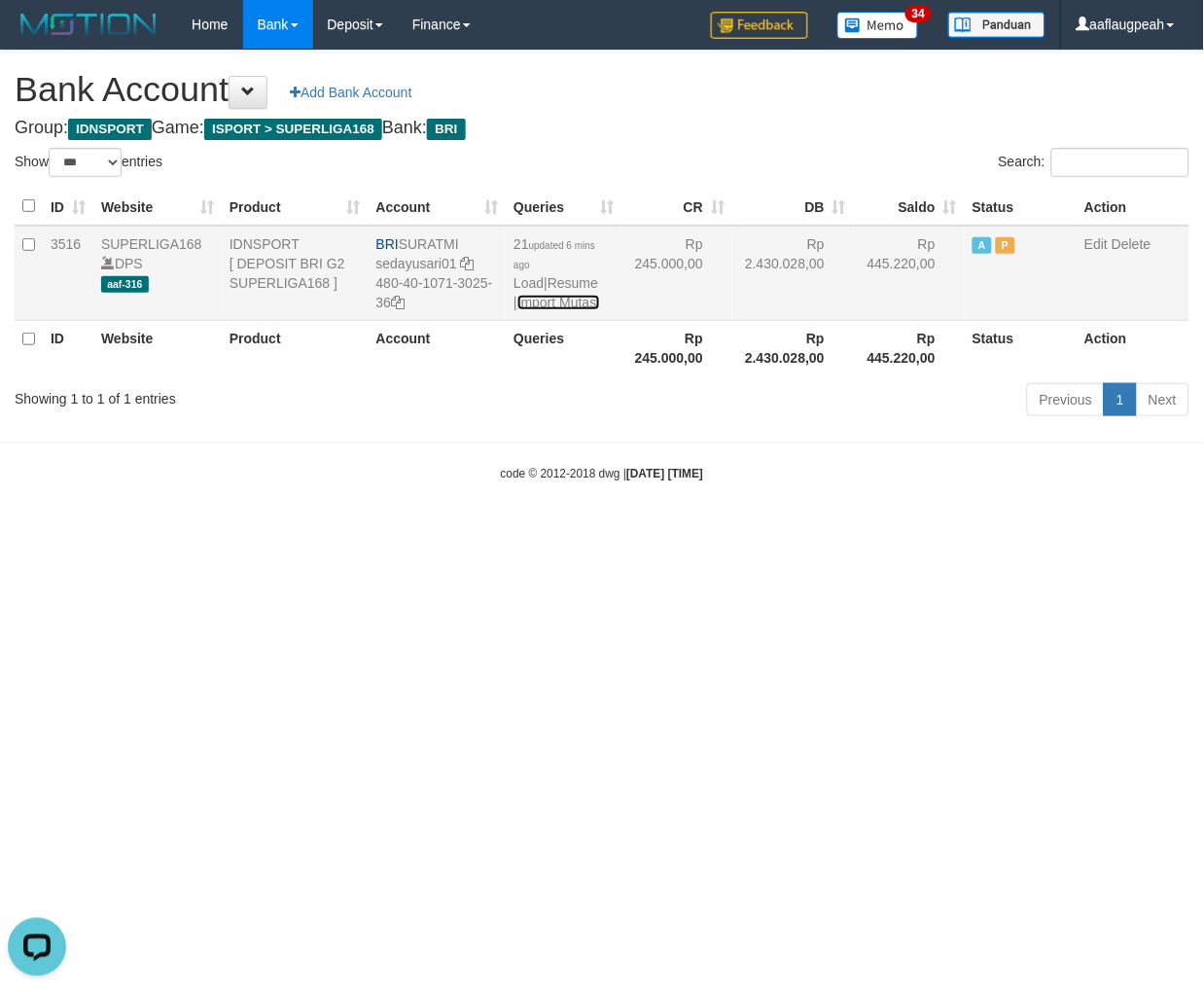 click on "Import Mutasi" at bounding box center [558, 302] 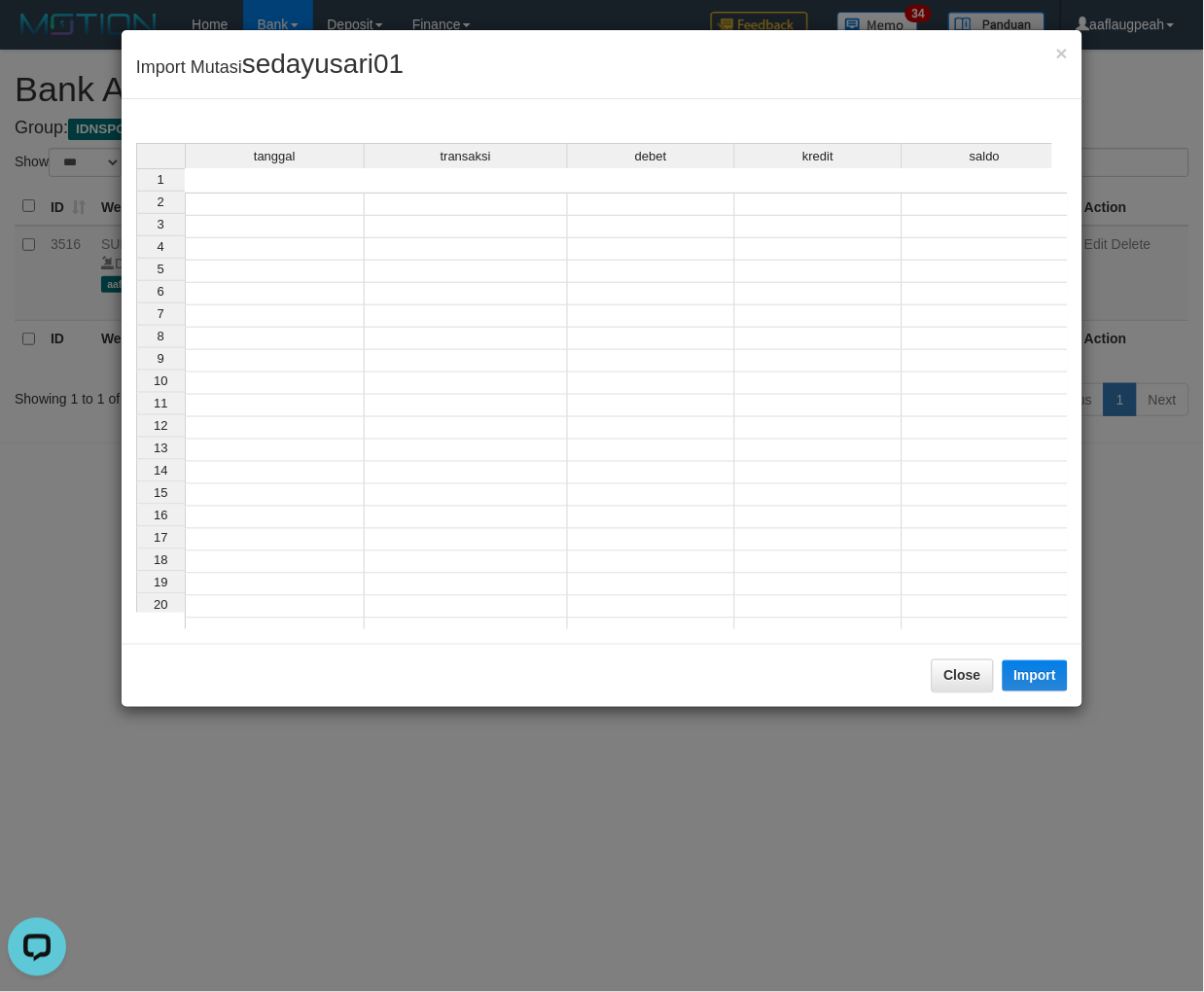 click on "tanggal transaksi debet kredit saldo 1 2 3 4 5 6 7 8 9 10 11 12 13 14 15 16 17 18 19 20 21" at bounding box center [602, 415] 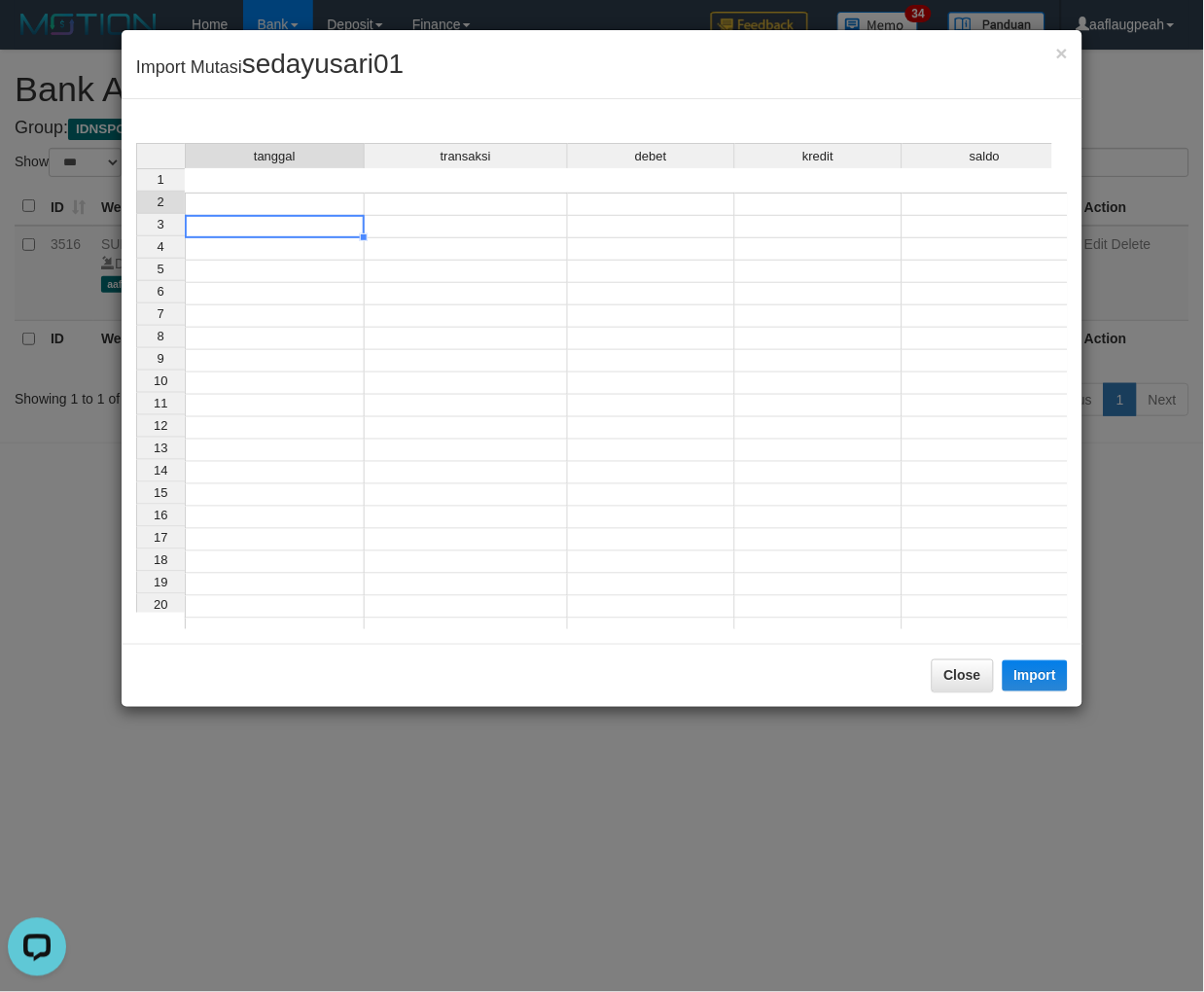 click on "tanggal transaksi debet kredit saldo 1 2 3 4 5 6 7 8 9 10 11 12 13 14 15 16 17 18 19 20 21" at bounding box center [136, 415] 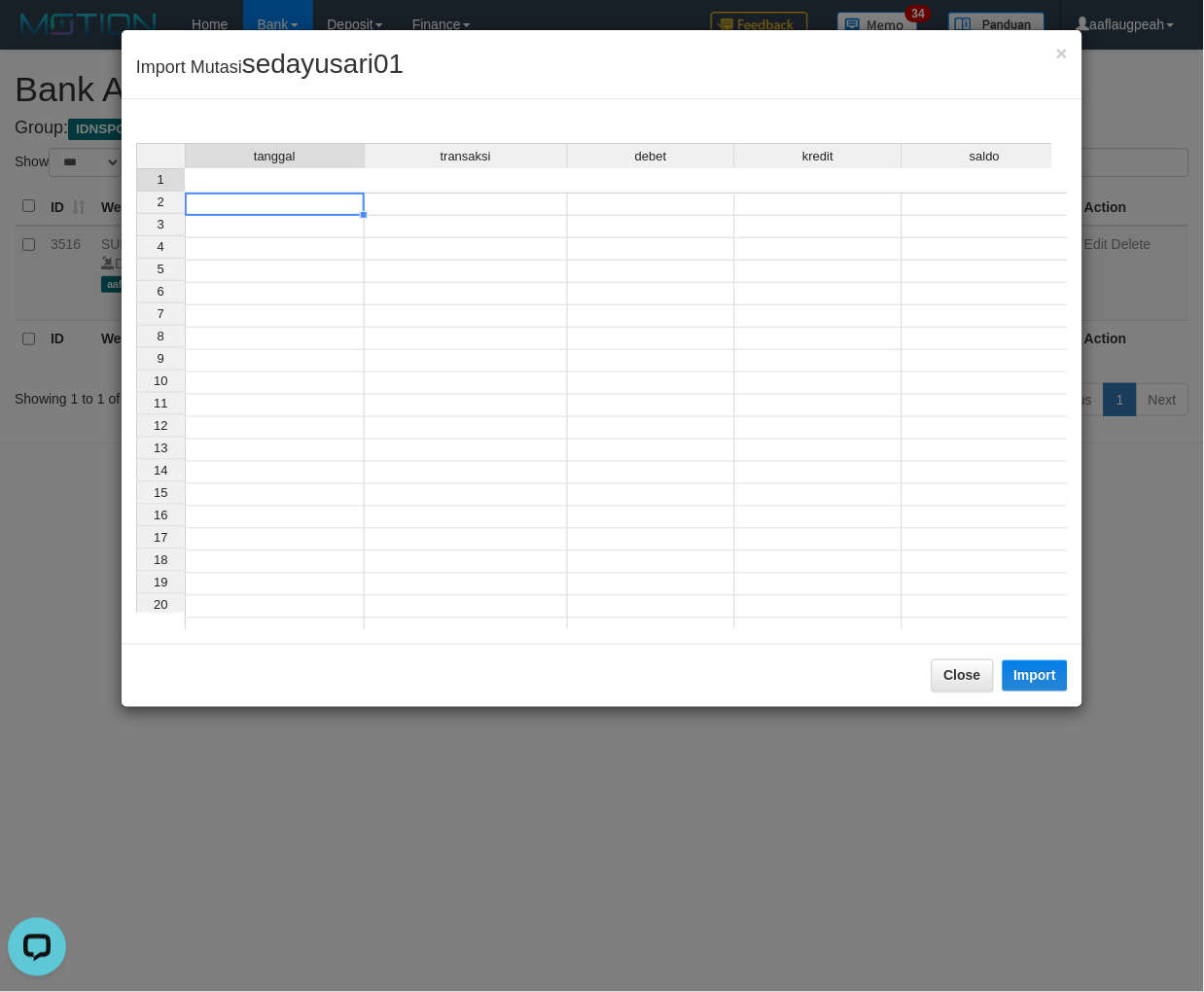 click at bounding box center (274, 204) 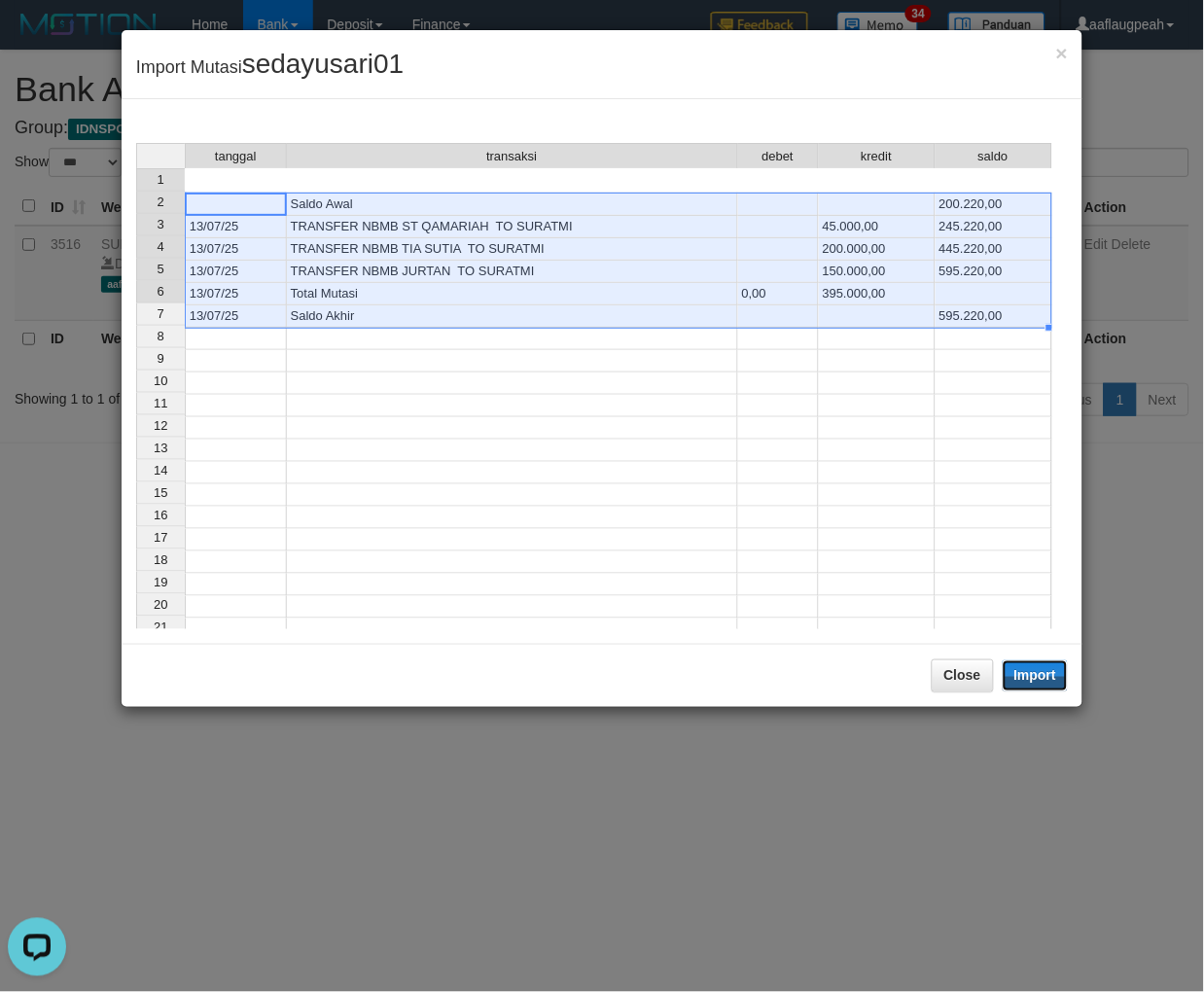 click on "Import" at bounding box center [1036, 676] 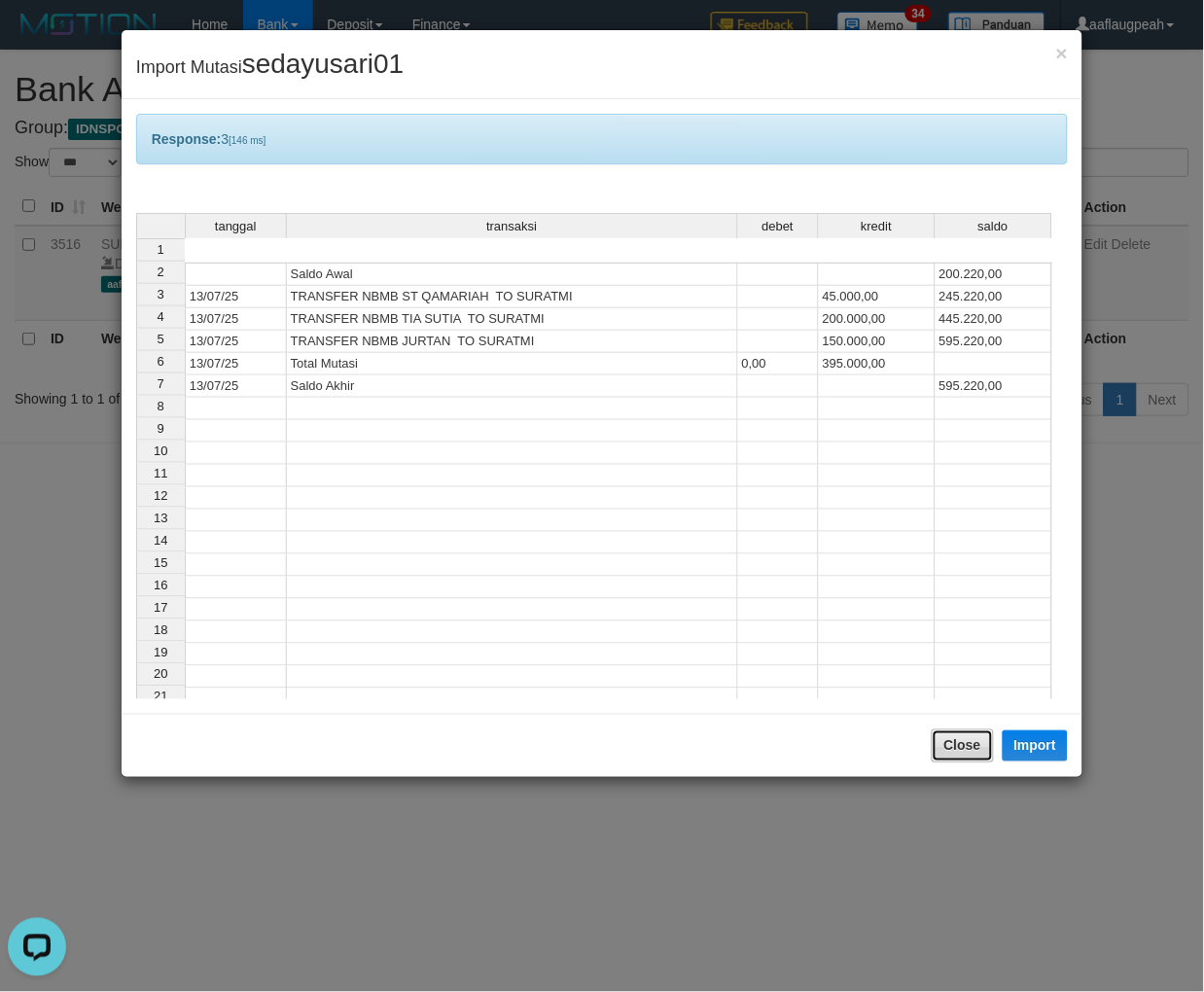 click on "Close" at bounding box center [963, 746] 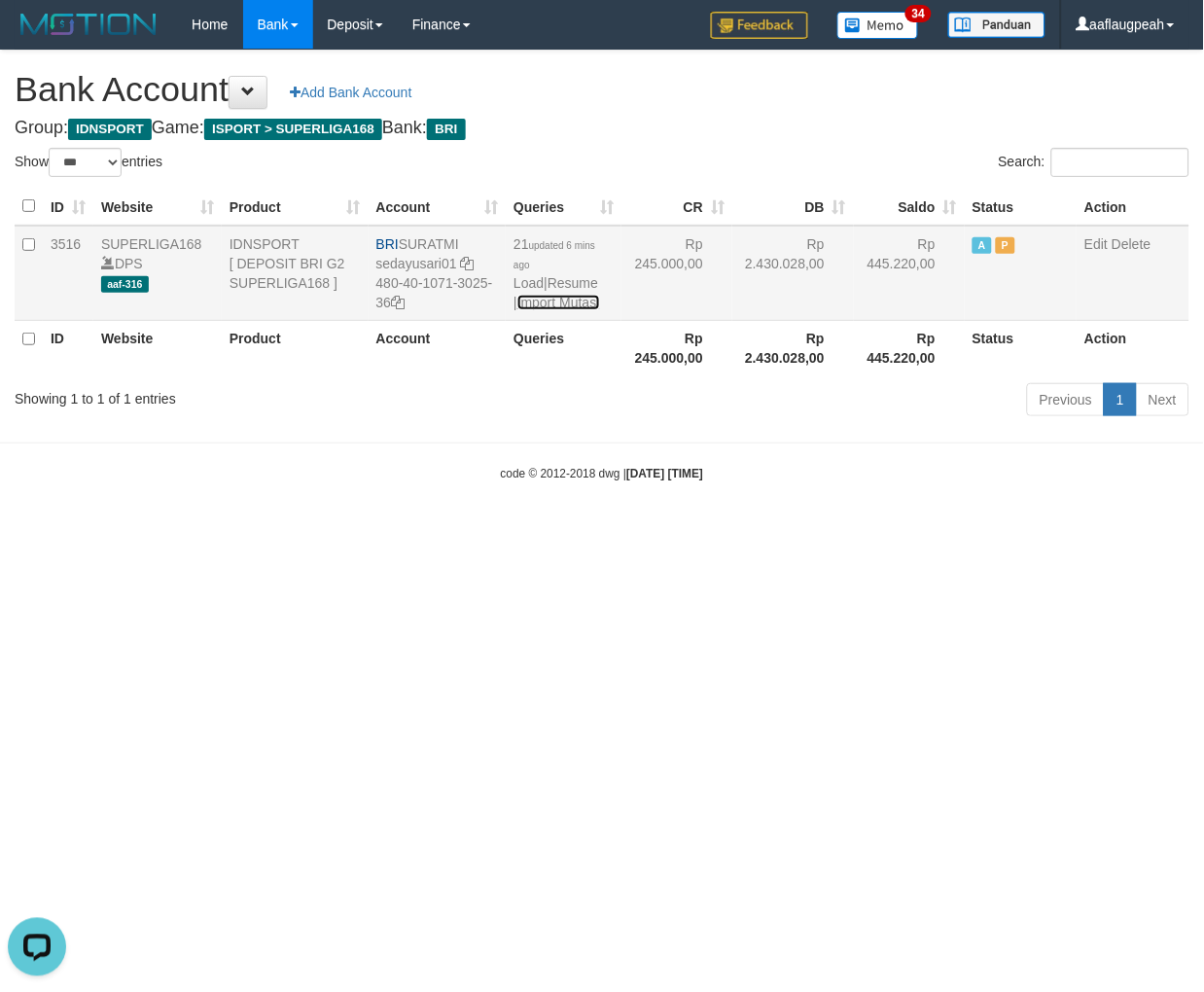 click on "Import Mutasi" at bounding box center (558, 302) 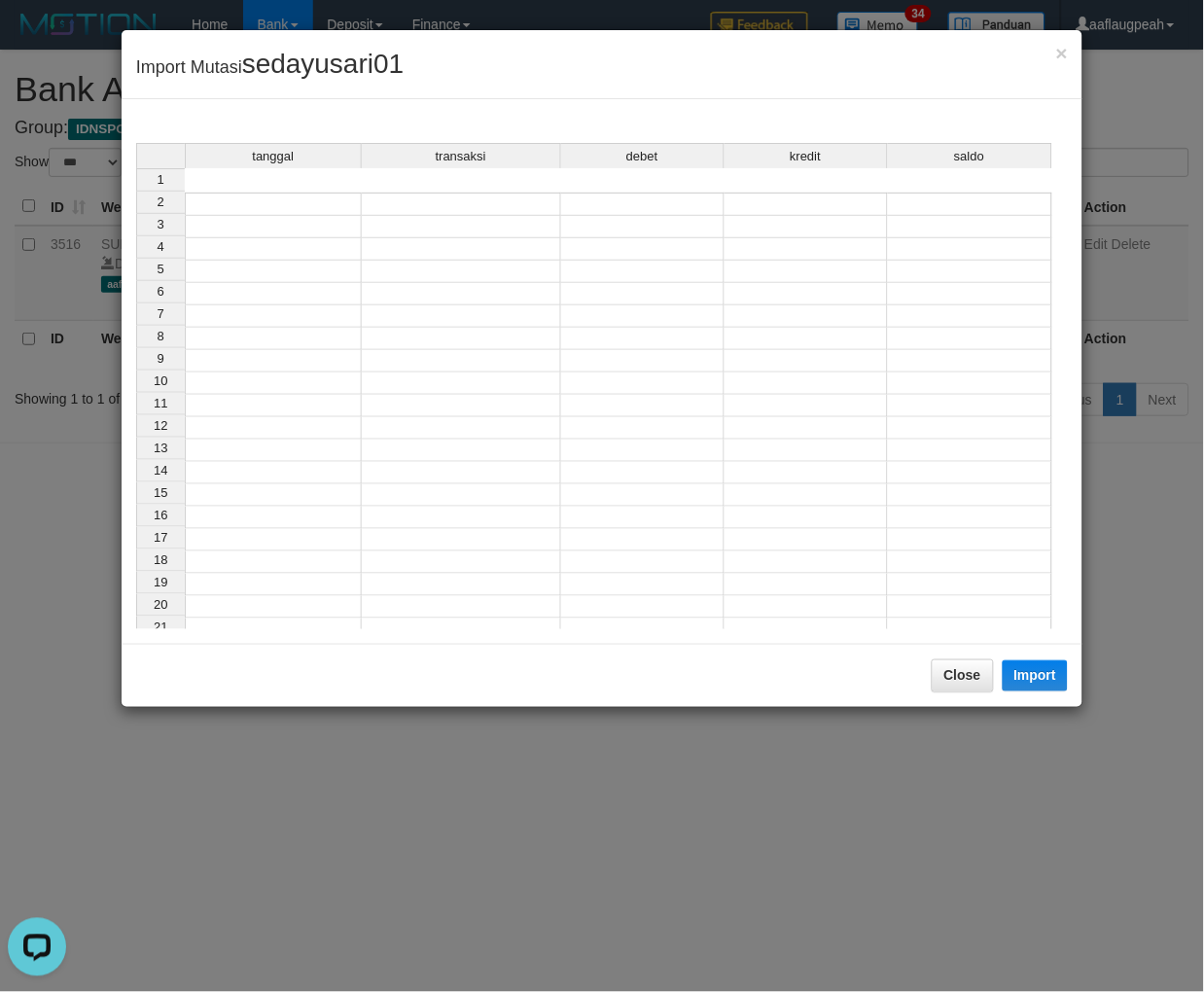click at bounding box center (273, 204) 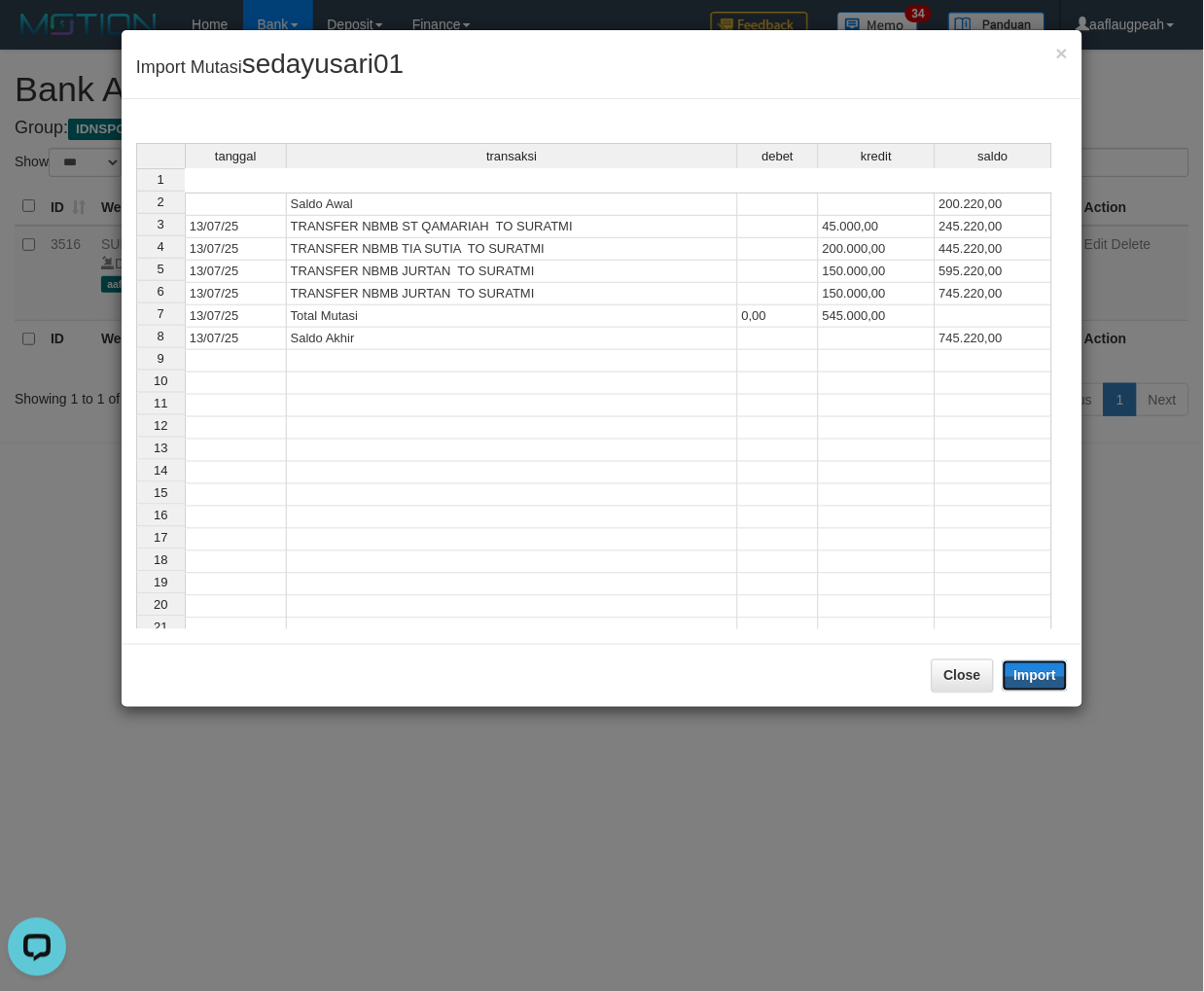 drag, startPoint x: 1046, startPoint y: 666, endPoint x: 1032, endPoint y: 701, distance: 38 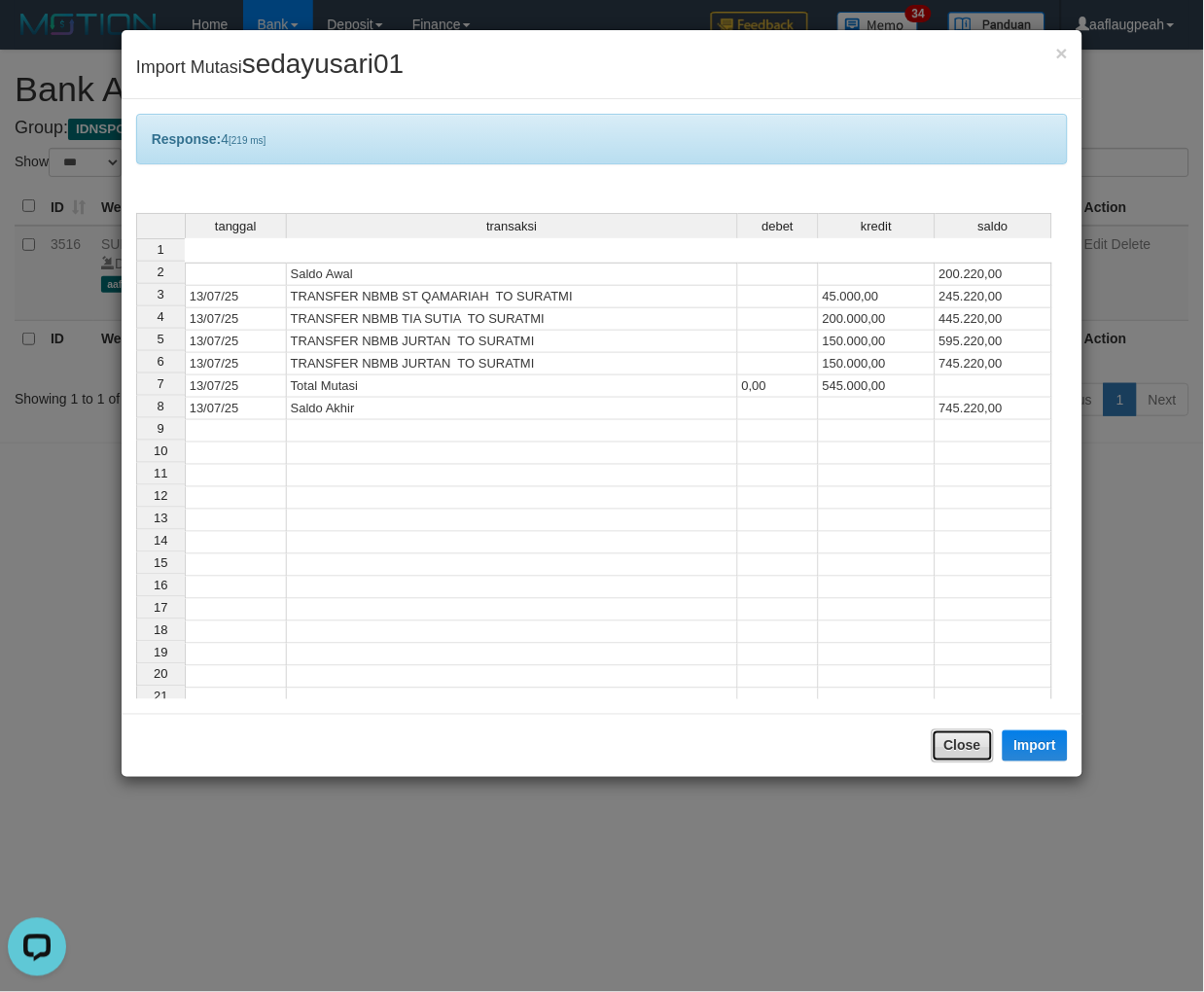 click on "Close" at bounding box center [963, 746] 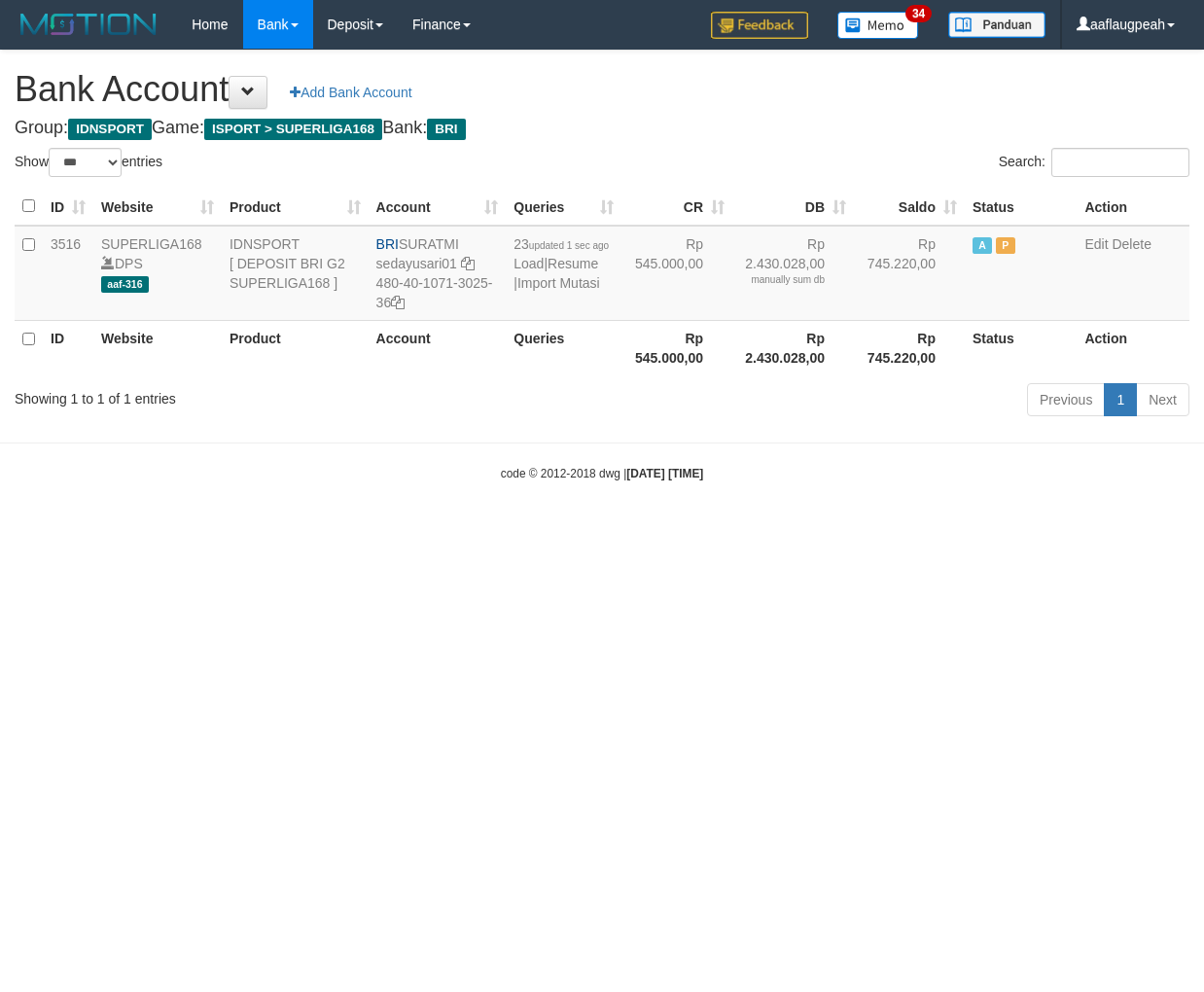 select on "***" 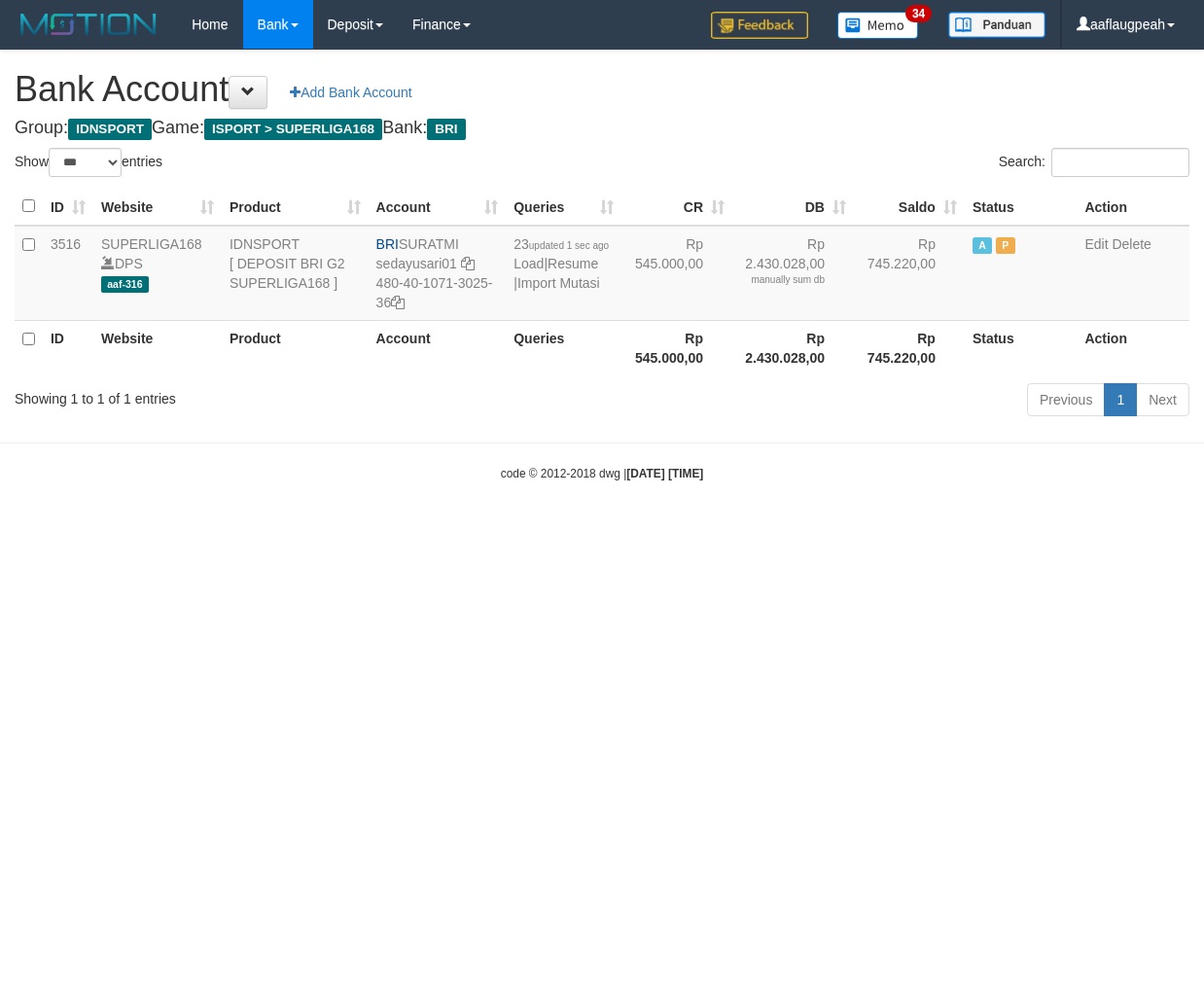 scroll, scrollTop: 0, scrollLeft: 0, axis: both 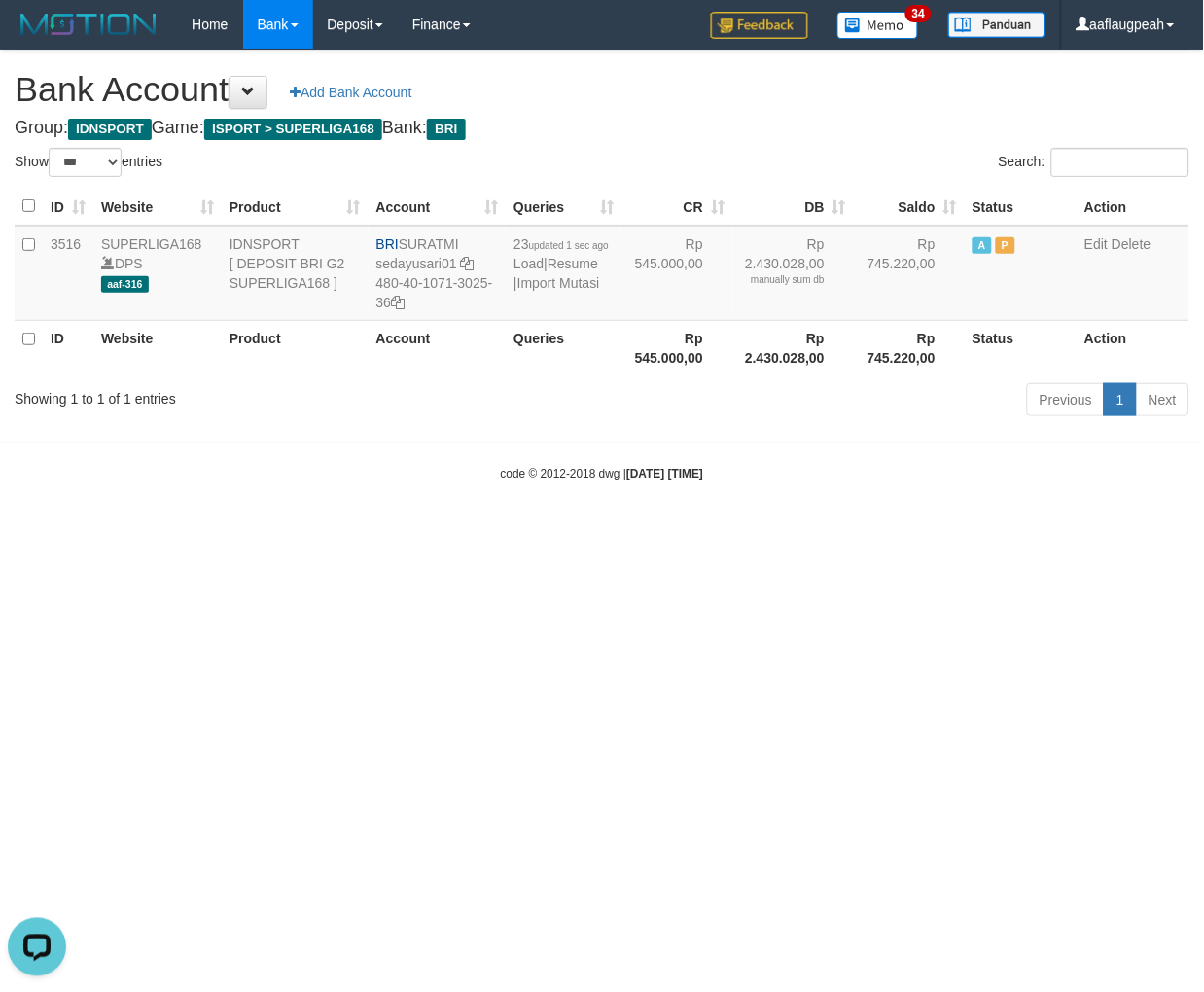 click on "Toggle navigation
Home
Bank
Account List
Load
By Website
Group
[ISPORT]													SUPERLIGA168
By Load Group (DPS)" at bounding box center [602, 266] 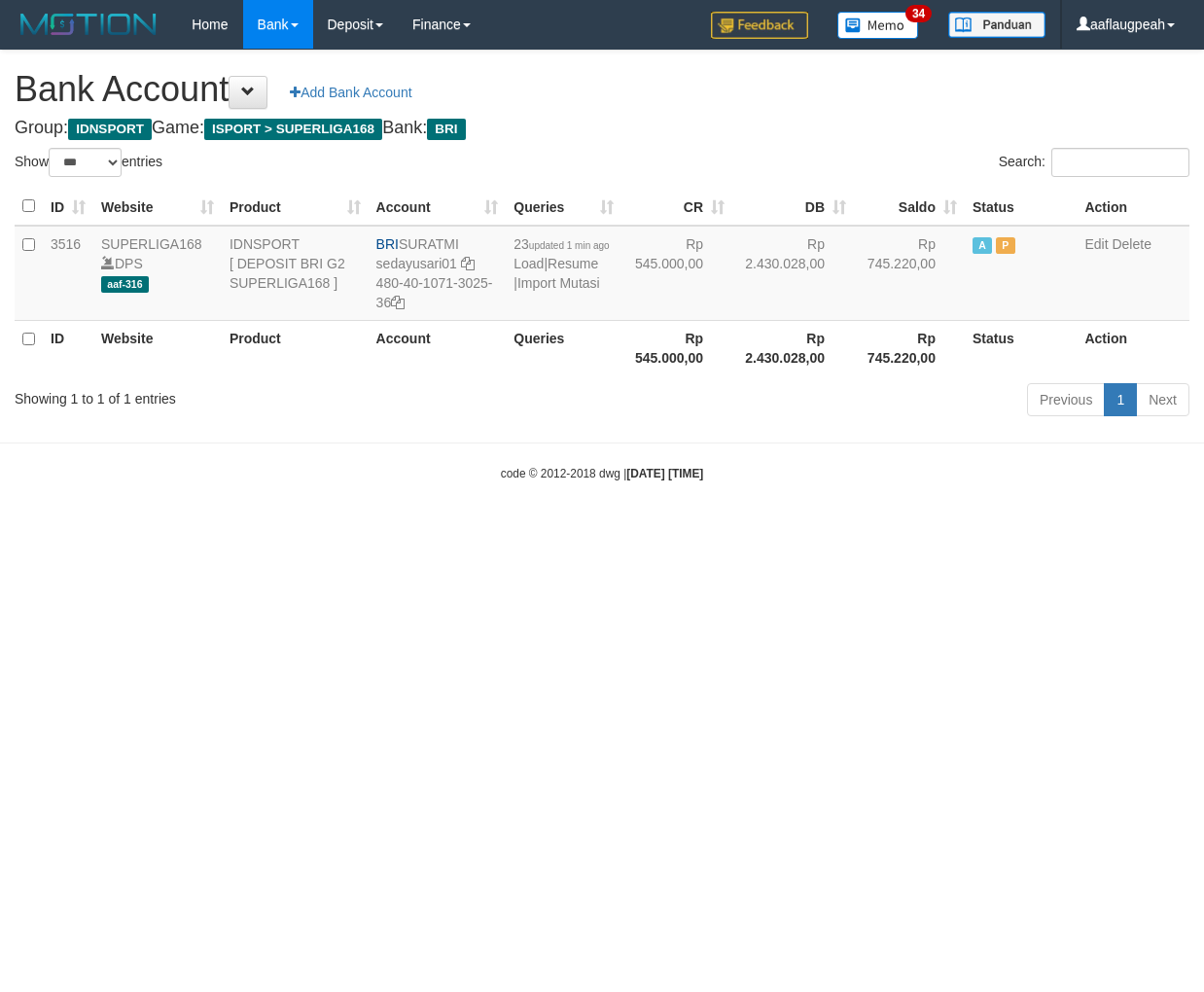select on "***" 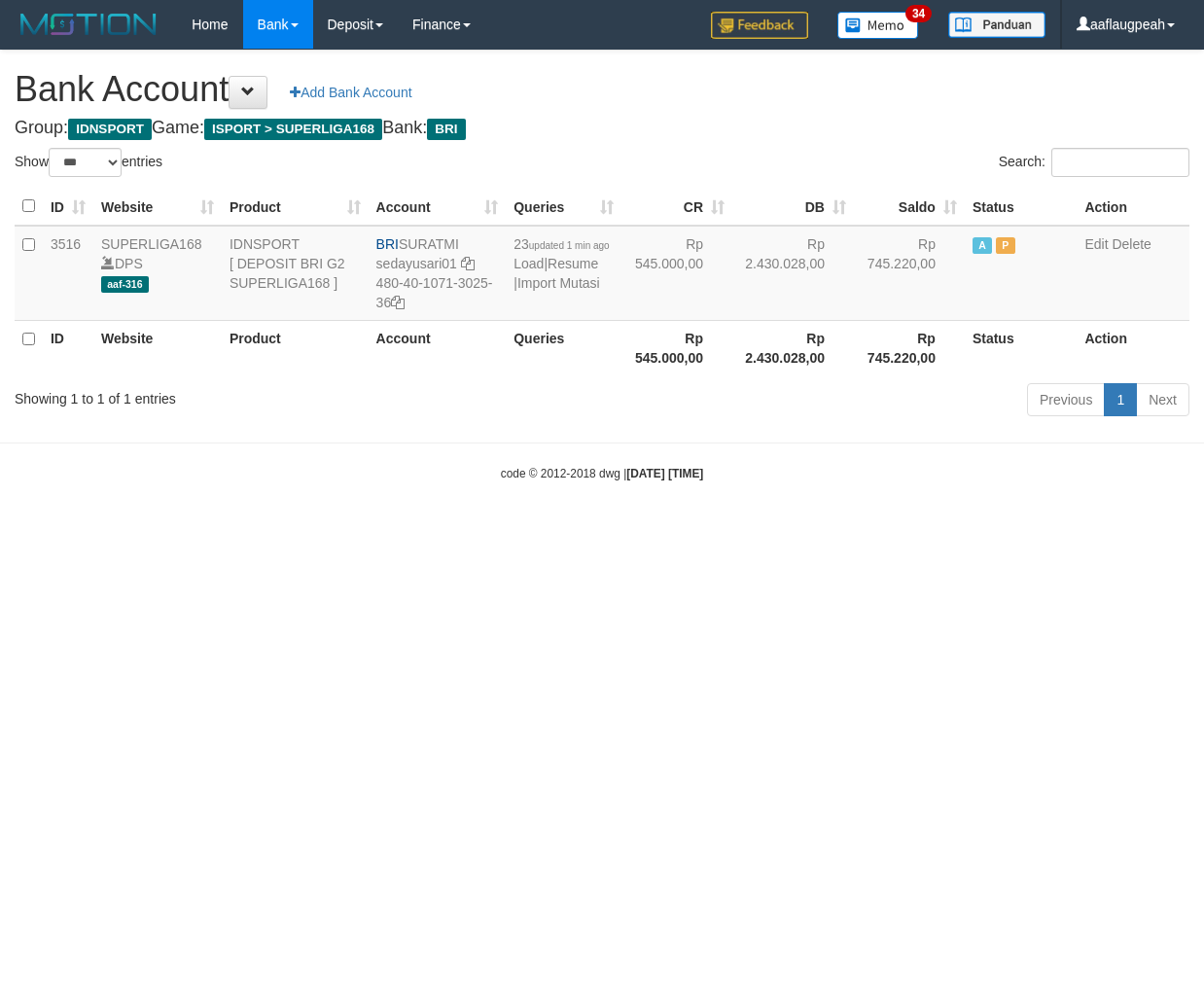 scroll, scrollTop: 0, scrollLeft: 0, axis: both 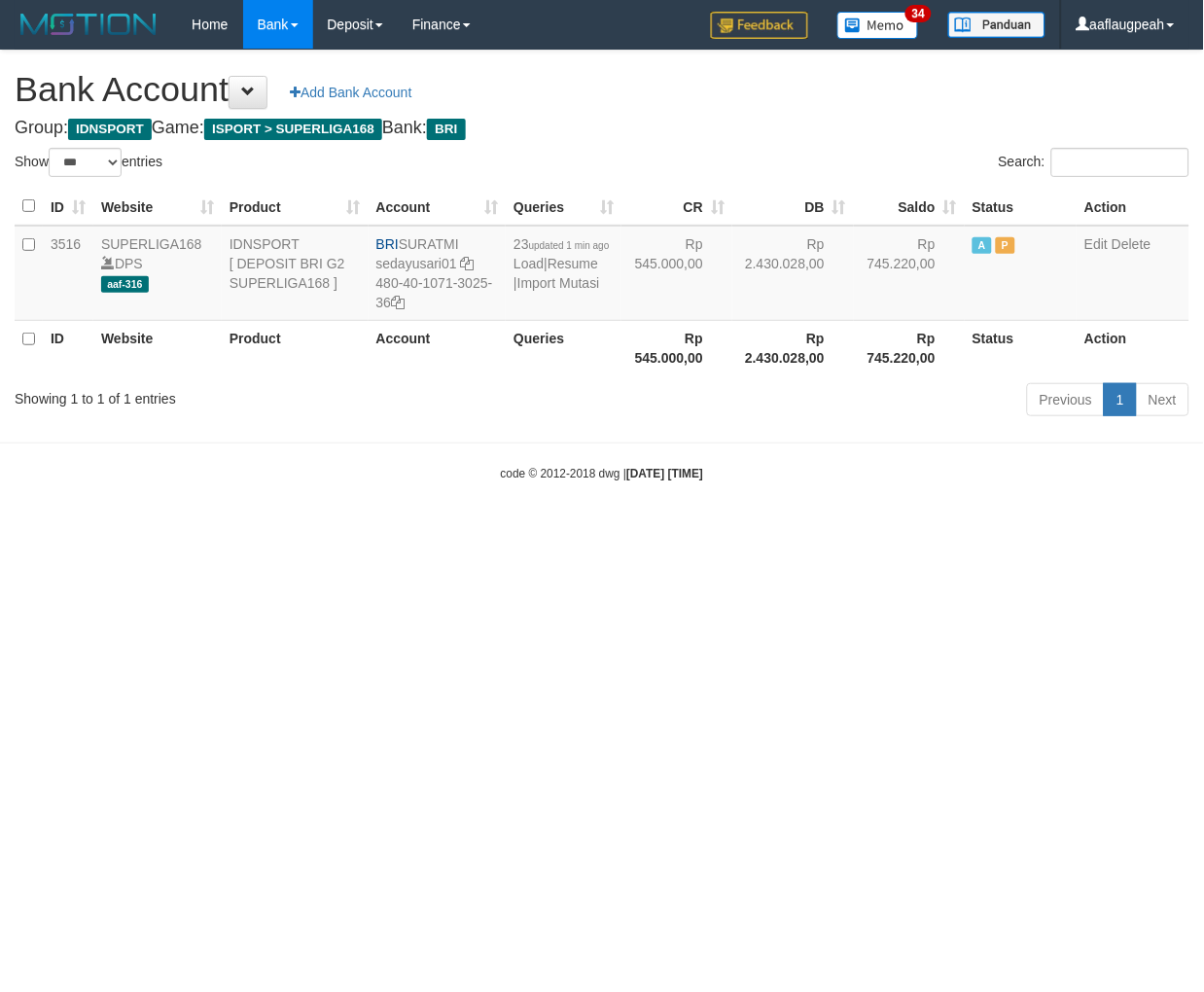 drag, startPoint x: 899, startPoint y: 673, endPoint x: 1198, endPoint y: 701, distance: 300.30818 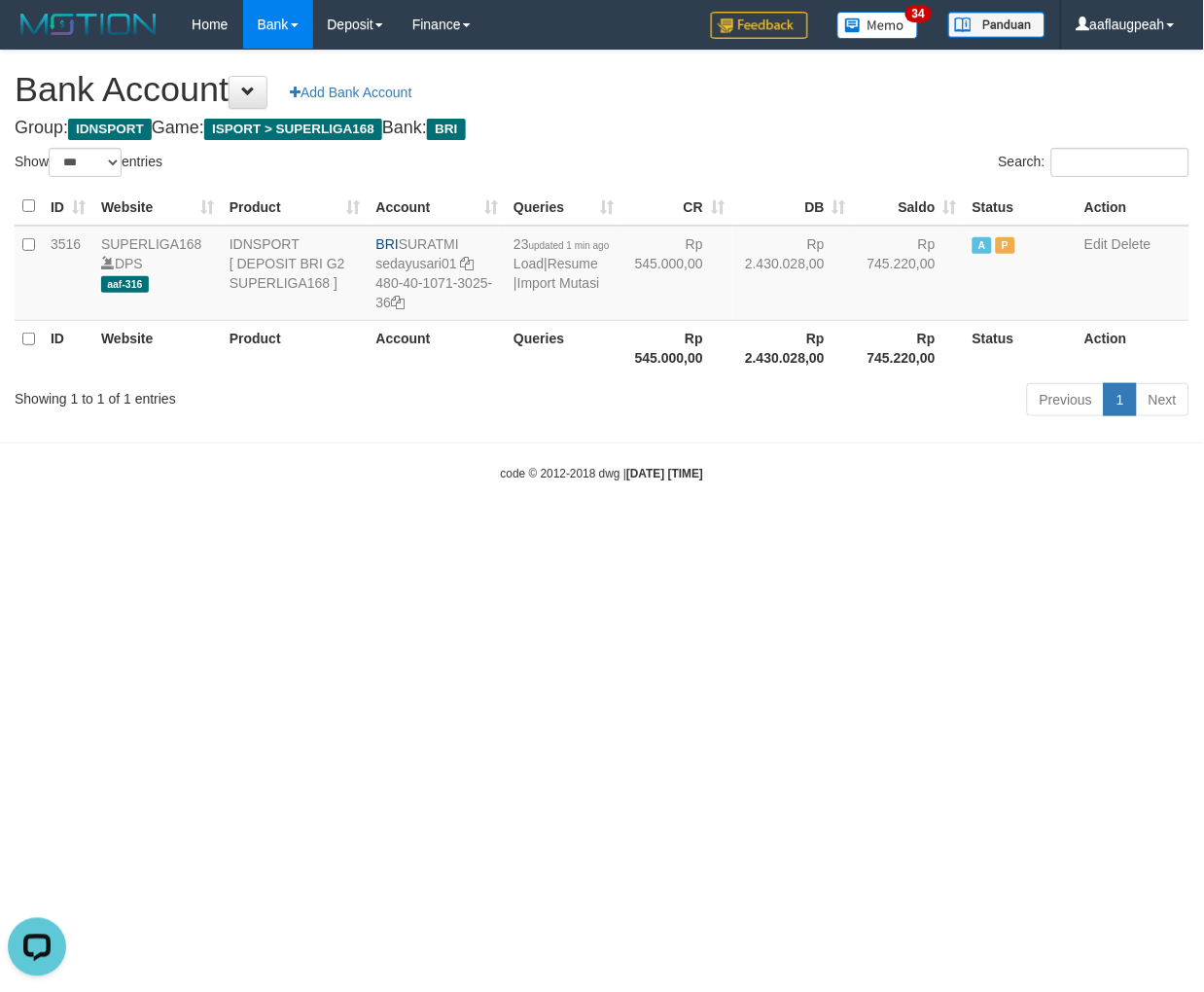 scroll, scrollTop: 0, scrollLeft: 0, axis: both 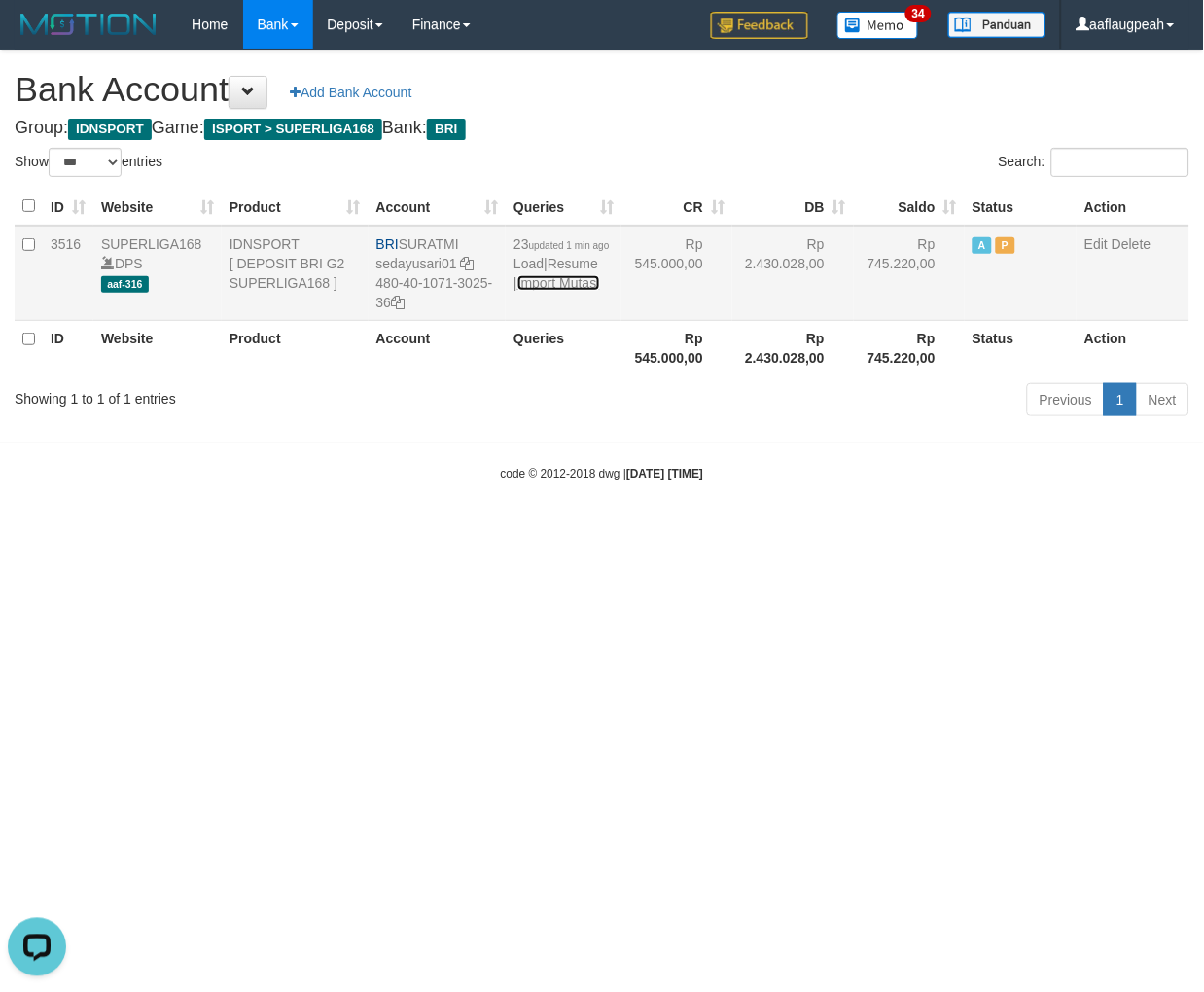click on "Import Mutasi" at bounding box center [558, 283] 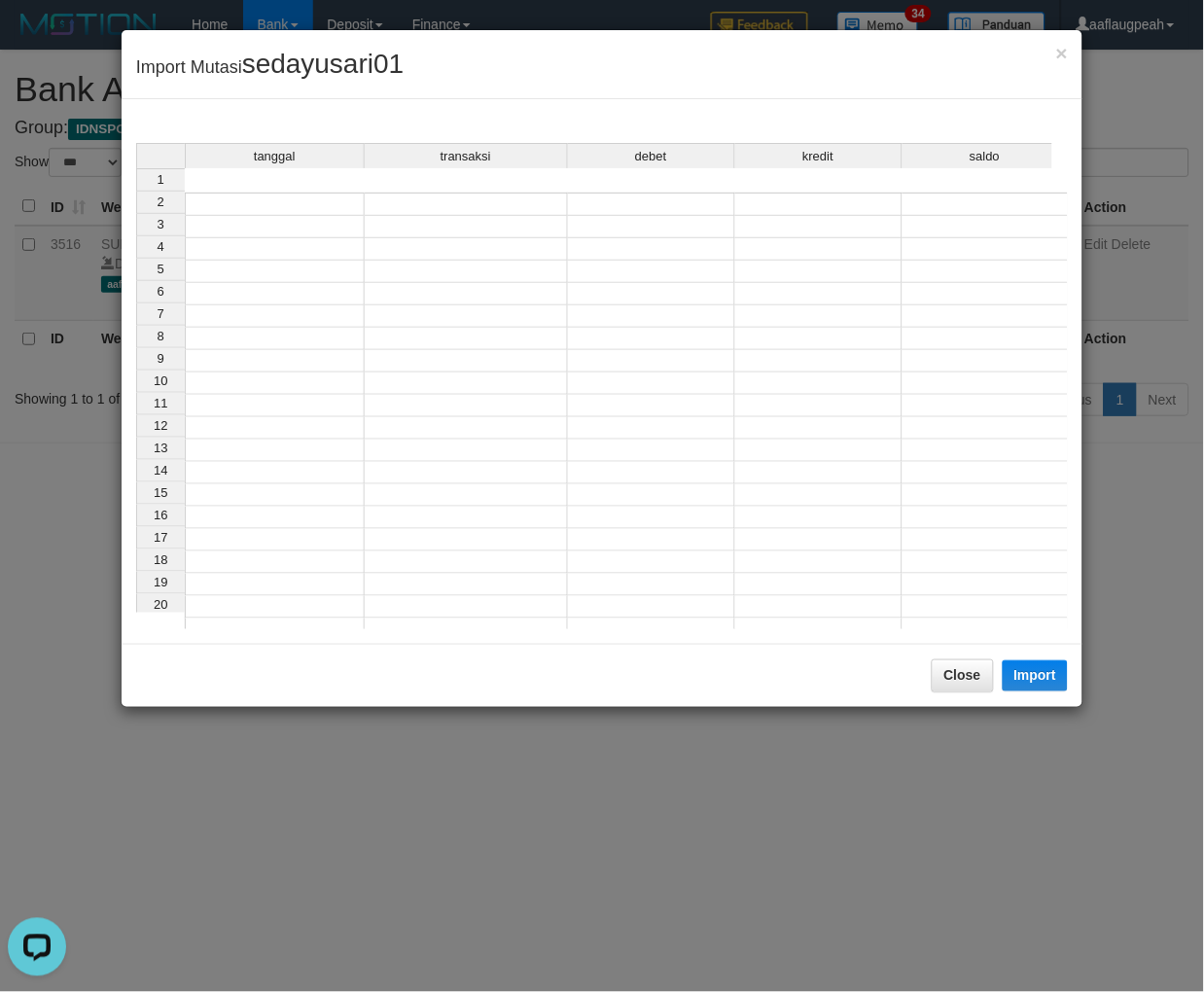 click on "tanggal transaksi debet kredit saldo 1 2 3 4 5 6 7 8 9 10 11 12 13 14 15 16 17 18 19 20 21" at bounding box center (602, 415) 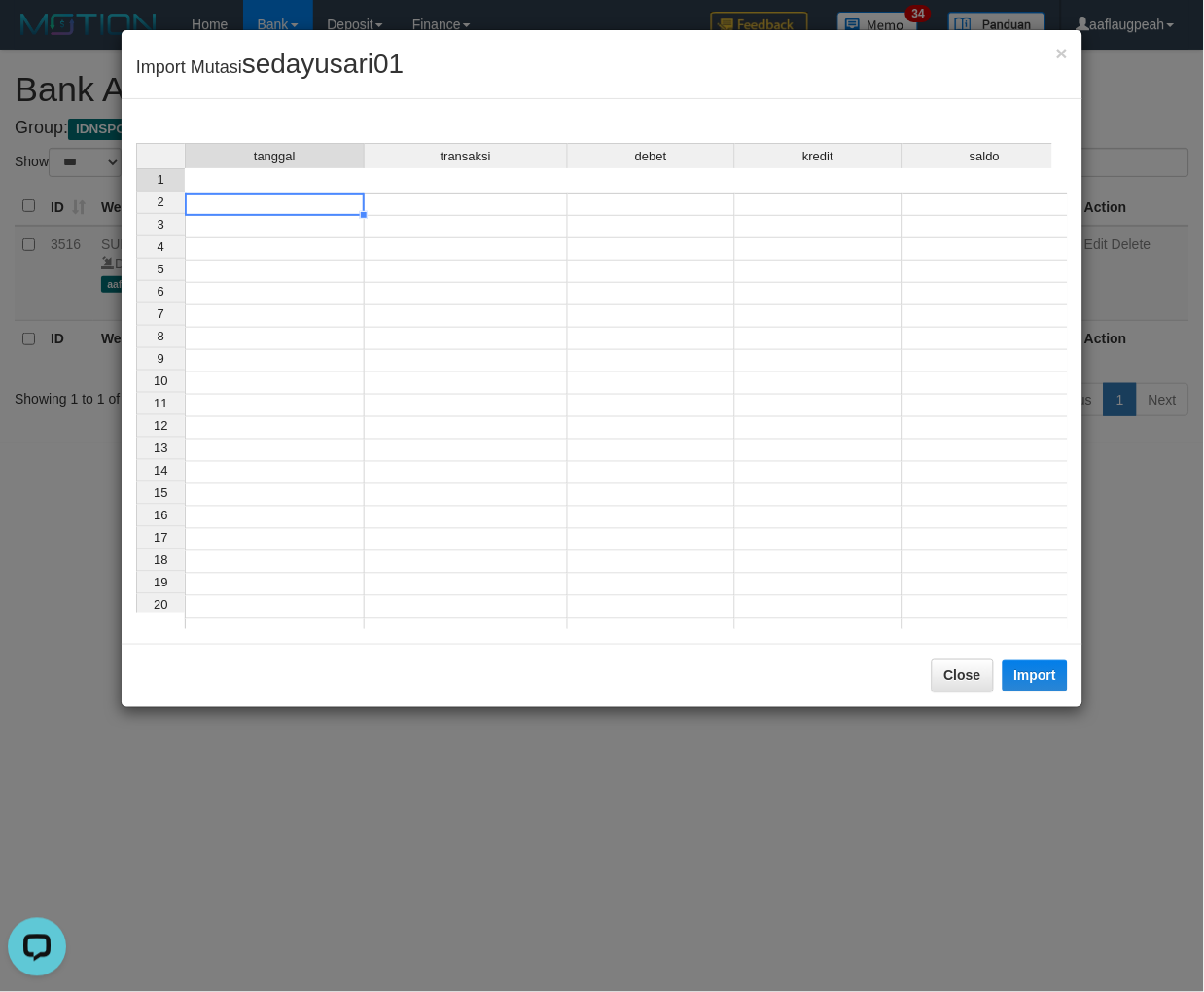 click at bounding box center (274, 204) 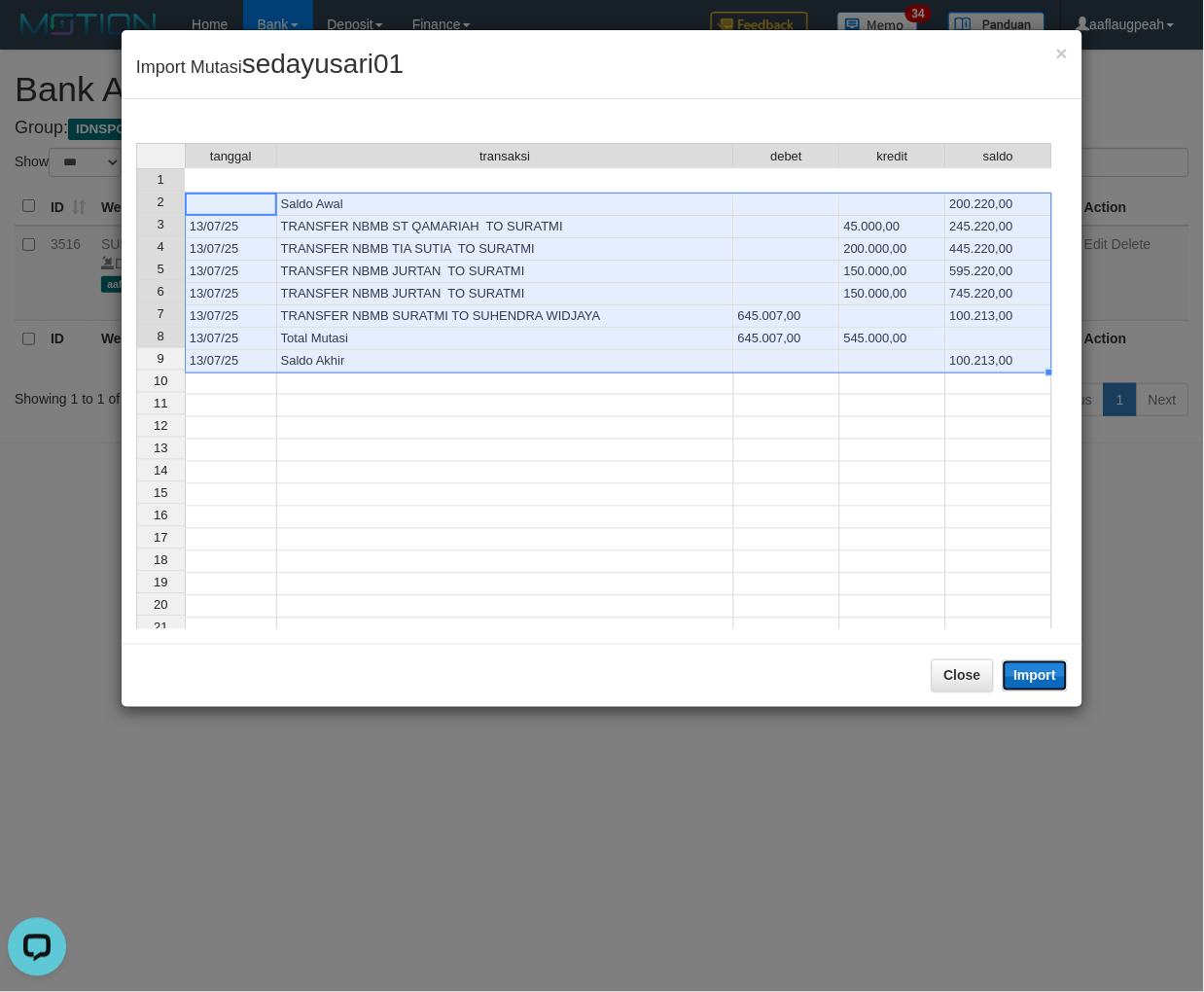 click on "Import" at bounding box center (1036, 676) 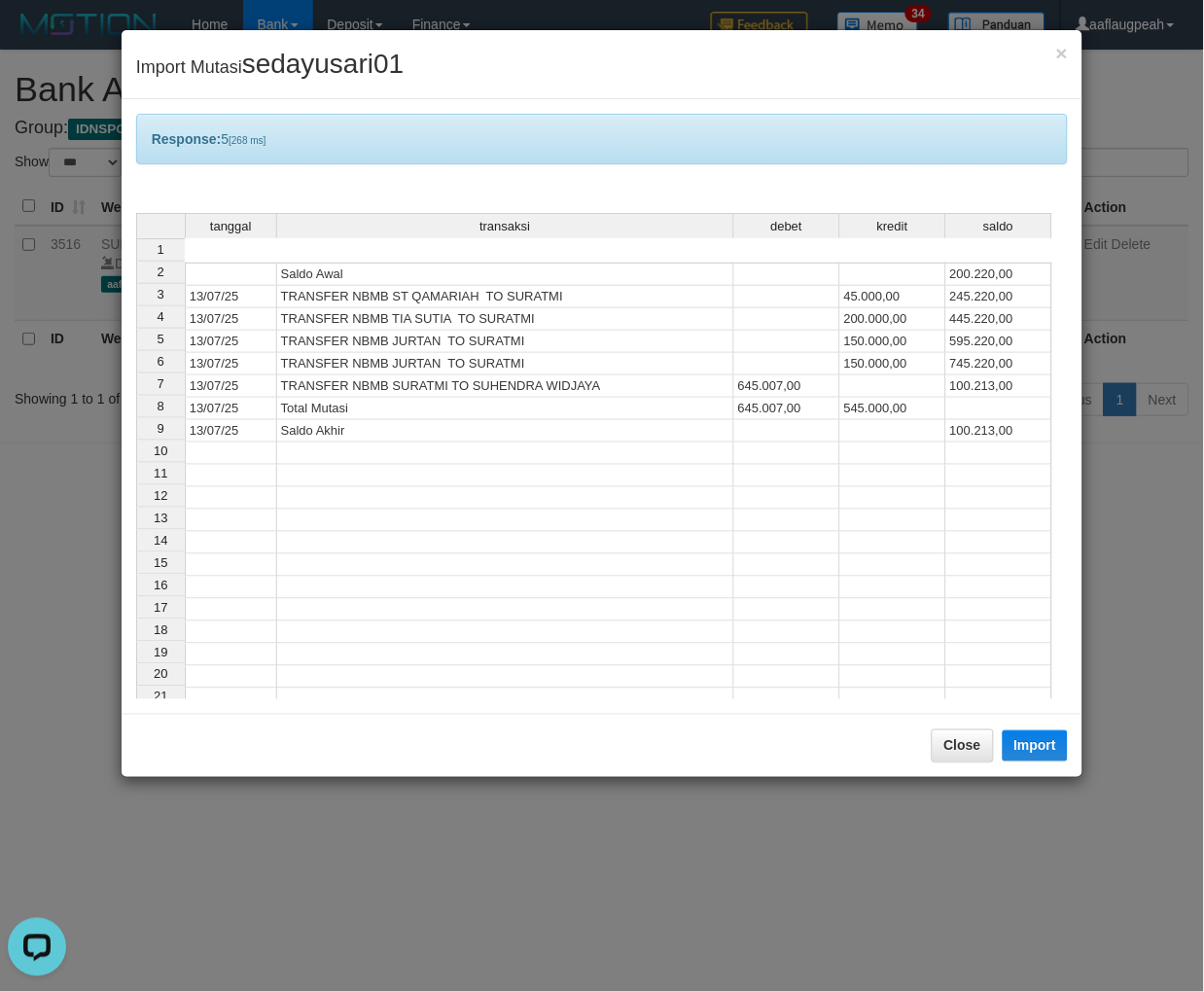 drag, startPoint x: 509, startPoint y: 722, endPoint x: 616, endPoint y: 751, distance: 110.86027 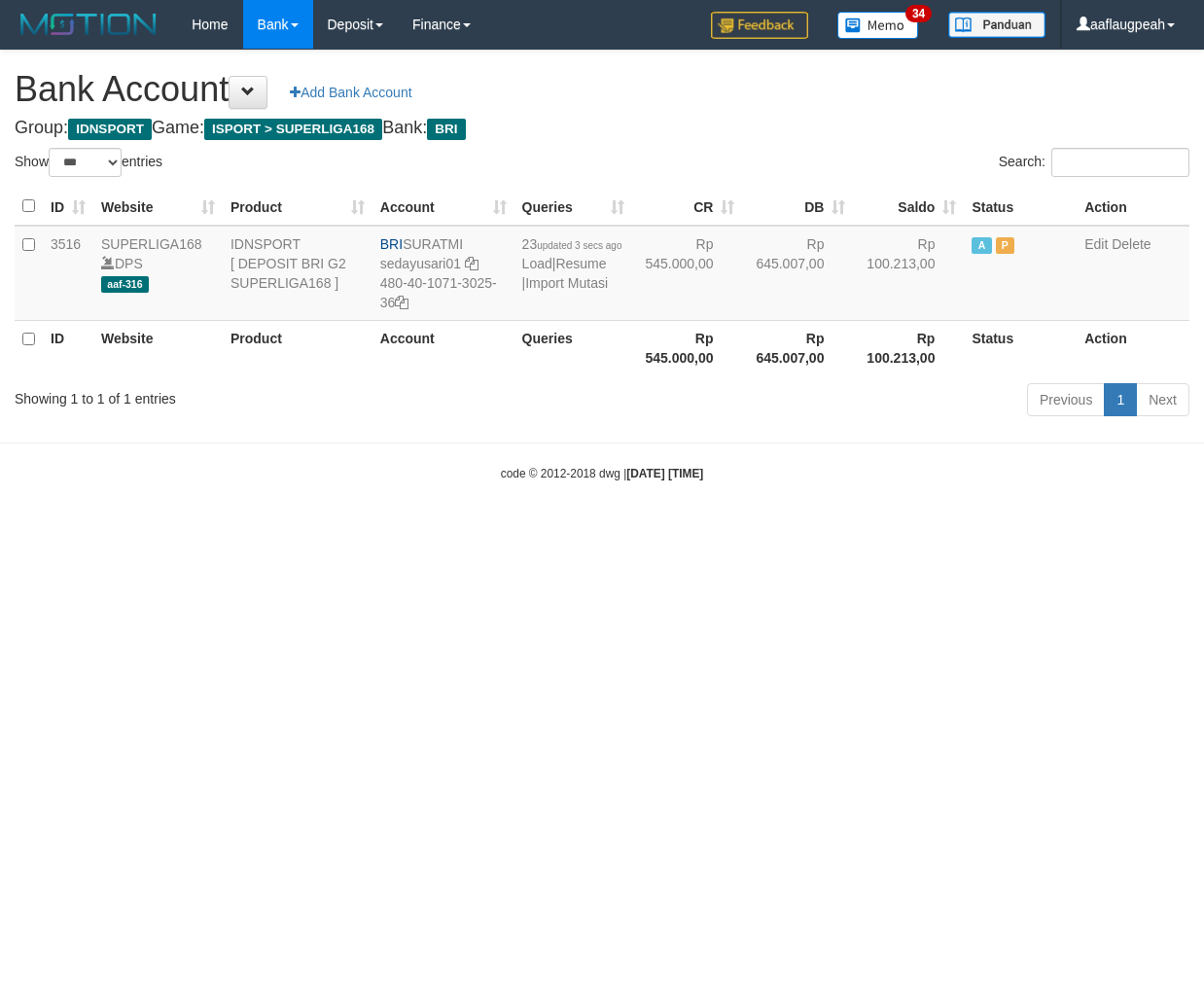 select on "***" 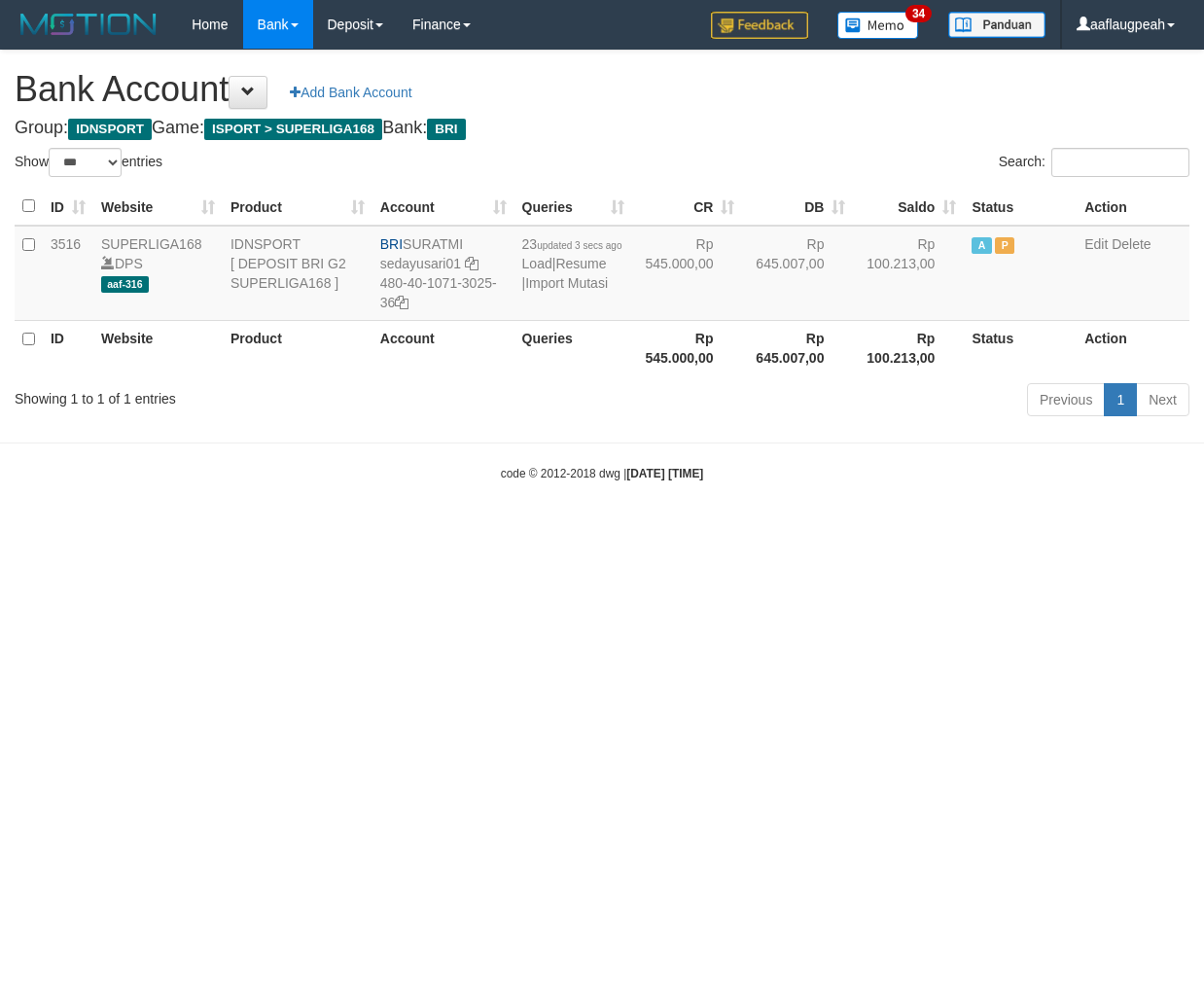scroll, scrollTop: 0, scrollLeft: 0, axis: both 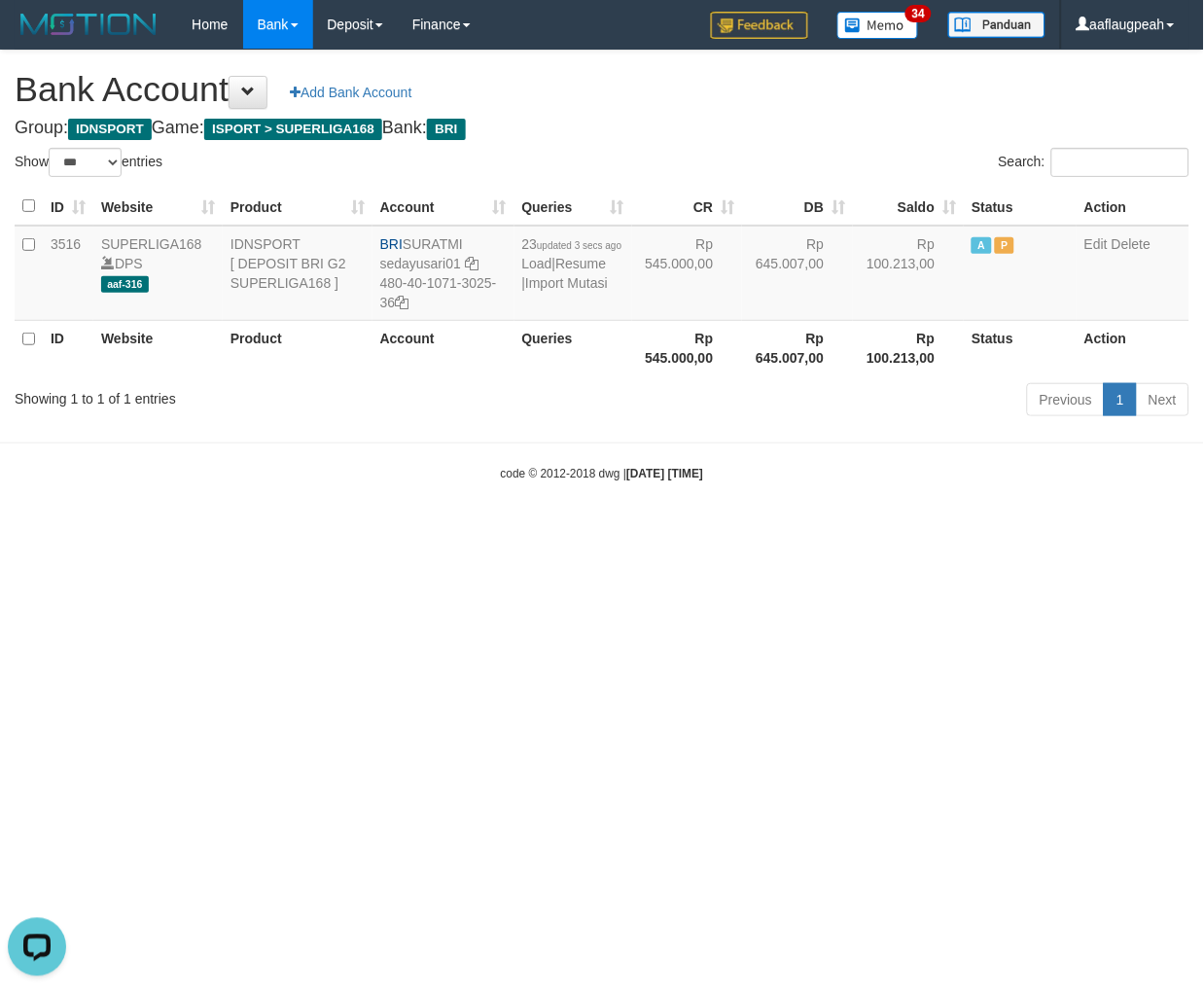 click on "Toggle navigation
Home
Bank
Account List
Load
By Website
Group
[ISPORT]													SUPERLIGA168
By Load Group (DPS)" at bounding box center [602, 266] 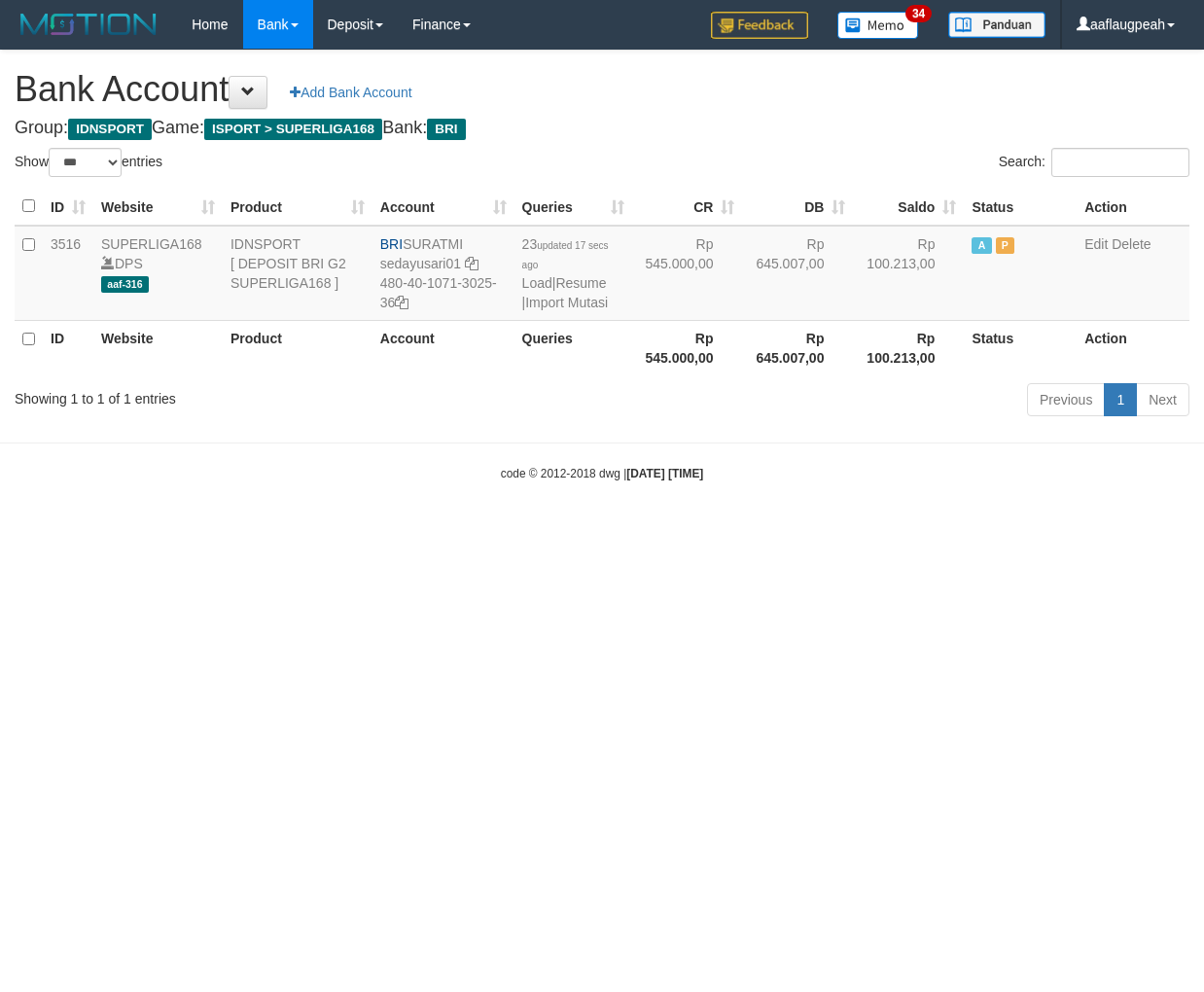 select on "***" 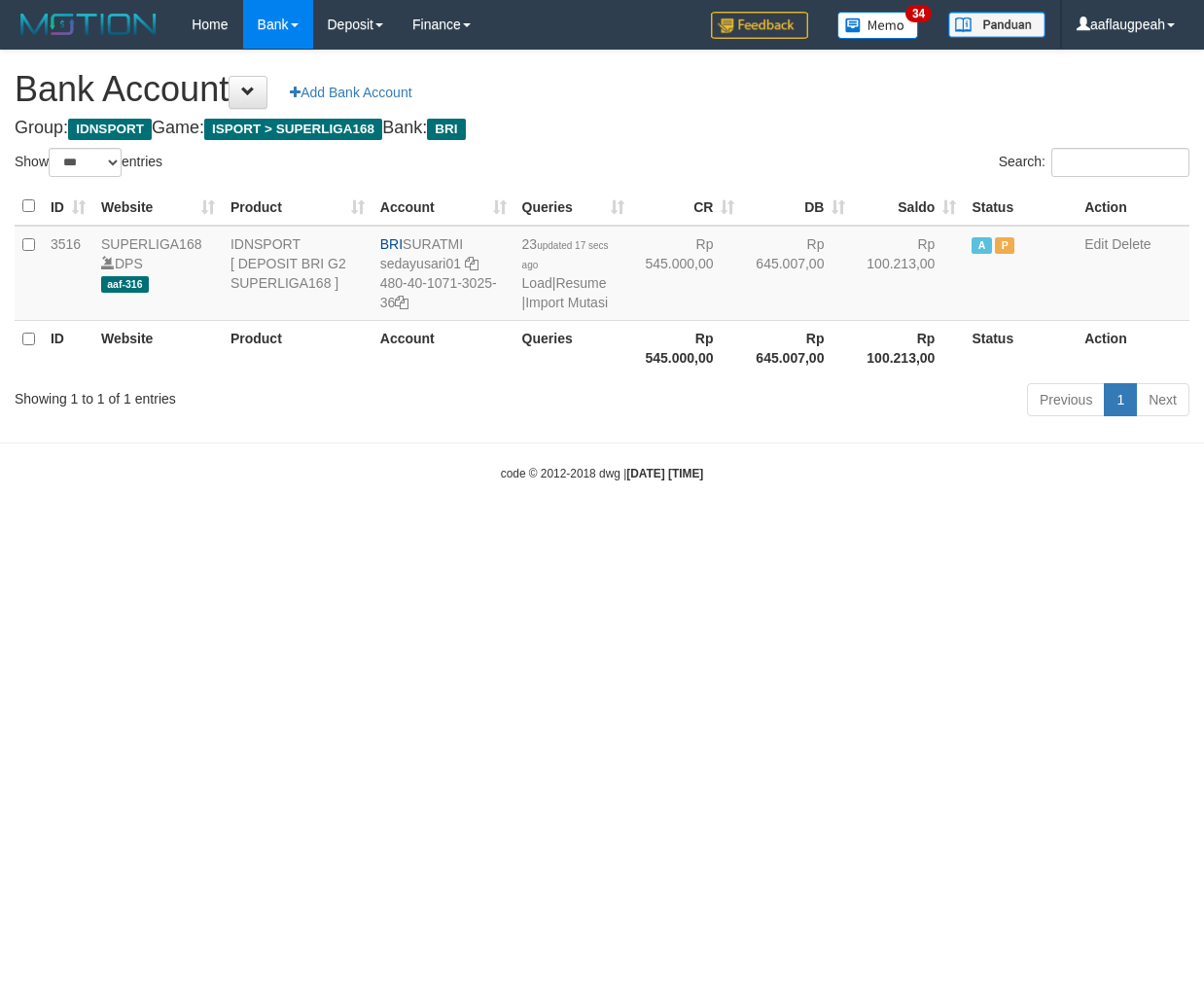 scroll, scrollTop: 0, scrollLeft: 0, axis: both 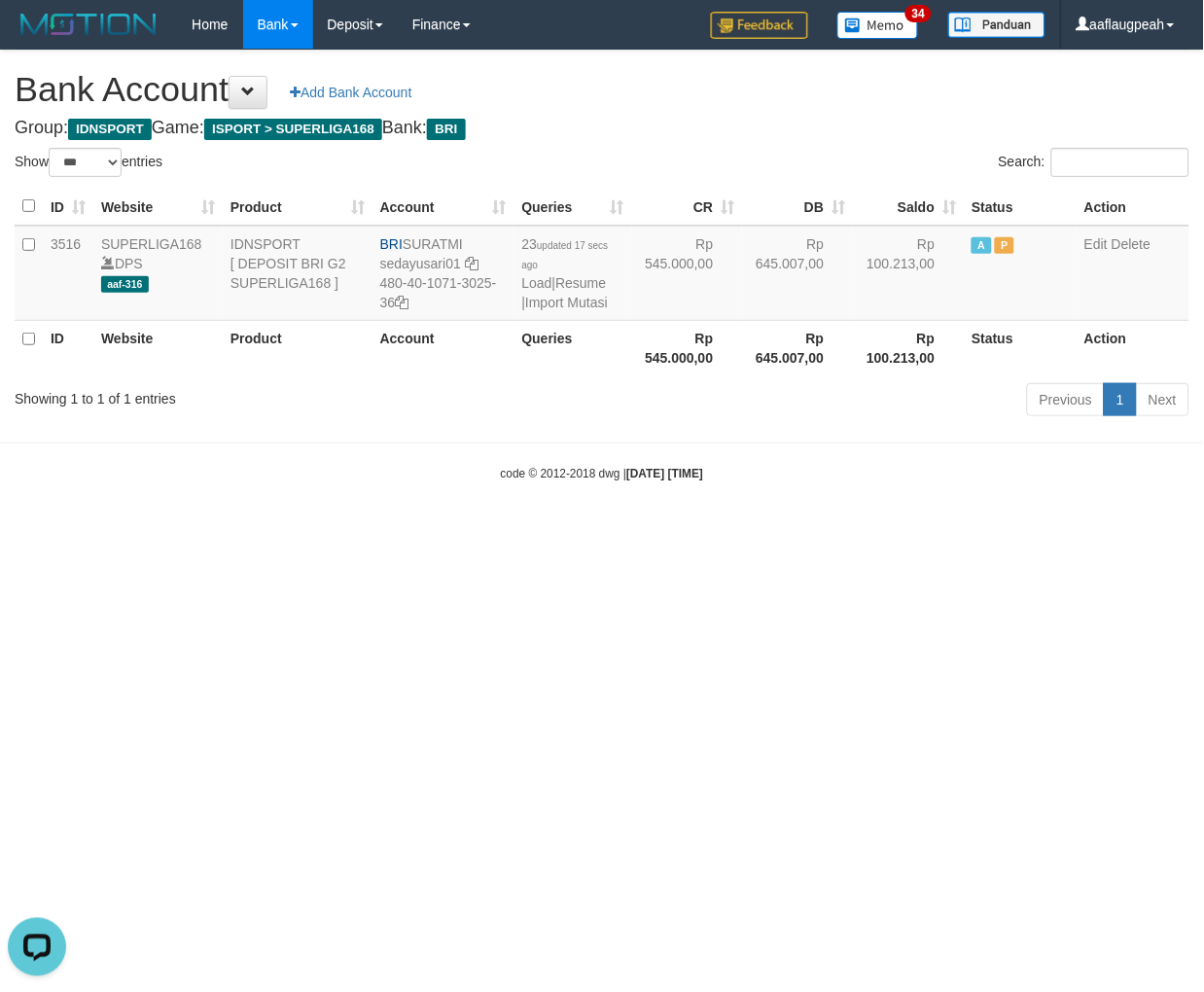 click on "Toggle navigation
Home
Bank
Account List
Load
By Website
Group
[ISPORT]													SUPERLIGA168
By Load Group (DPS)" at bounding box center (602, 266) 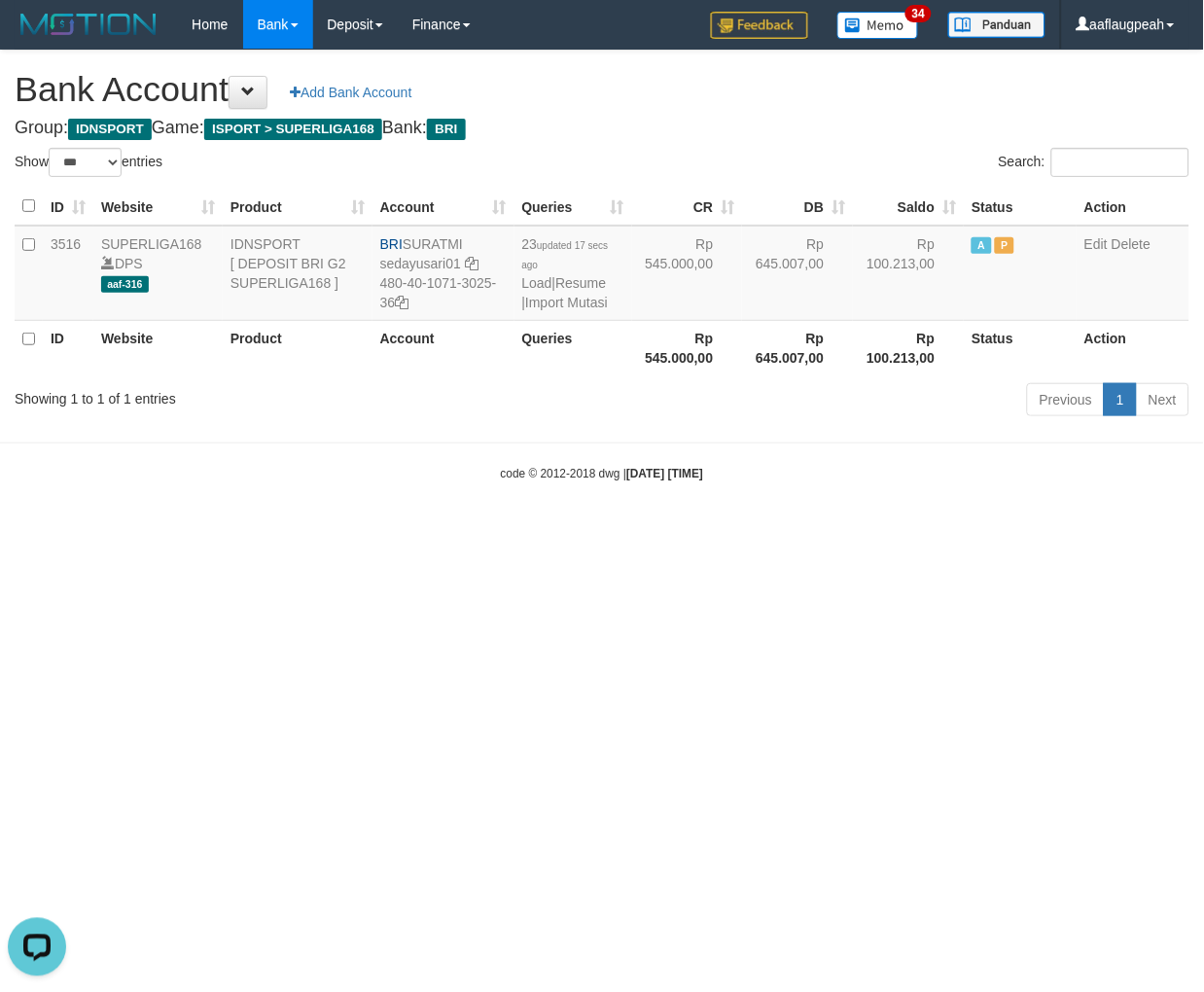 drag, startPoint x: 426, startPoint y: 618, endPoint x: 518, endPoint y: 647, distance: 96.46243 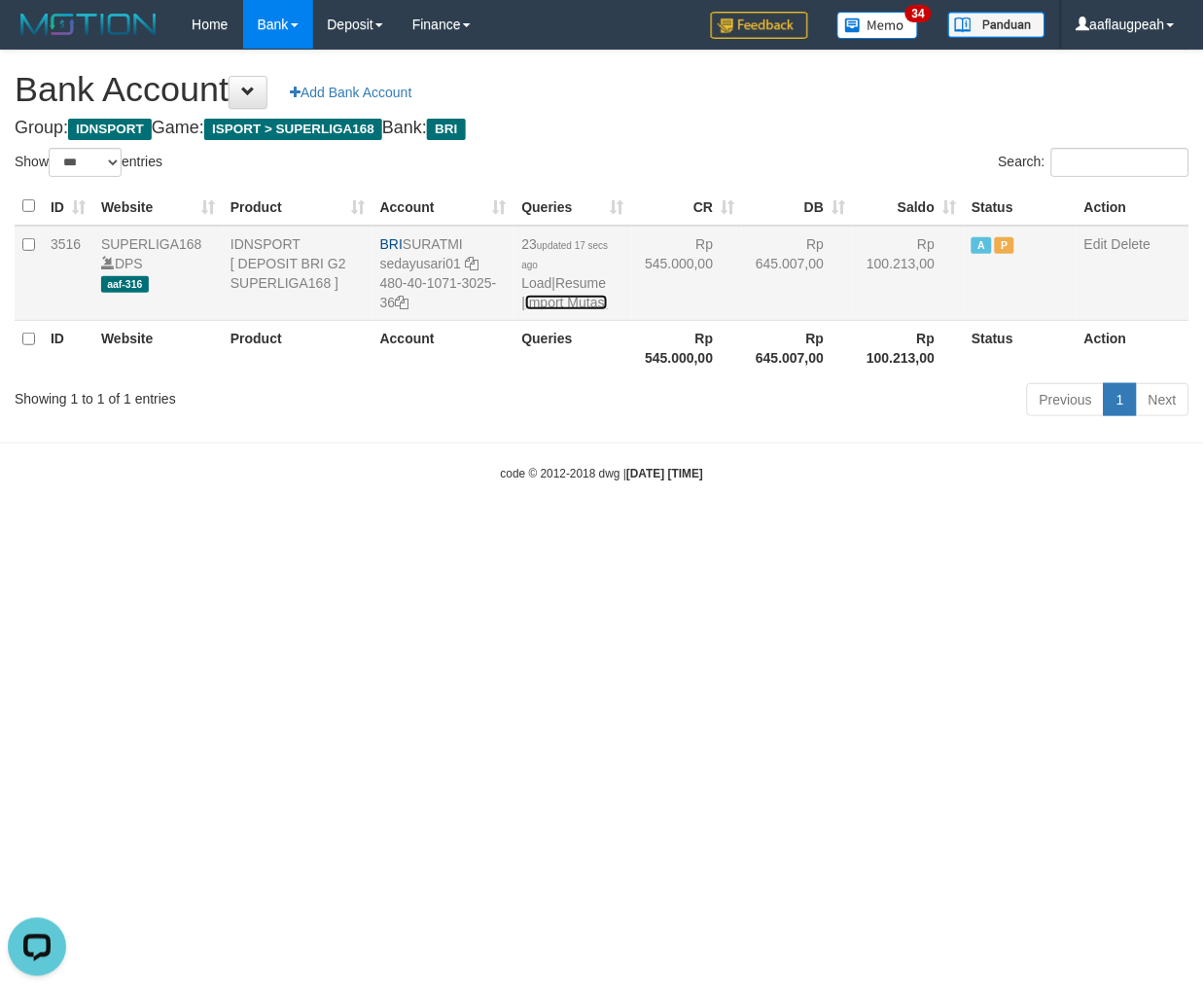 click on "Import Mutasi" at bounding box center [566, 302] 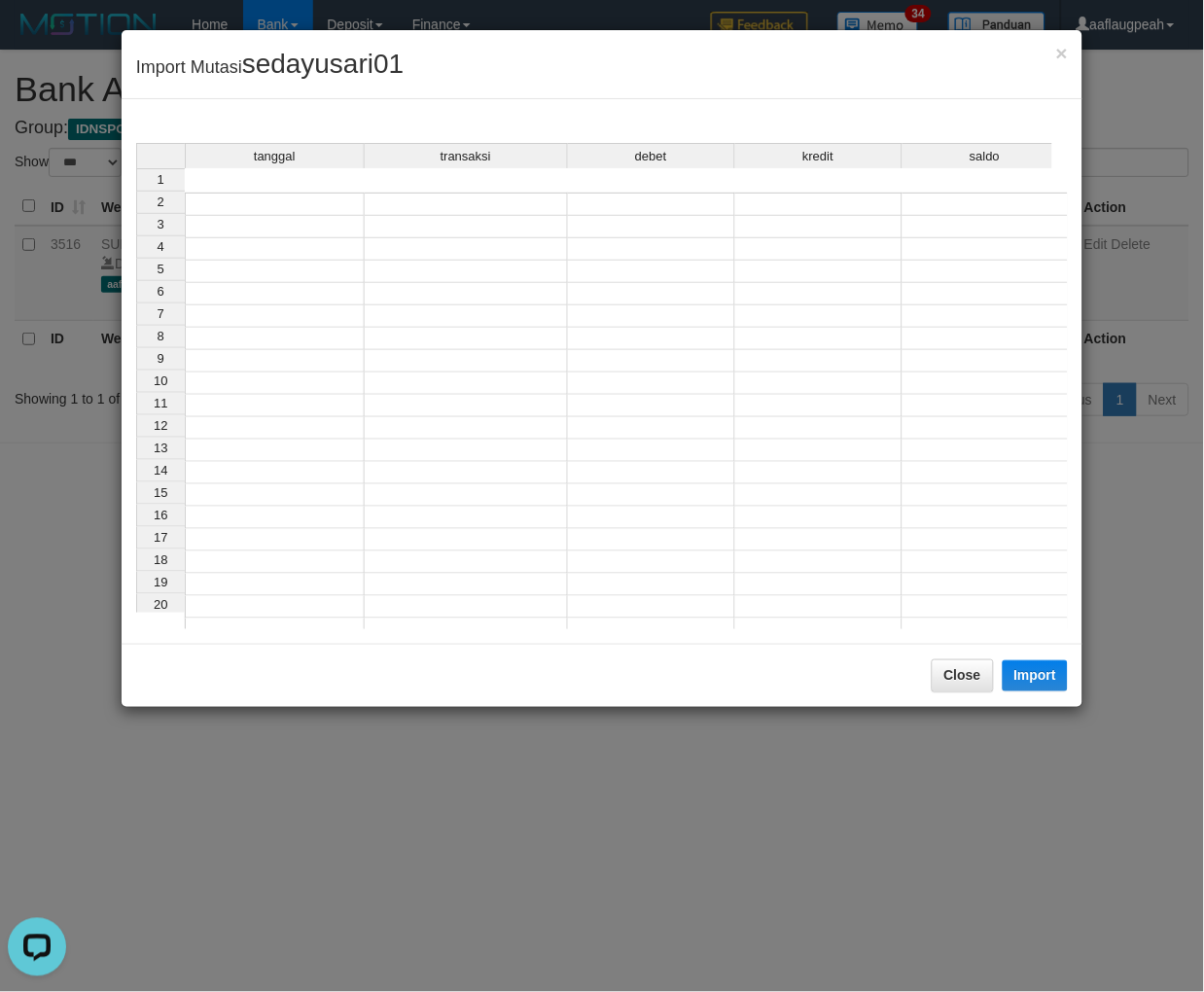 click on "tanggal transaksi debet kredit saldo 1 2 3 4 5 6 7 8 9 10 11 12 13 14 15 16 17 18 19 20 21" at bounding box center [602, 415] 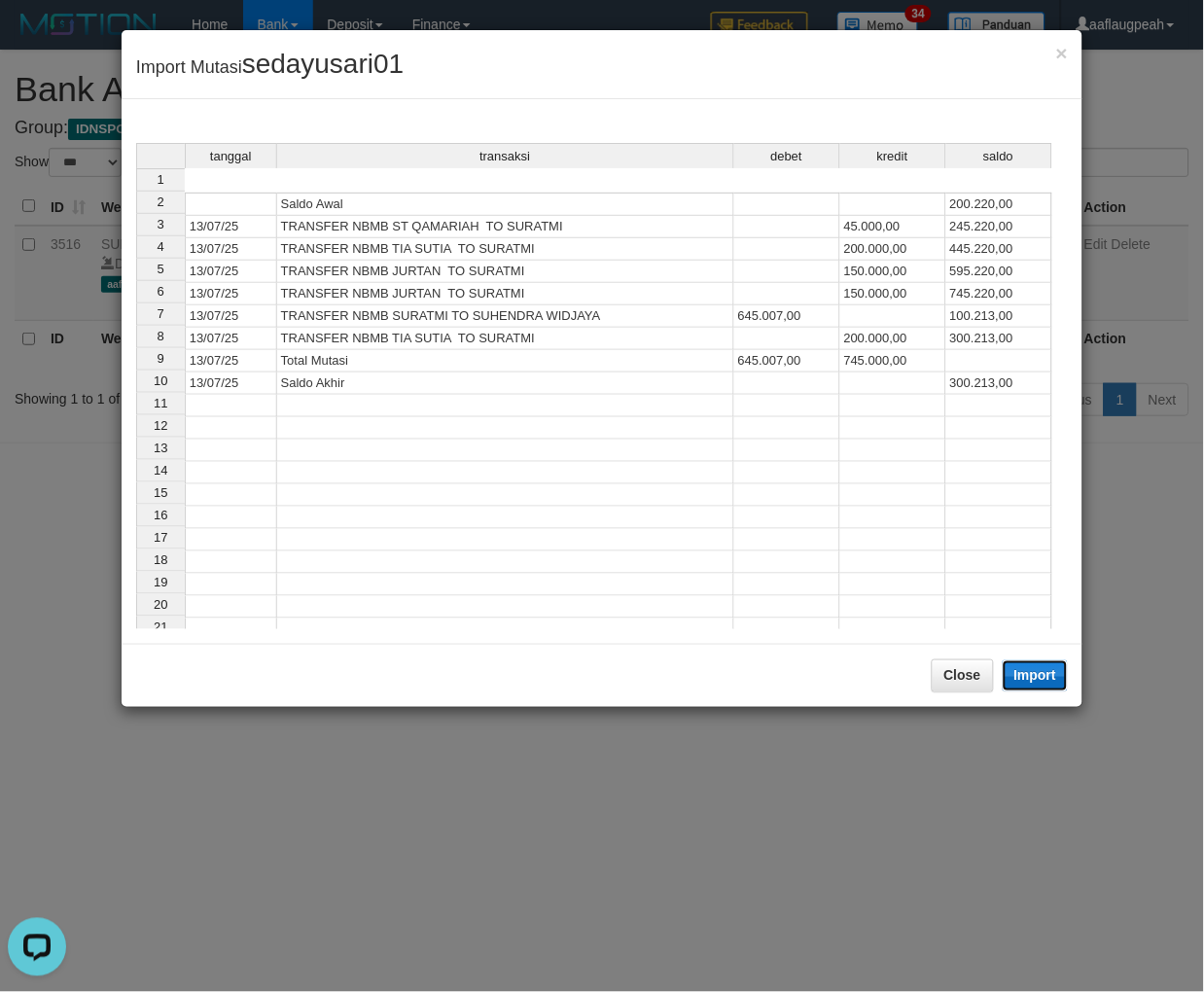 click on "Import" at bounding box center [1036, 676] 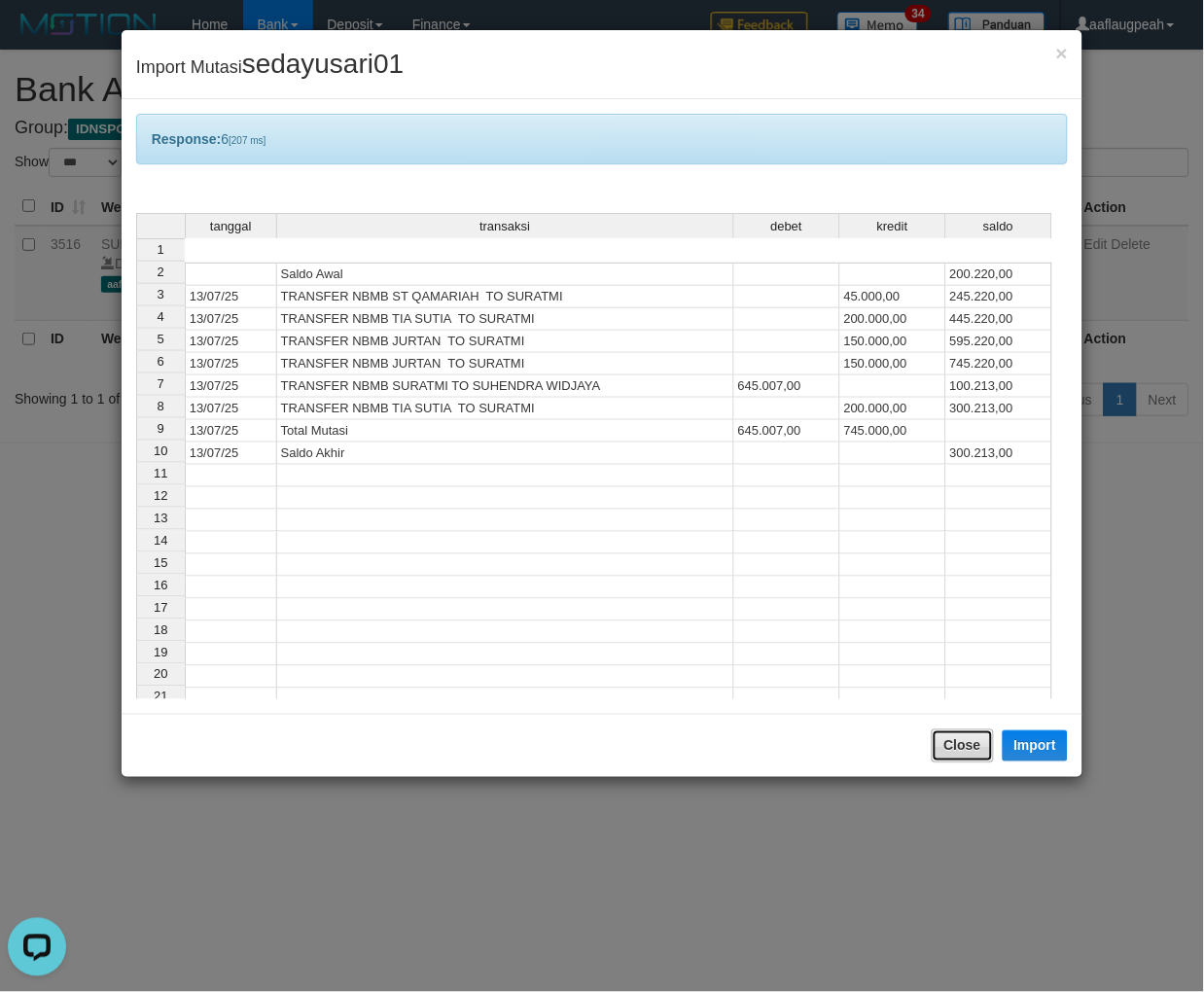 click on "Close" at bounding box center [963, 746] 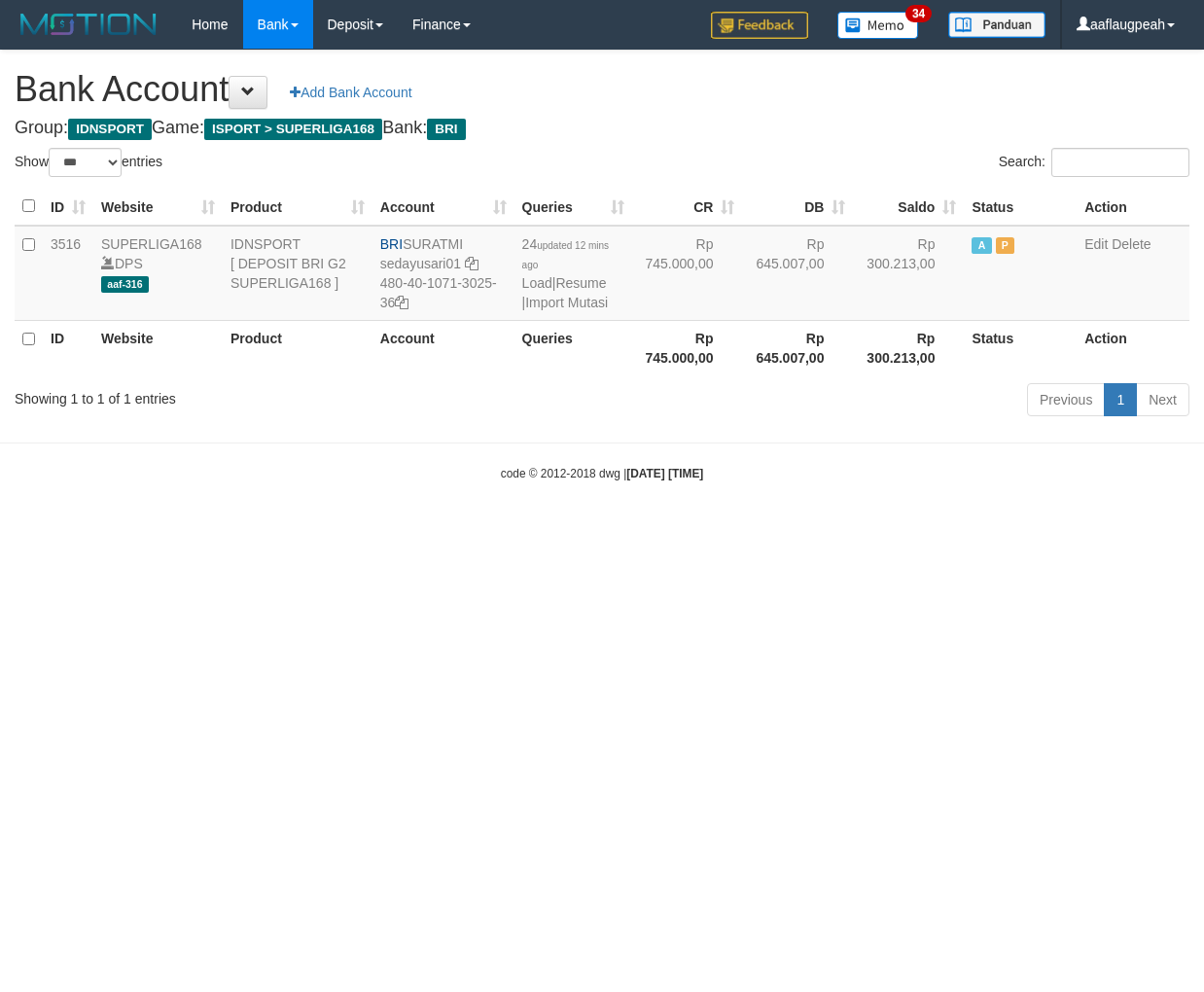 select on "***" 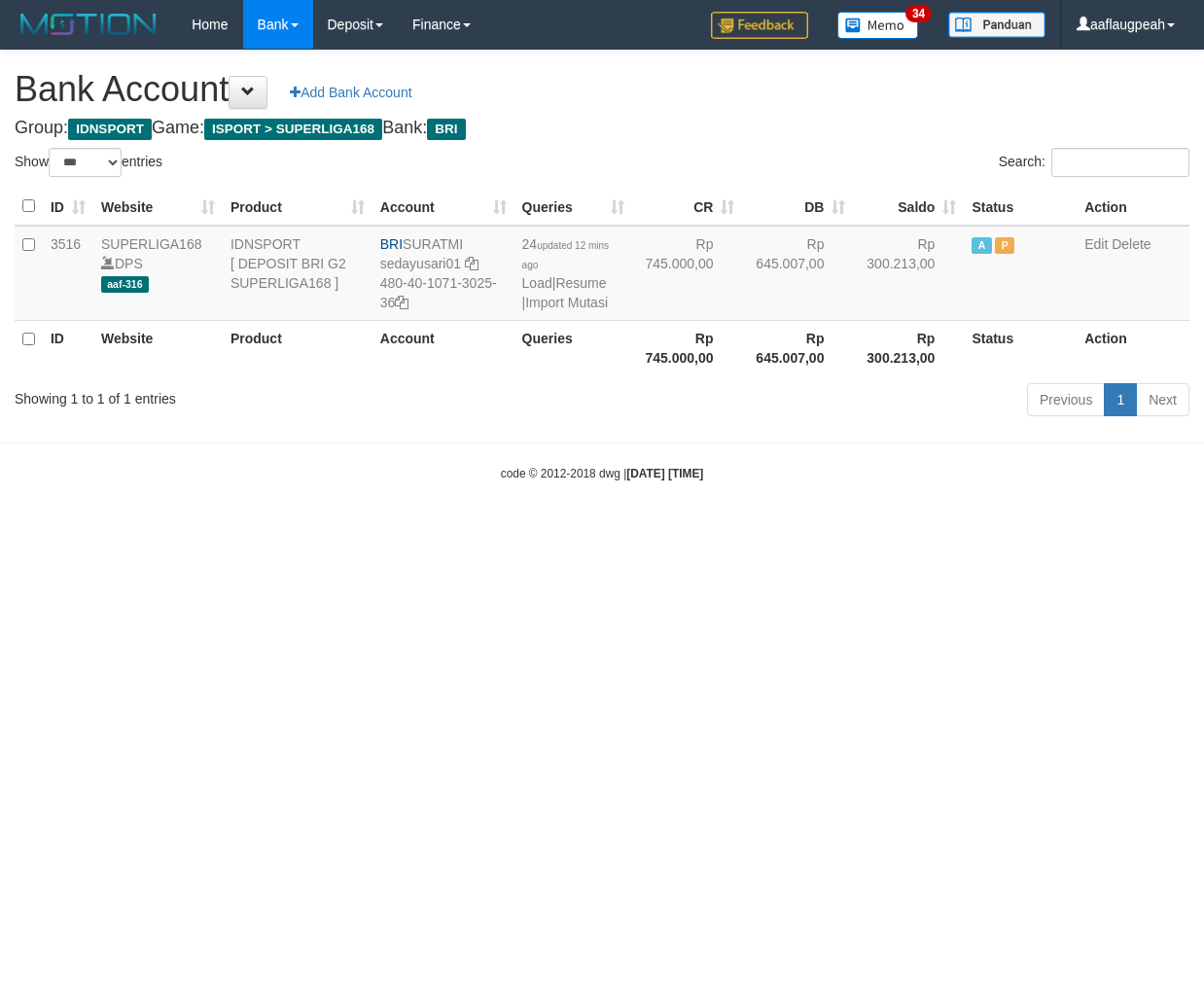 scroll, scrollTop: 0, scrollLeft: 0, axis: both 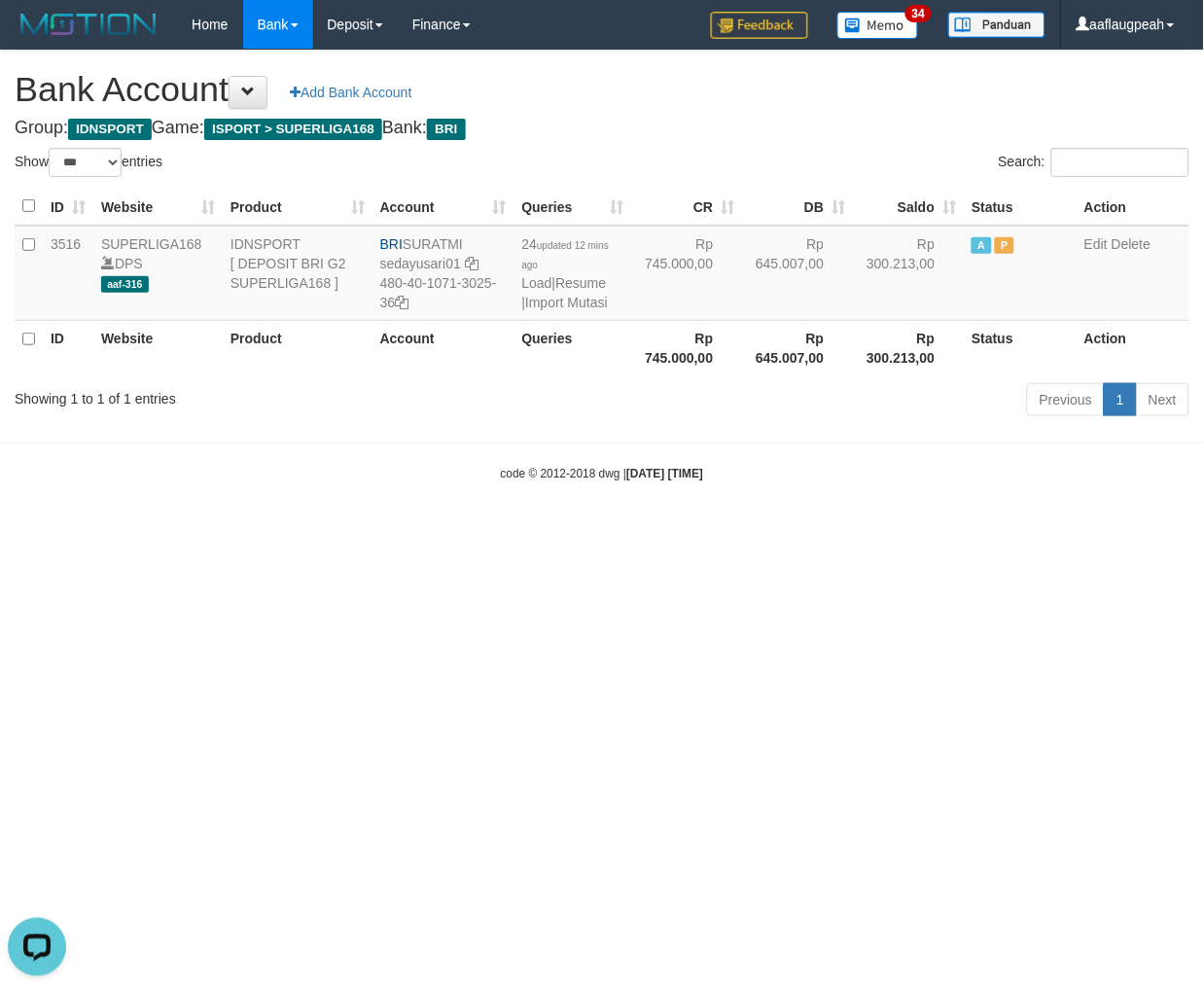 drag, startPoint x: 1153, startPoint y: 580, endPoint x: 1109, endPoint y: 574, distance: 44.407207 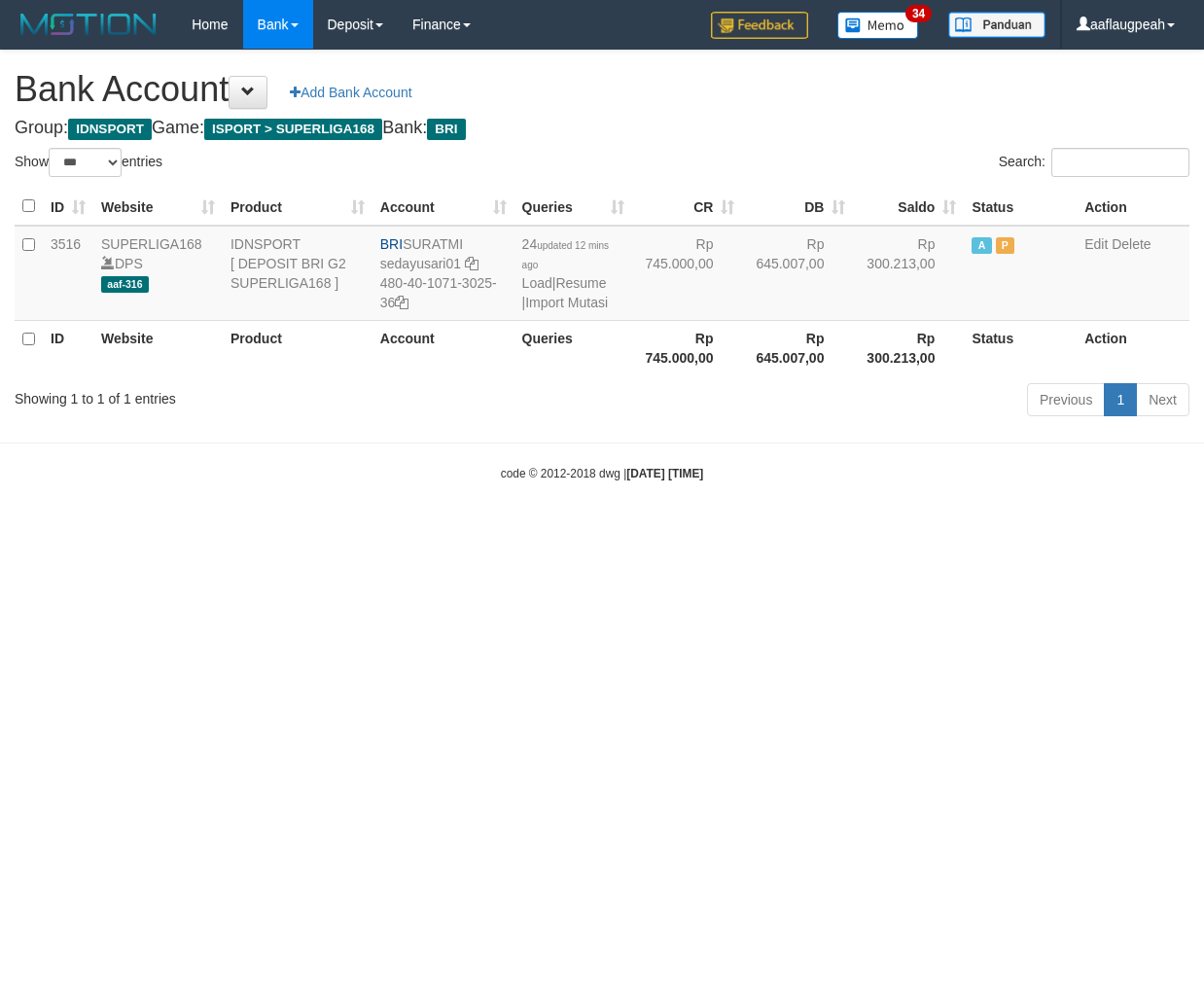 select on "***" 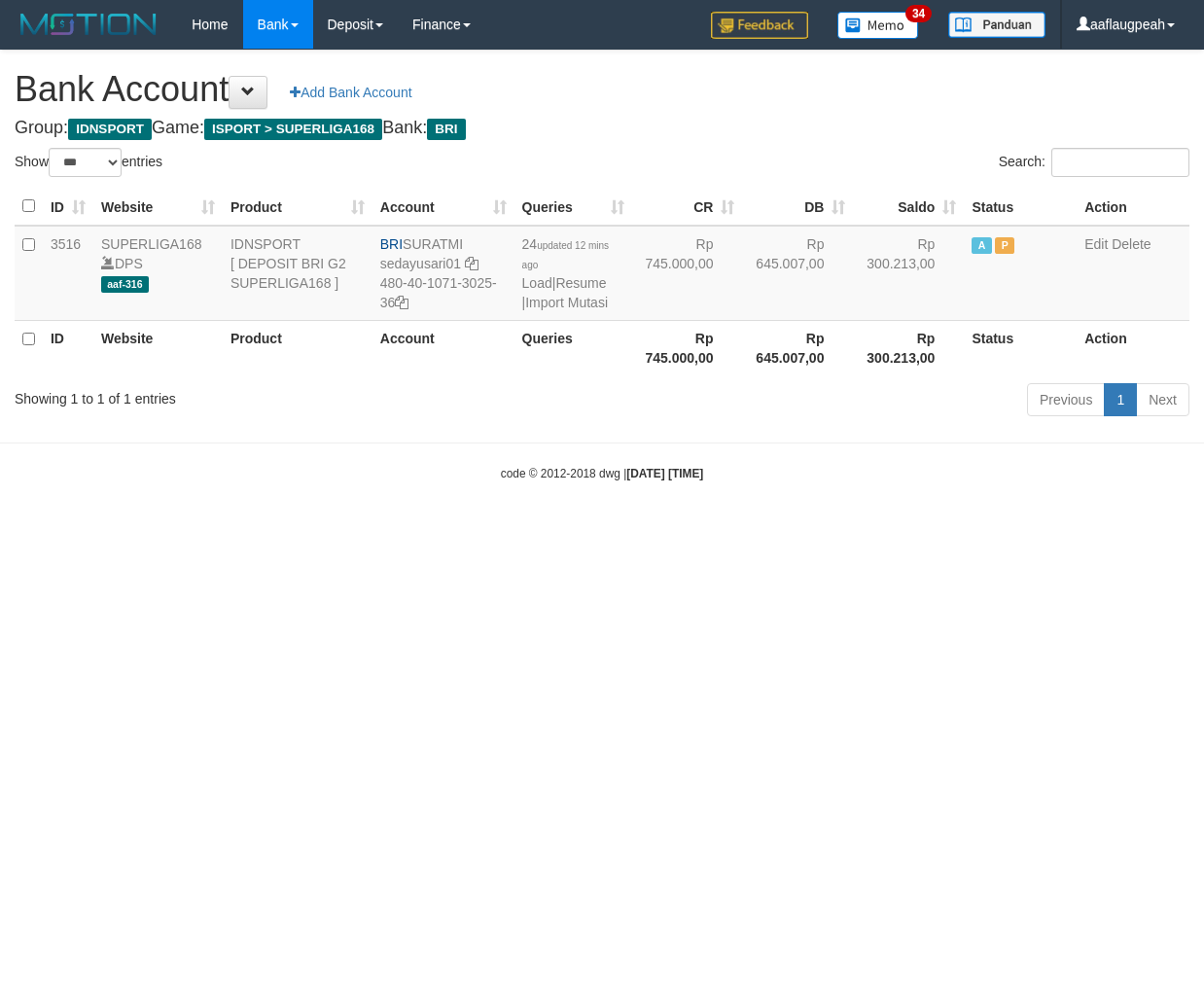 scroll, scrollTop: 0, scrollLeft: 0, axis: both 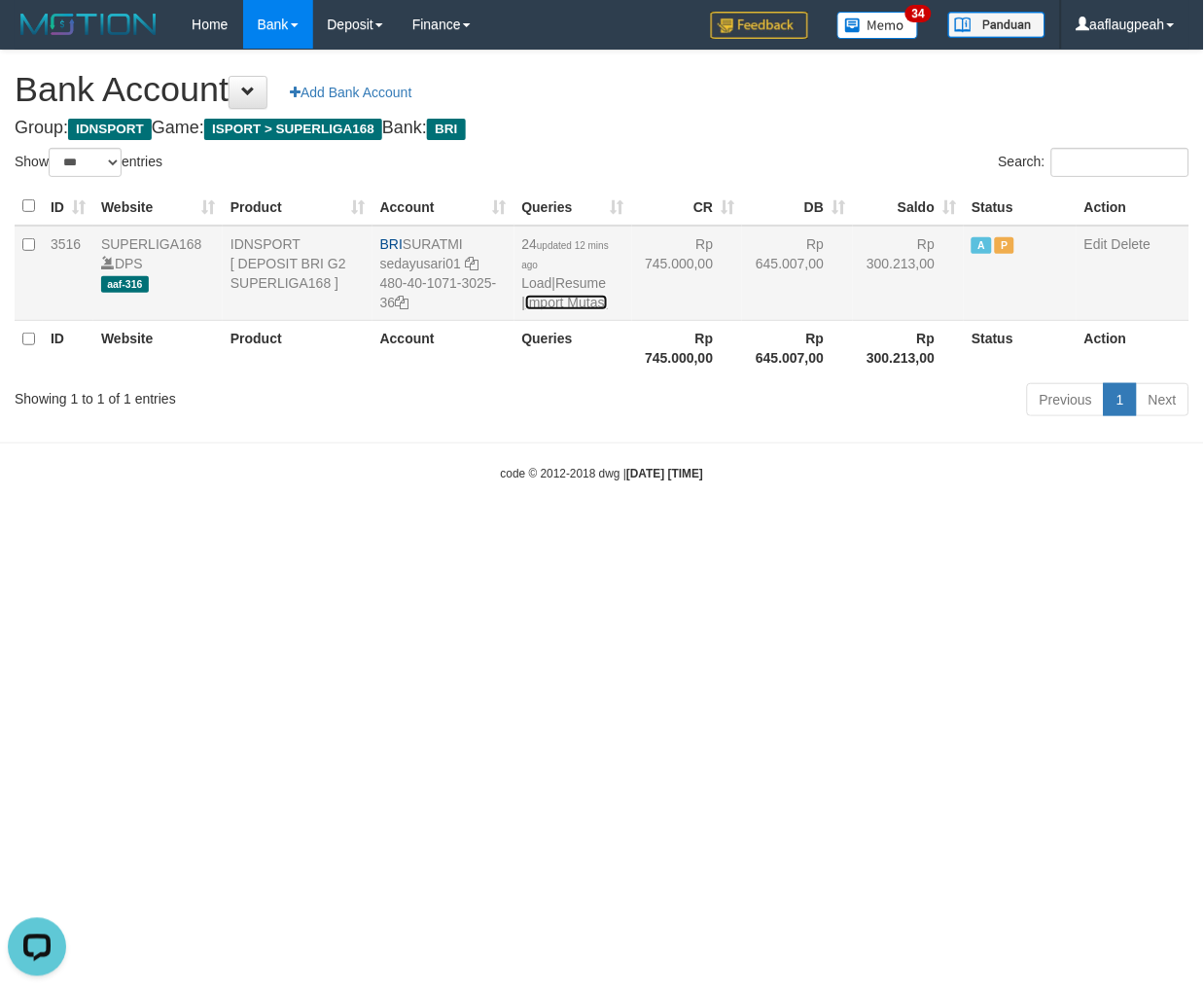 click on "Import Mutasi" at bounding box center (566, 302) 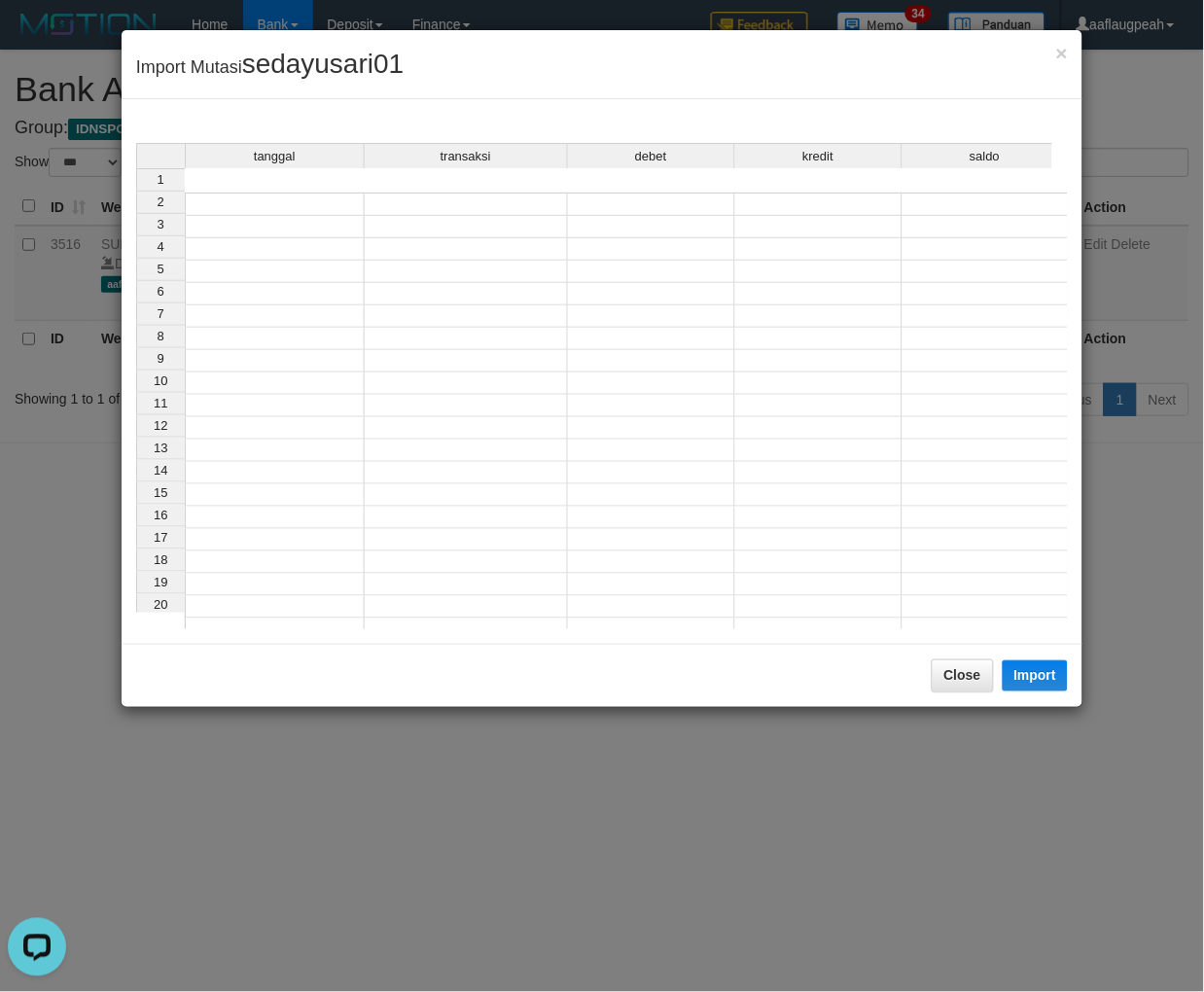 click at bounding box center [274, 204] 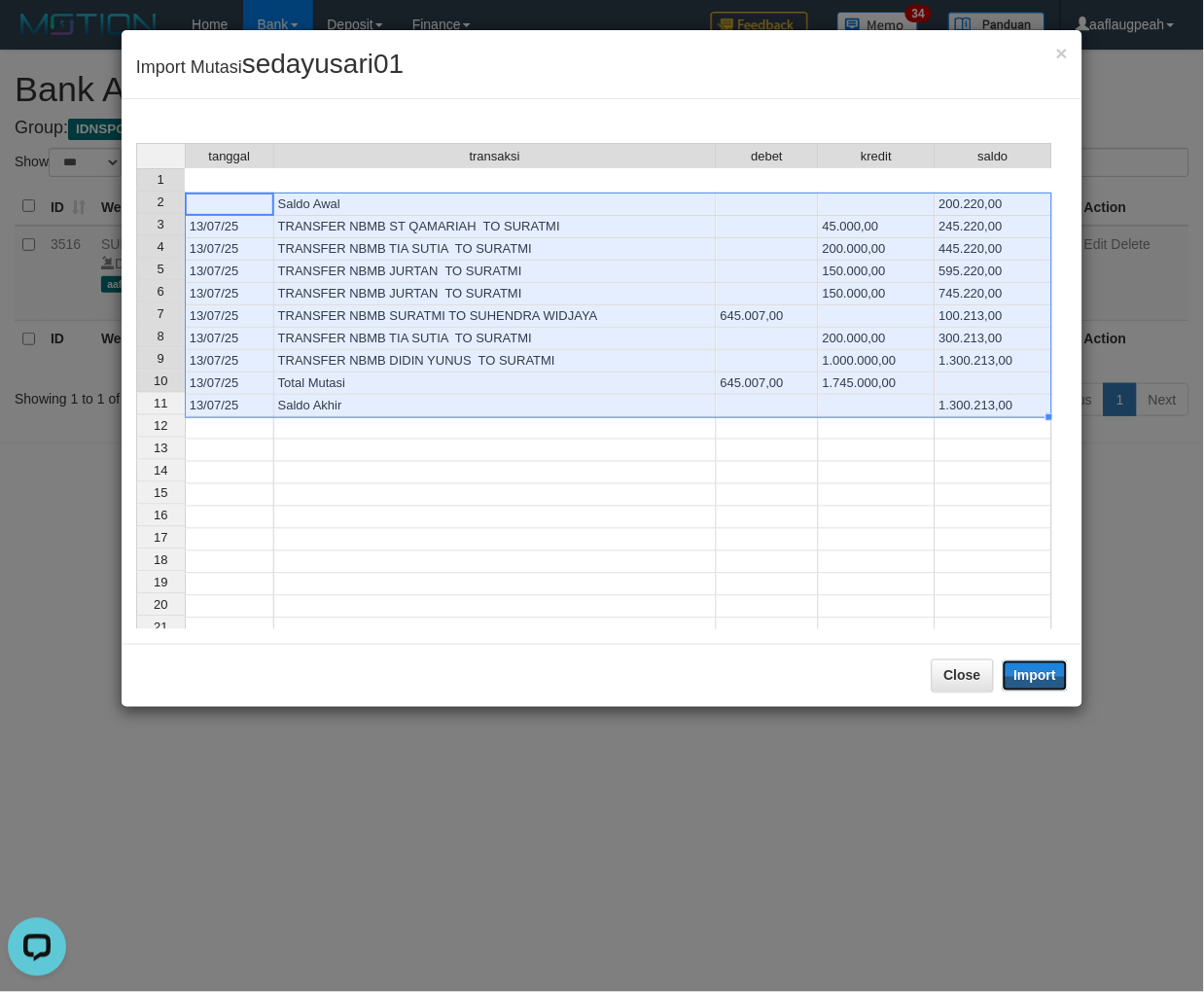 click on "Import" at bounding box center (1036, 676) 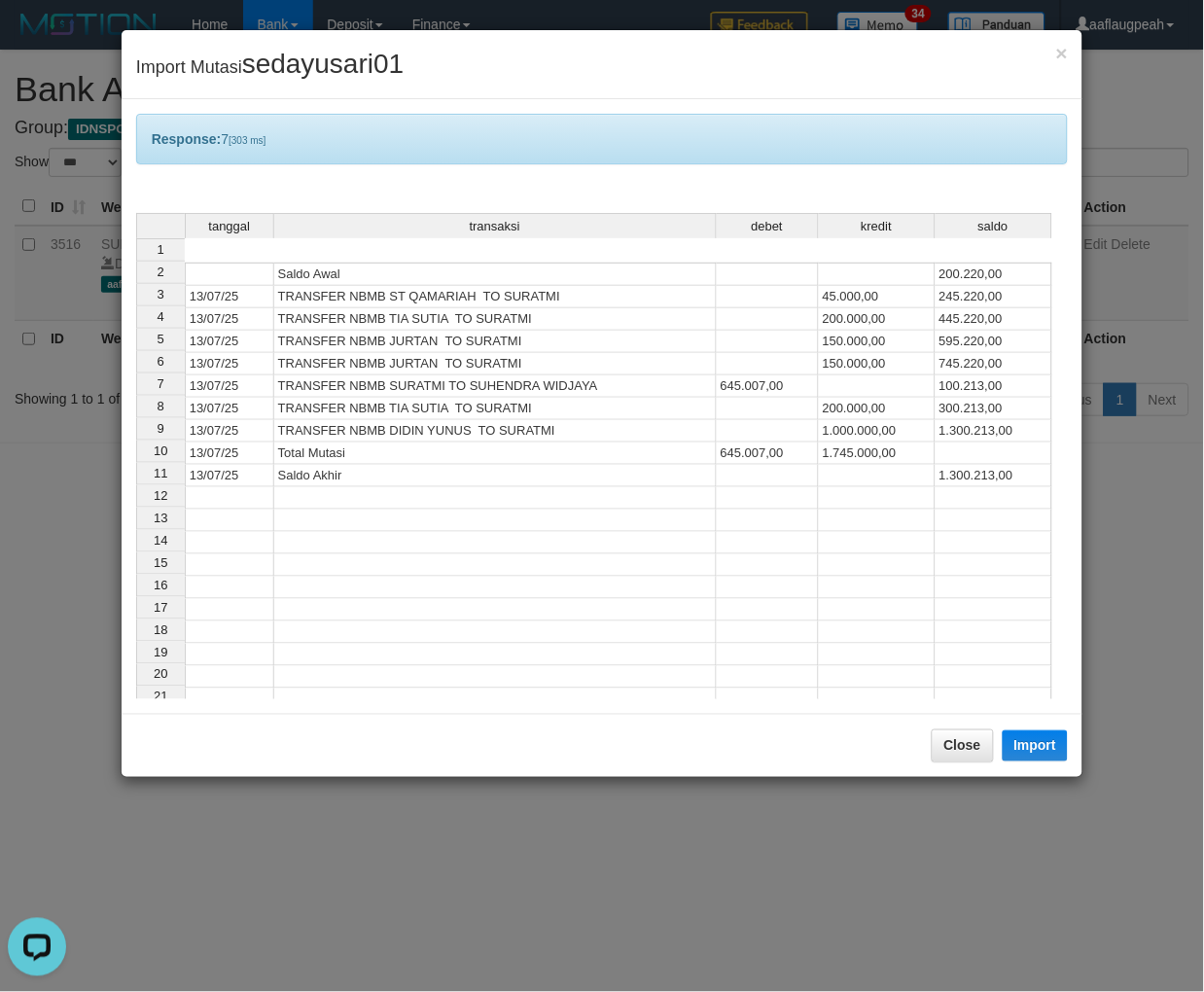 click on "Close
Import" at bounding box center [602, 745] 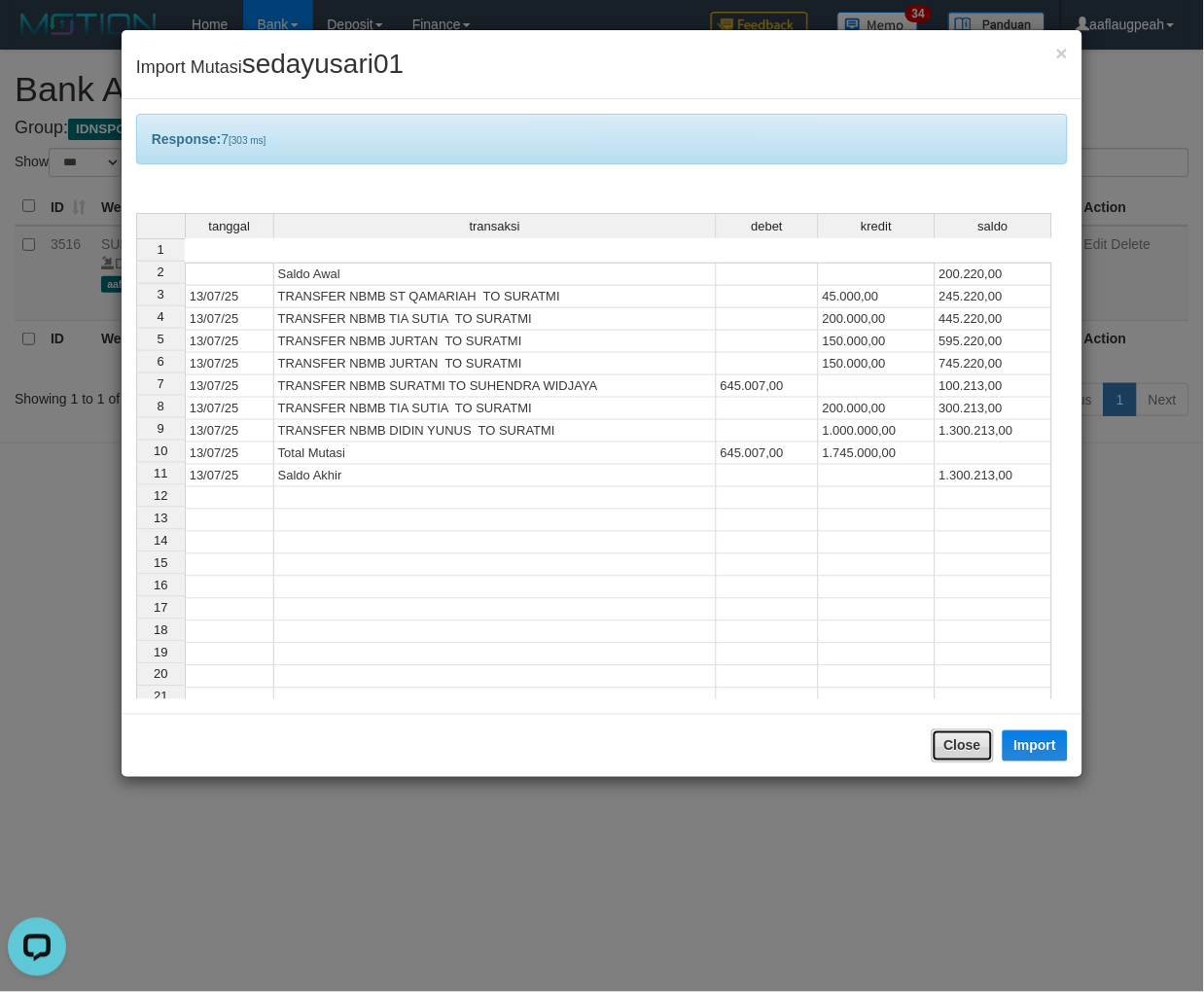 click on "Close" at bounding box center (963, 746) 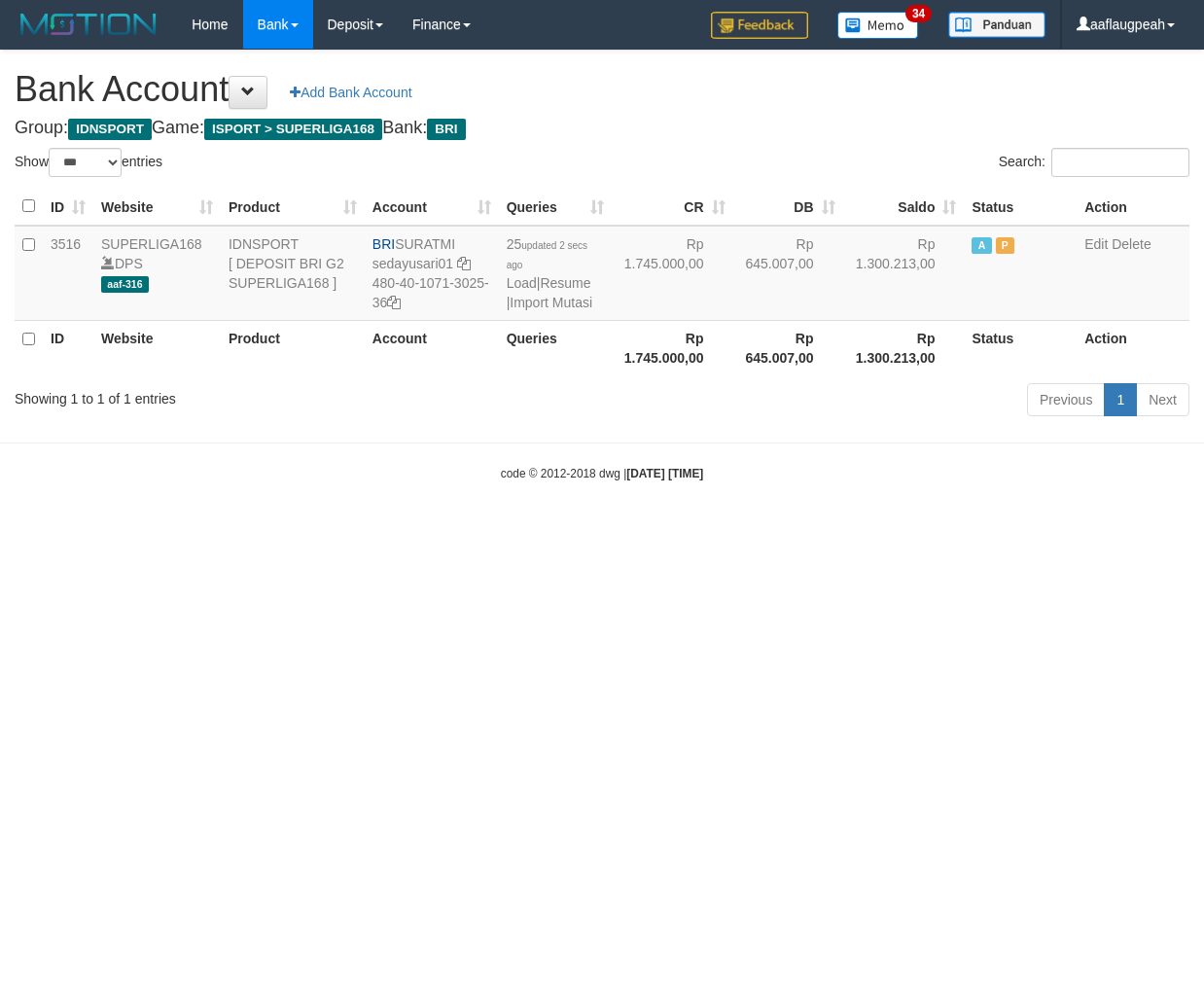 select on "***" 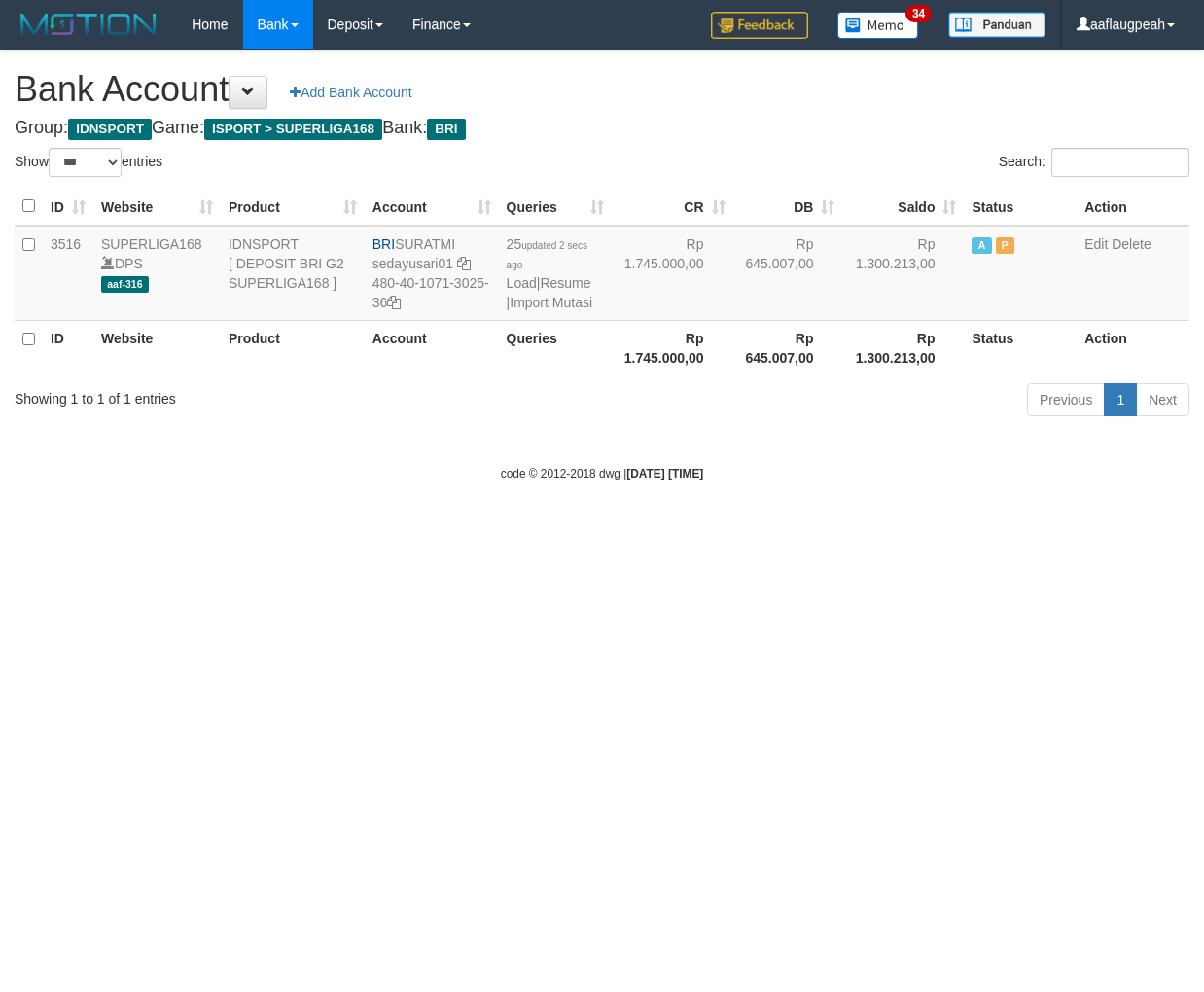 scroll, scrollTop: 0, scrollLeft: 0, axis: both 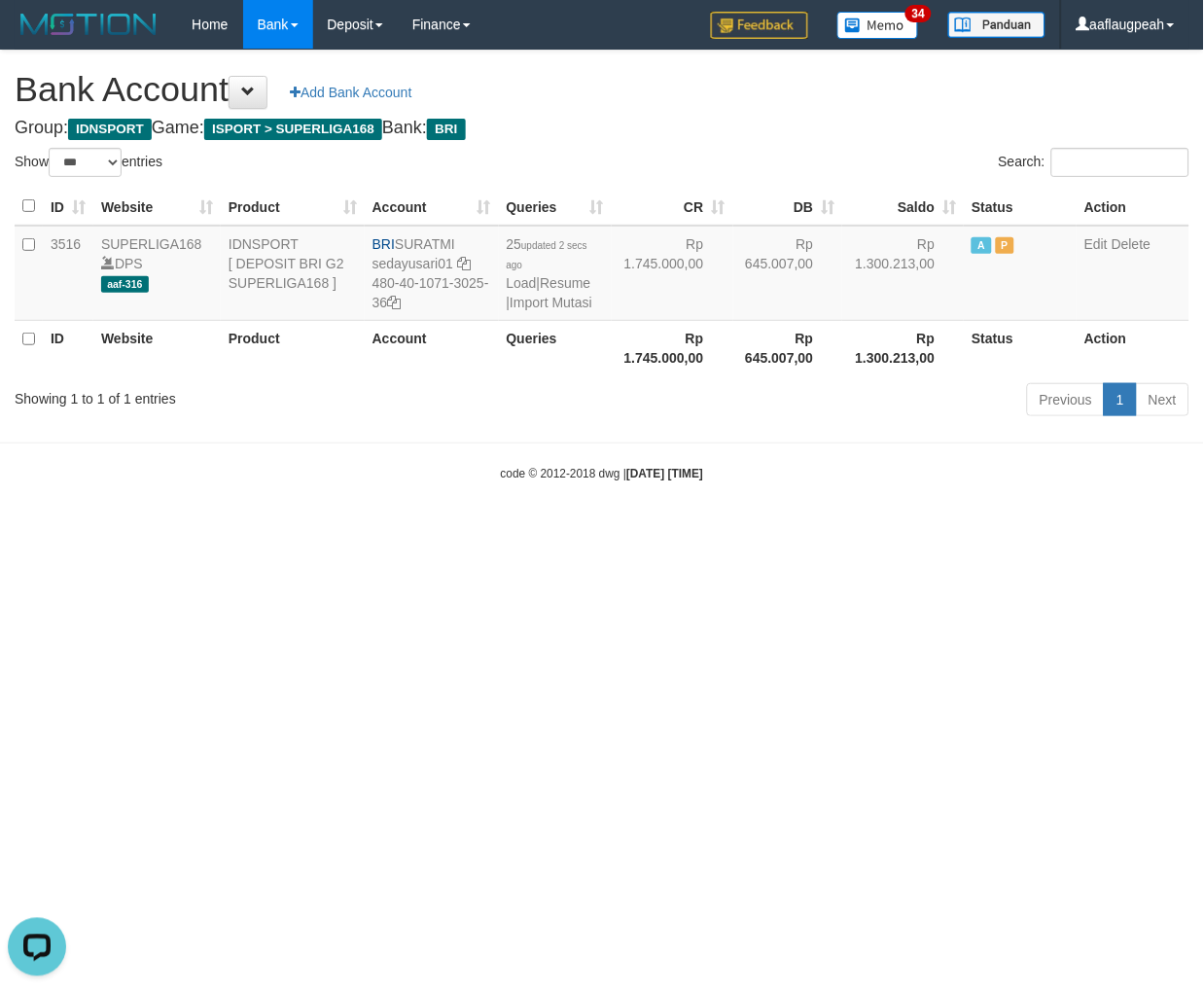 click on "Toggle navigation
Home
Bank
Account List
Load
By Website
Group
[ISPORT]													SUPERLIGA168
By Load Group (DPS)" at bounding box center [602, 266] 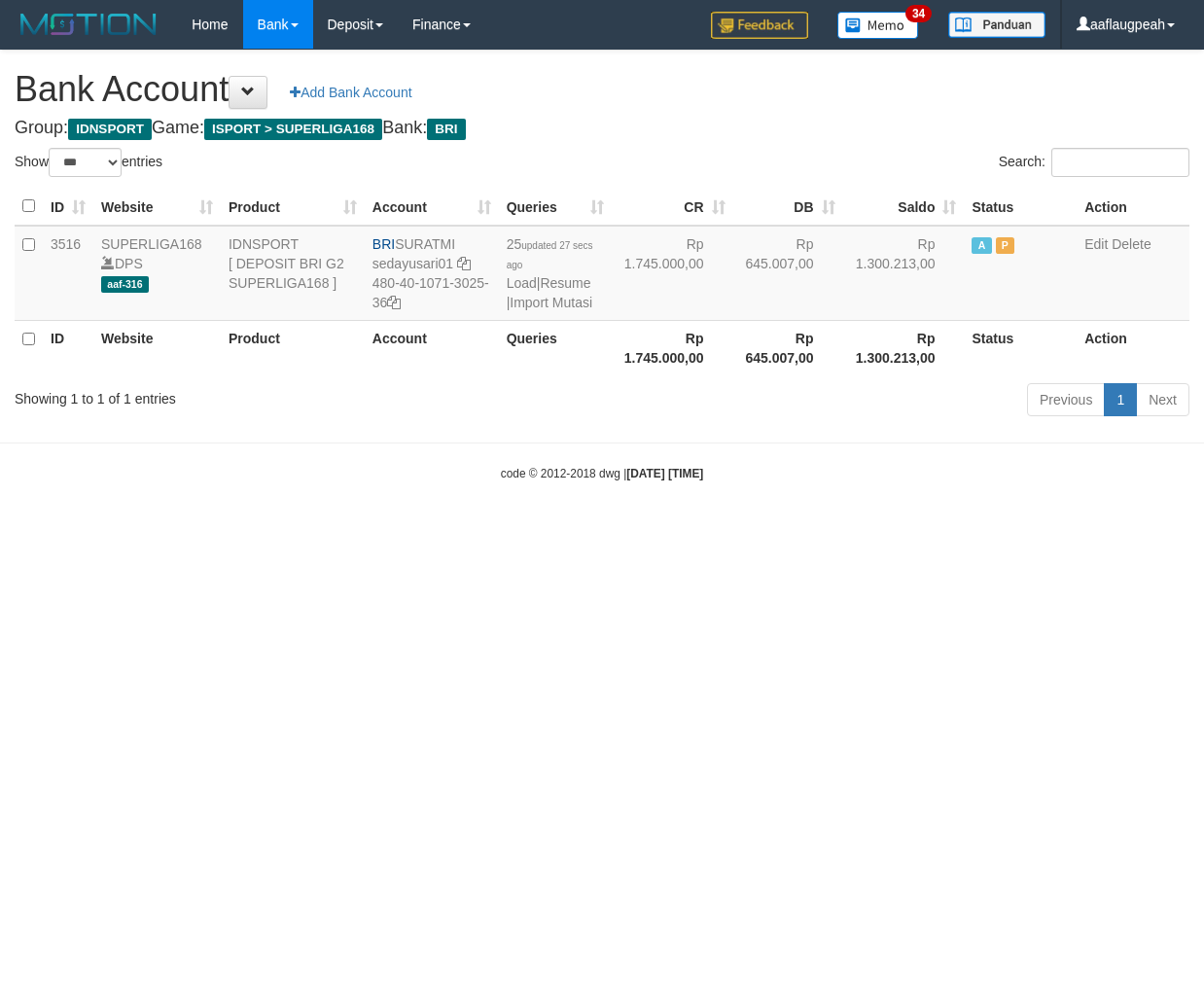 select on "***" 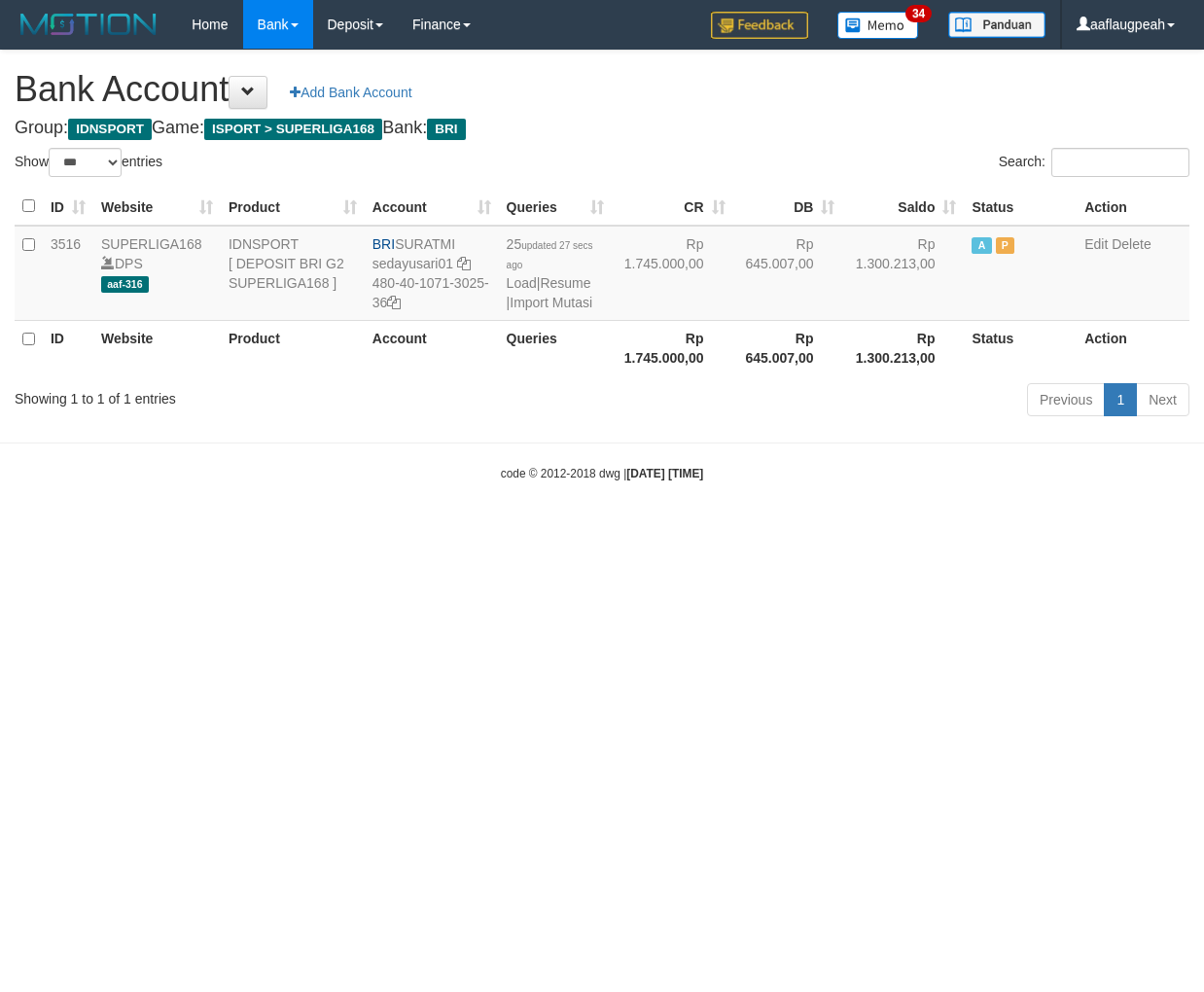 scroll, scrollTop: 0, scrollLeft: 0, axis: both 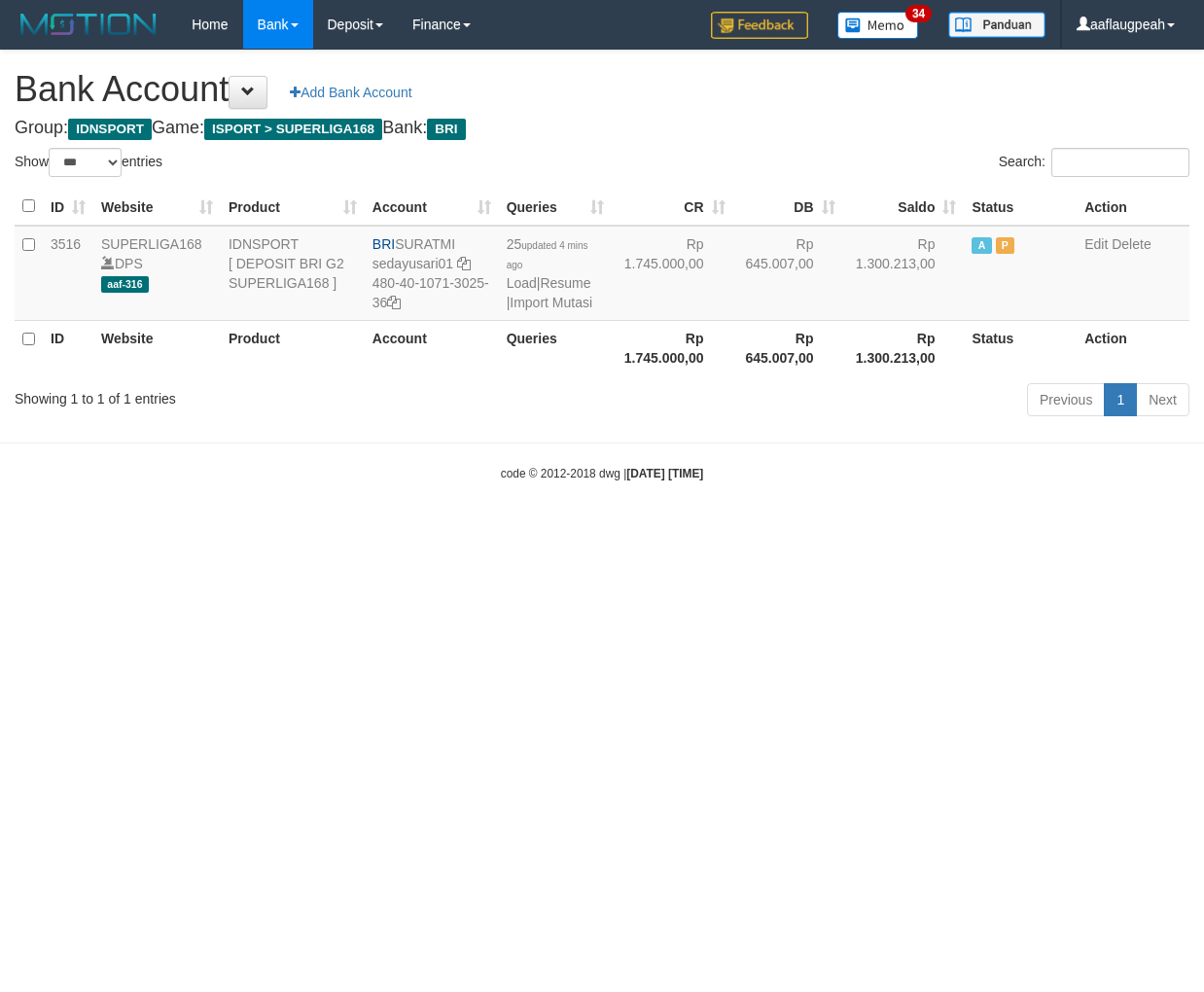 select on "***" 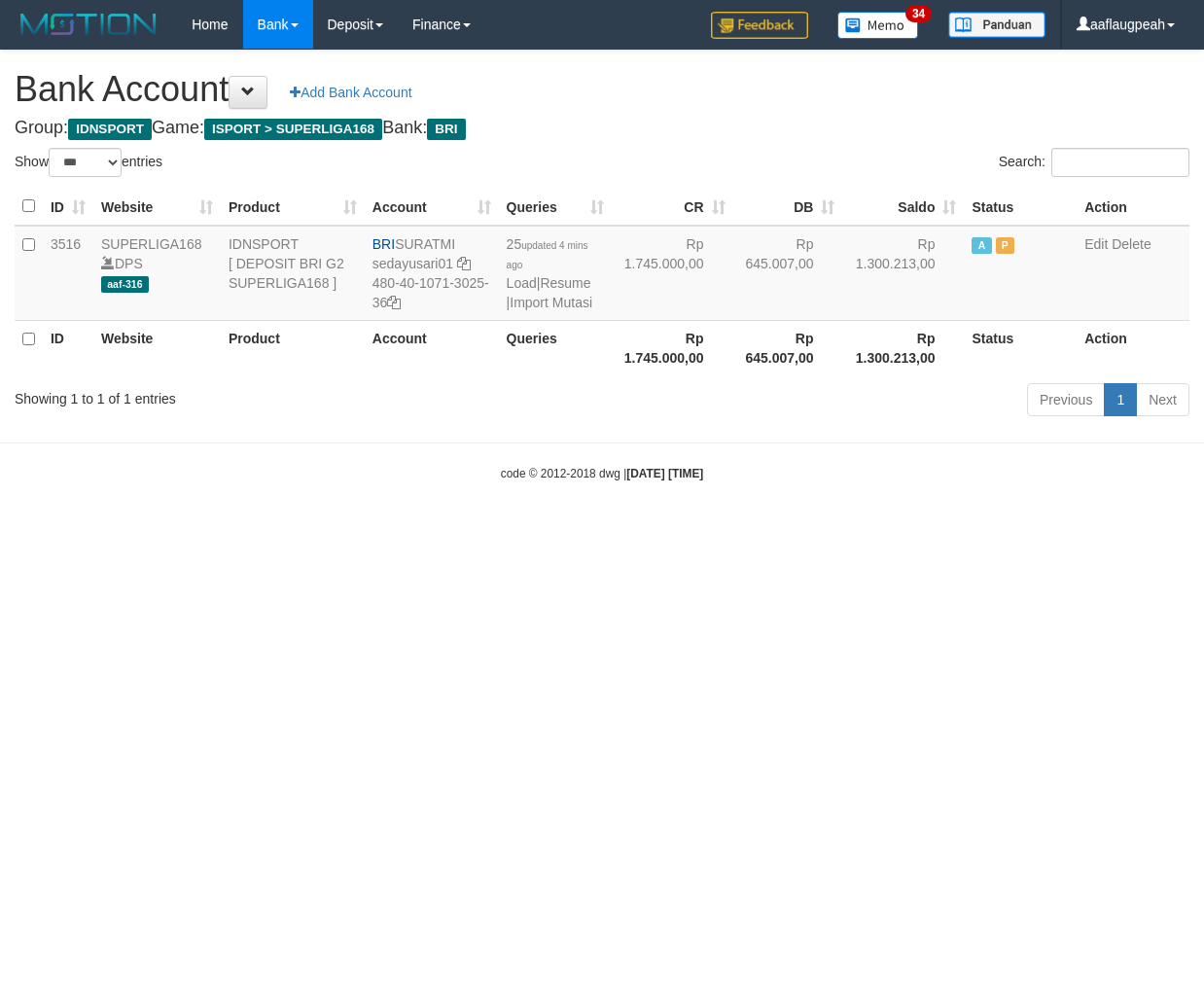 scroll, scrollTop: 0, scrollLeft: 0, axis: both 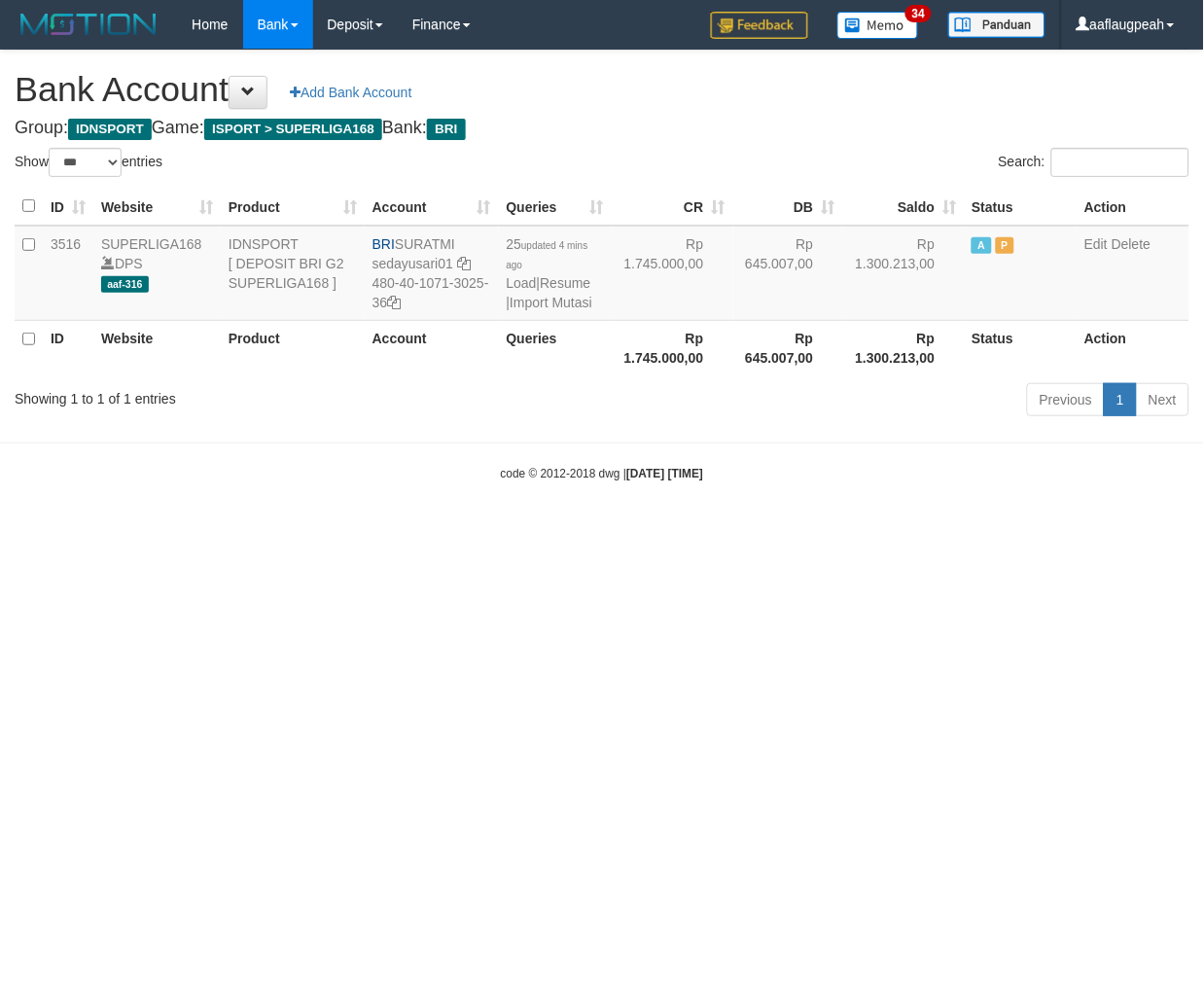 click on "Toggle navigation
Home
Bank
Account List
Load
By Website
Group
[ISPORT]													SUPERLIGA168
By Load Group (DPS)" at bounding box center [602, 266] 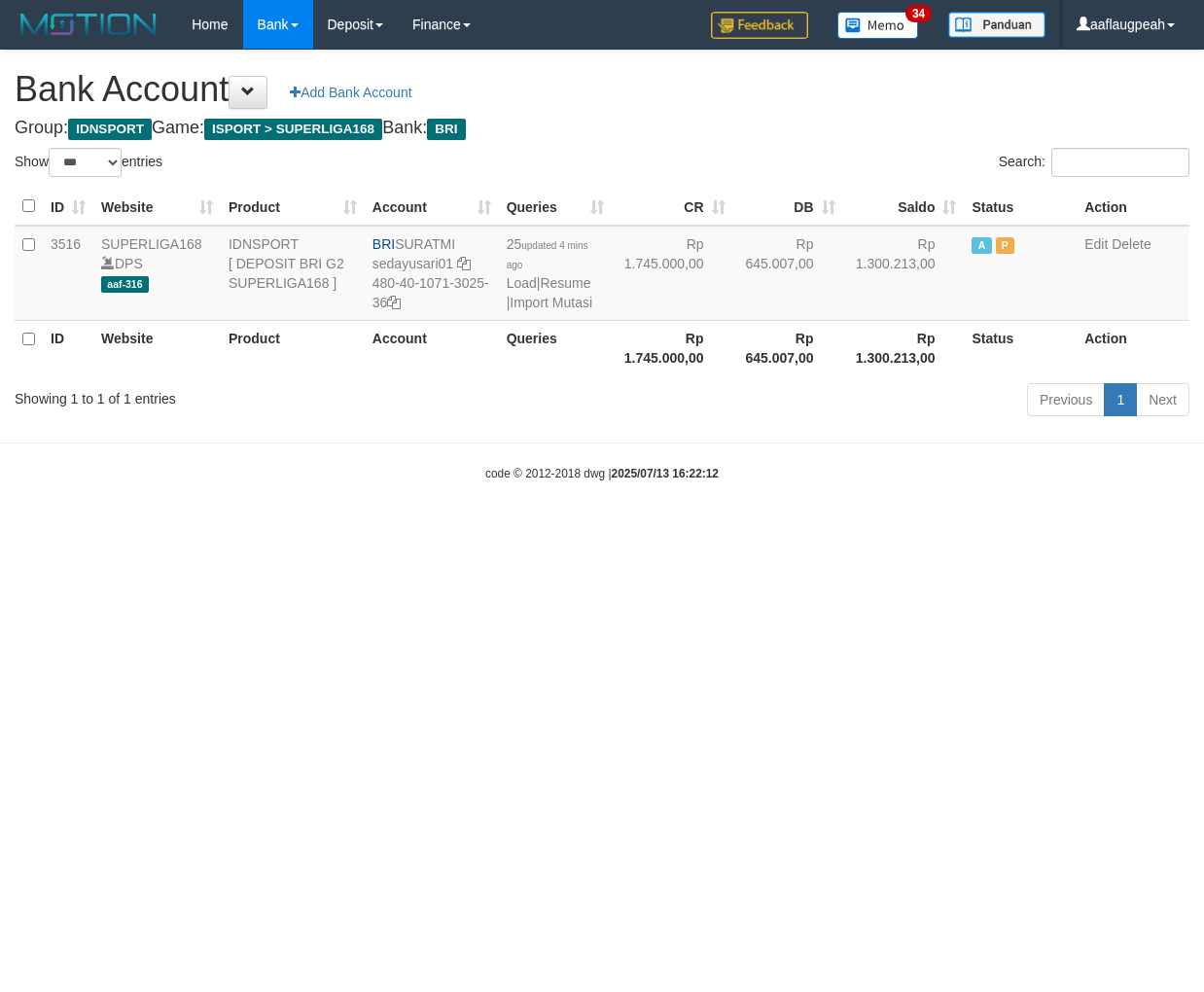 select on "***" 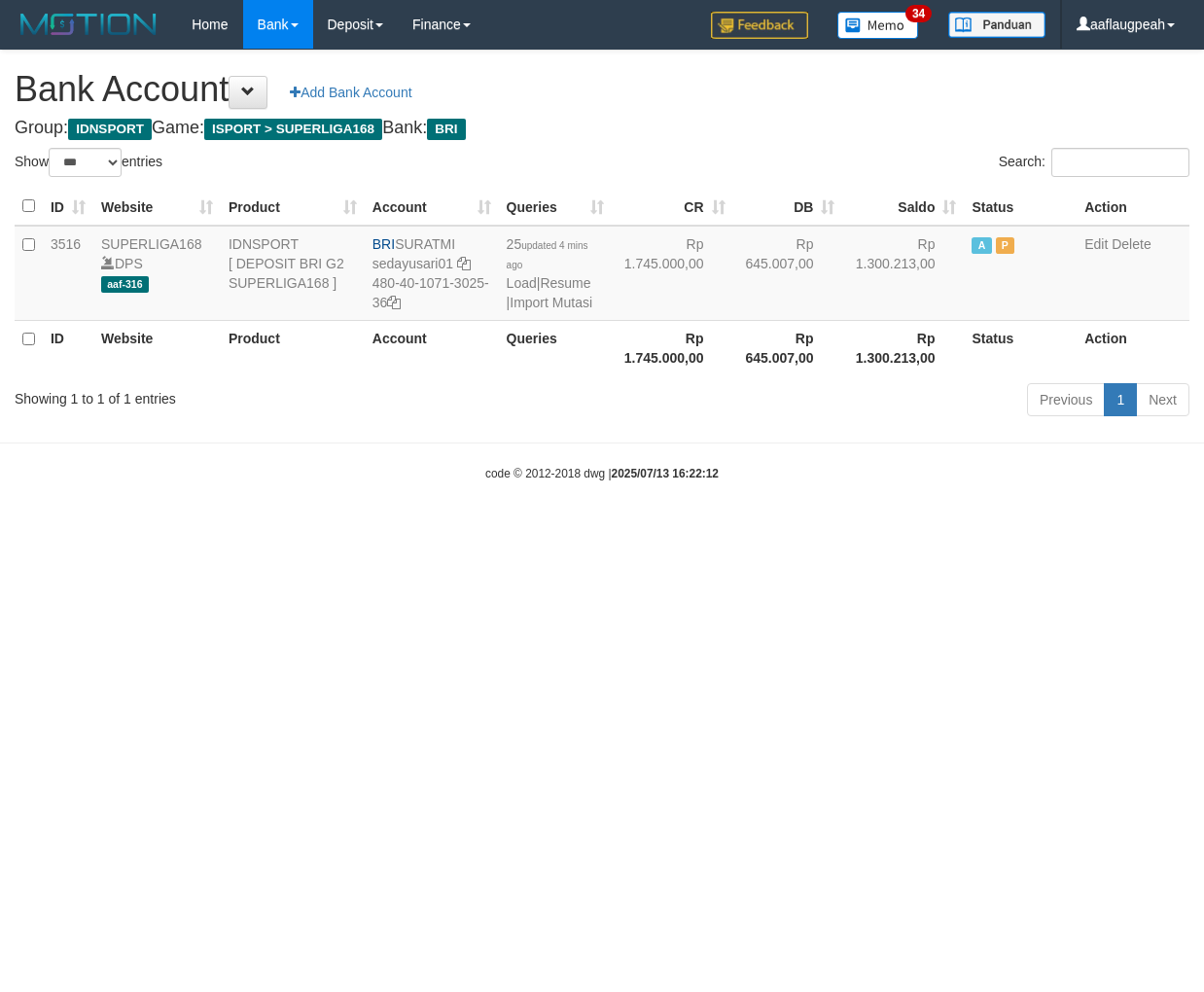 scroll, scrollTop: 0, scrollLeft: 0, axis: both 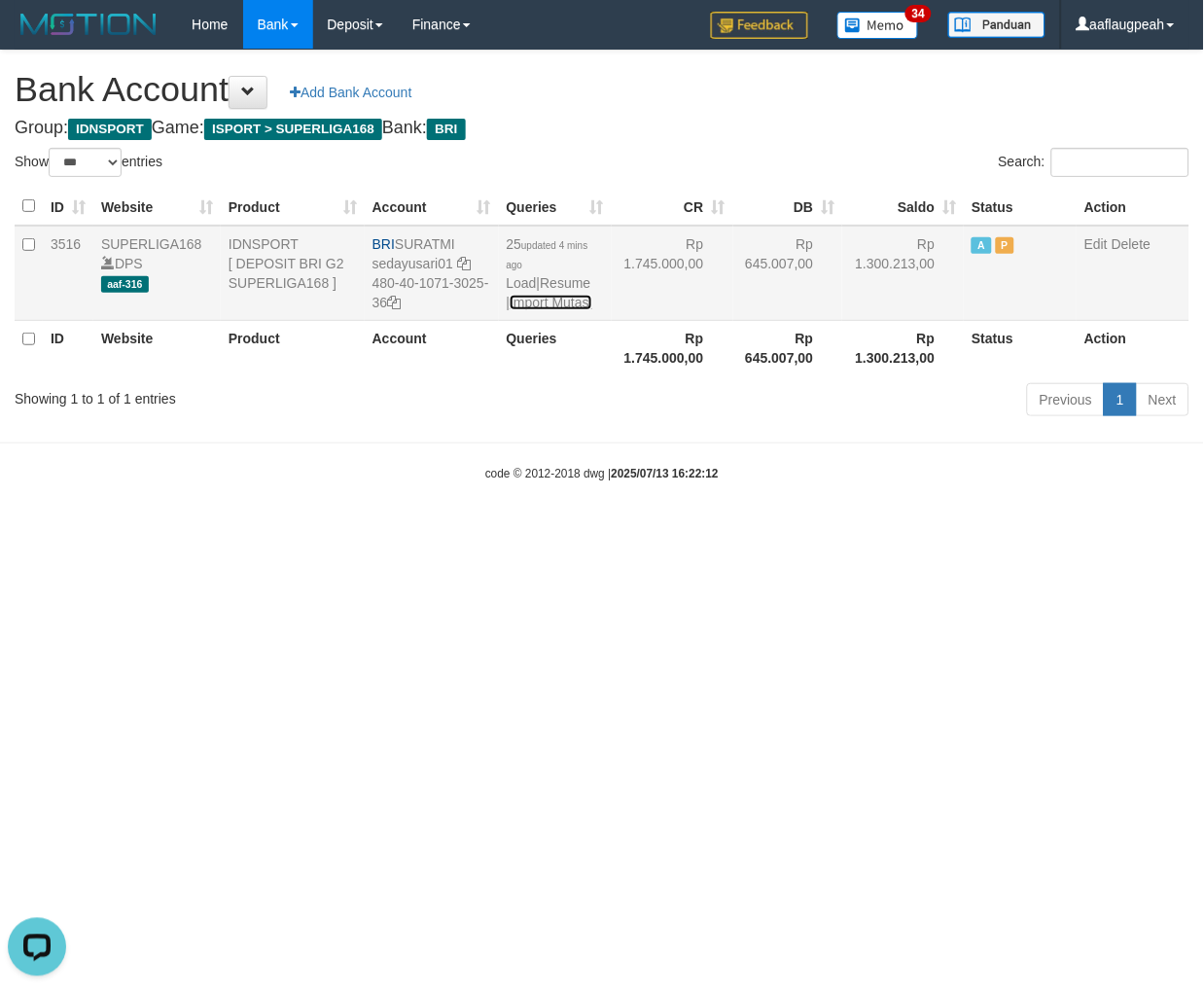 click on "Import Mutasi" at bounding box center (550, 302) 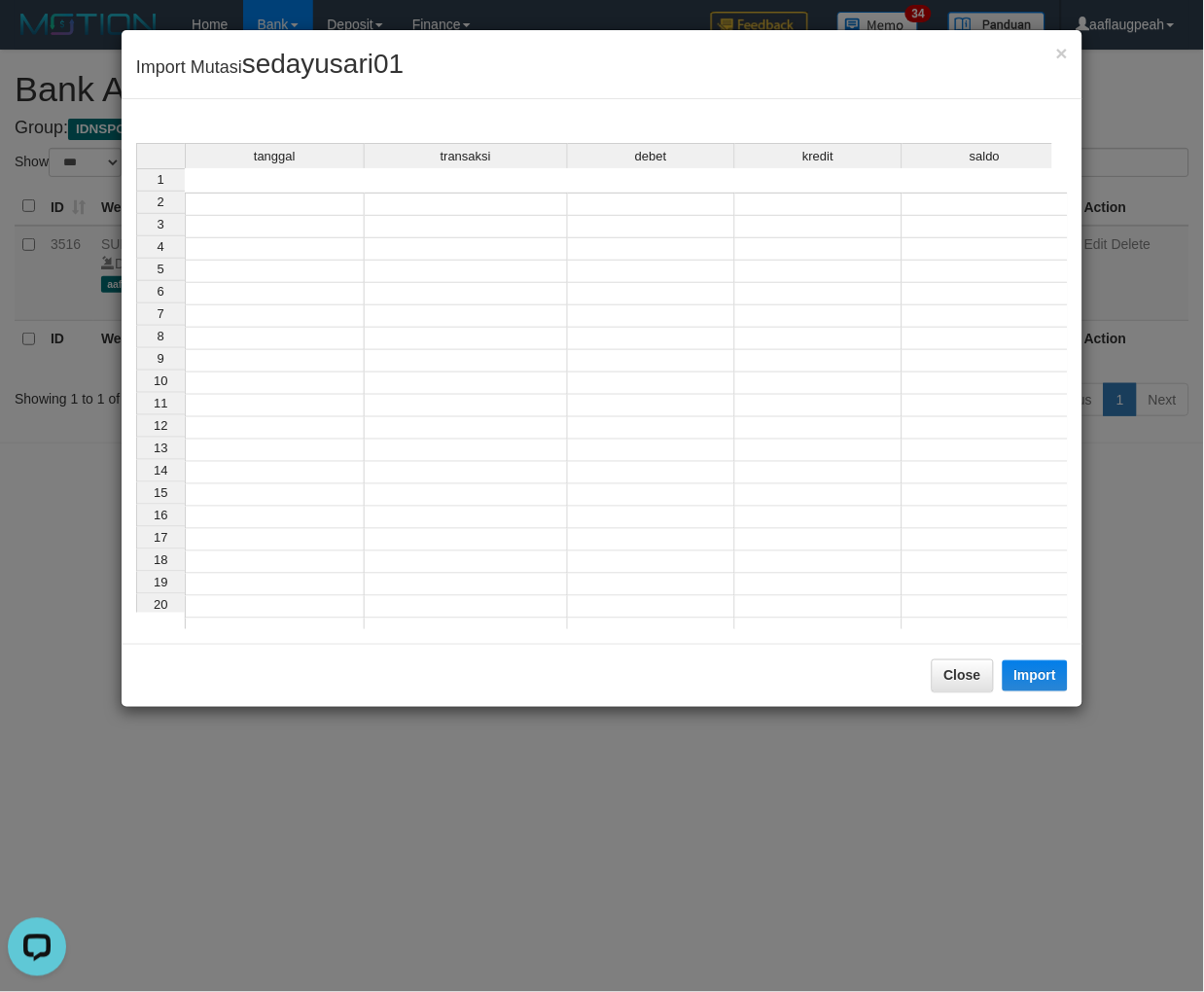 click on "tanggal transaksi debet kredit saldo 1 2 3 4 5 6 7 8 9 10 11 12 13 14 15 16 17 18 19 20 21" at bounding box center (602, 415) 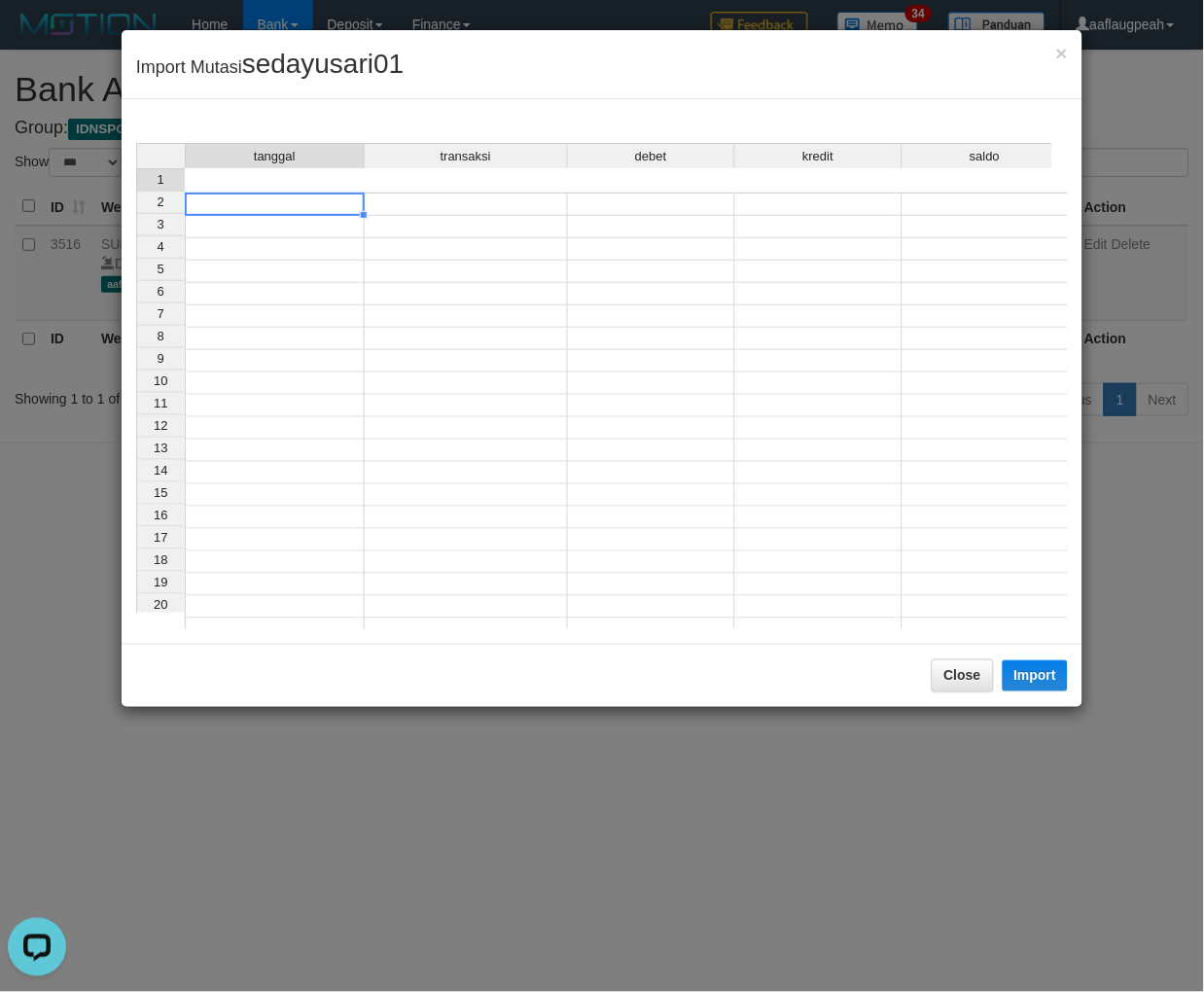 click at bounding box center (274, 204) 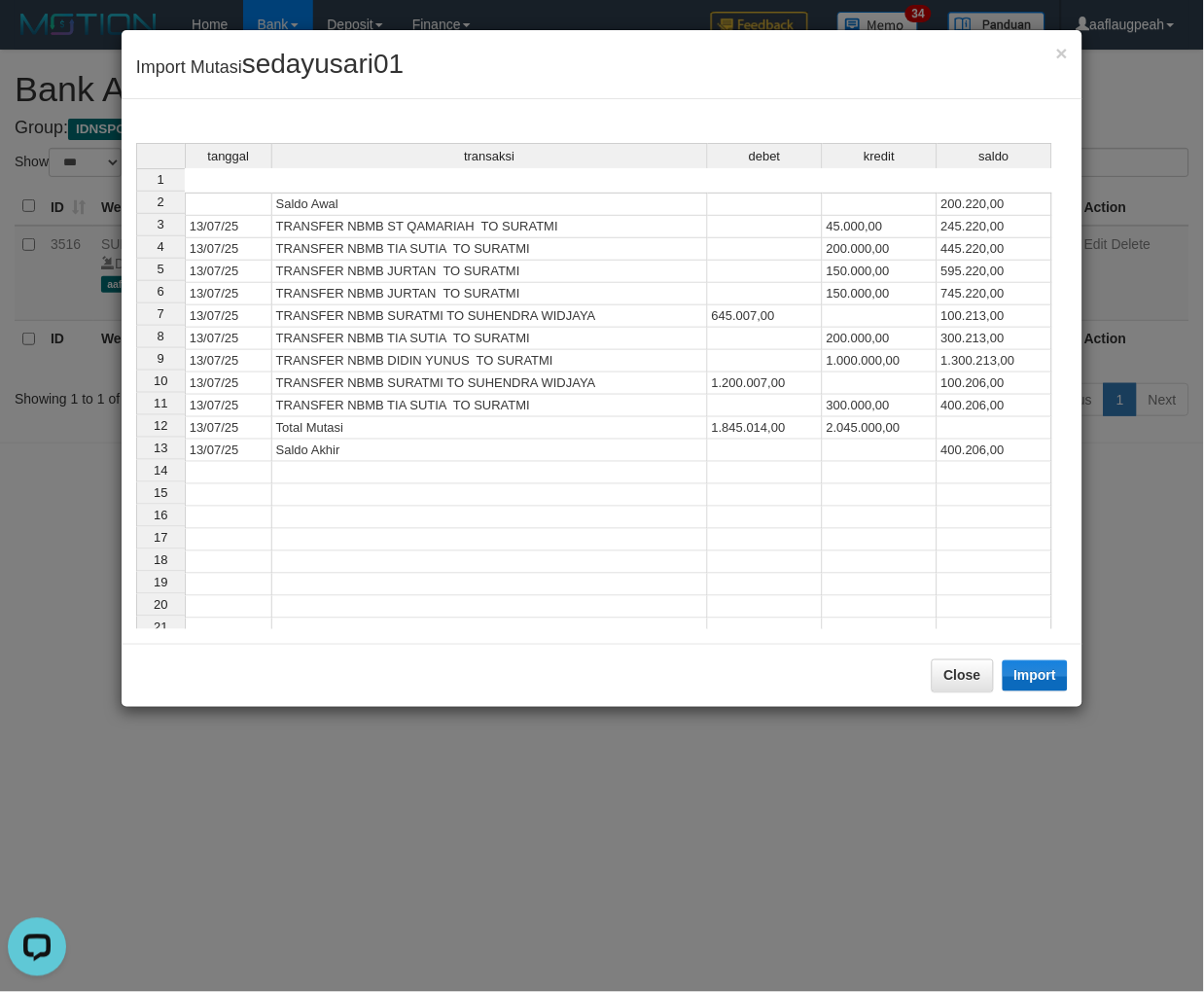 drag, startPoint x: 1072, startPoint y: 671, endPoint x: 1055, endPoint y: 674, distance: 17.262677 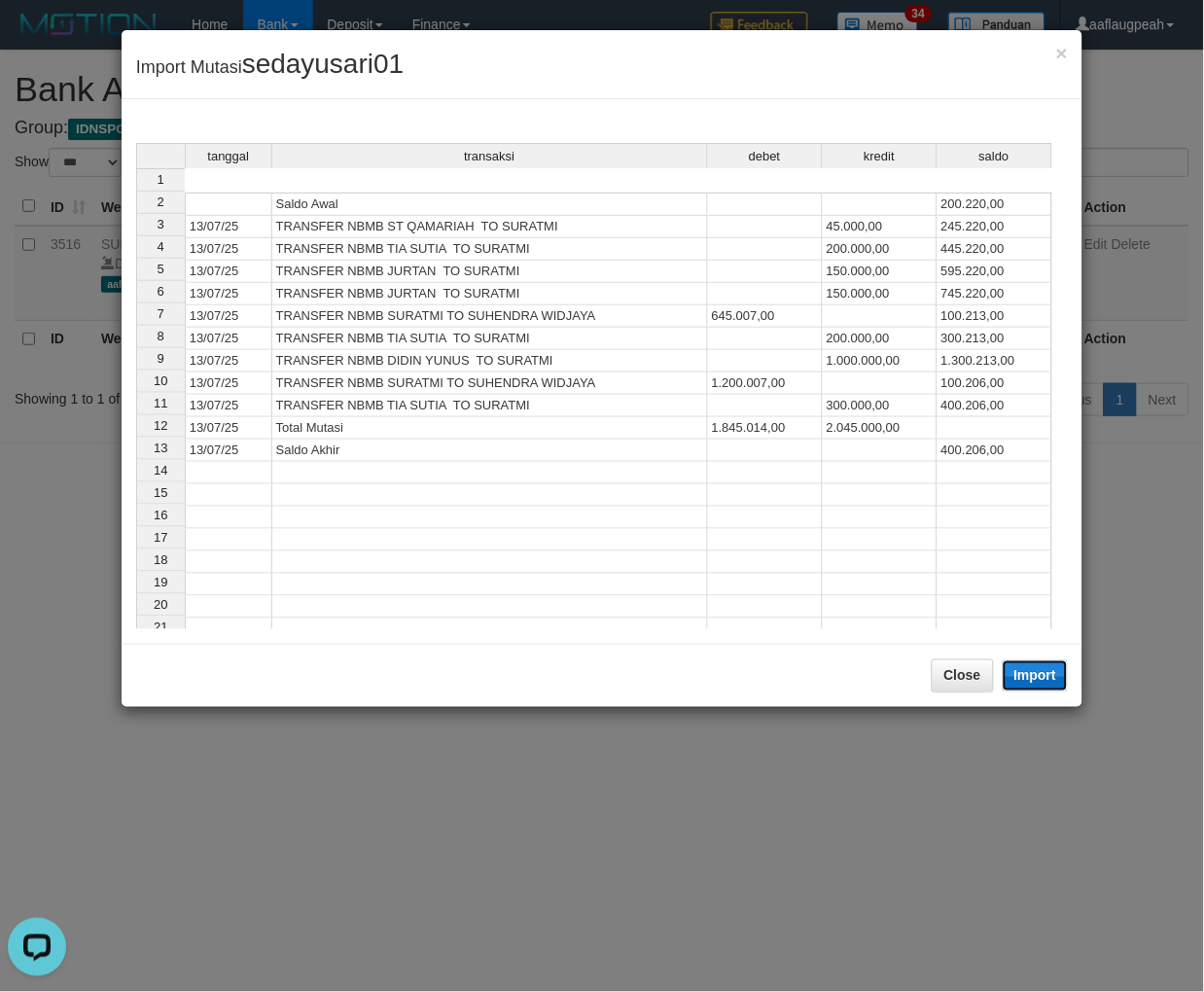 click on "Import" at bounding box center [1036, 676] 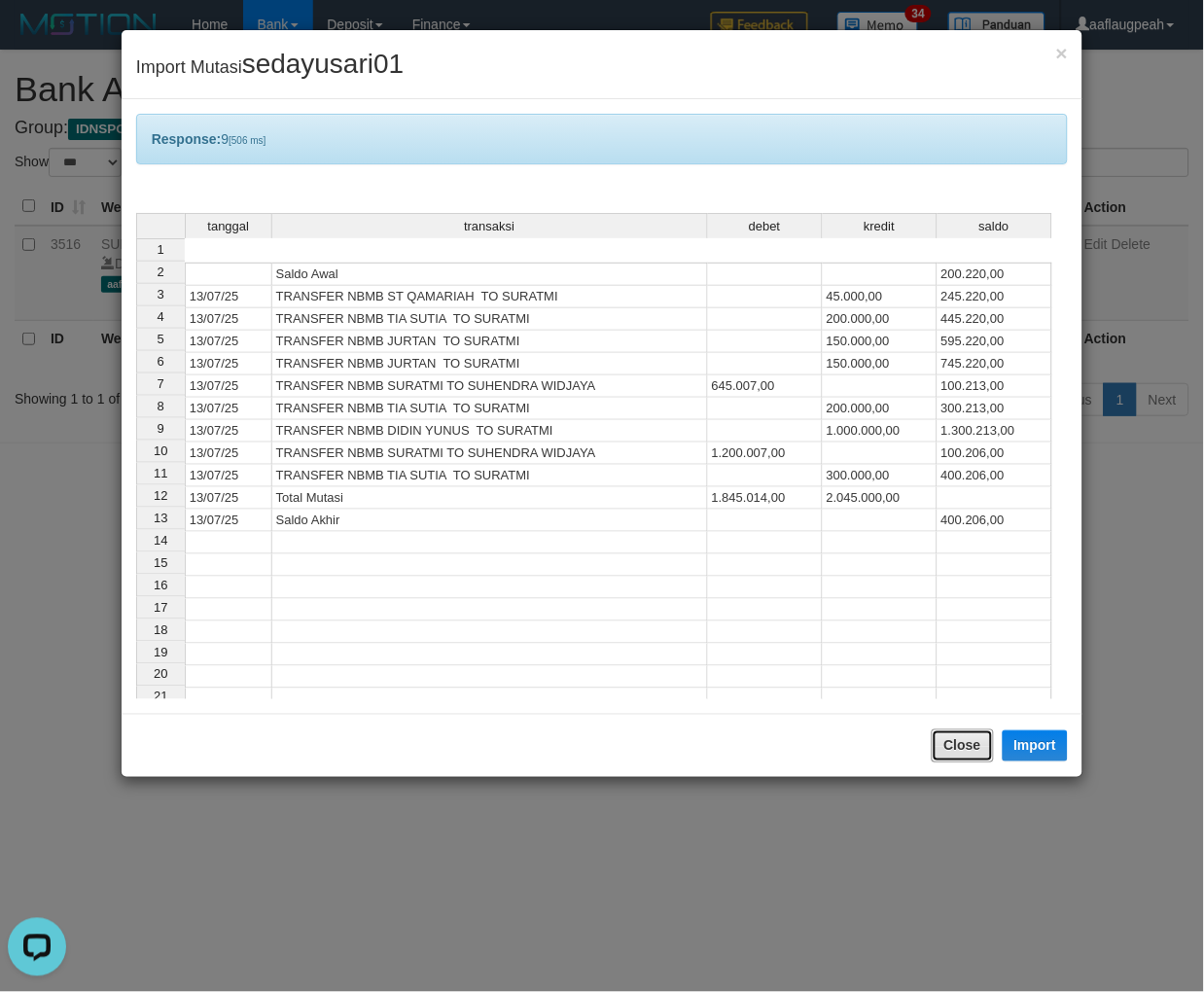 drag, startPoint x: 940, startPoint y: 742, endPoint x: 968, endPoint y: 753, distance: 30.083218 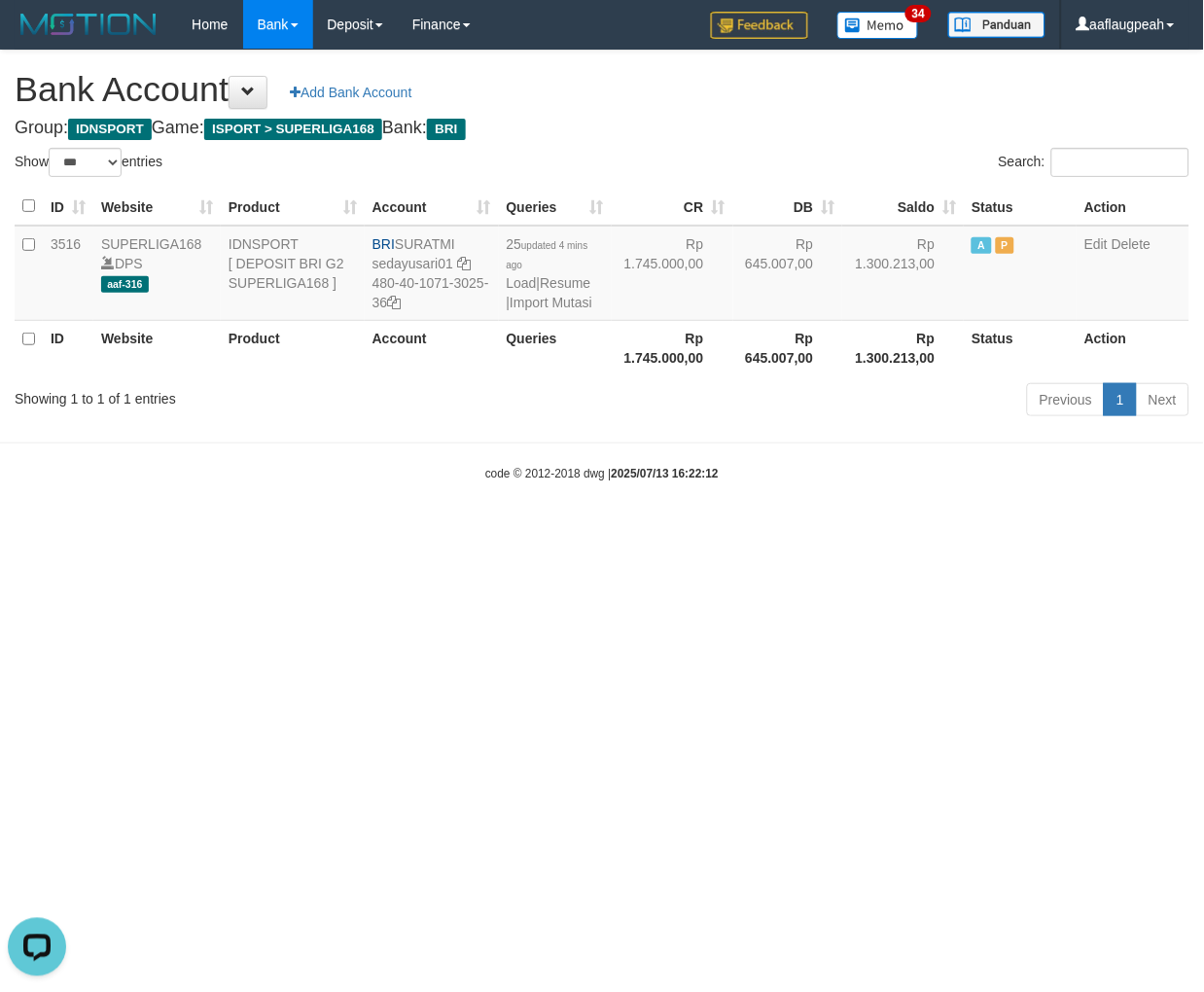 click on "Toggle navigation
Home
Bank
Account List
Load
By Website
Group
[ISPORT]													SUPERLIGA168
By Load Group (DPS)" at bounding box center (602, 266) 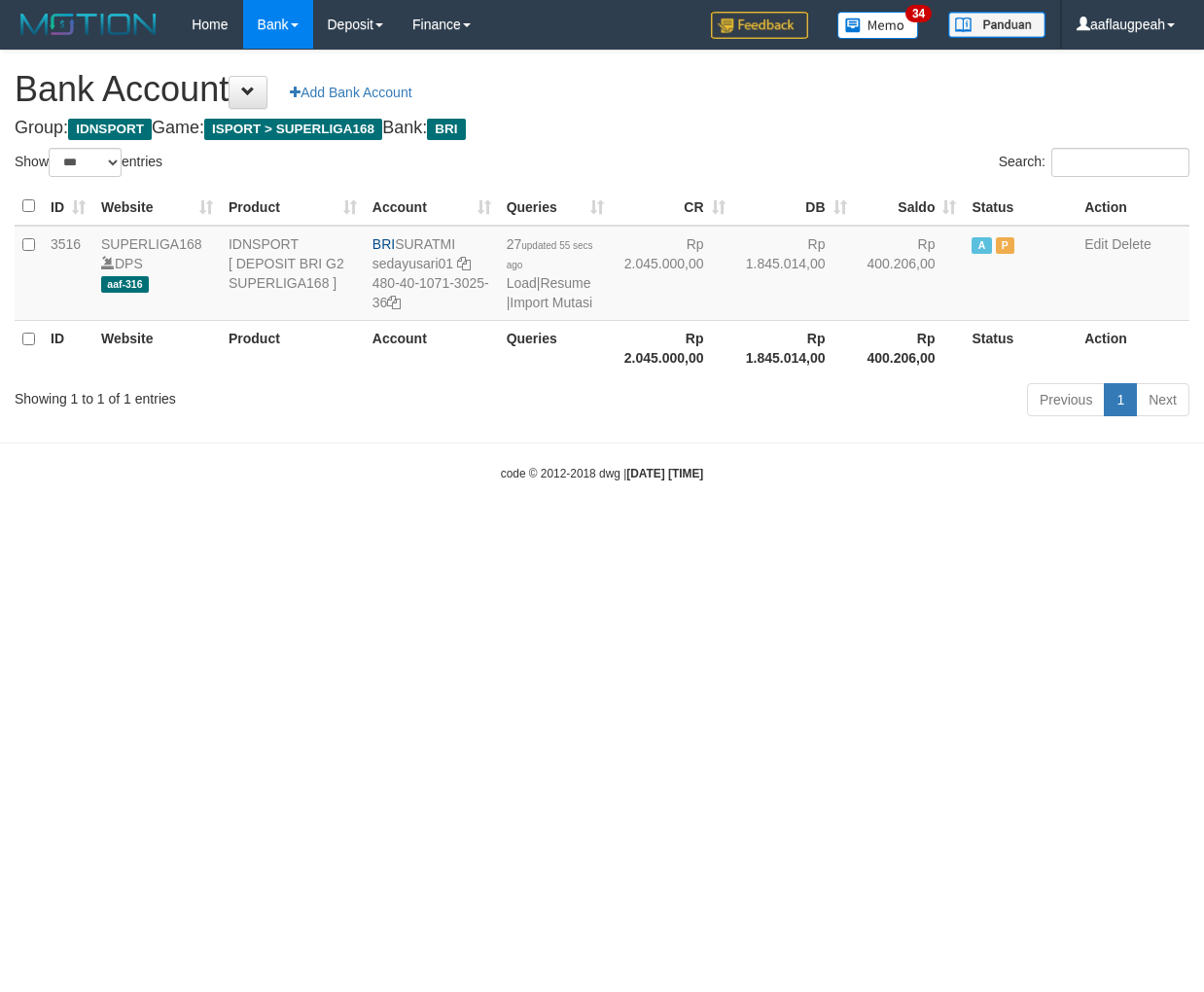 select on "***" 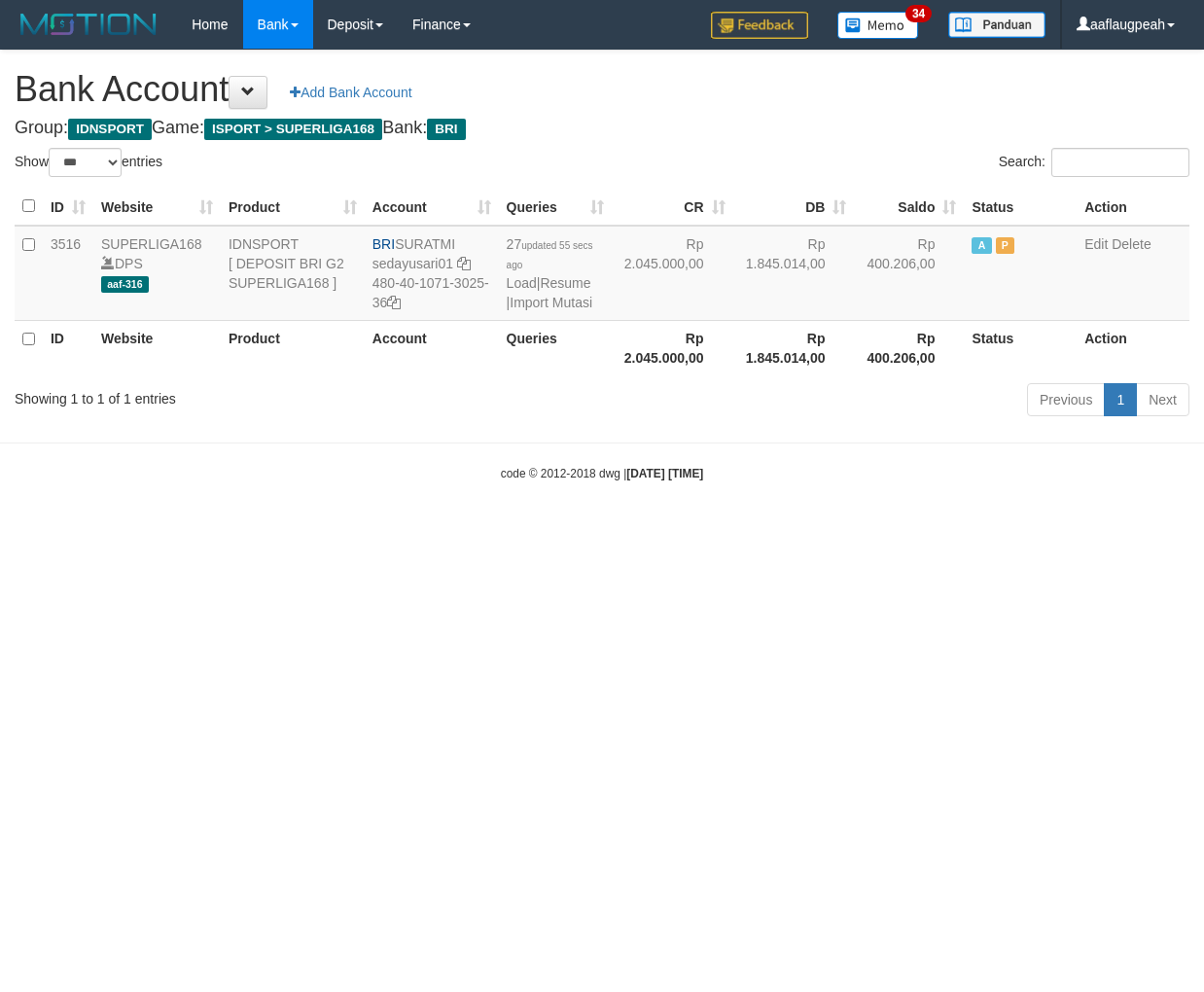 scroll, scrollTop: 0, scrollLeft: 0, axis: both 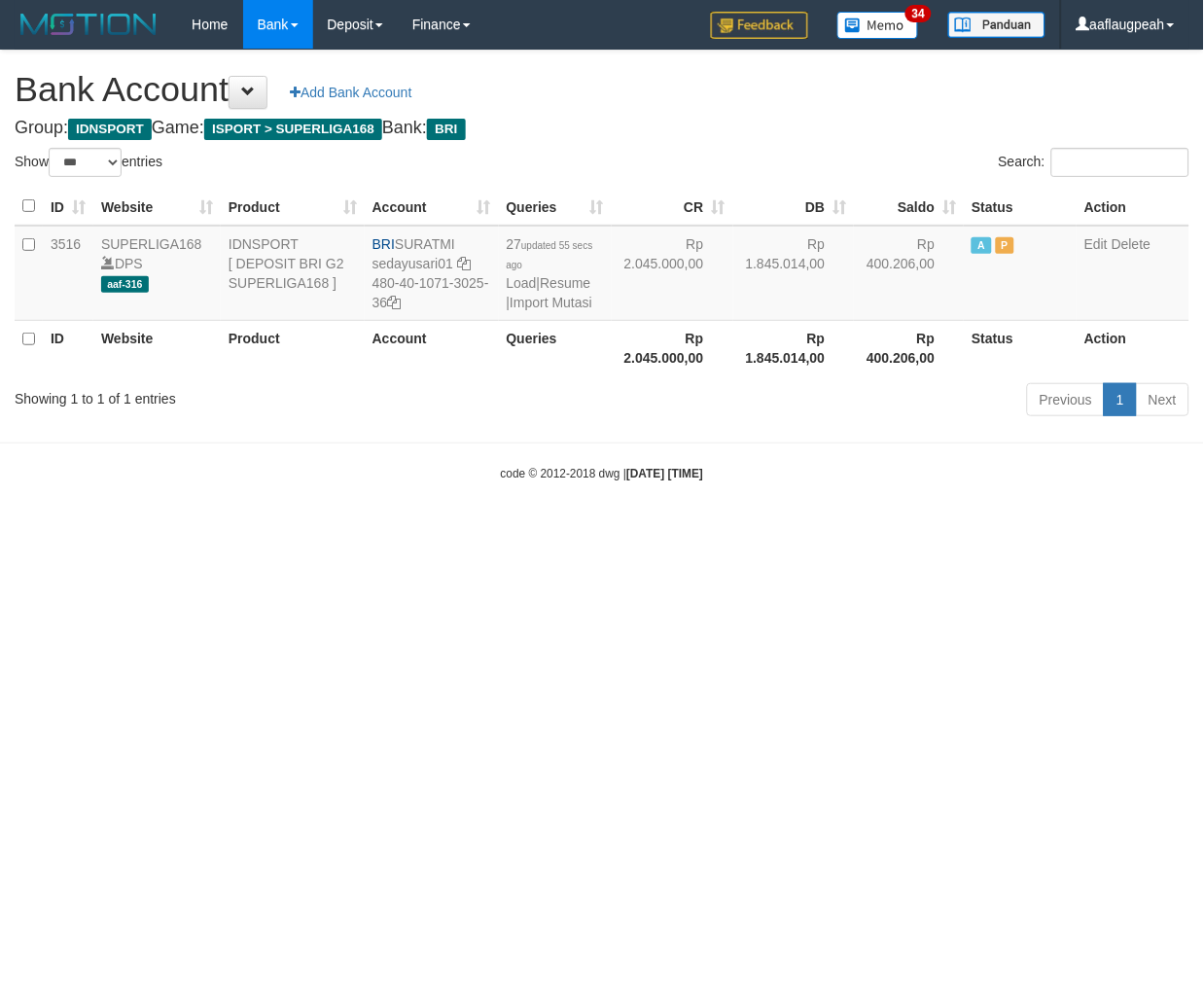 click on "Toggle navigation
Home
Bank
Account List
Load
By Website
Group
[ISPORT]													SUPERLIGA168
By Load Group (DPS)" at bounding box center [602, 266] 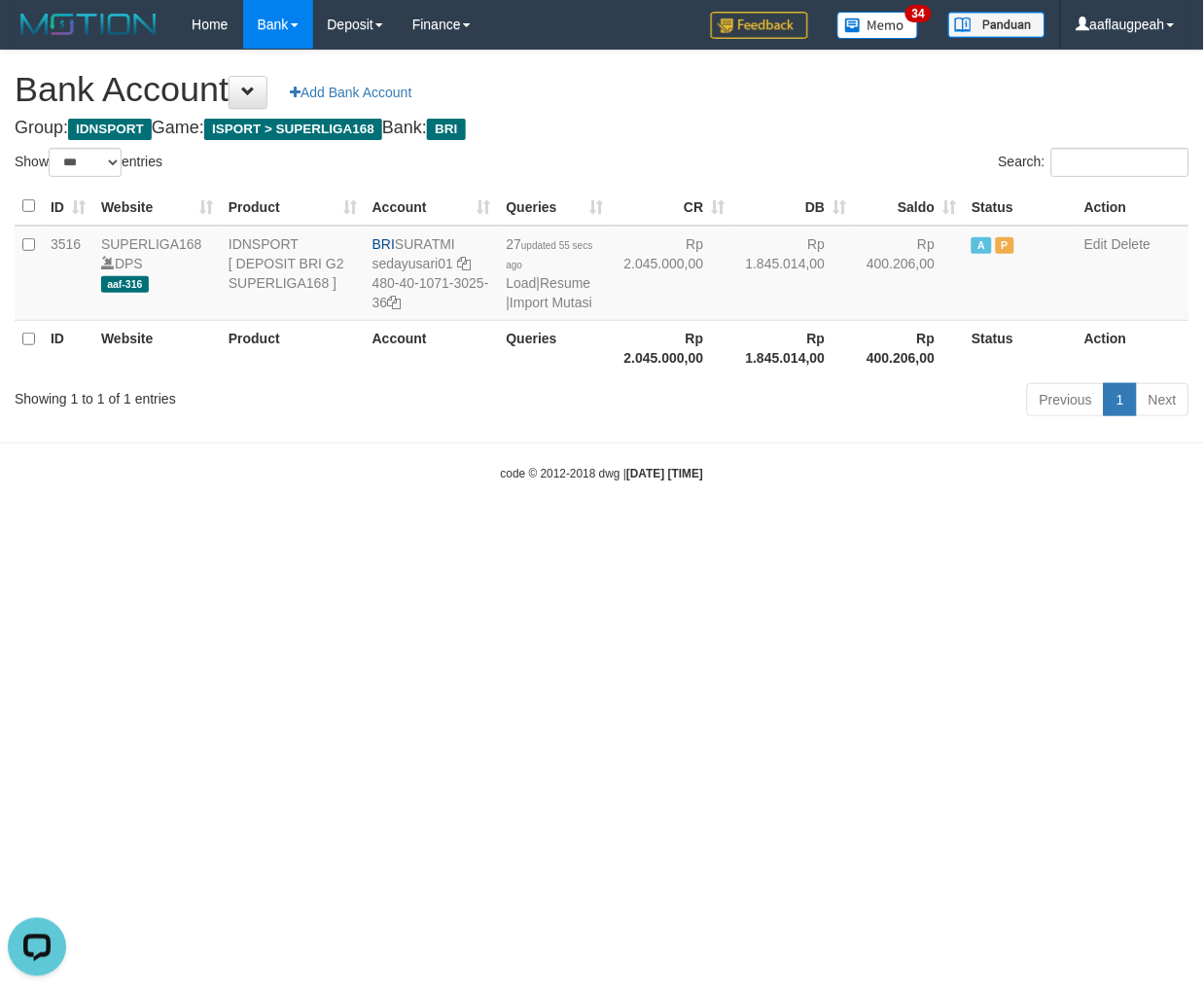 scroll, scrollTop: 0, scrollLeft: 0, axis: both 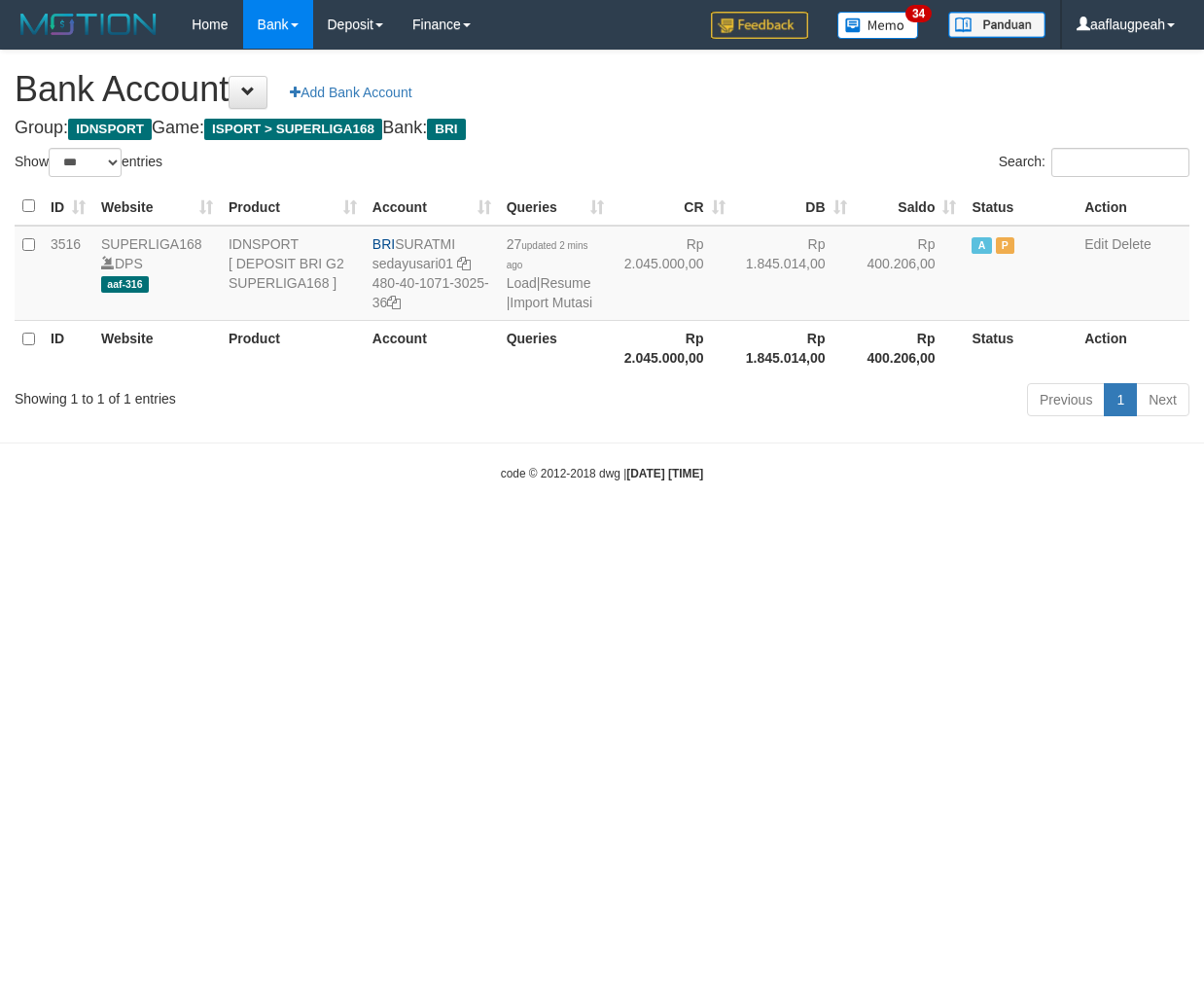 select on "***" 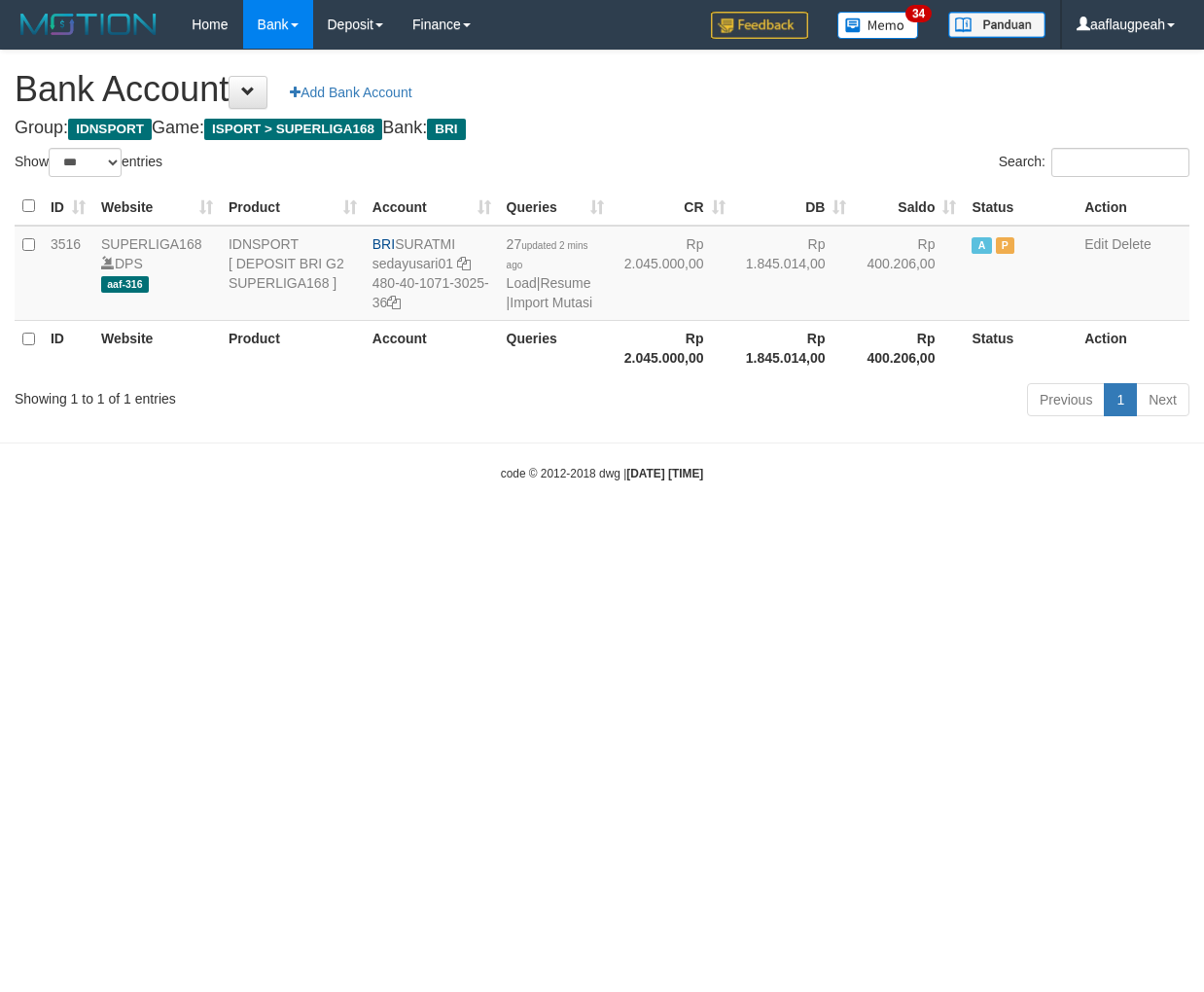 scroll, scrollTop: 0, scrollLeft: 0, axis: both 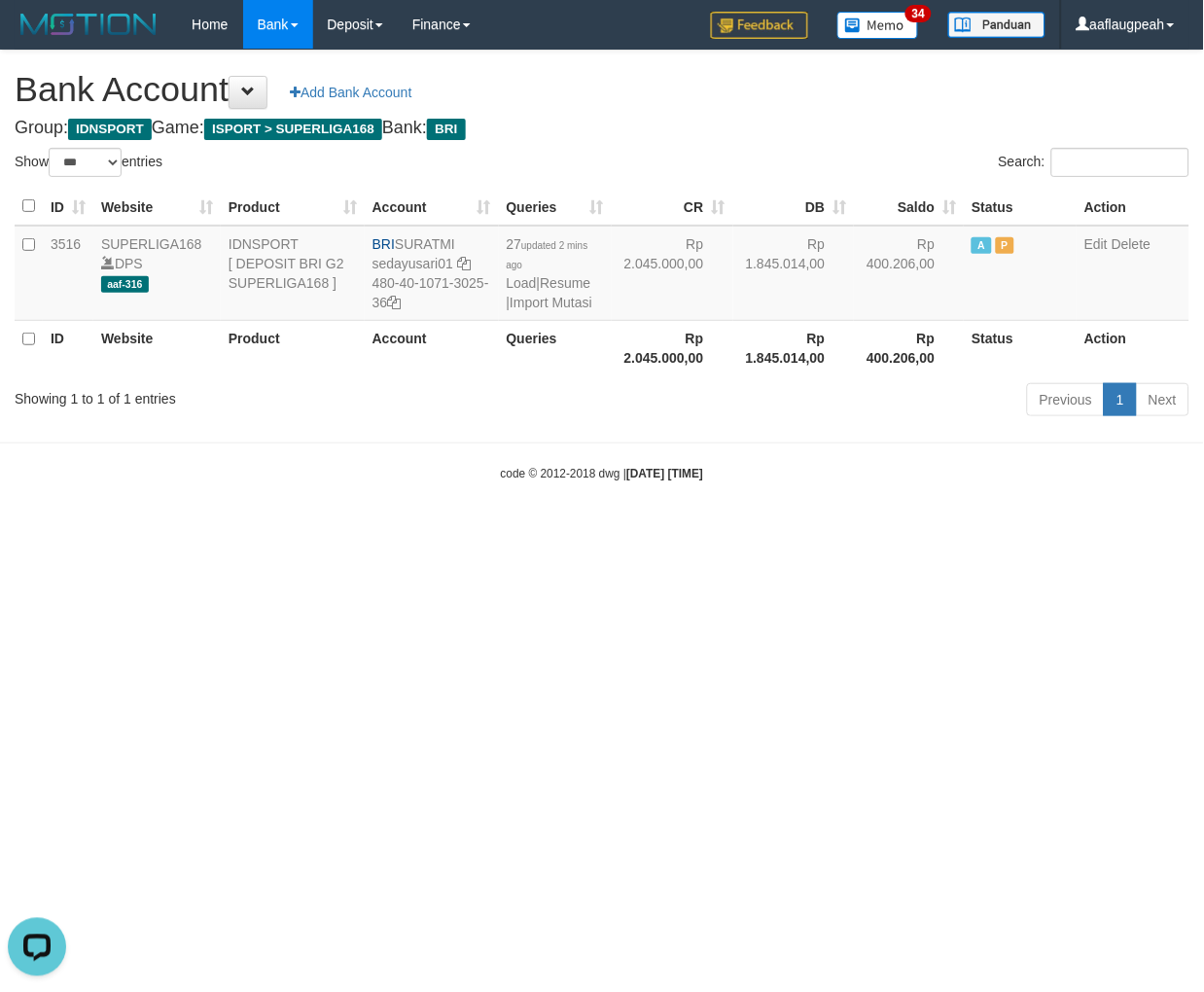 click on "Toggle navigation
Home
Bank
Account List
Load
By Website
Group
[ISPORT]													SUPERLIGA168
By Load Group (DPS)" at bounding box center [602, 266] 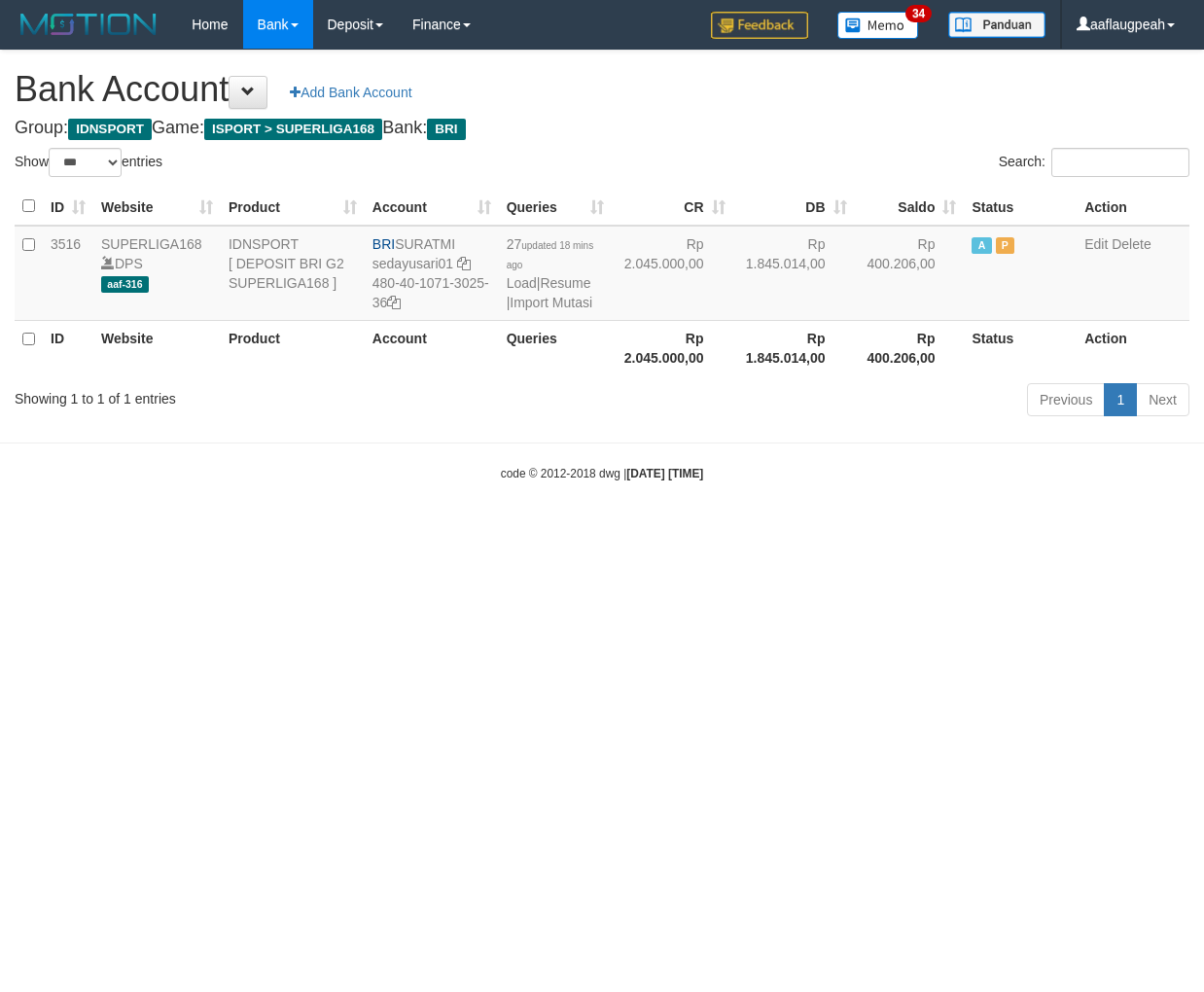 select on "***" 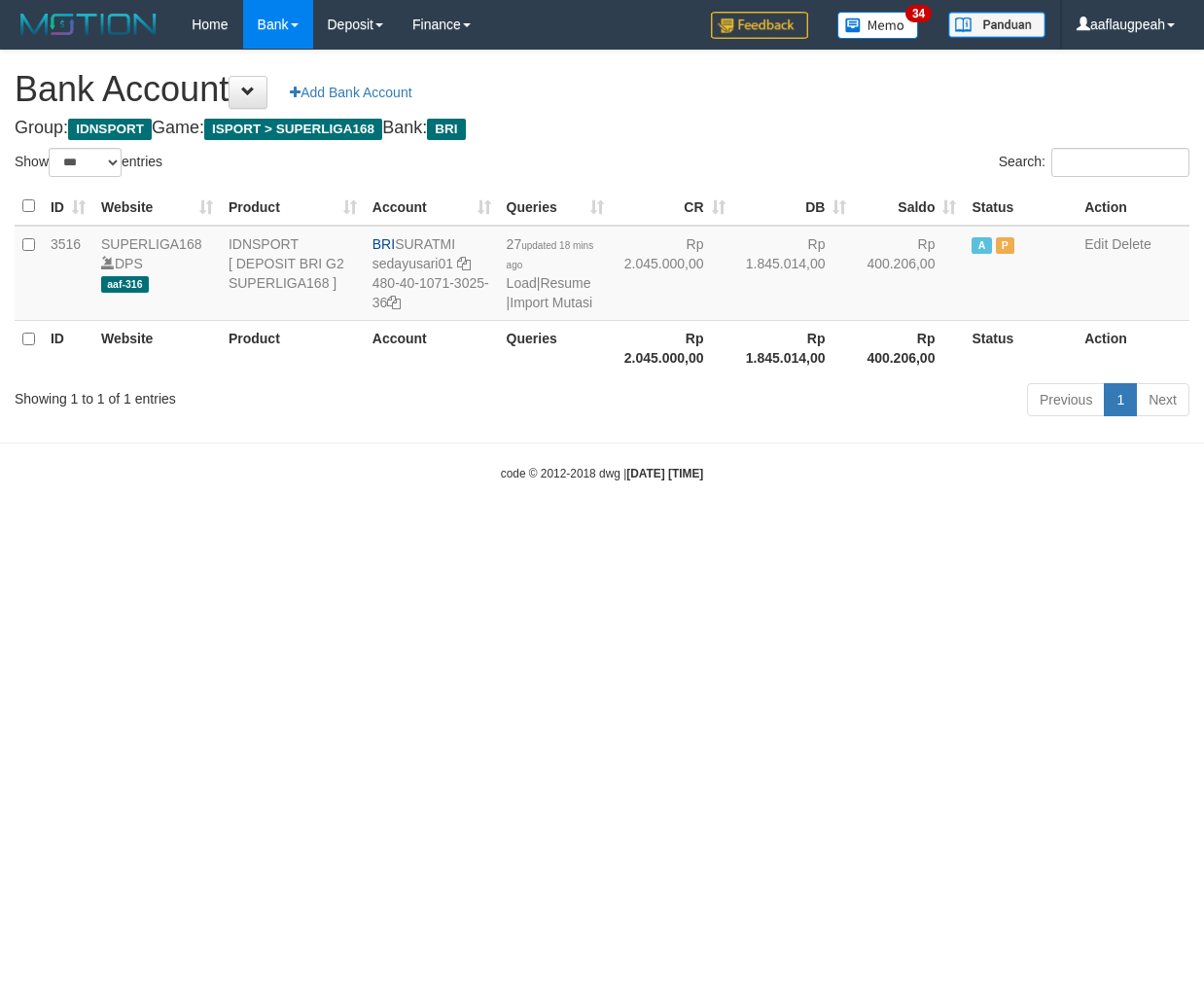 scroll, scrollTop: 0, scrollLeft: 0, axis: both 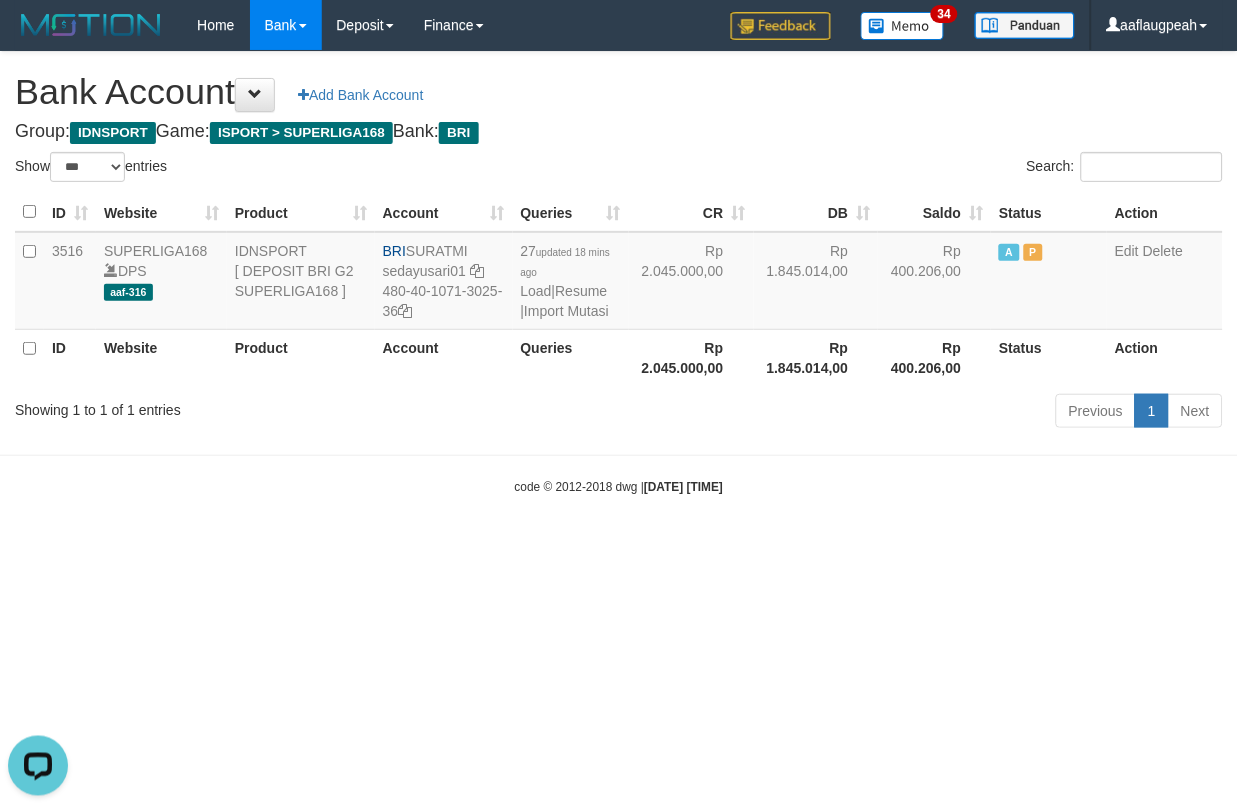 click on "Toggle navigation
Home
Bank
Account List
Load
By Website
Group
[ISPORT]													SUPERLIGA168
By Load Group (DPS)" at bounding box center [619, 273] 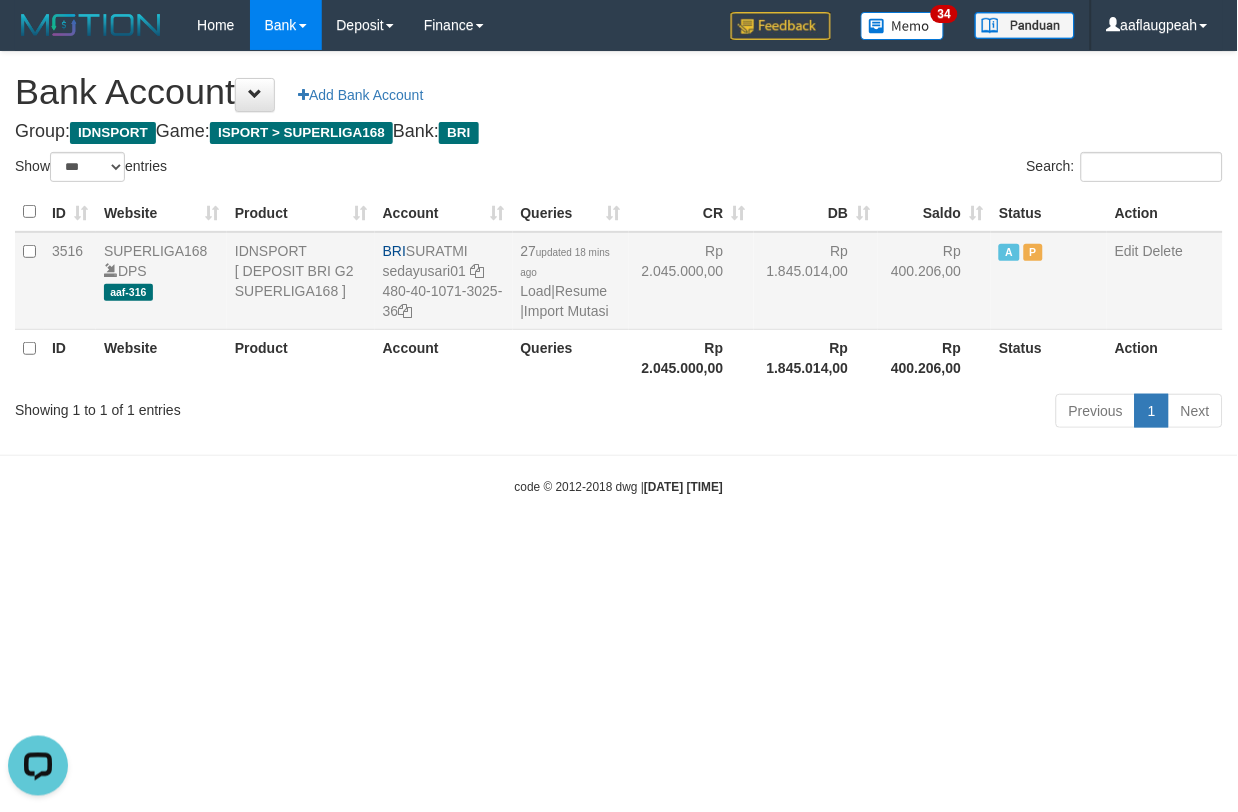 click on "27  updated 18 mins ago
Load
|
Resume
|
Import Mutasi" at bounding box center [571, 281] 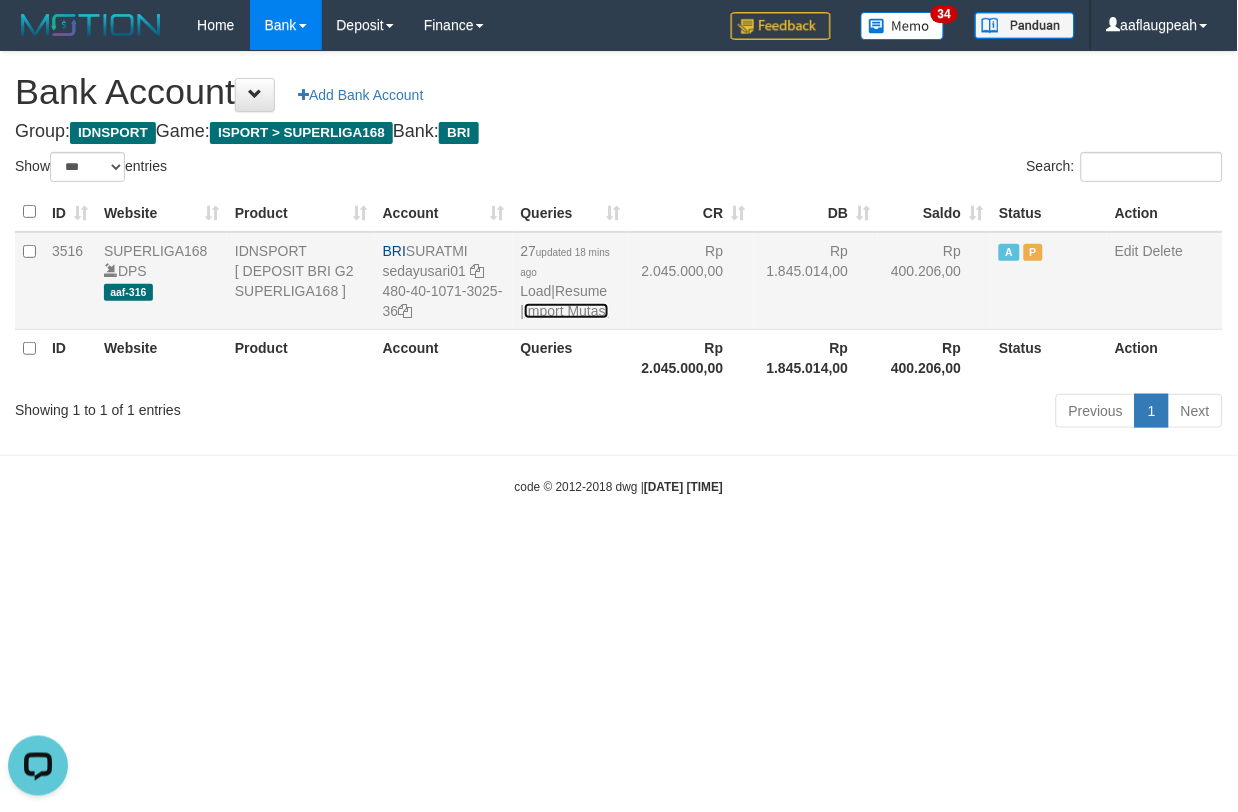 click on "Import Mutasi" at bounding box center [566, 311] 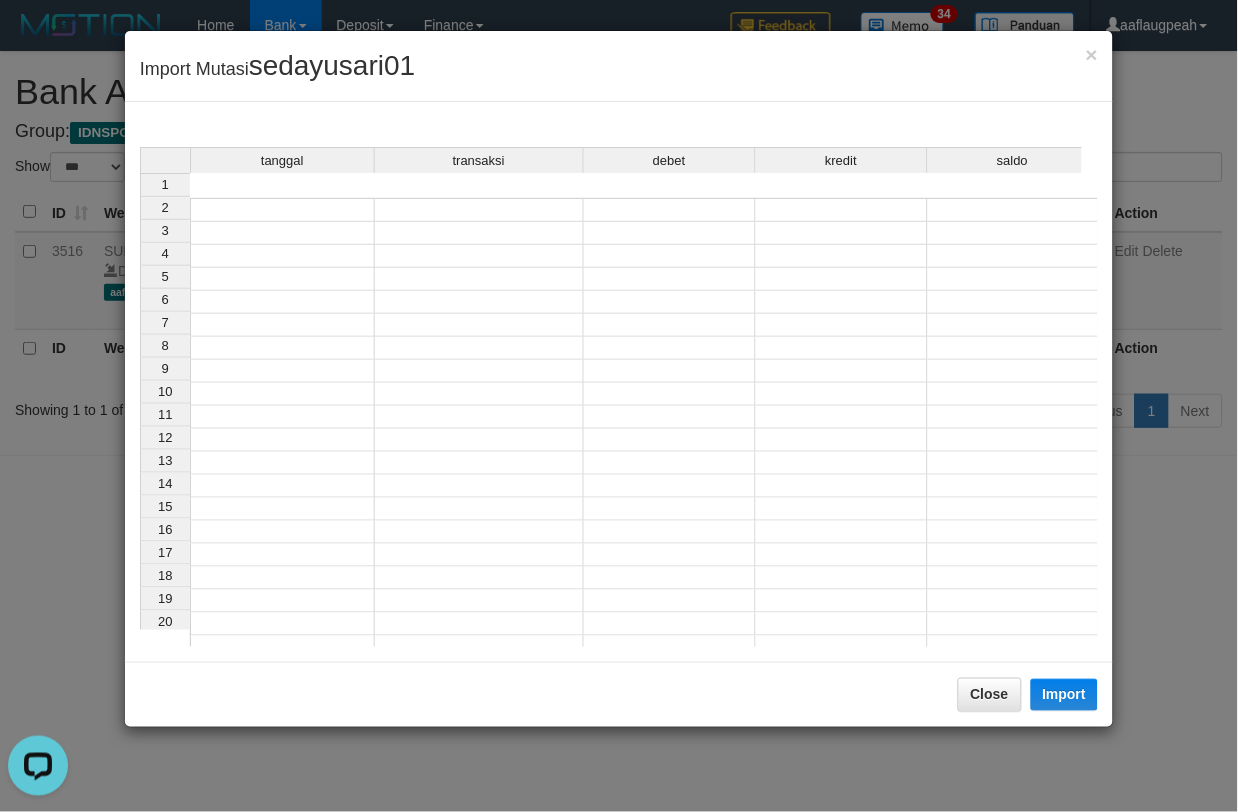 drag, startPoint x: 277, startPoint y: 183, endPoint x: 281, endPoint y: 193, distance: 10.770329 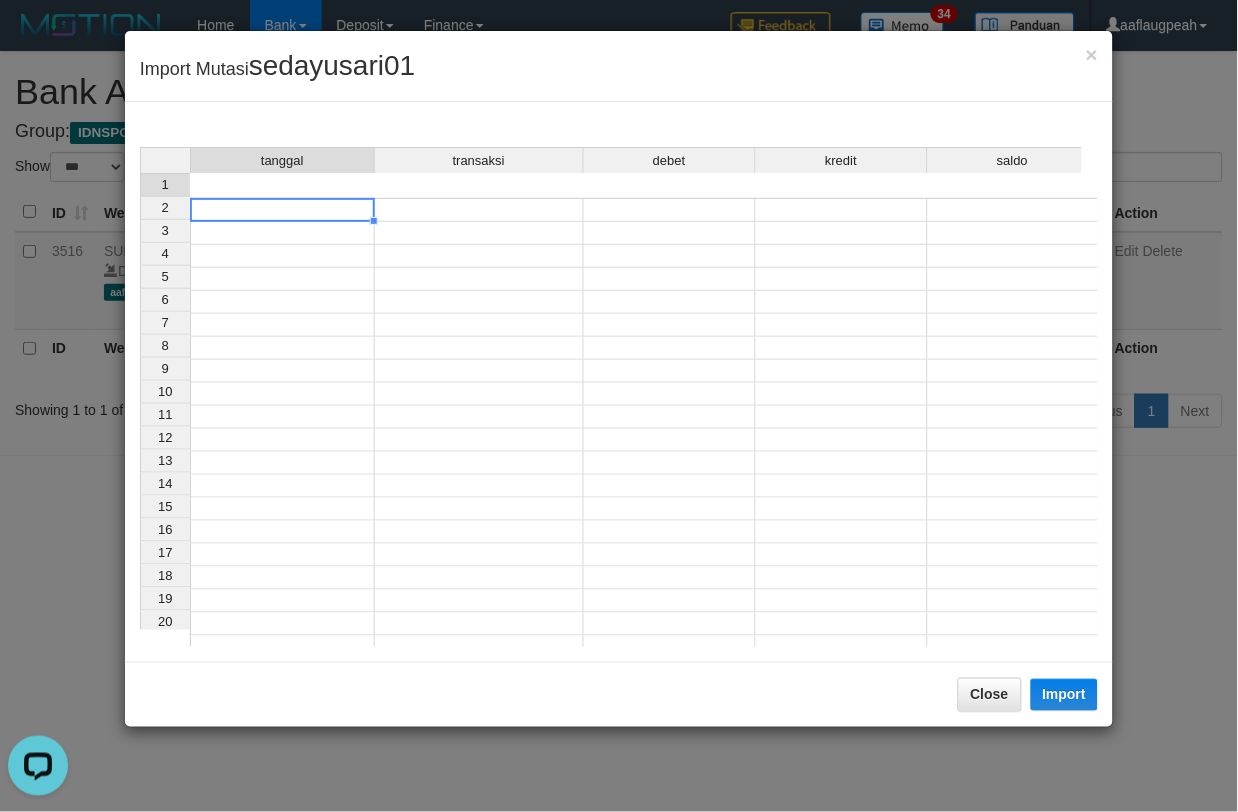 click at bounding box center [282, 210] 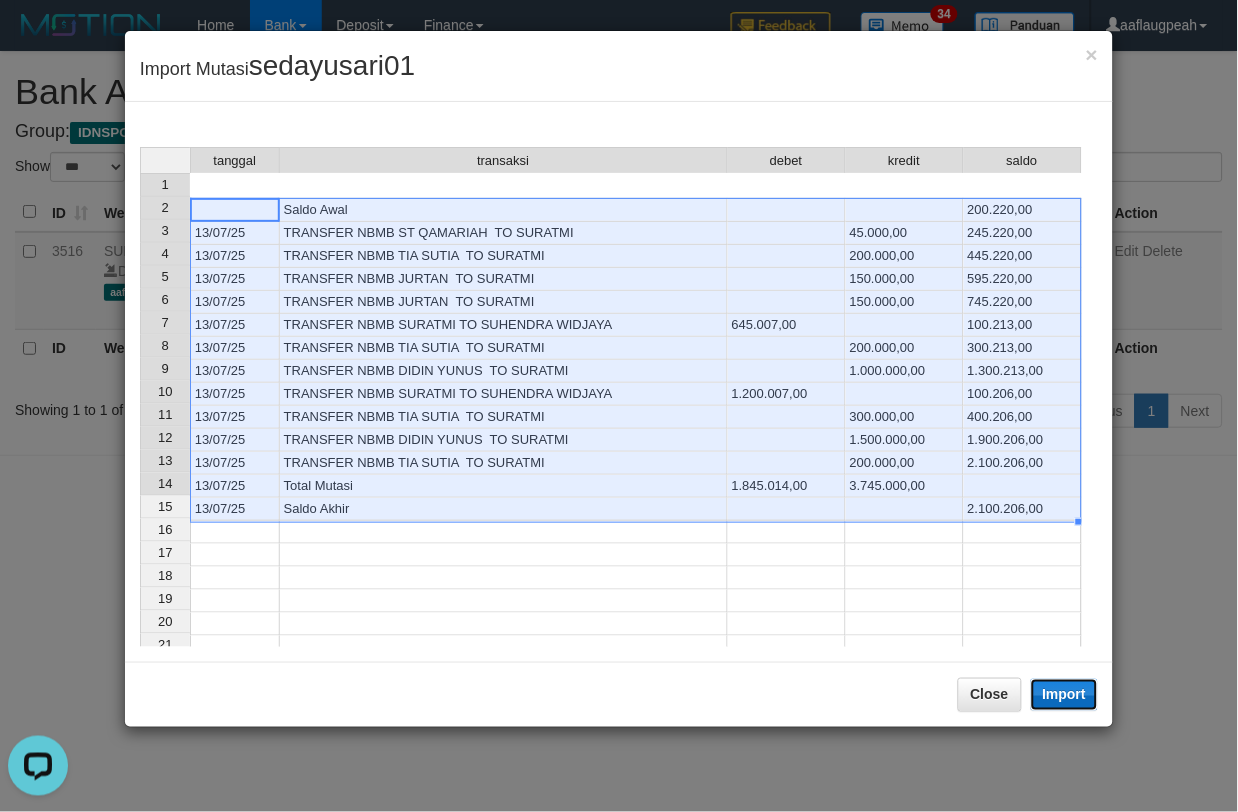 click on "Import" at bounding box center (1065, 695) 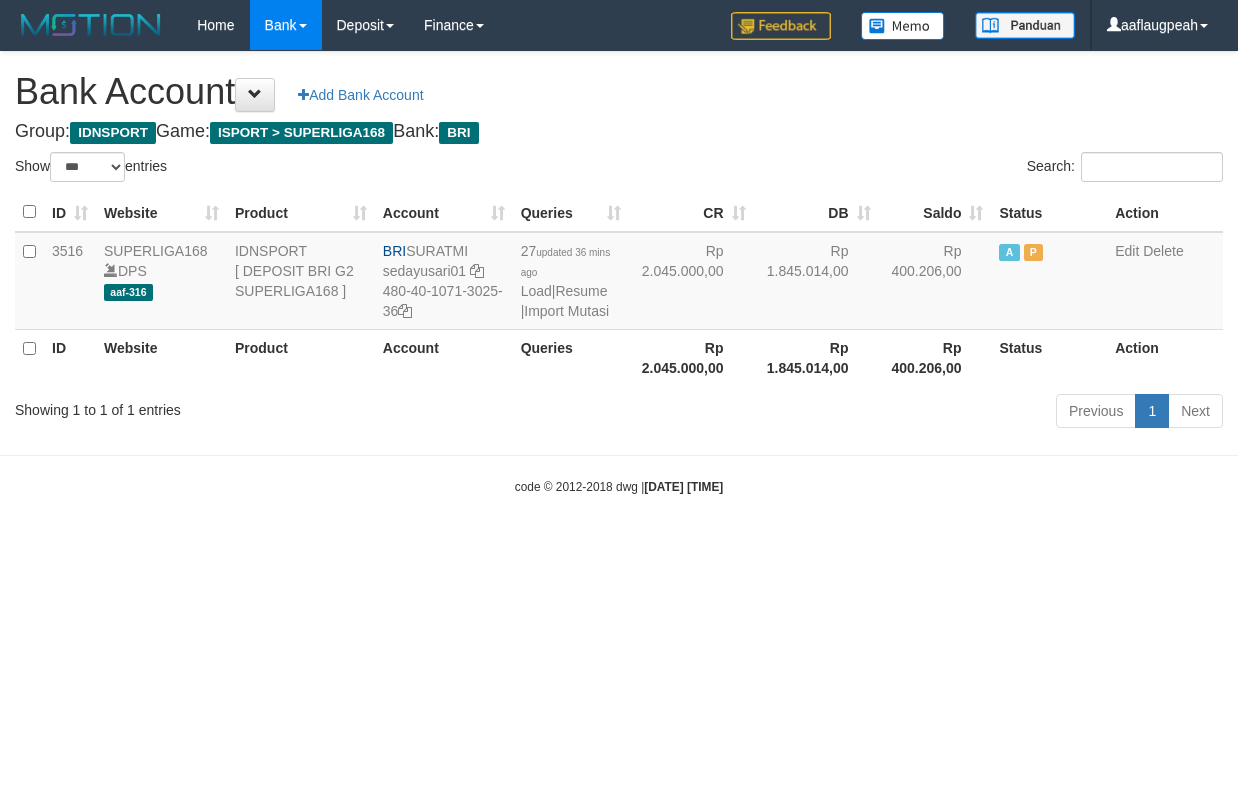 select on "***" 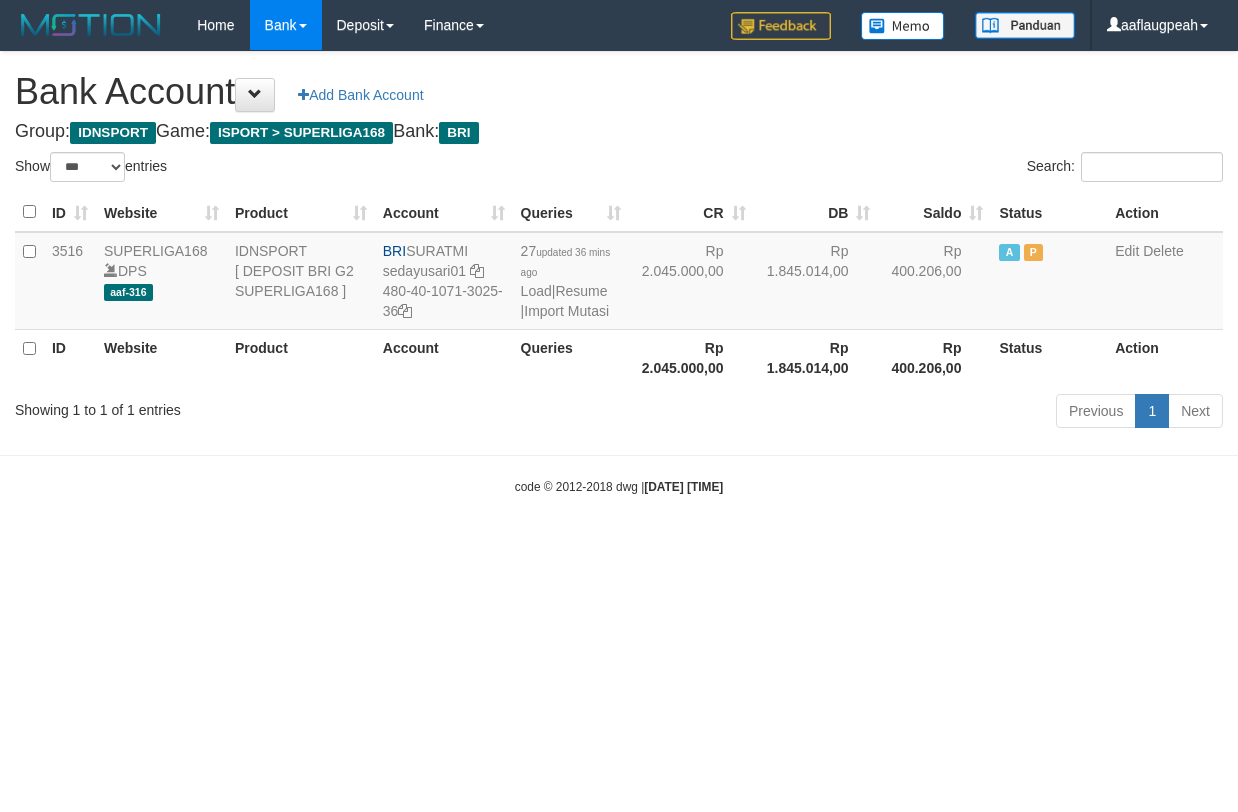 scroll, scrollTop: 0, scrollLeft: 0, axis: both 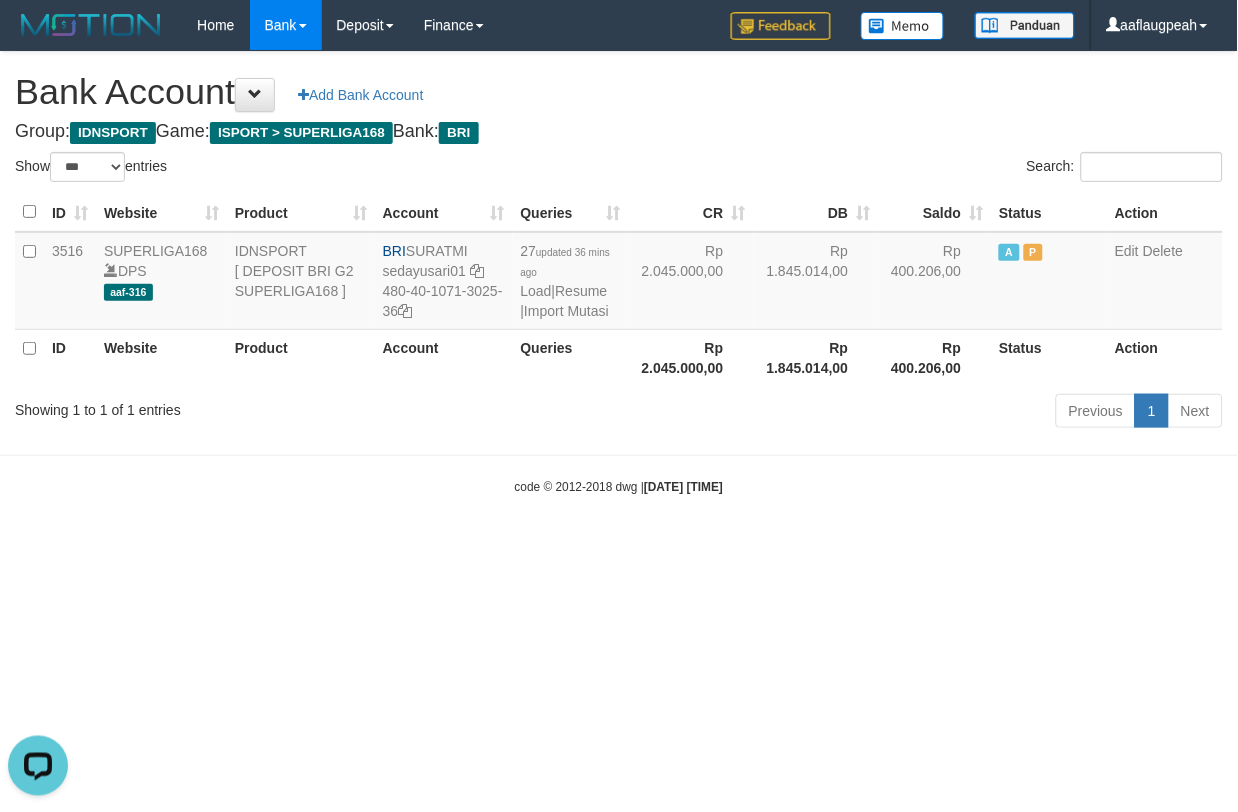click on "Toggle navigation
Home
Bank
Account List
Load
By Website
Group
[ISPORT]													SUPERLIGA168
By Load Group (DPS)" at bounding box center [619, 273] 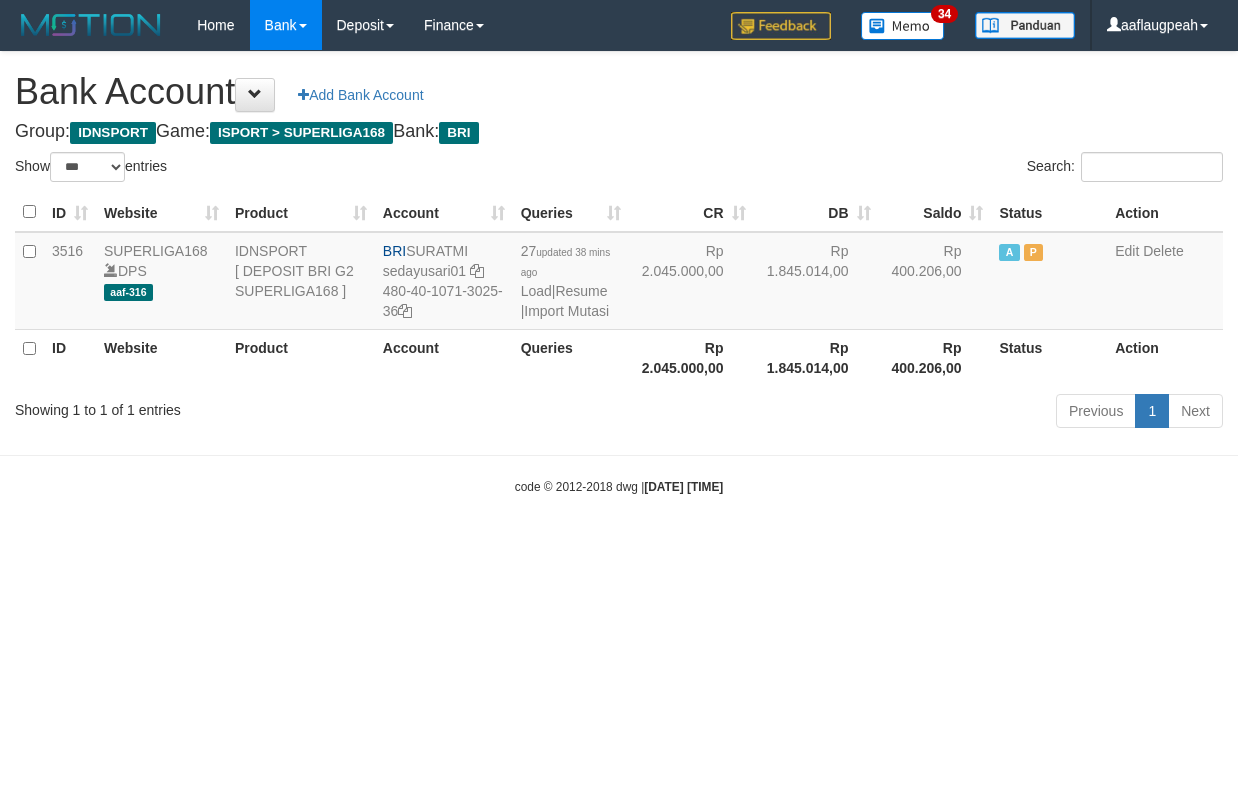 select on "***" 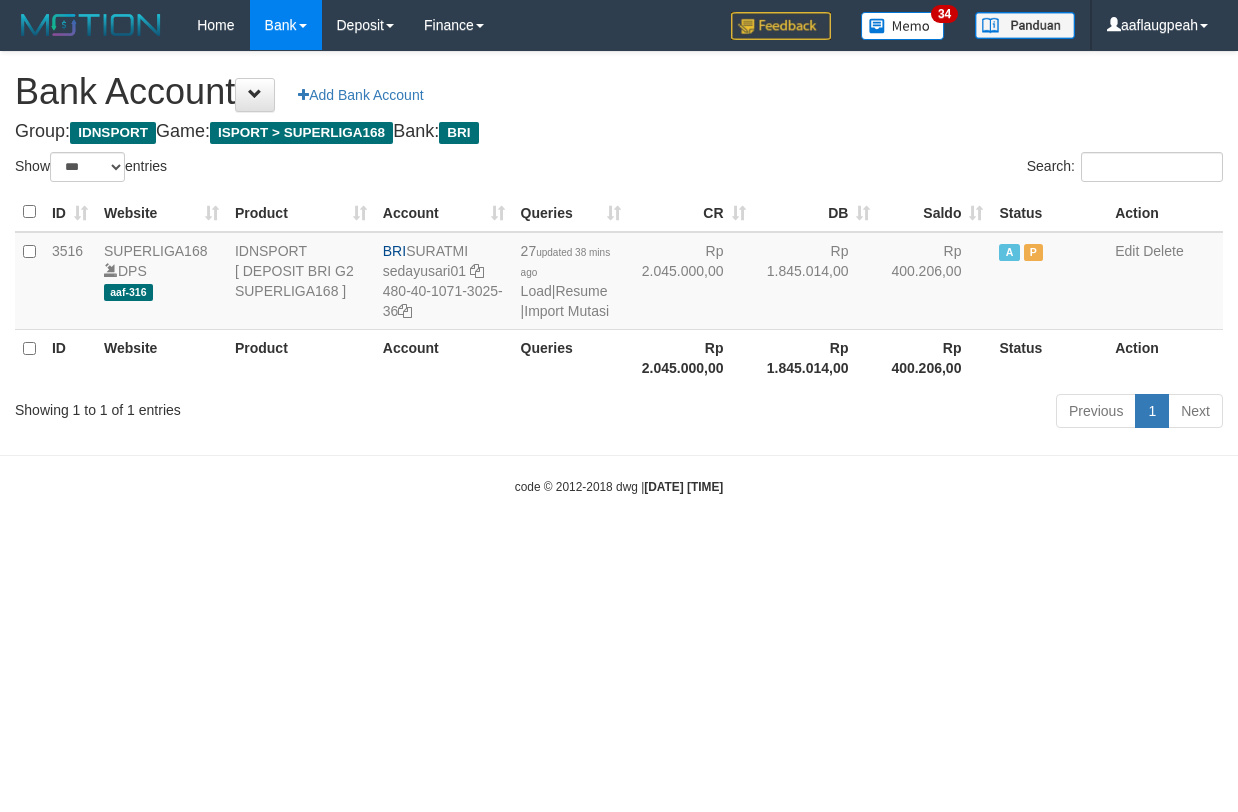 scroll, scrollTop: 0, scrollLeft: 0, axis: both 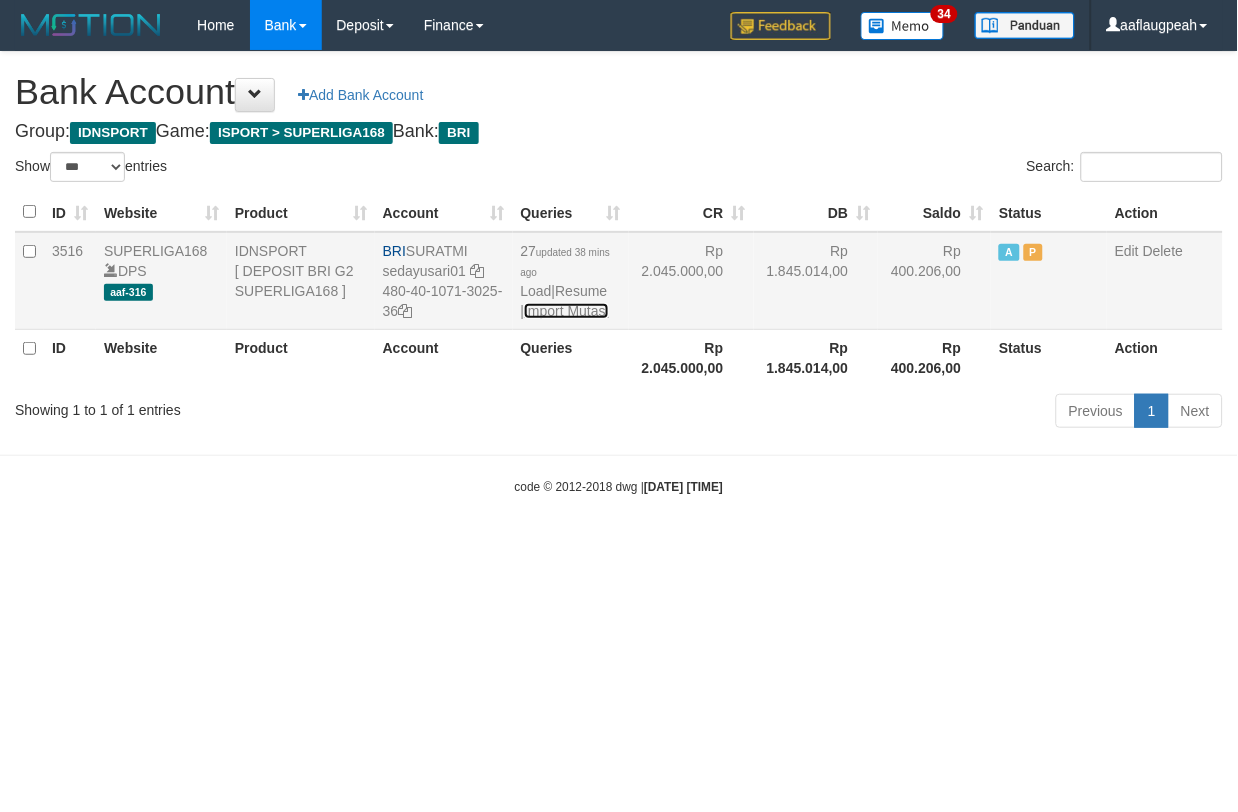 click on "Import Mutasi" at bounding box center (566, 311) 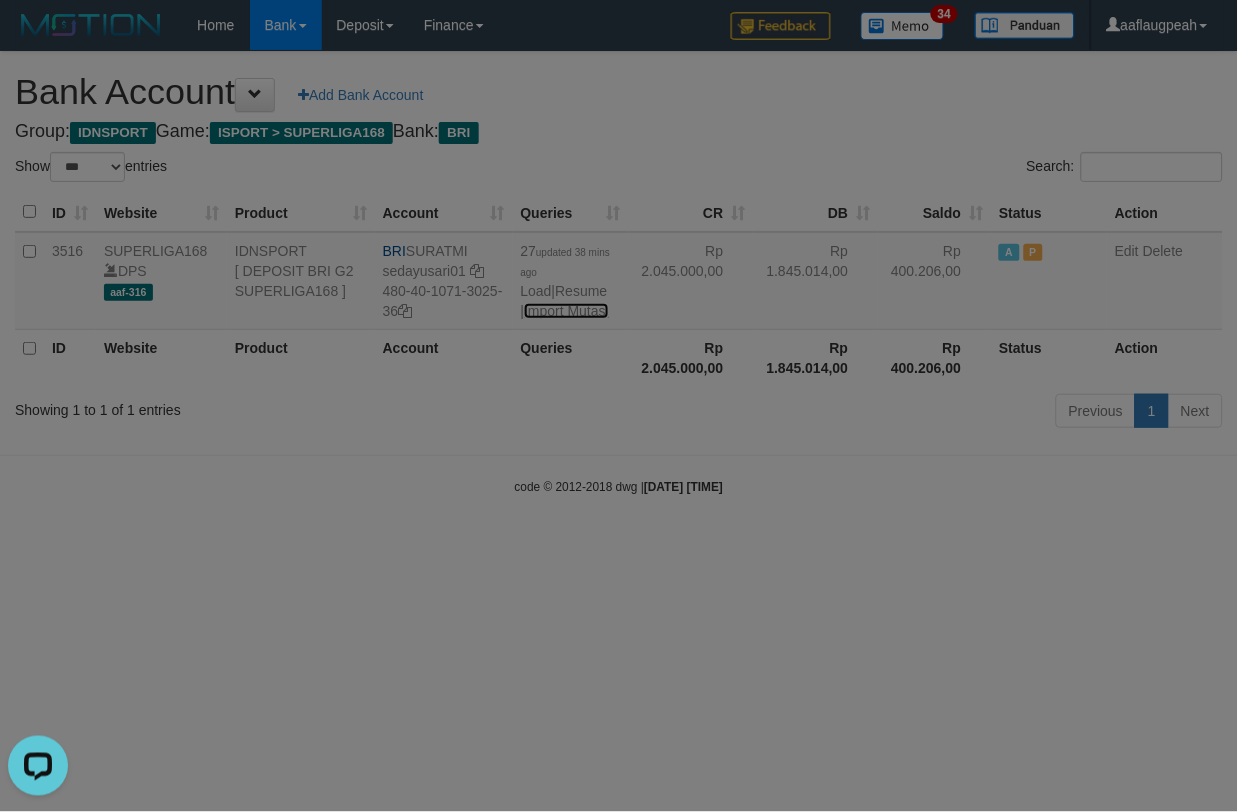 scroll, scrollTop: 0, scrollLeft: 0, axis: both 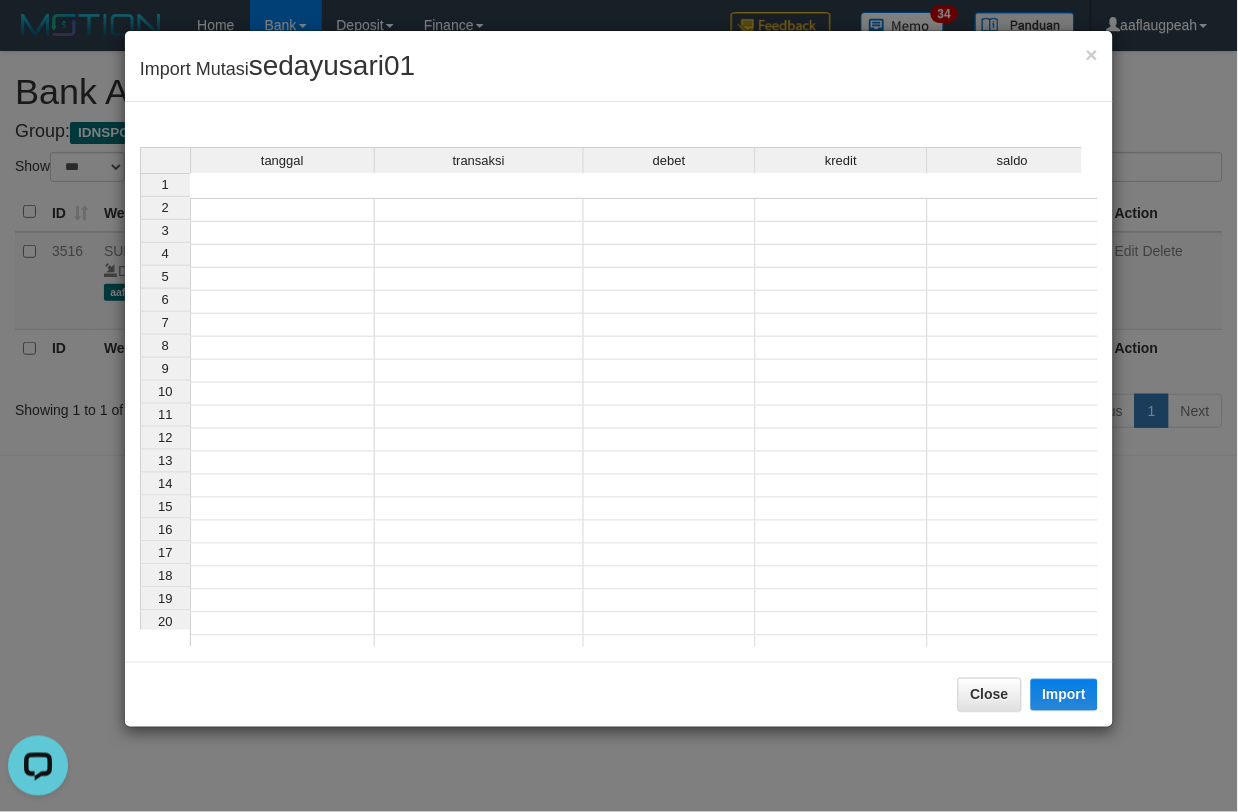 click on "tanggal transaksi debet kredit saldo 1 2 3 4 5 6 7 8 9 10 11 12 13 14 15 16 17 18 19 20 21" at bounding box center (619, 427) 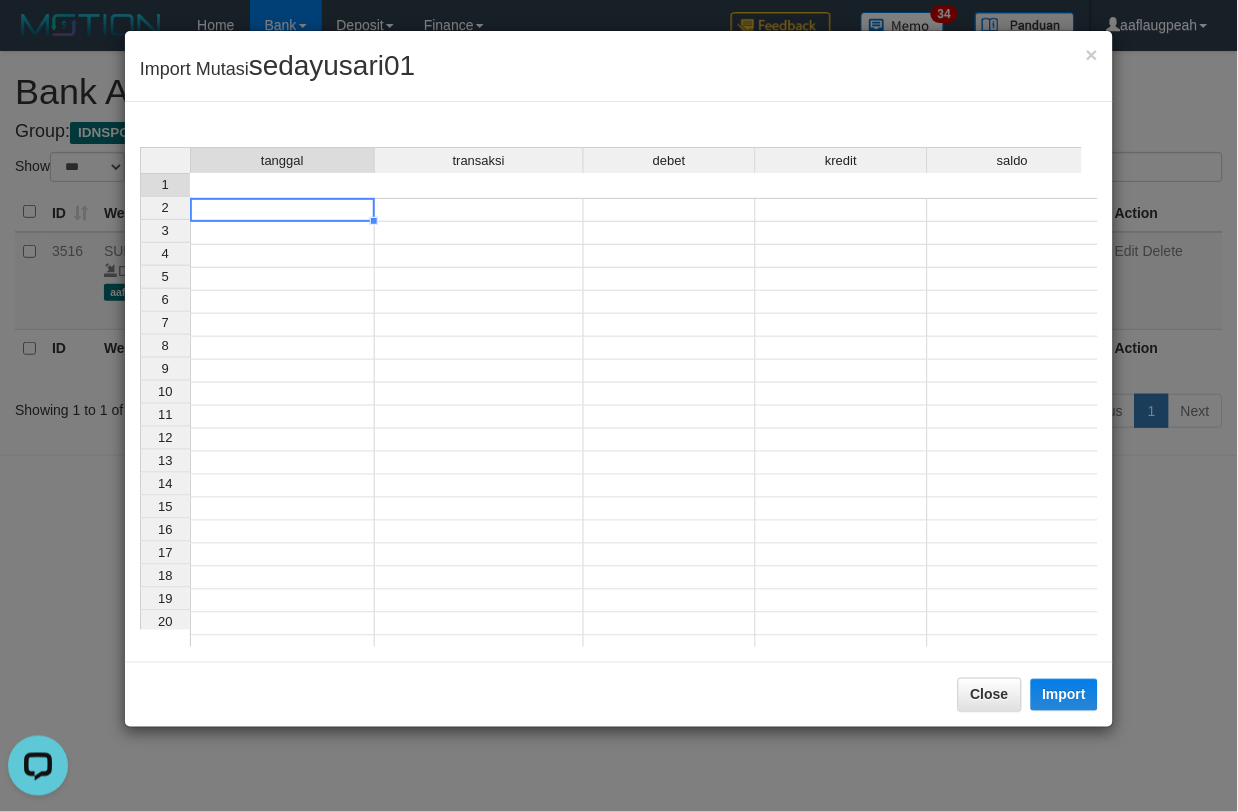 click at bounding box center (282, 210) 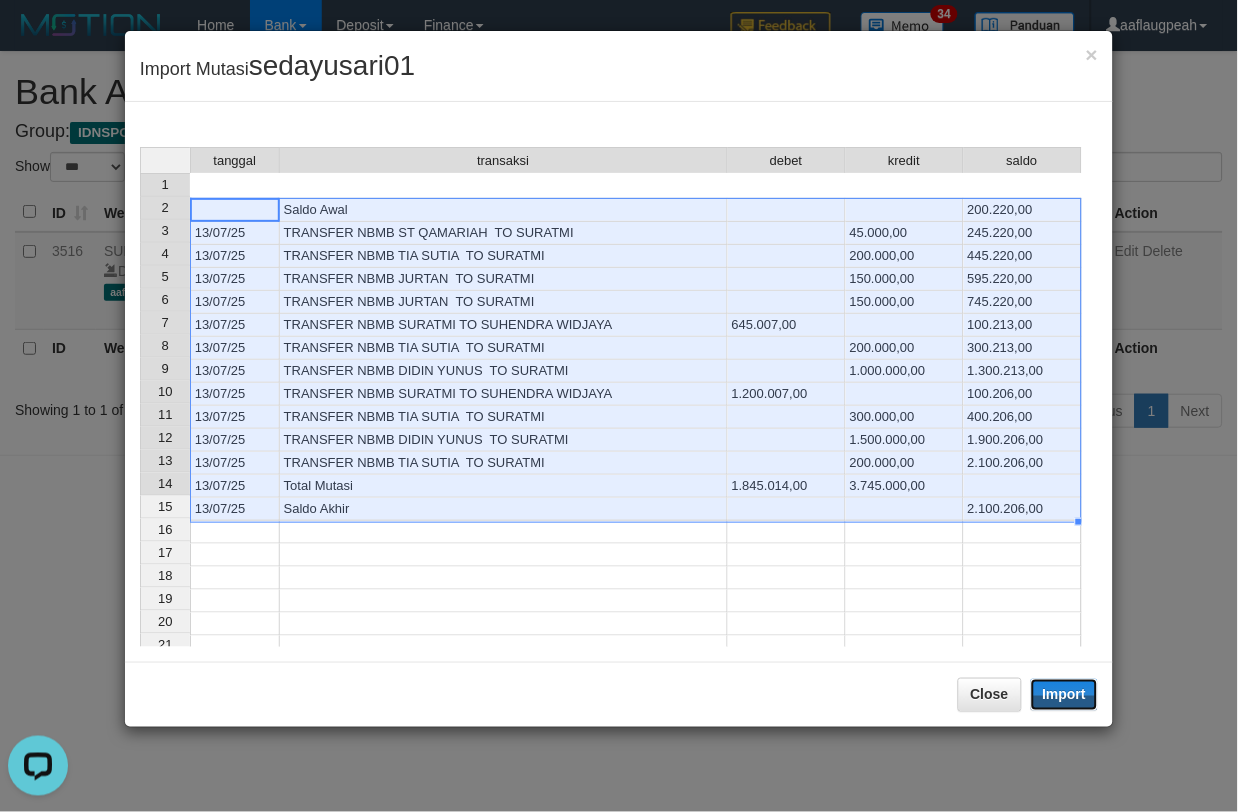 drag, startPoint x: 1081, startPoint y: 682, endPoint x: 1235, endPoint y: 708, distance: 156.17938 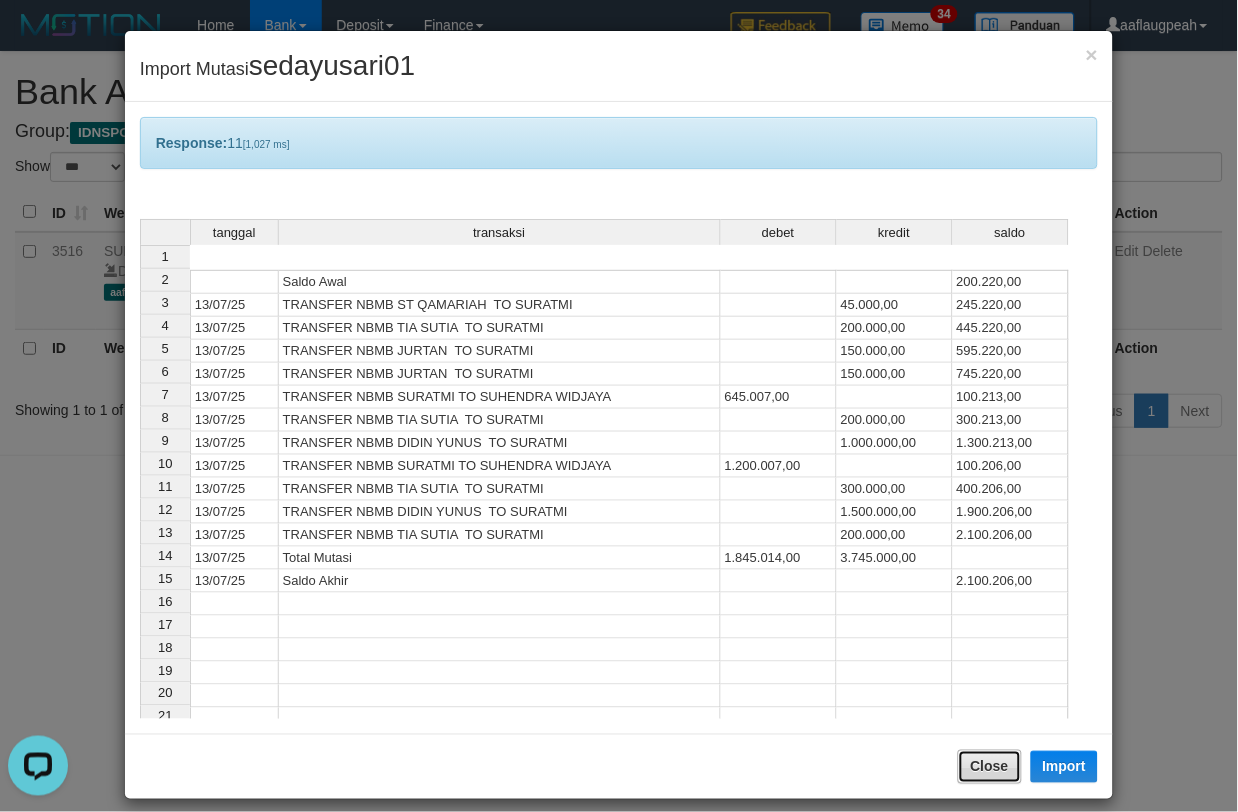 click on "Close" at bounding box center [990, 767] 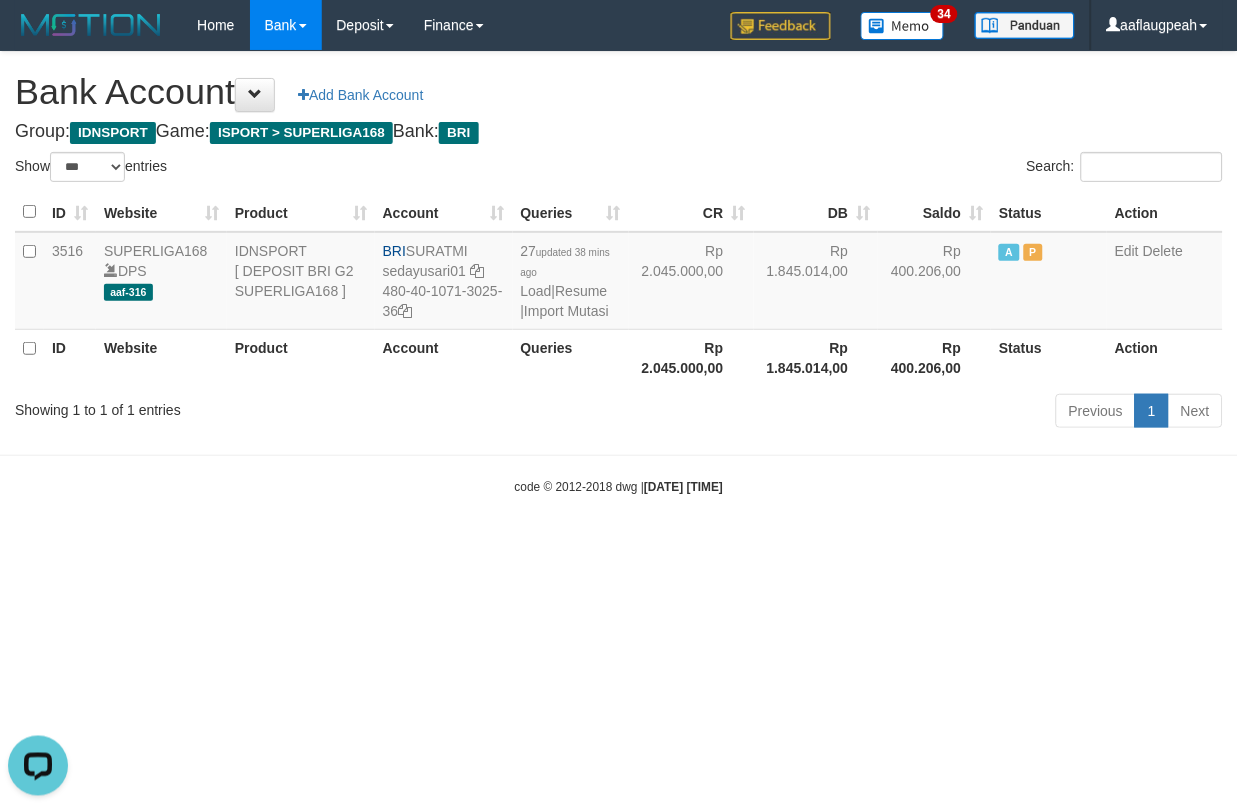 click on "Toggle navigation
Home
Bank
Account List
Load
By Website
Group
[ISPORT]													SUPERLIGA168
By Load Group (DPS)" at bounding box center (619, 273) 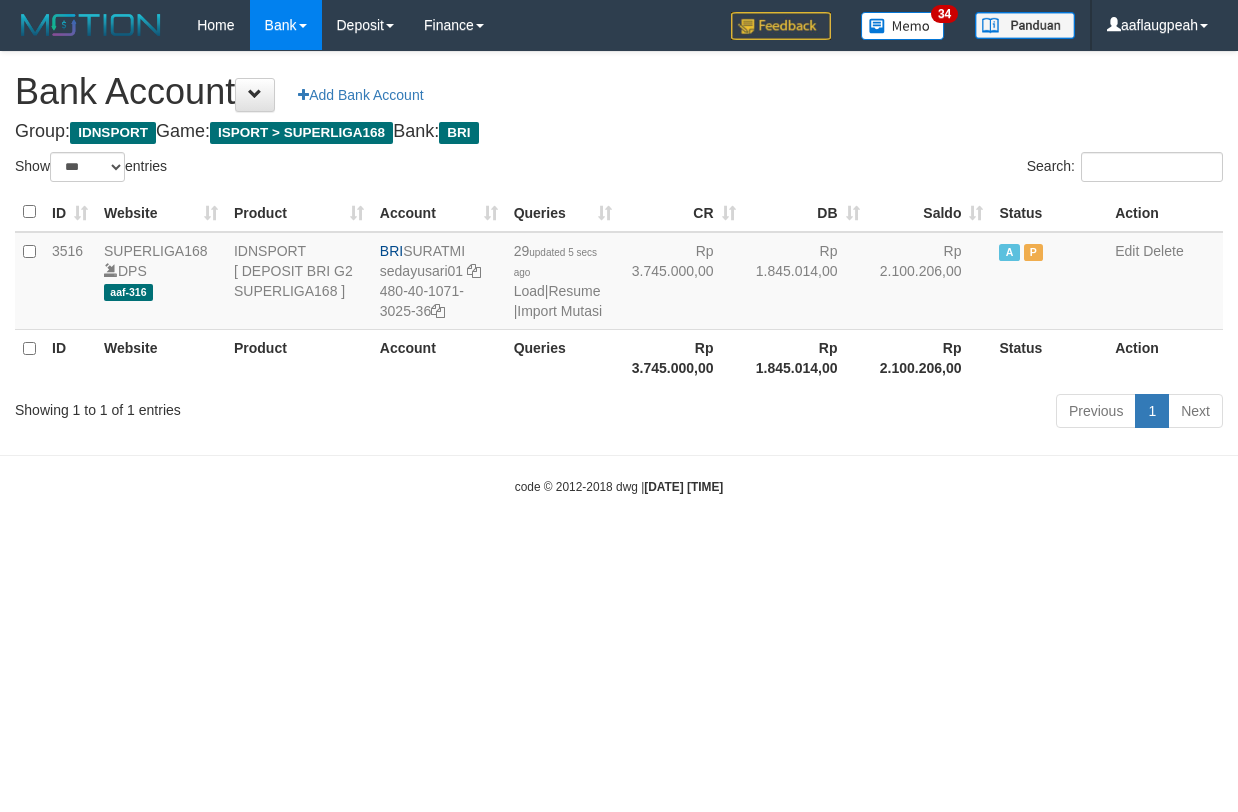 select on "***" 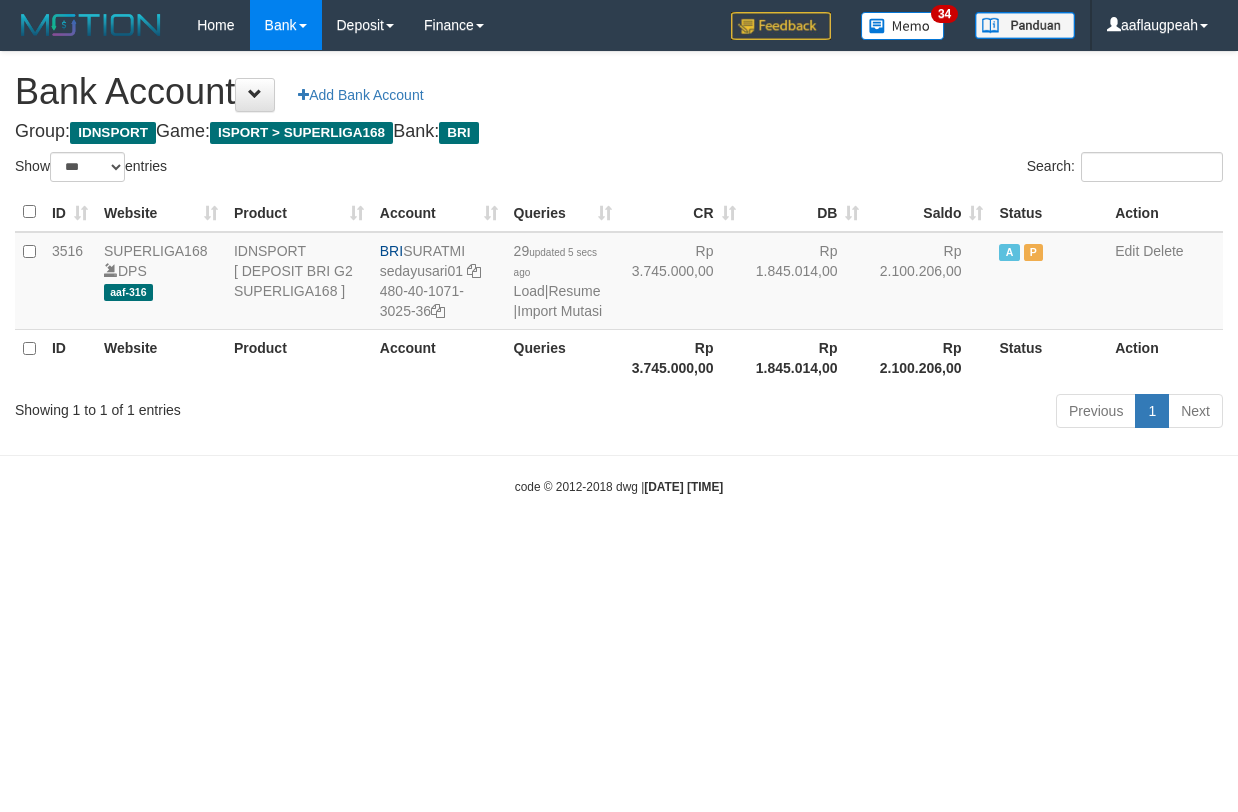 scroll, scrollTop: 0, scrollLeft: 0, axis: both 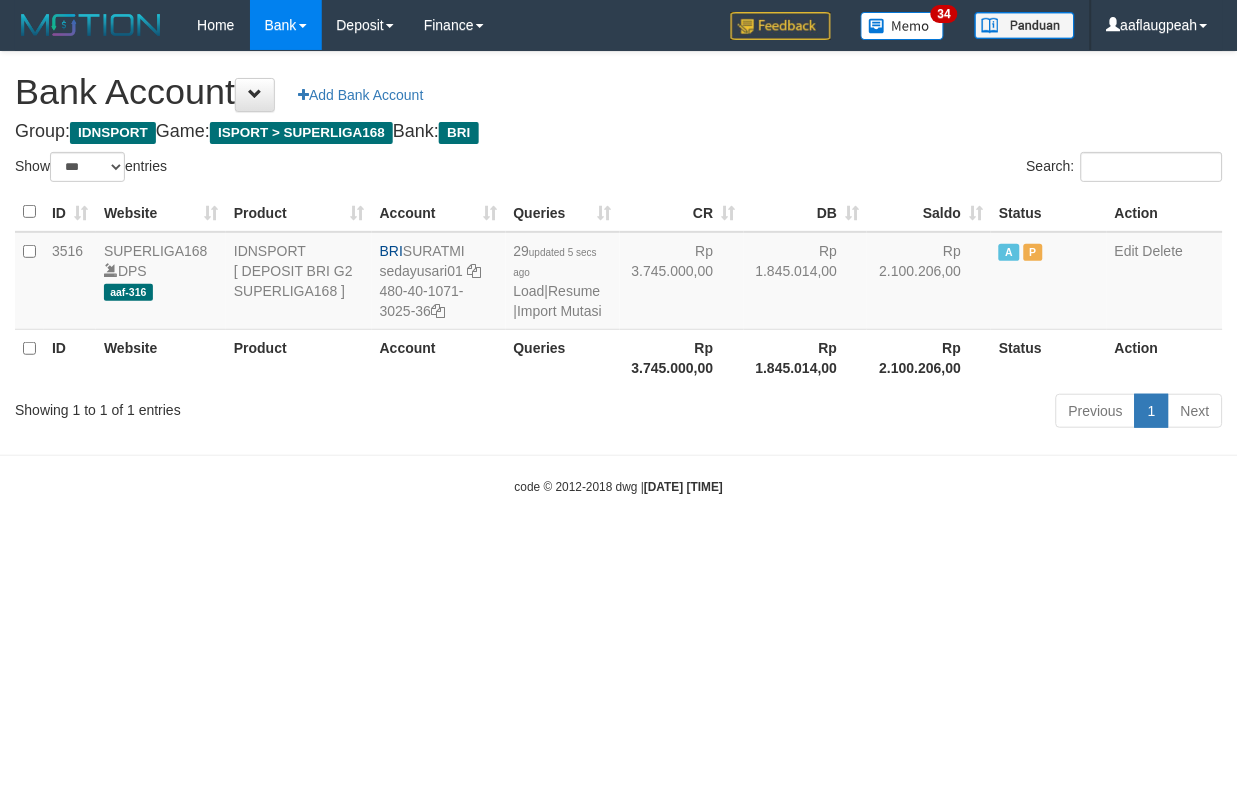 drag, startPoint x: 0, startPoint y: 0, endPoint x: 871, endPoint y: 680, distance: 1105.0072 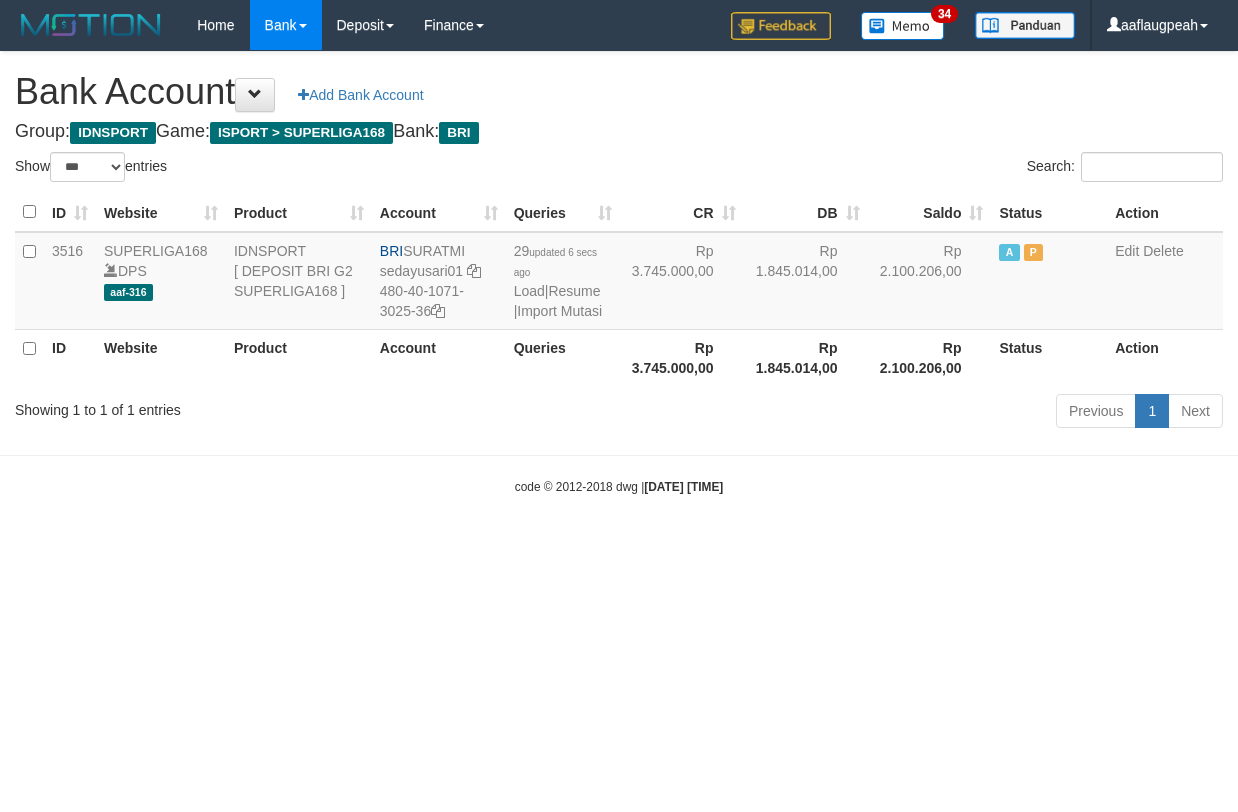 select on "***" 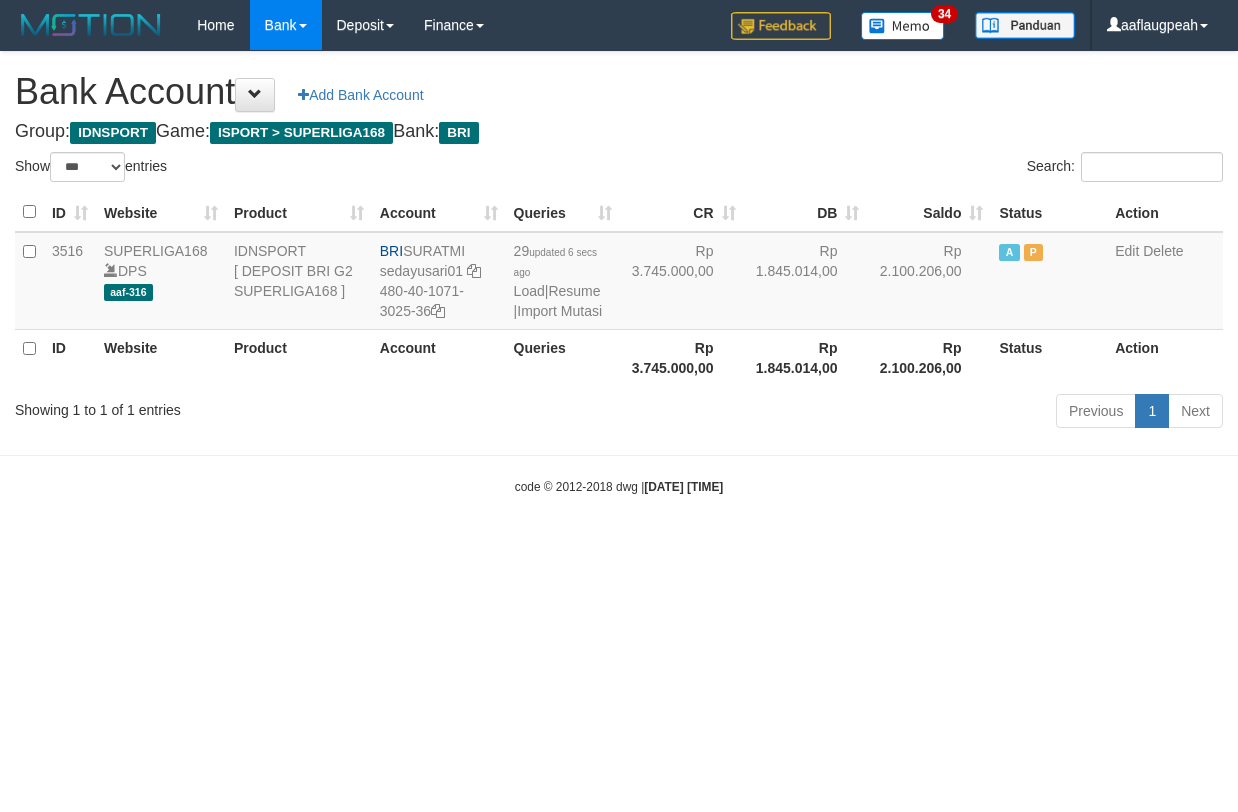 scroll, scrollTop: 0, scrollLeft: 0, axis: both 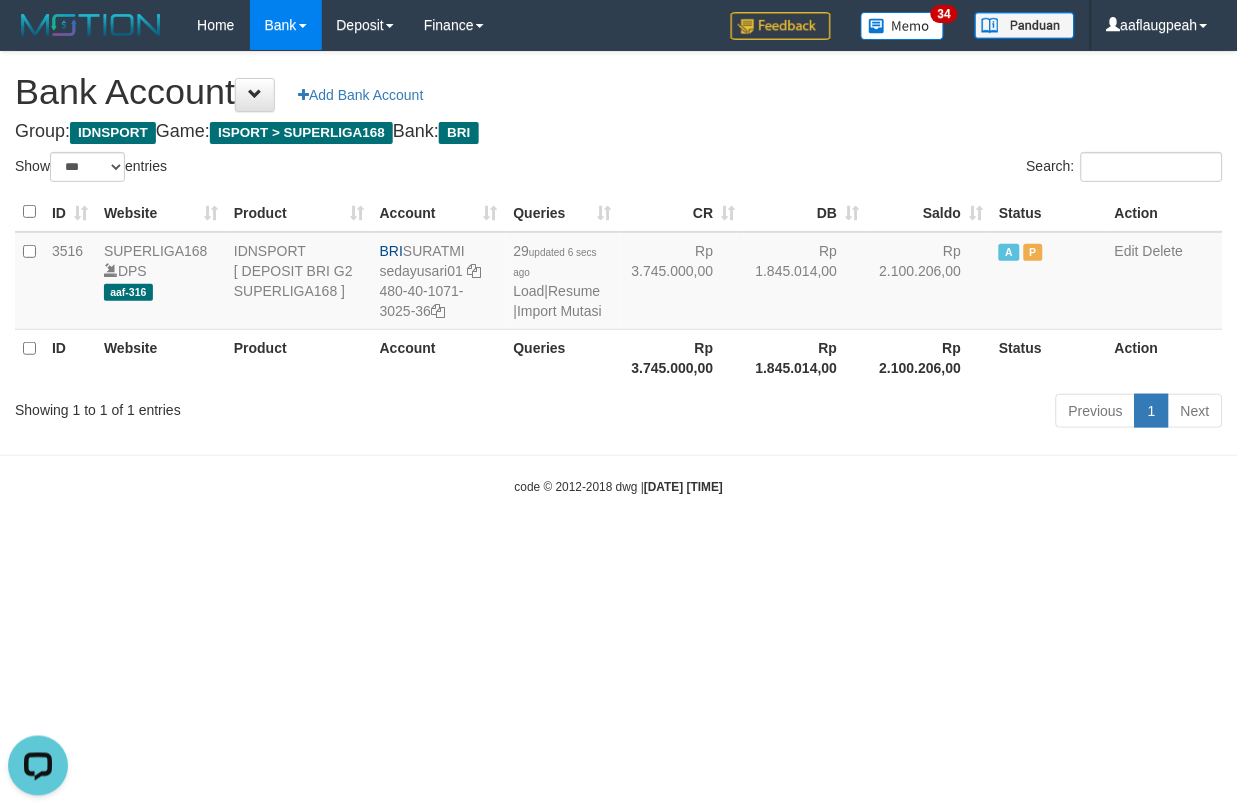 click on "Toggle navigation
Home
Bank
Account List
Load
By Website
Group
[ISPORT]													SUPERLIGA168
By Load Group (DPS)" at bounding box center [619, 273] 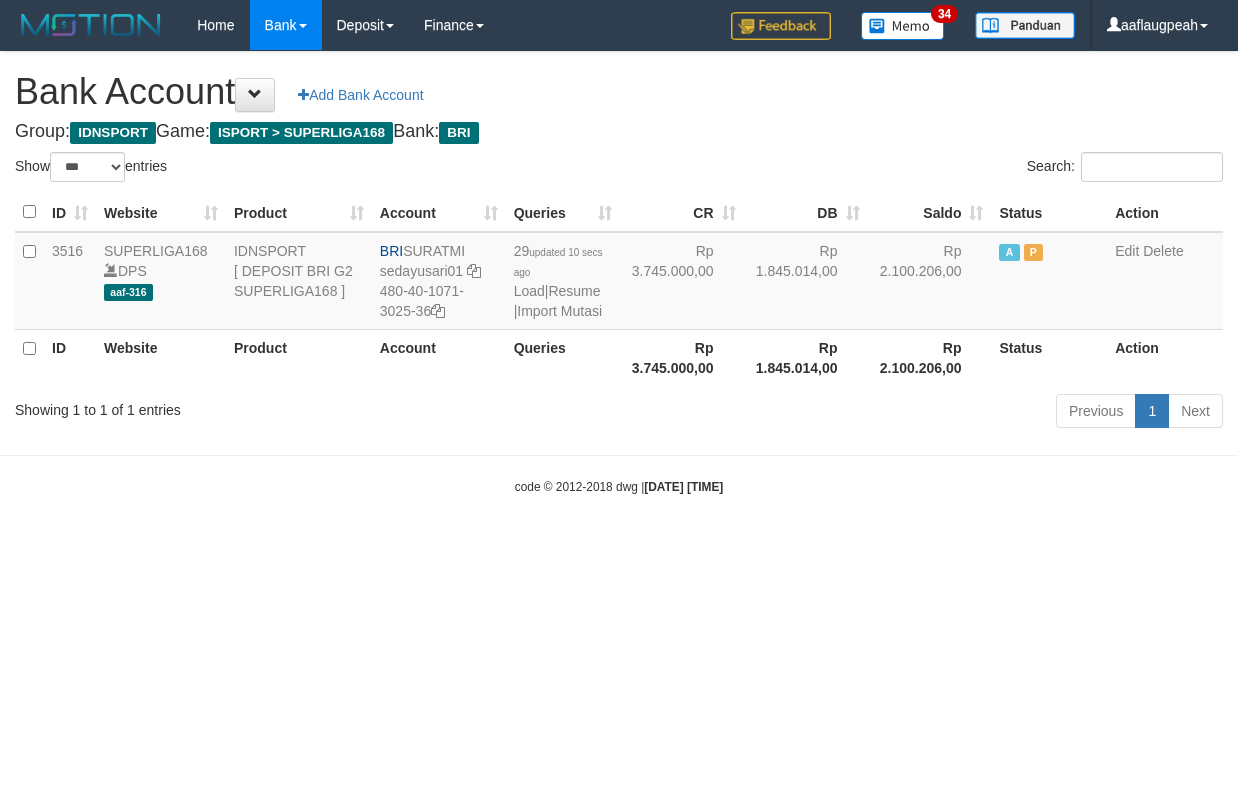 select on "***" 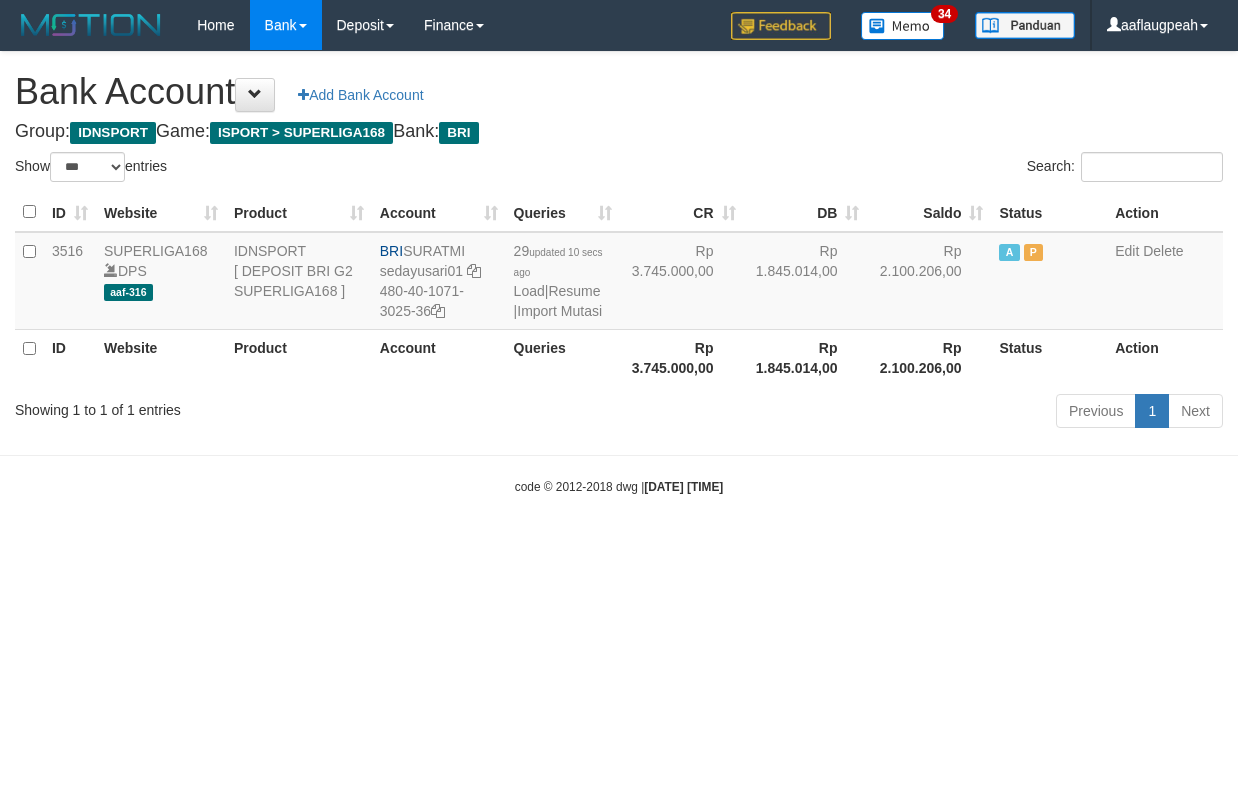 scroll, scrollTop: 0, scrollLeft: 0, axis: both 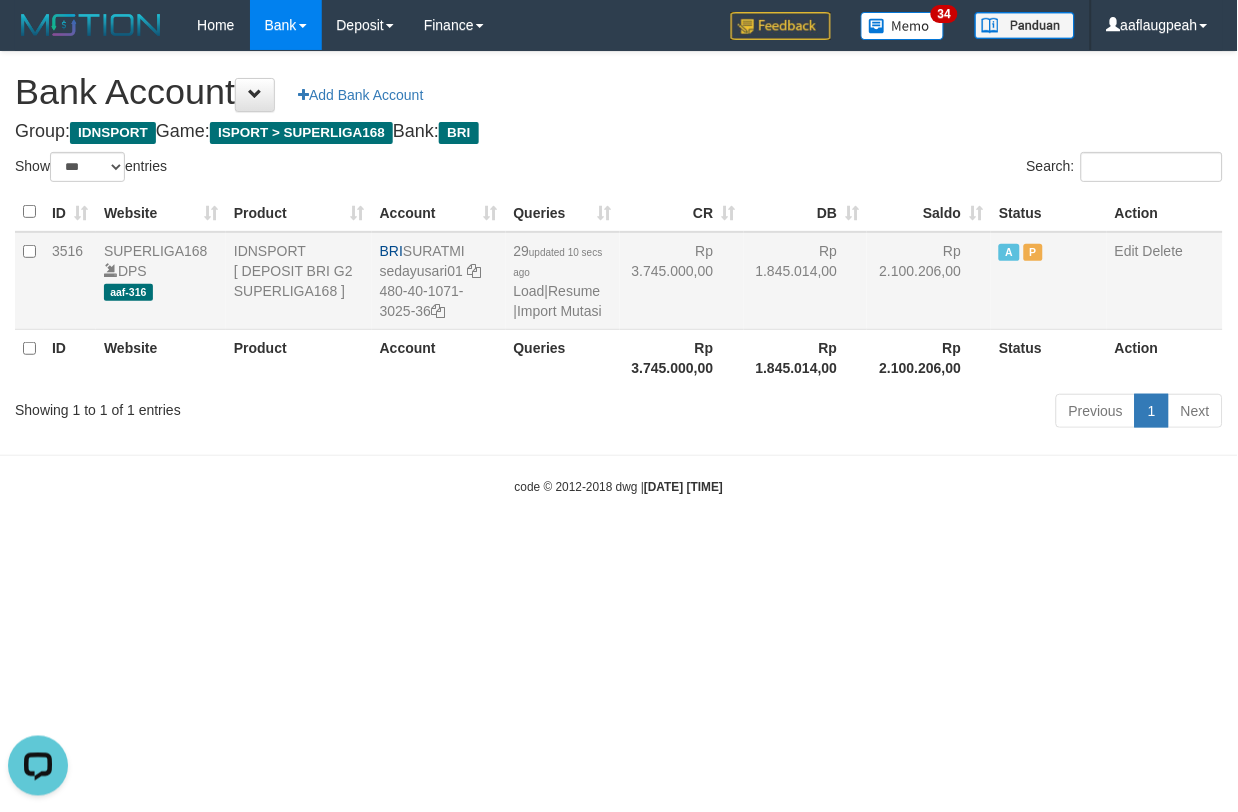 click on "BRI
[LAST]
[EMAIL]
[PHONE]" at bounding box center (439, 281) 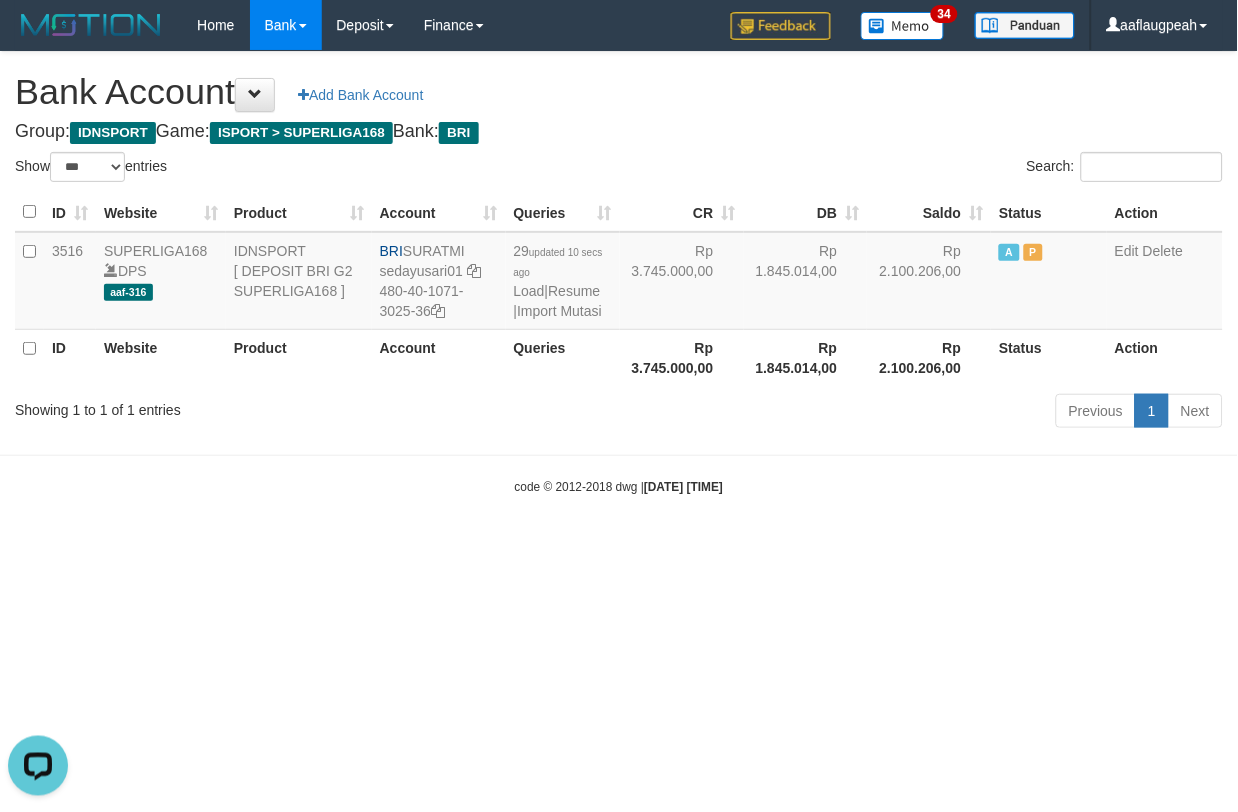 copy on "SURATMI" 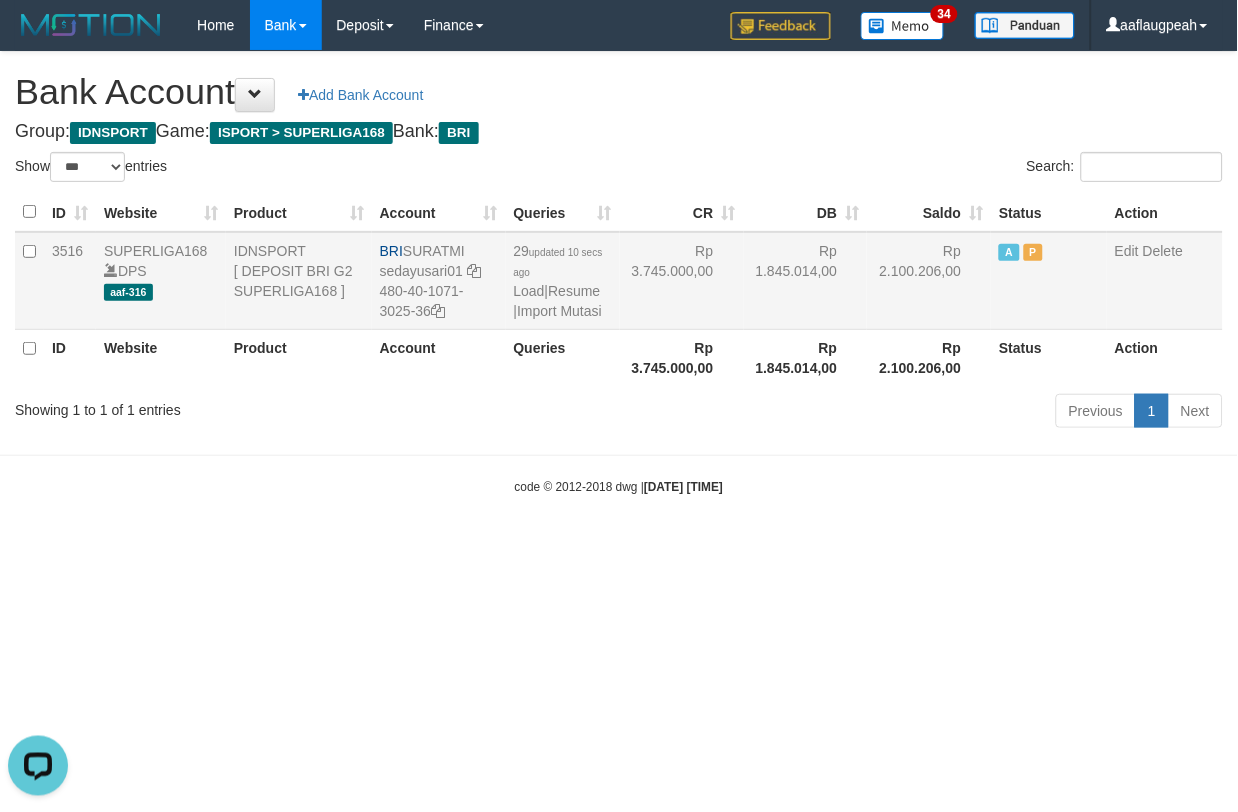 click on "BRI
[LAST]
[EMAIL]
[PHONE]" at bounding box center (439, 281) 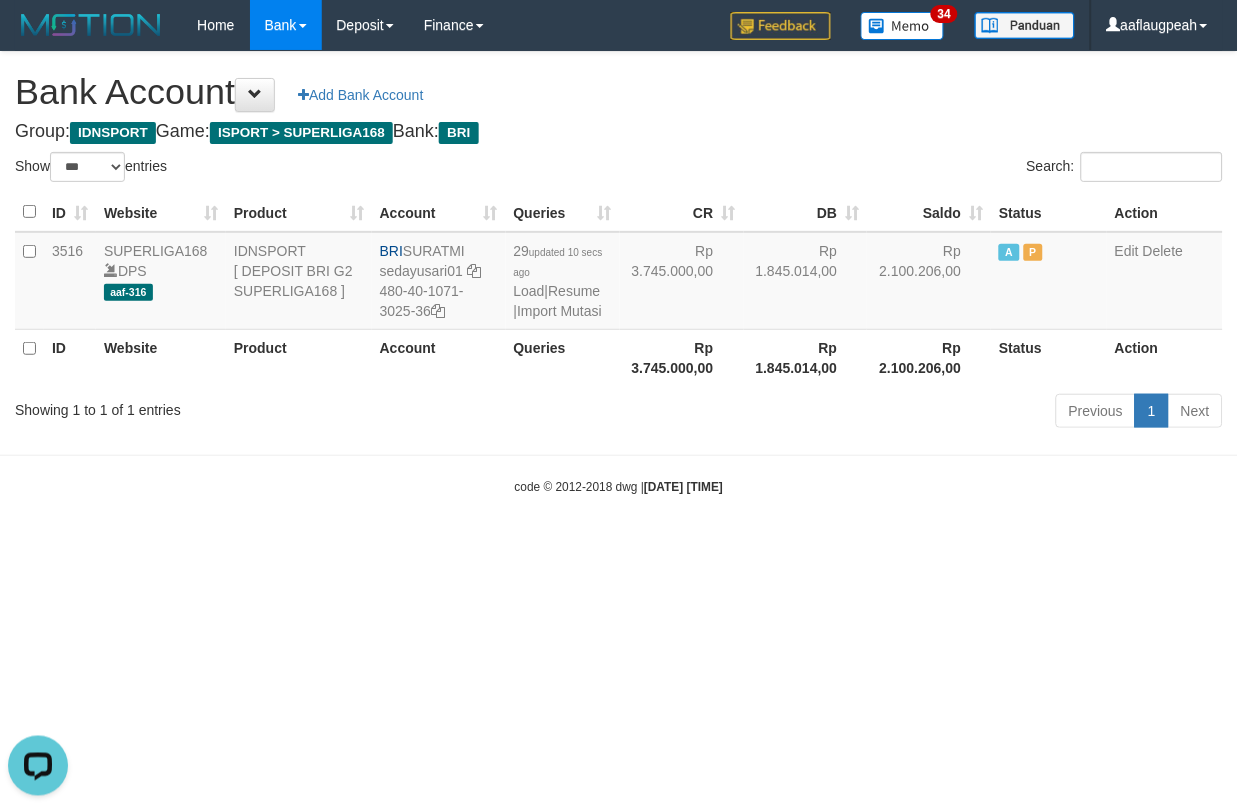 copy on "480-40-1071-3025-36" 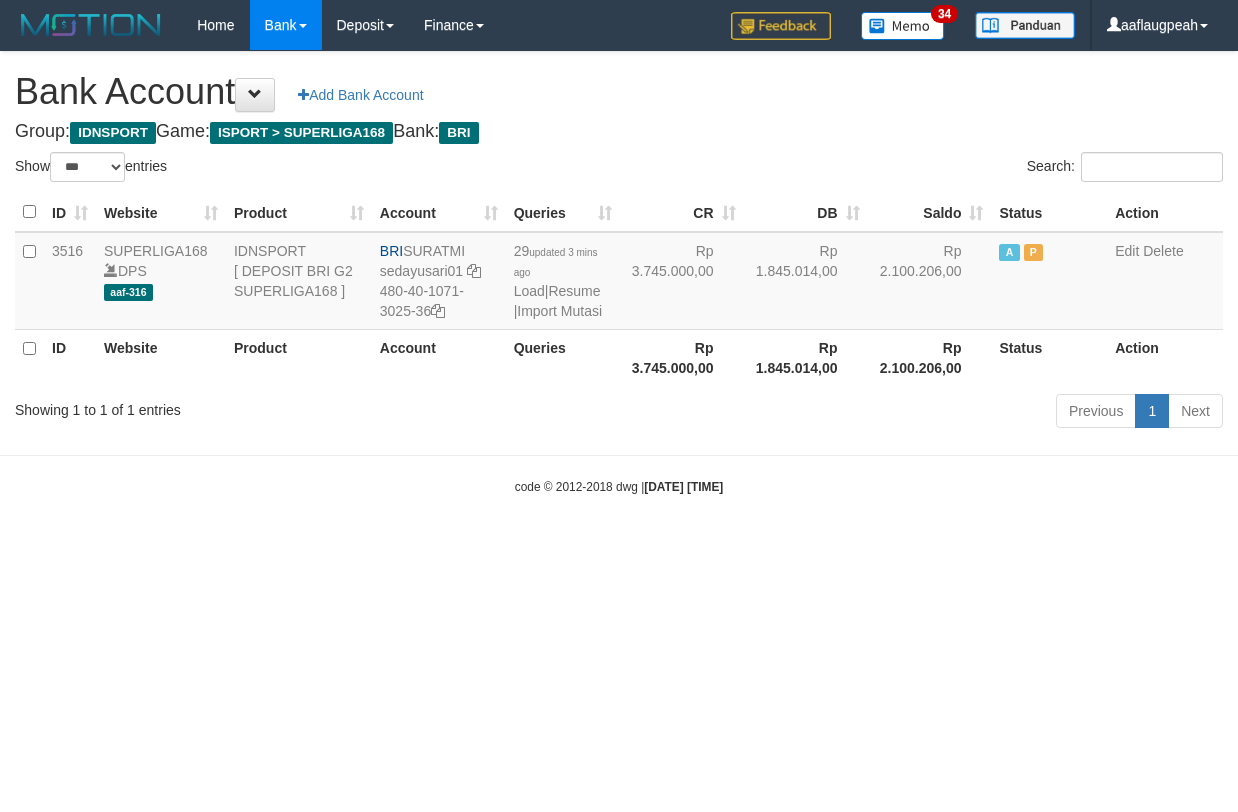 select on "***" 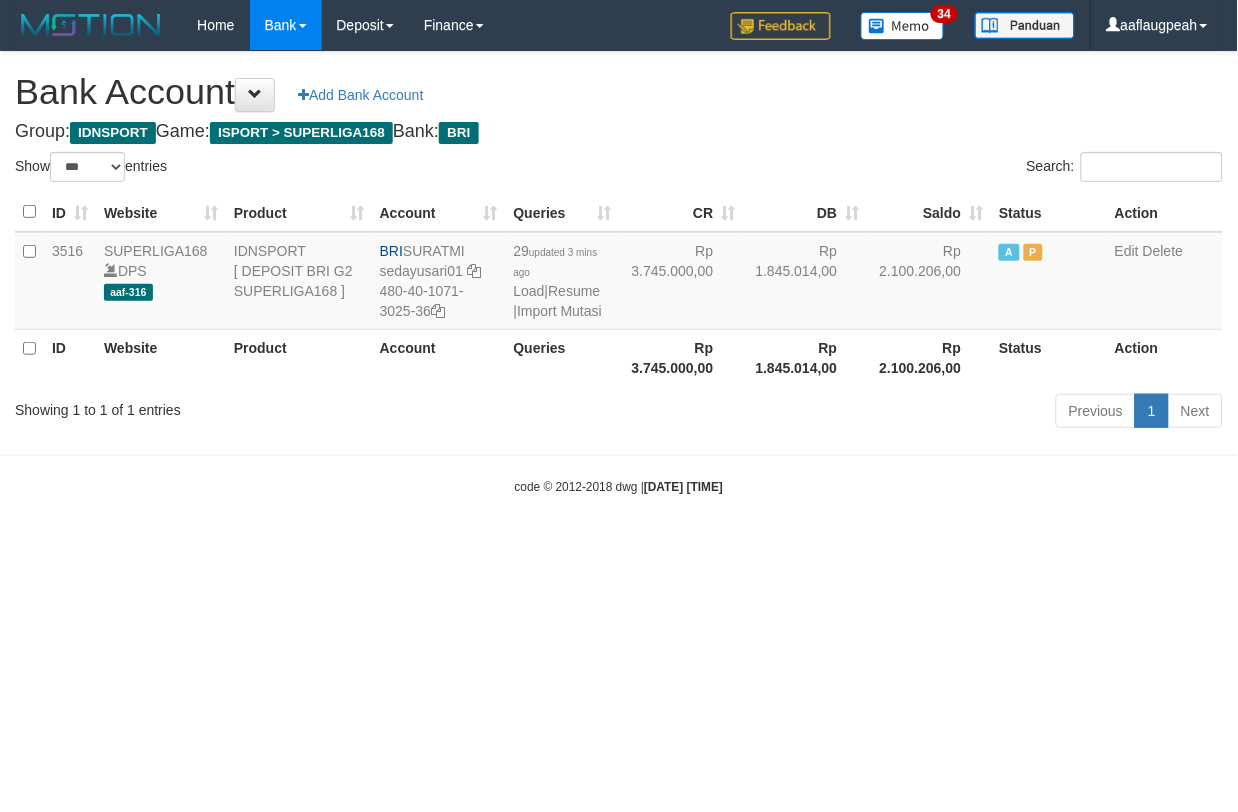 click on "Toggle navigation
Home
Bank
Account List
Load
By Website
Group
[ISPORT]													SUPERLIGA168
By Load Group (DPS)" at bounding box center (619, 273) 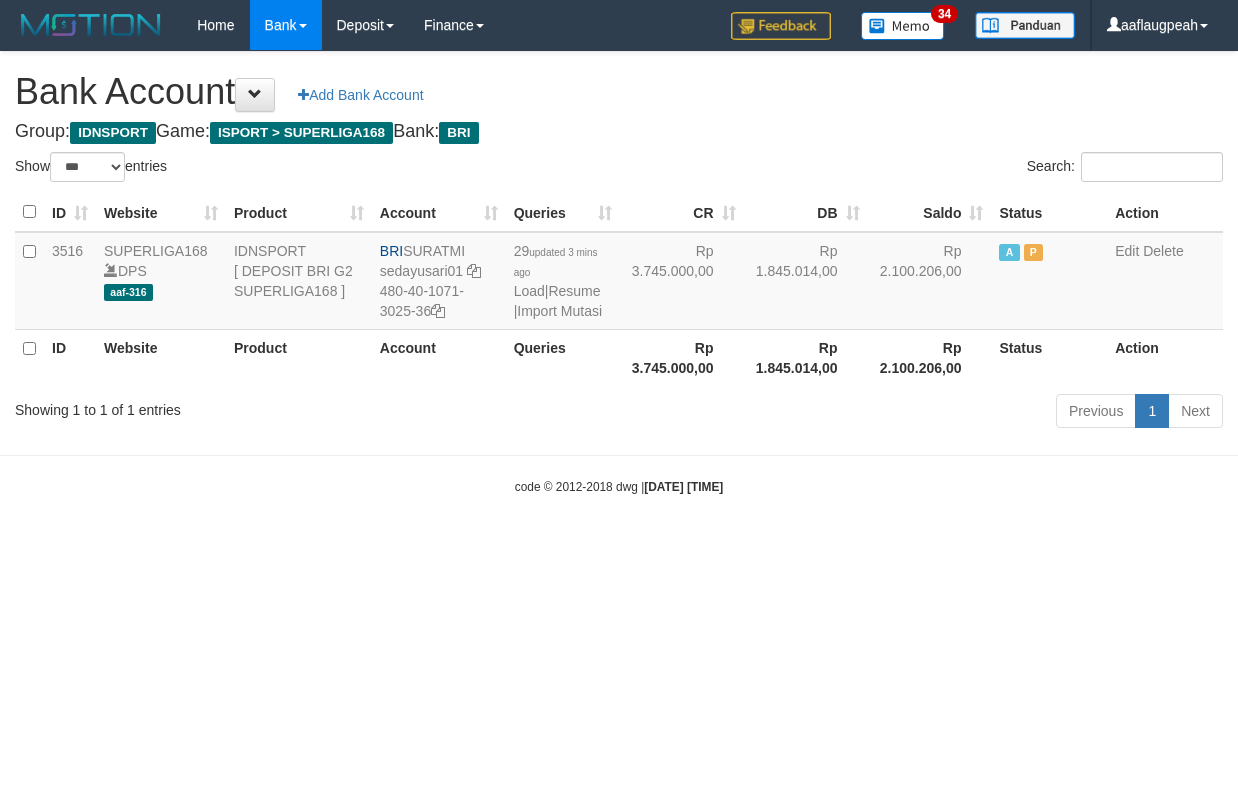select on "***" 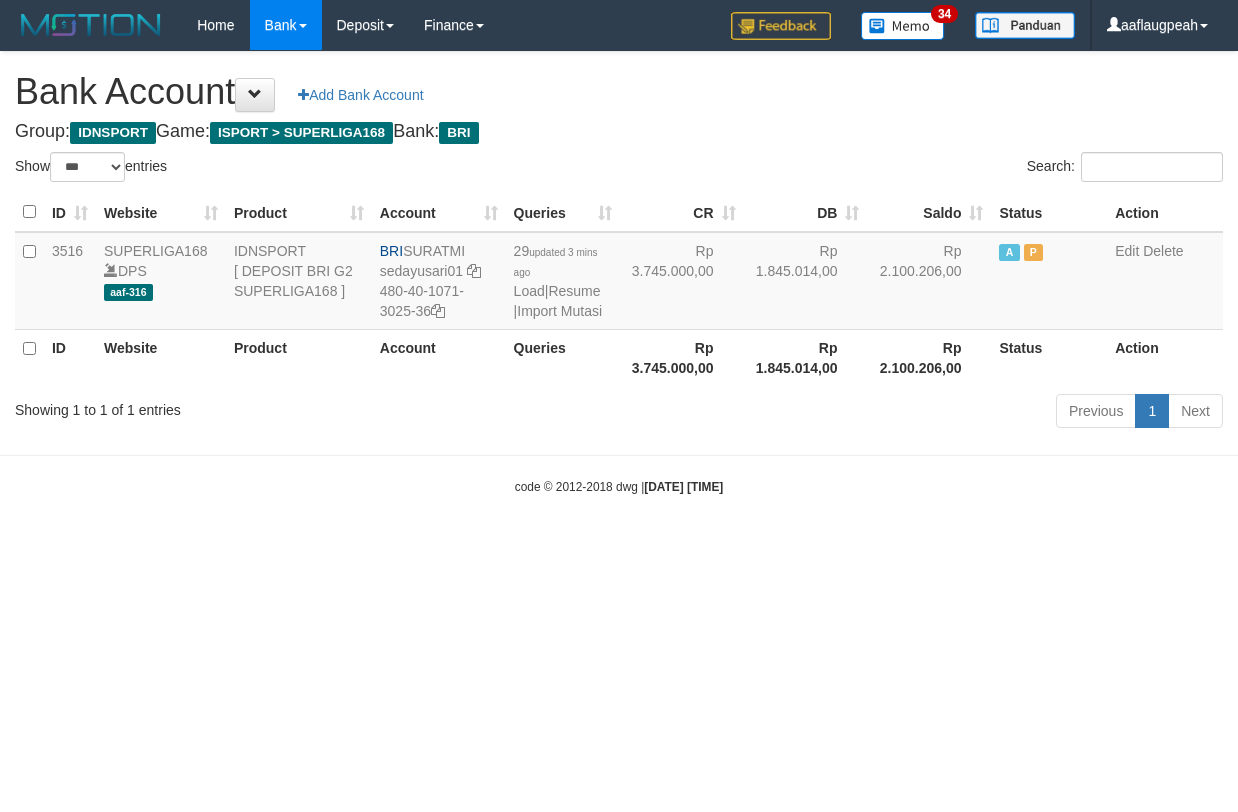 scroll, scrollTop: 0, scrollLeft: 0, axis: both 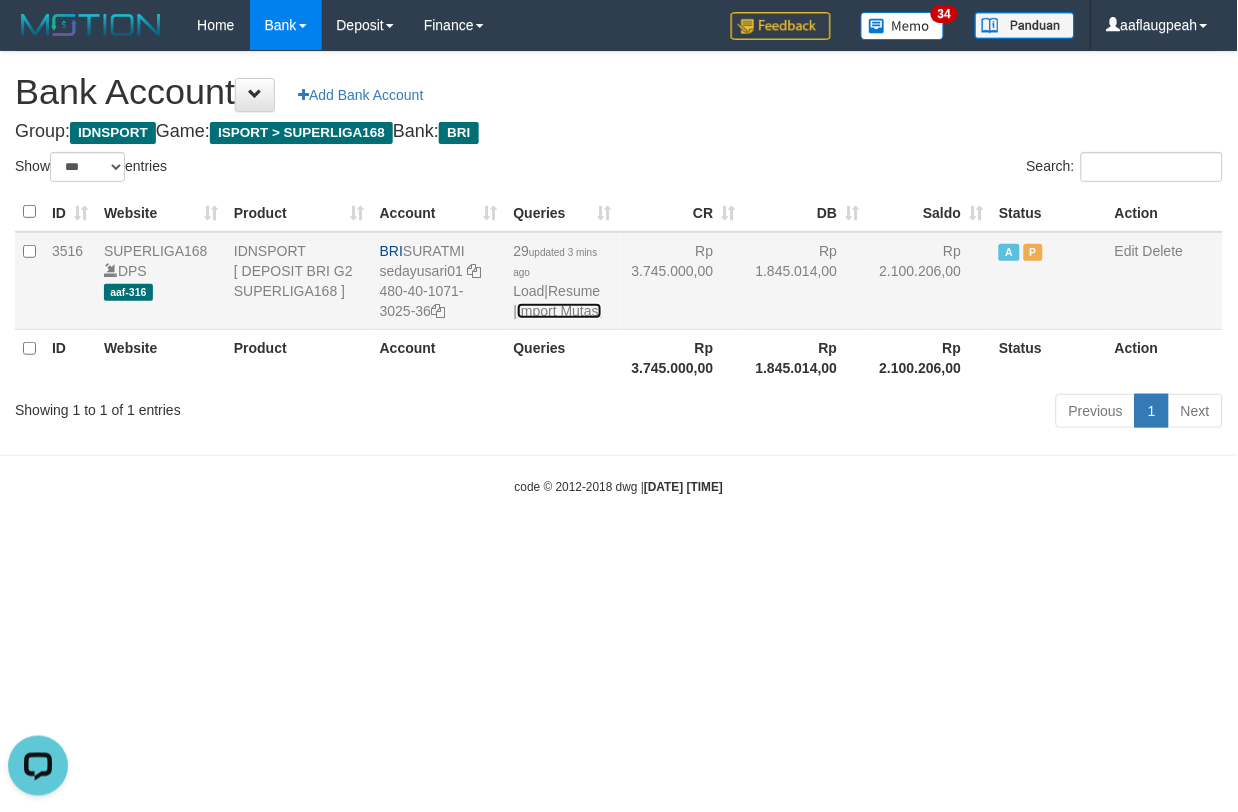 click on "Import Mutasi" at bounding box center [559, 311] 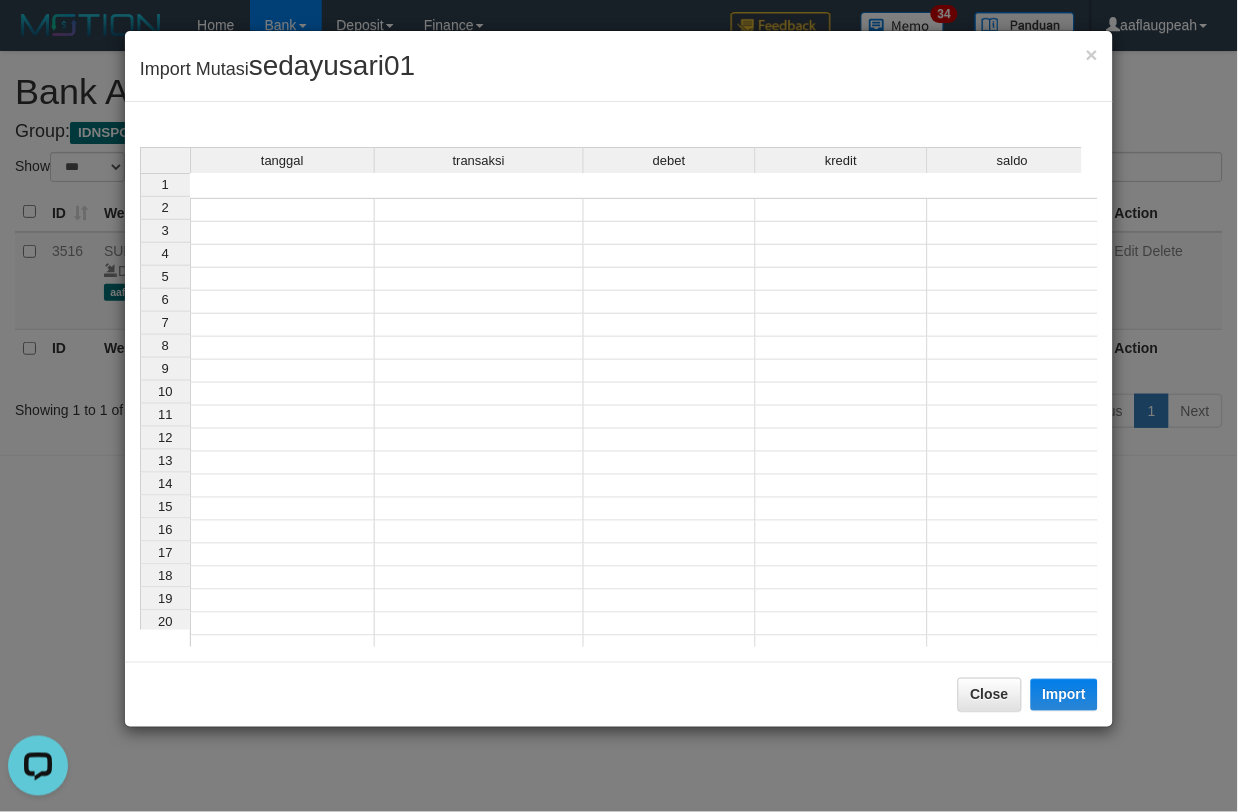click on "tanggal transaksi debet kredit saldo 1 2 3 4 5 6 7 8 9 10 11 12 13 14 15 16 17 18 19 20 21" at bounding box center [619, 427] 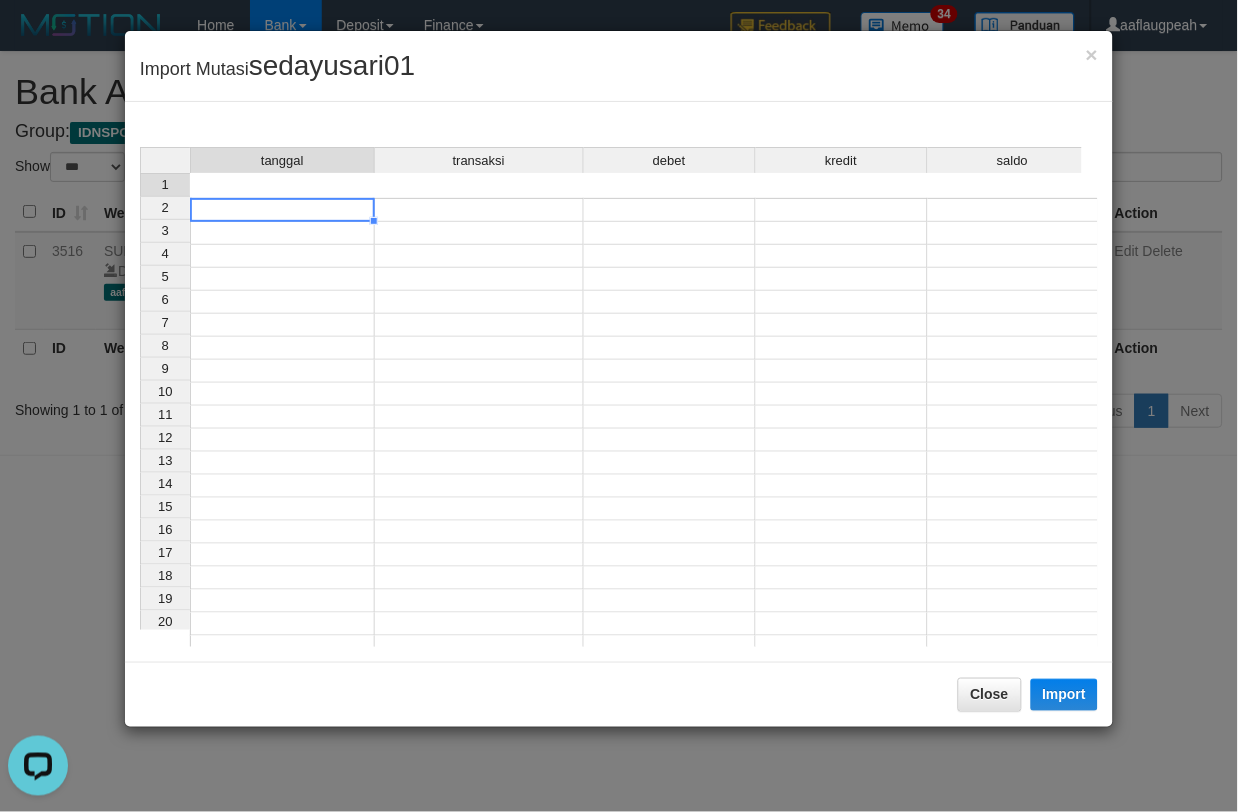 click at bounding box center (282, 210) 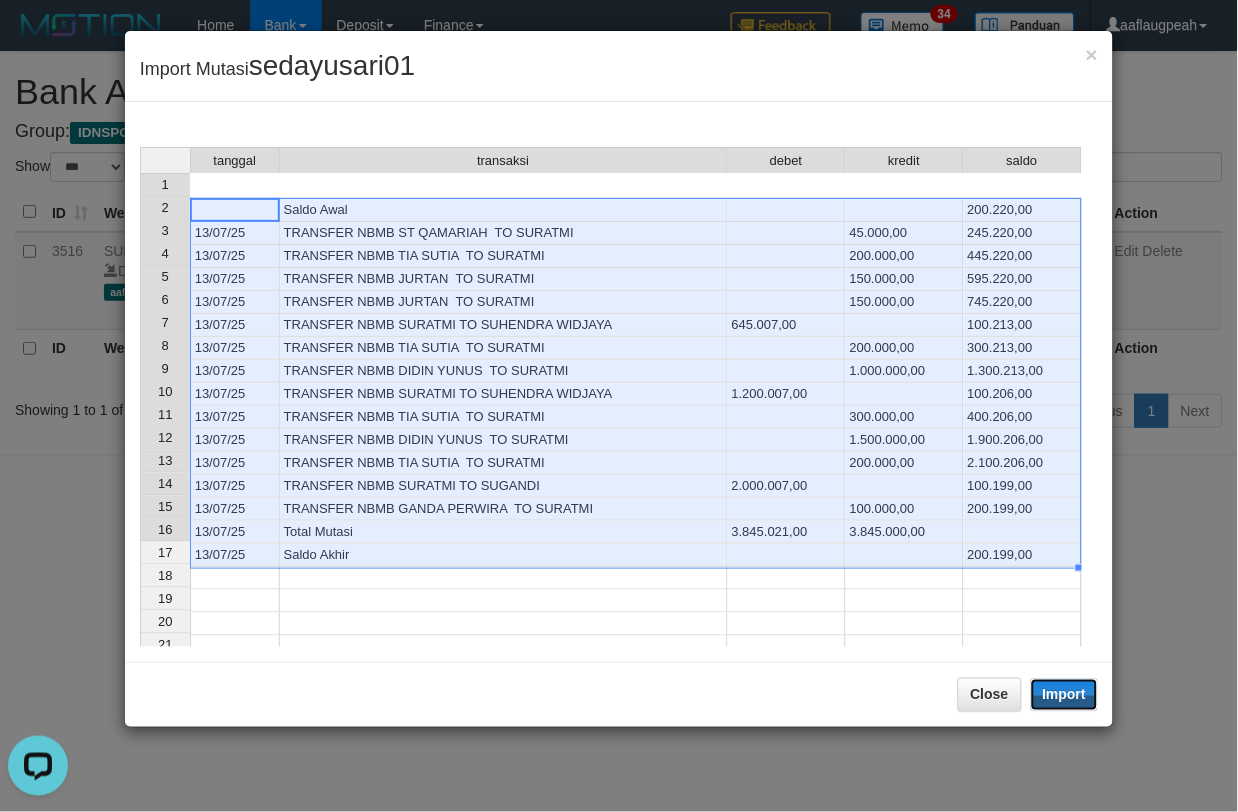 click on "Import" at bounding box center (1065, 695) 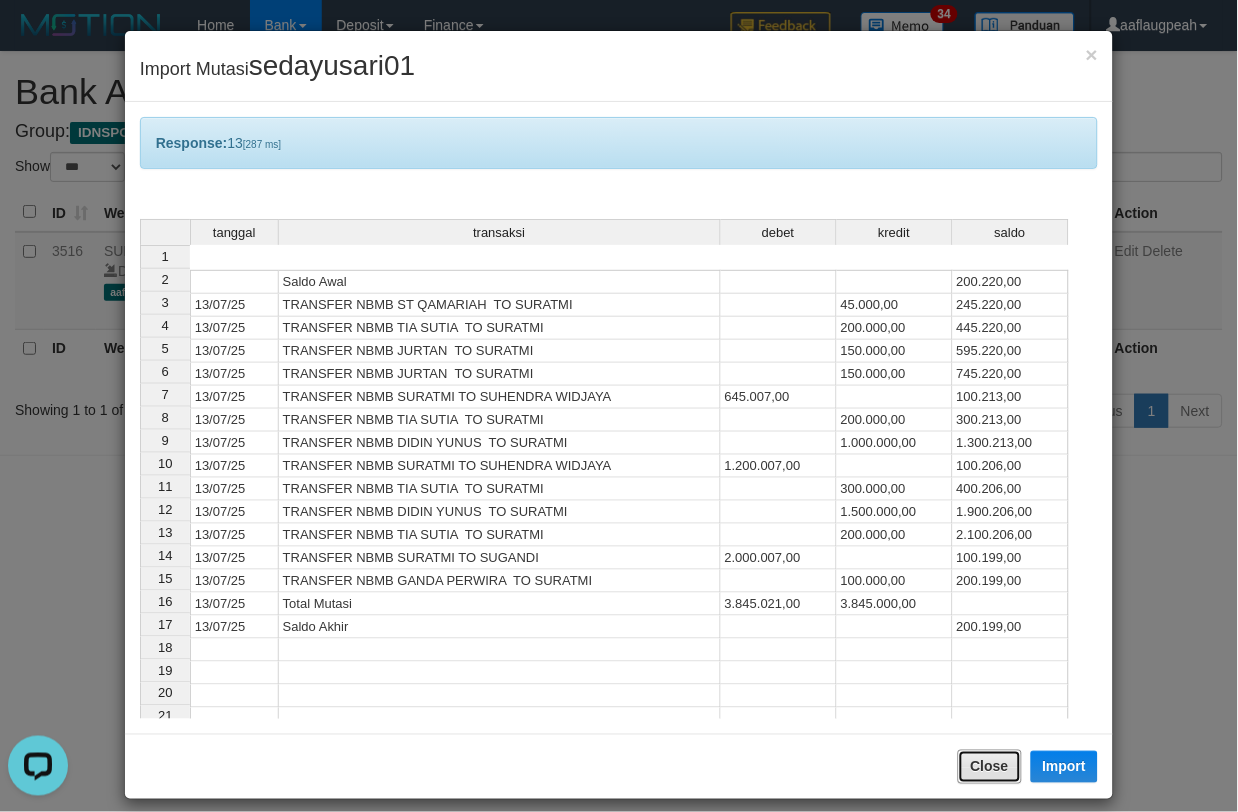 drag, startPoint x: 971, startPoint y: 766, endPoint x: 1051, endPoint y: 725, distance: 89.89438 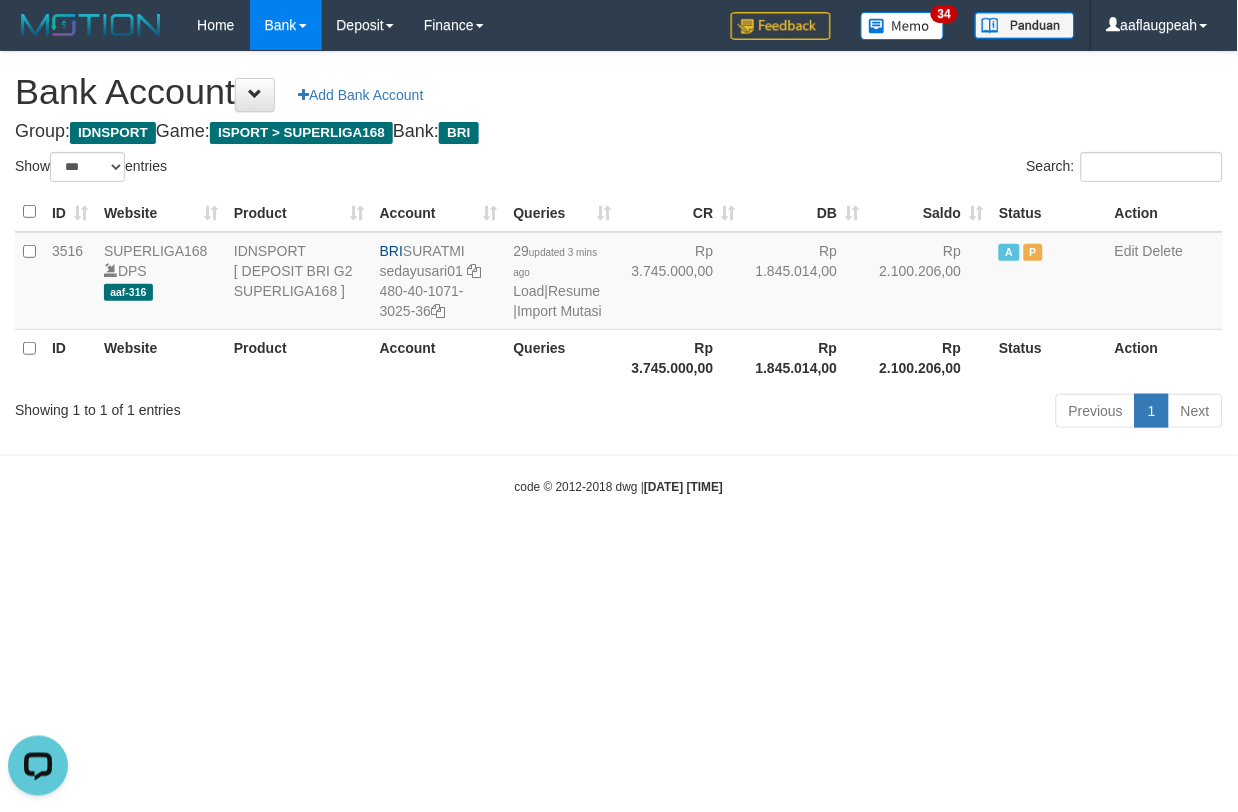 click on "Toggle navigation
Home
Bank
Account List
Load
By Website
Group
[ISPORT]													SUPERLIGA168
By Load Group (DPS)" at bounding box center (619, 273) 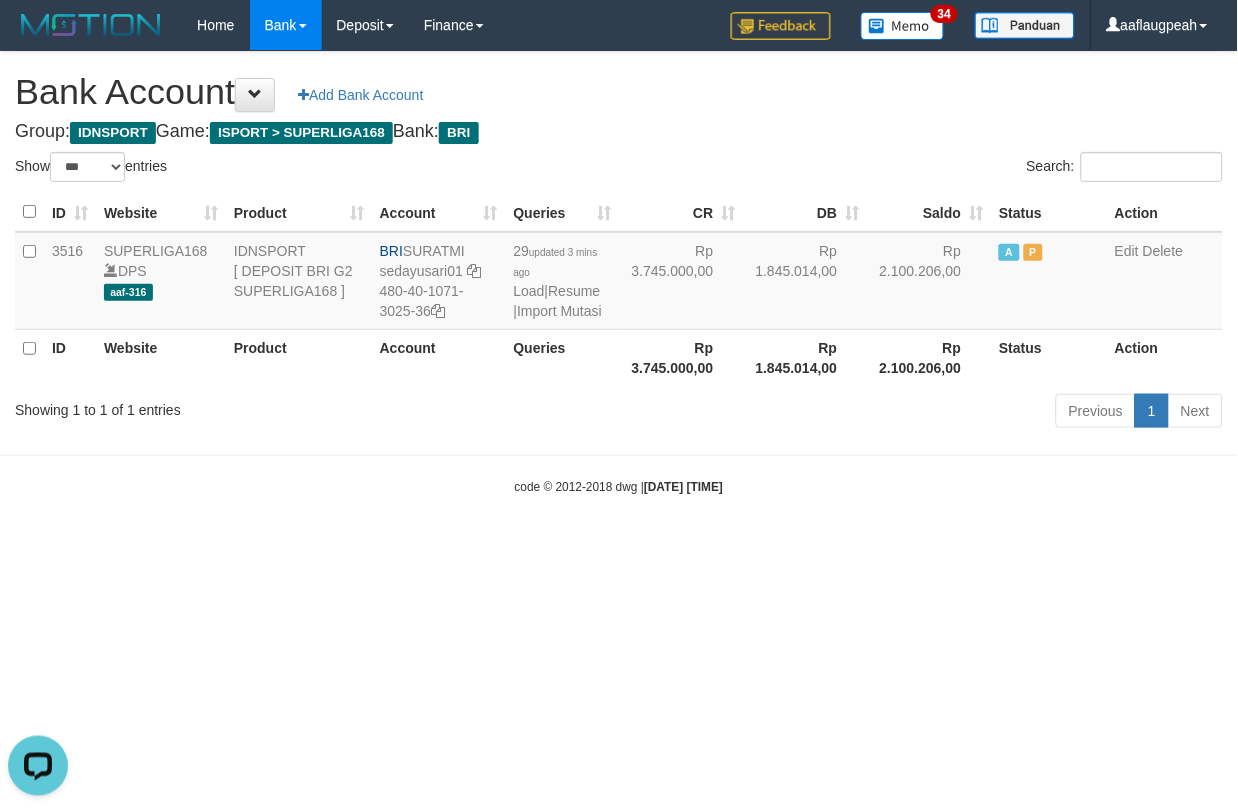 drag, startPoint x: 836, startPoint y: 87, endPoint x: 950, endPoint y: 104, distance: 115.260574 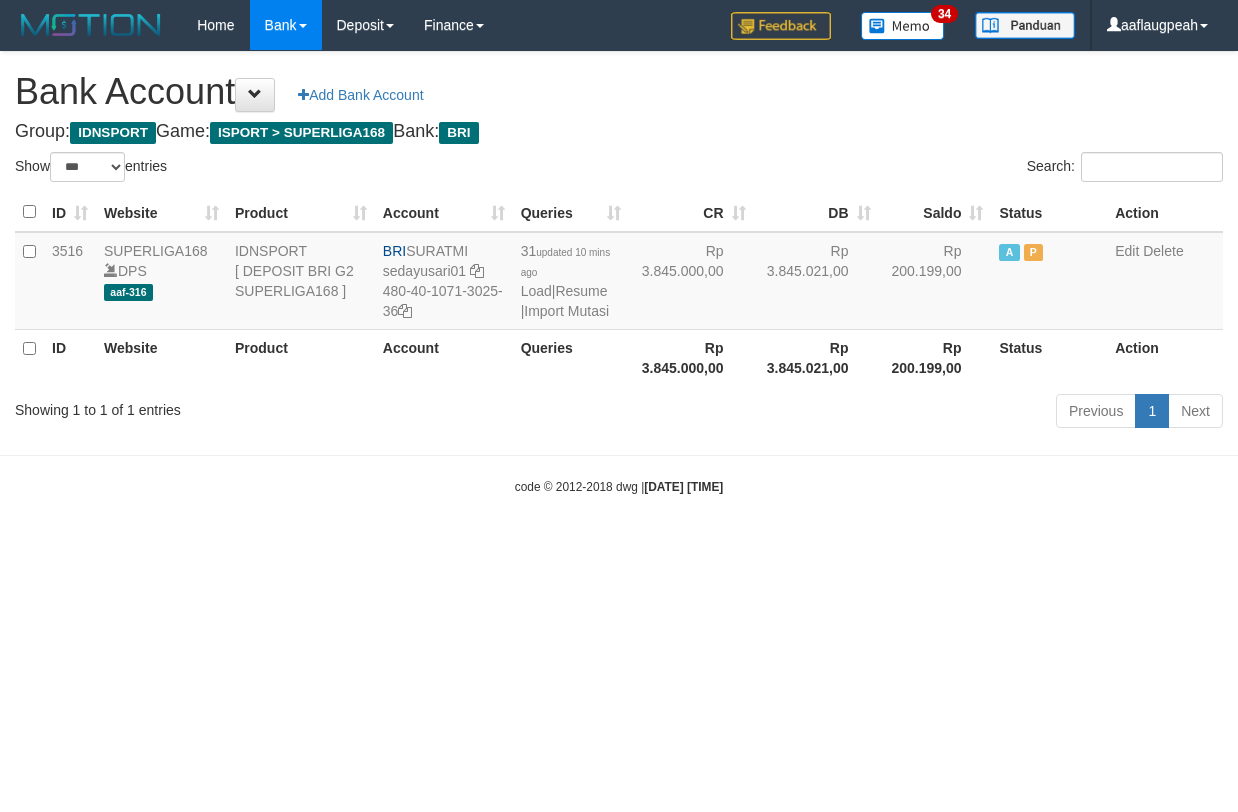 select on "***" 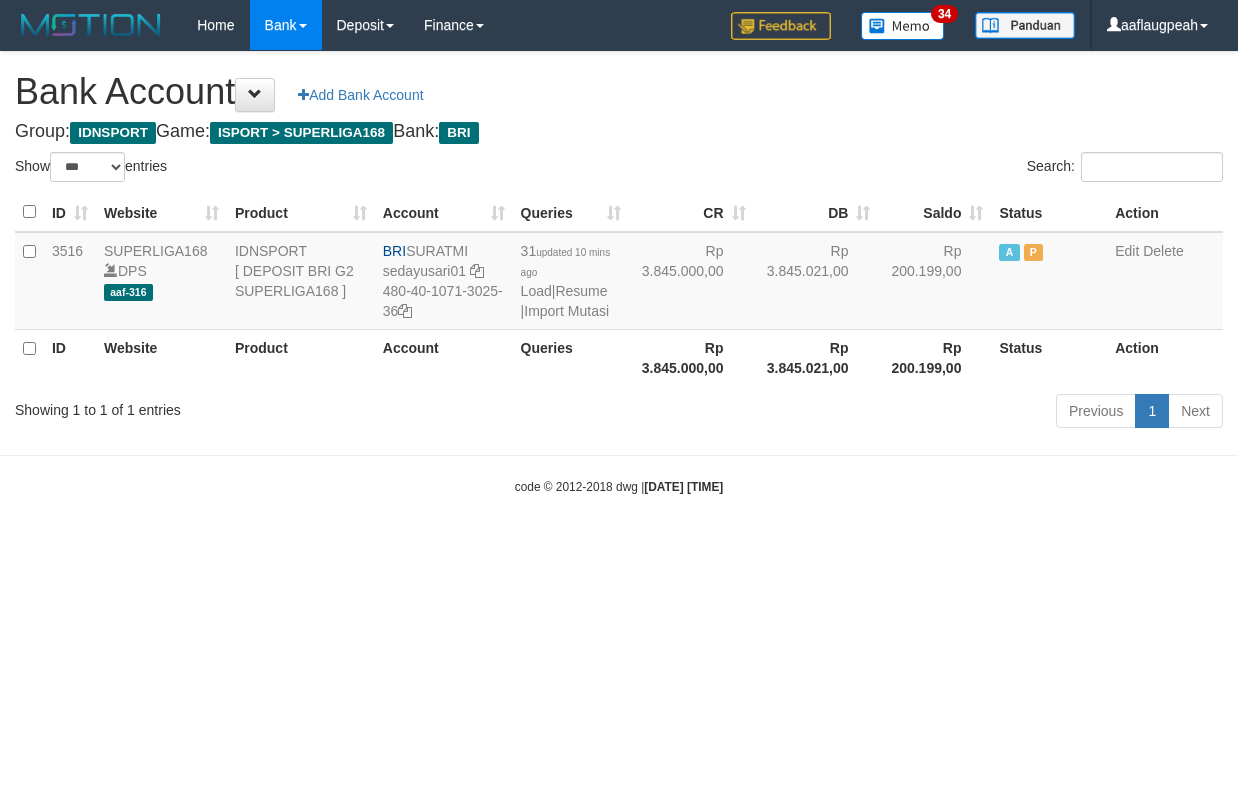 scroll, scrollTop: 0, scrollLeft: 0, axis: both 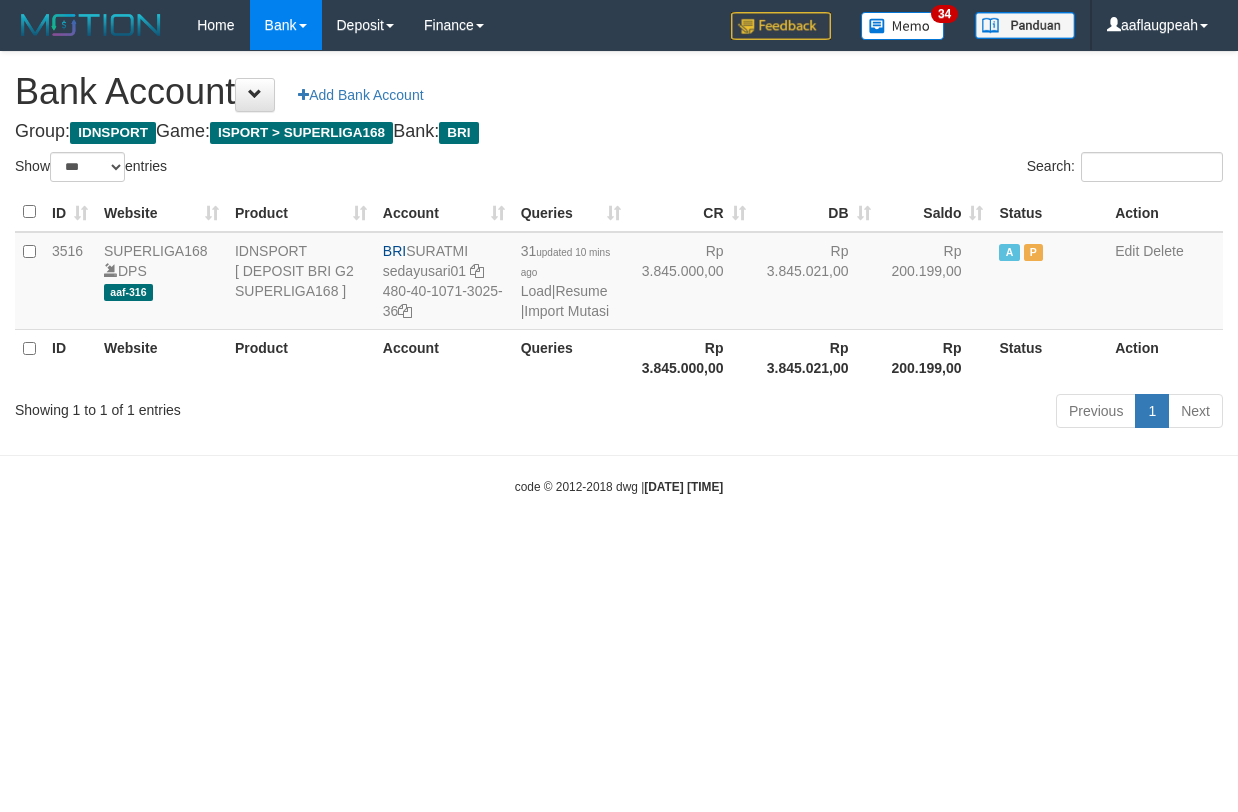 select on "***" 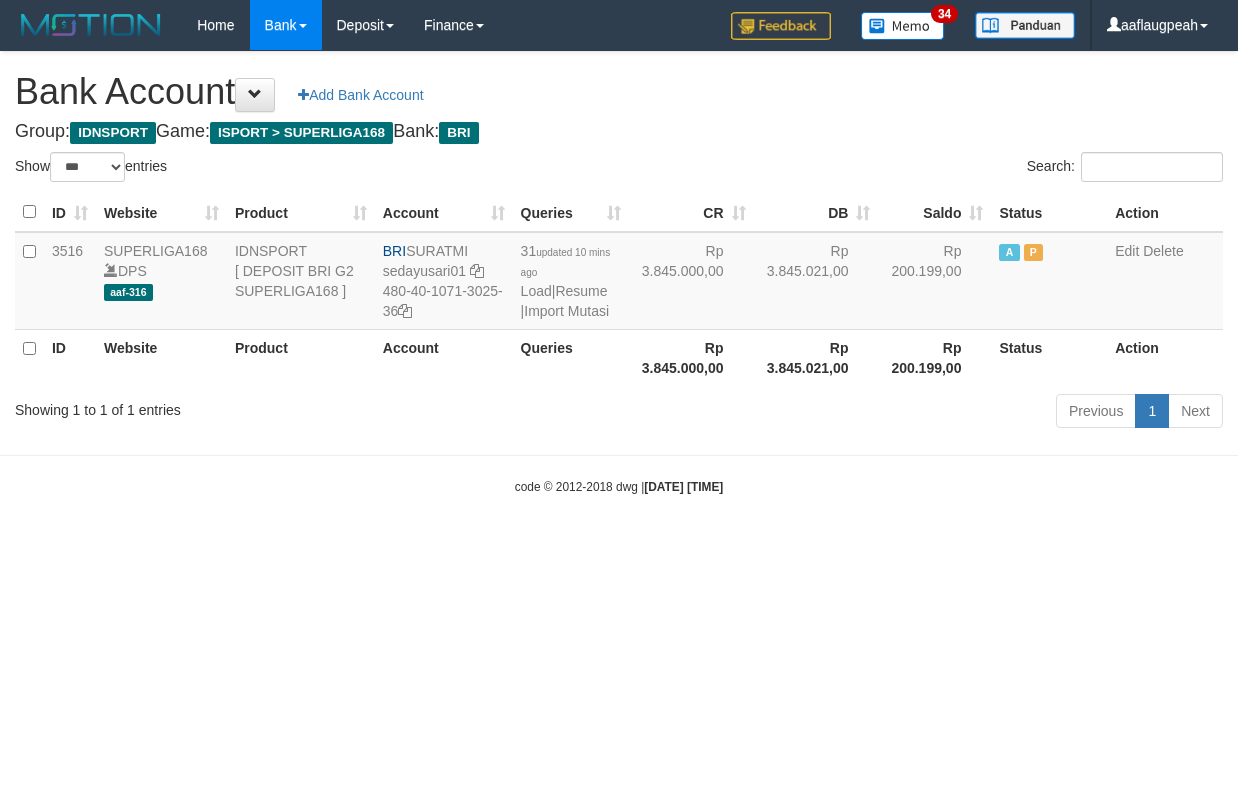 scroll, scrollTop: 0, scrollLeft: 0, axis: both 